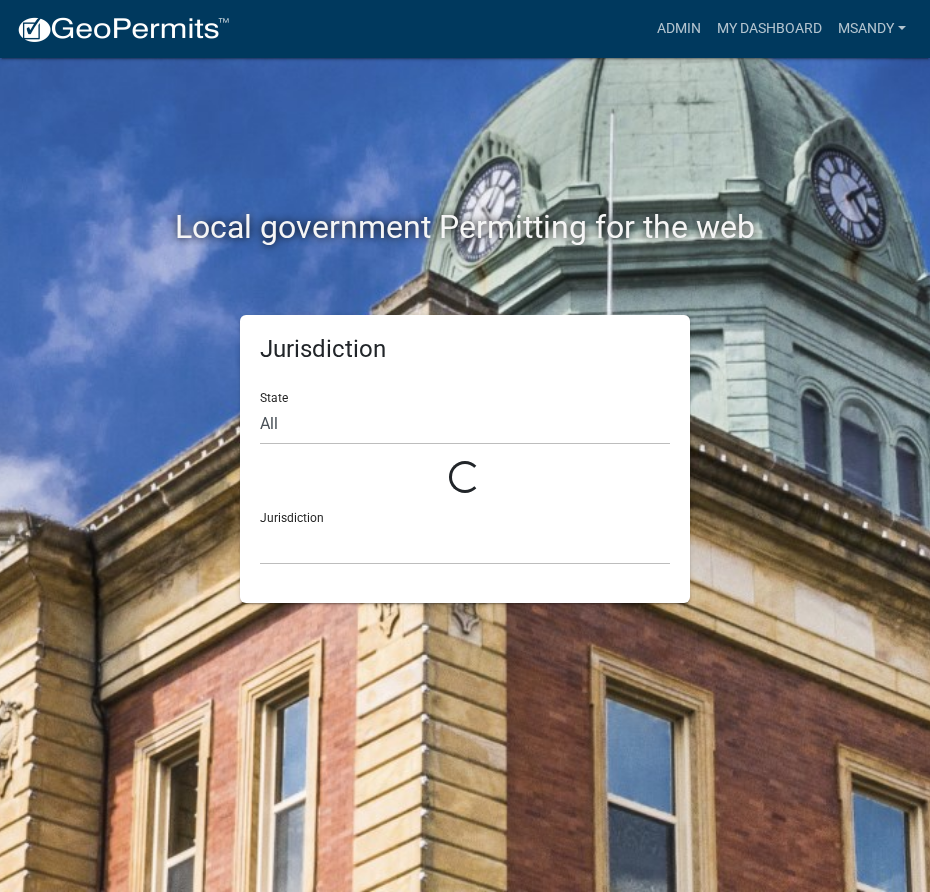 scroll, scrollTop: 0, scrollLeft: 0, axis: both 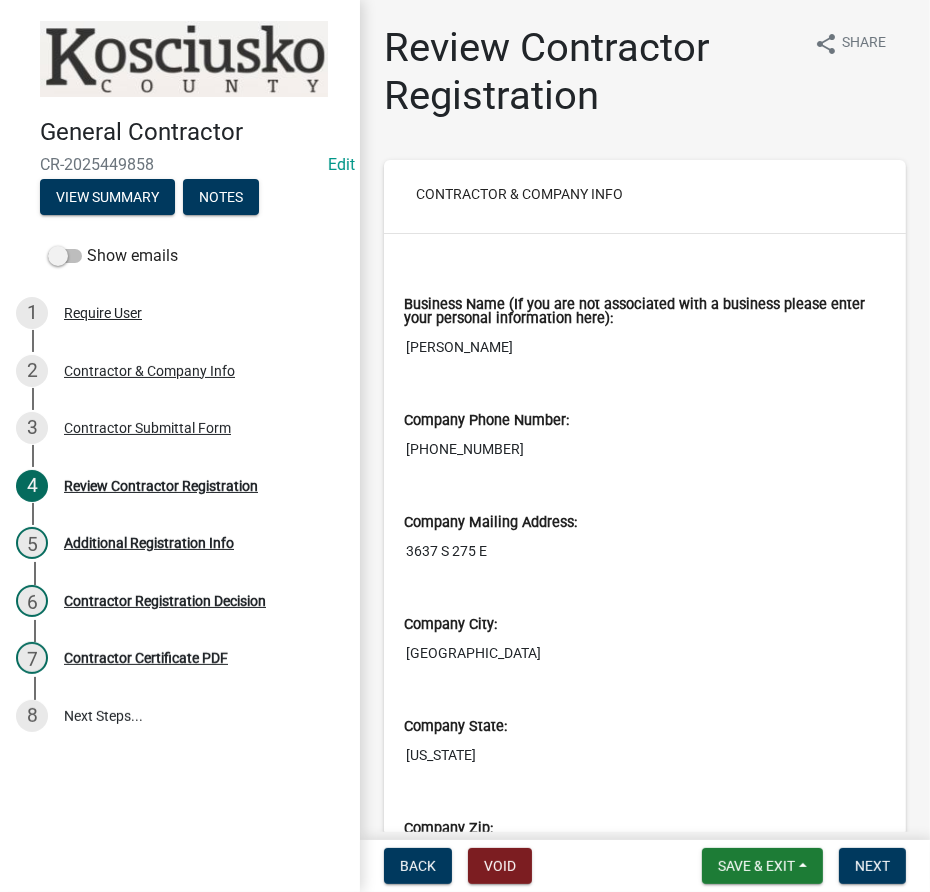 click on "General Contractor  CR-2025449858   Edit   View Summary   Notes   Show emails   1     Require User   2     Contractor & Company Info   3     Contractor Submittal Form   4     Review Contractor Registration   5     Additional Registration Info   6     Contractor Registration Decision   7     Contractor Certificate PDF   8   Next Steps...  Review Contractor Registration share Share  Contractor & Company Info   Business Name (If you are not associated with a business please enter your personal information here):  [PERSON_NAME] Sale  Company Phone Number:  [PHONE_NUMBER]  Company Mailing Address:  [GEOGRAPHIC_DATA]:  [GEOGRAPHIC_DATA]  Company State:  [US_STATE]  Company Zip:  46580  Contact Title   Contact First Name  [PERSON_NAME]  Contact Last Name  Sale  Contact Street Address [STREET_ADDRESS]   Contact City  [GEOGRAPHIC_DATA]  Contact State  In  Contact Zip  46580  Company Web Address   Contact Email  [EMAIL_ADDRESS][DOMAIN_NAME]  Contact Business Phone  [PHONE_NUMBER]  Contact Business Cell  [PHONE_NUMBER] Yes" 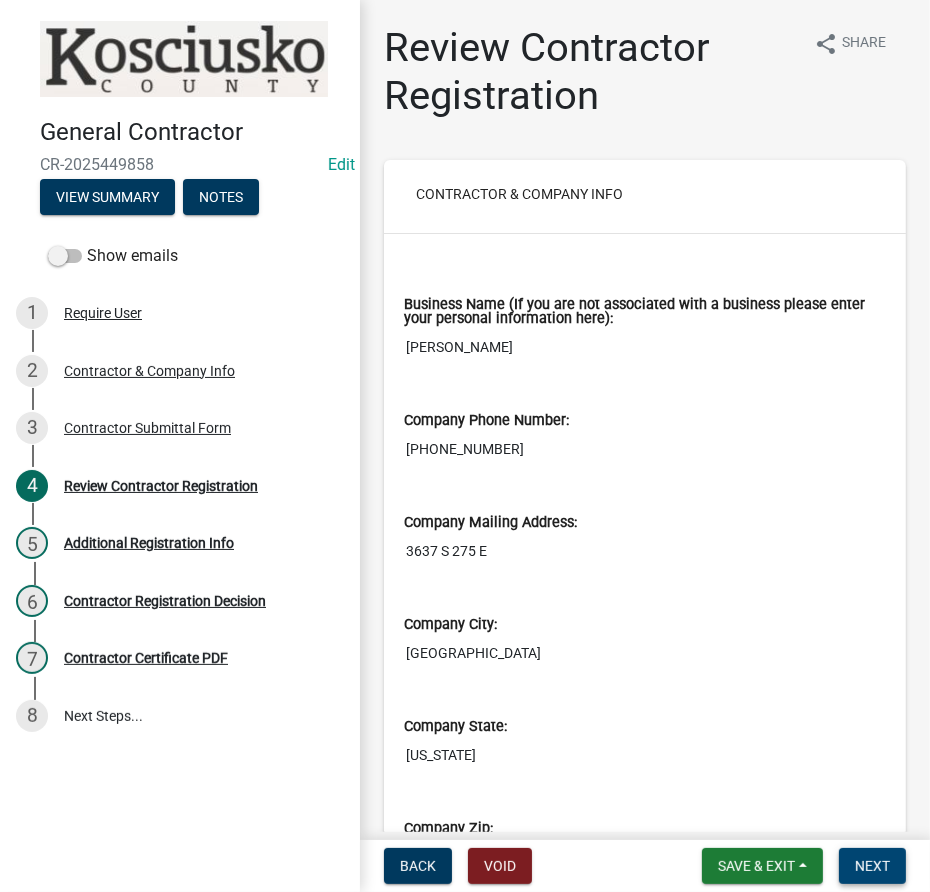 click on "Next" at bounding box center (872, 866) 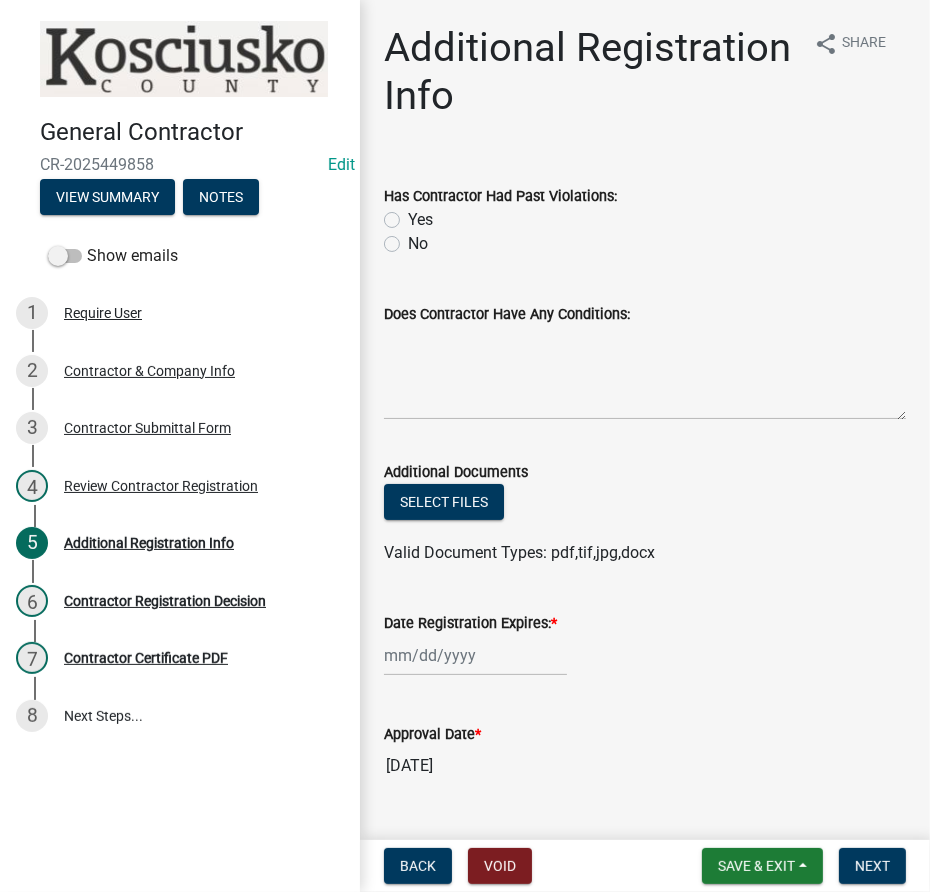 click on "No" 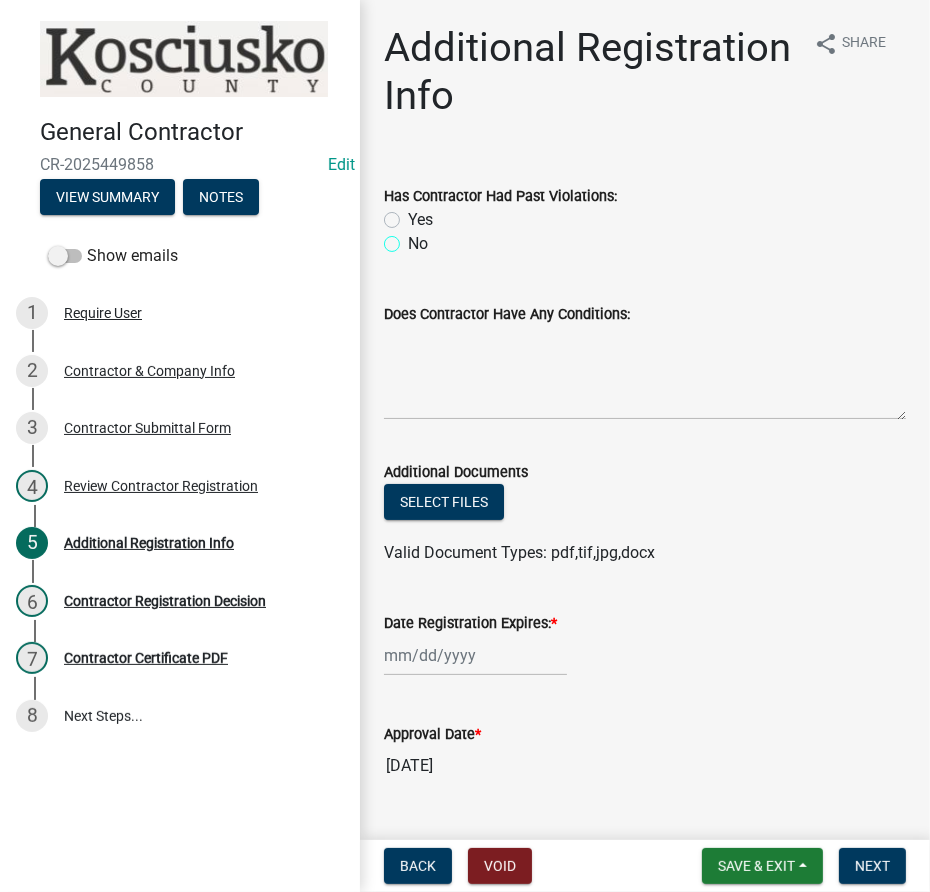 click on "No" at bounding box center (414, 238) 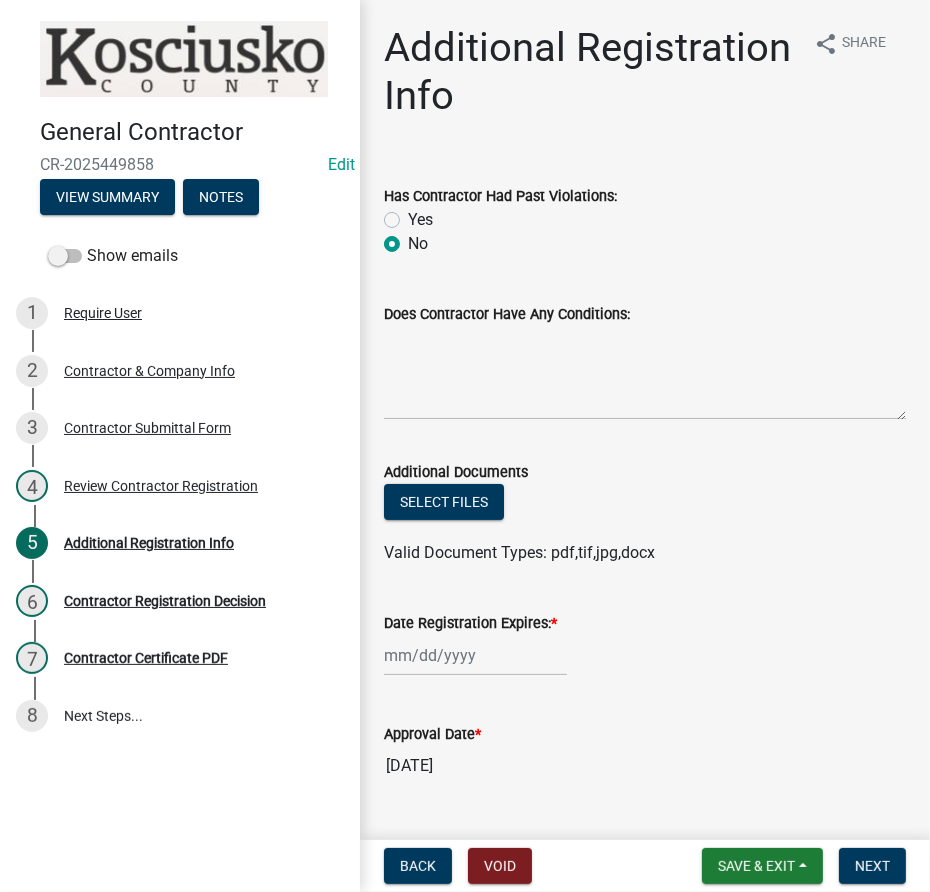 radio on "true" 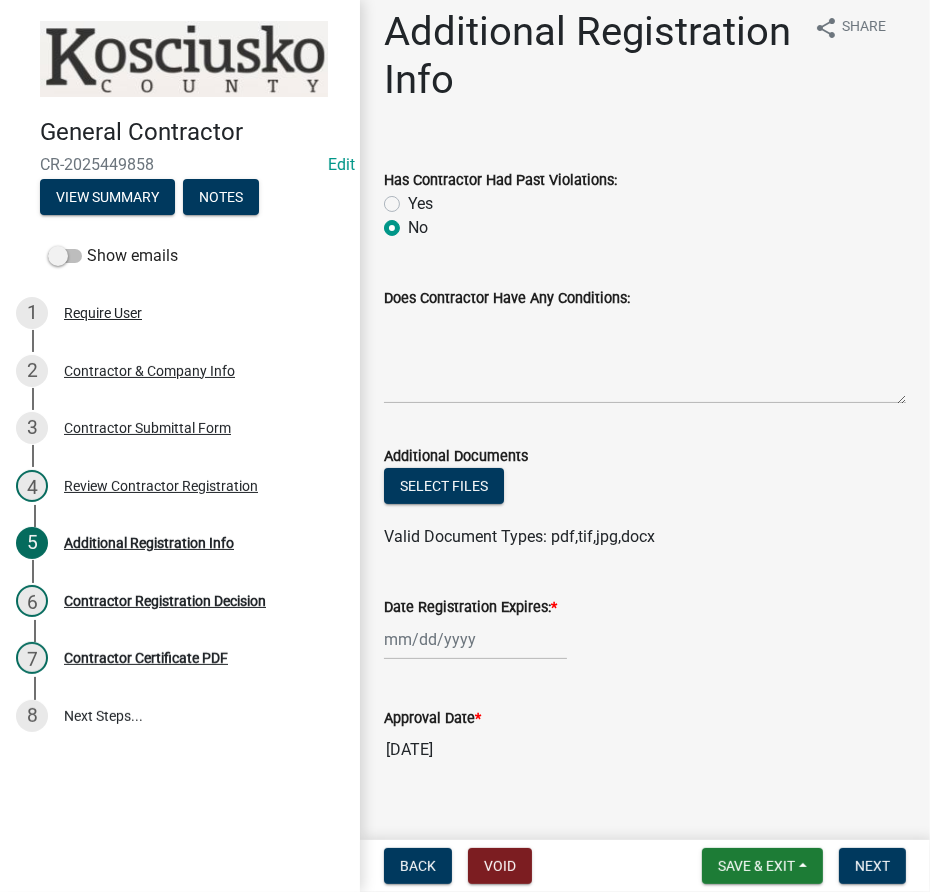 scroll, scrollTop: 46, scrollLeft: 0, axis: vertical 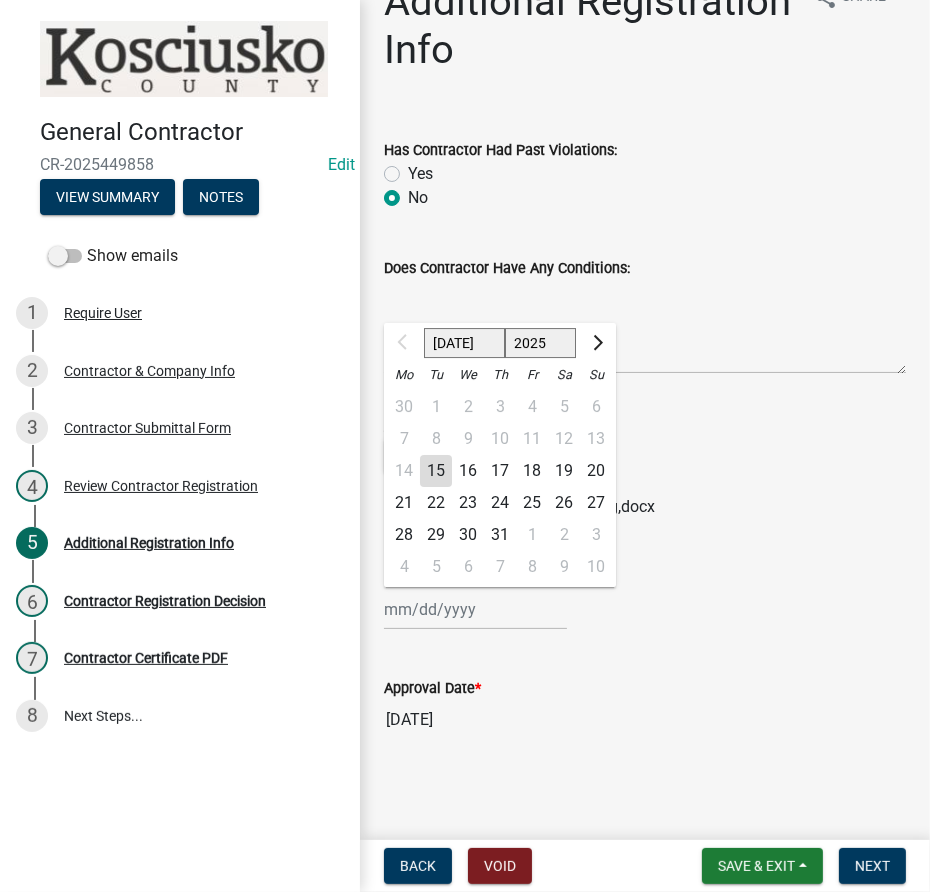 click on "[DATE] Aug Sep Oct Nov [DATE] 2026 2027 2028 2029 2030 2031 2032 2033 2034 2035 2036 2037 2038 2039 2040 2041 2042 2043 2044 2045 2046 2047 2048 2049 2050 2051 2052 2053 2054 2055 2056 2057 2058 2059 2060 2061 2062 2063 2064 2065 2066 2067 2068 2069 2070 2071 2072 2073 2074 2075 2076 2077 2078 2079 2080 2081 2082 2083 2084 2085 2086 2087 2088 2089 2090 2091 2092 2093 2094 2095 2096 2097 2098 2099 2100 2101 2102 2103 2104 2105 2106 2107 2108 2109 2110 2111 2112 2113 2114 2115 2116 2117 2118 2119 2120 2121 2122 2123 2124 2125 2126 2127 2128 2129 2130 2131 2132 2133 2134 2135 2136 2137 2138 2139 2140 2141 2142 2143 2144 2145 2146 2147 2148 2149 2150 2151 2152 2153 2154 2155 2156 2157 2158 2159 2160 2161 2162 2163 2164 2165 2166 2167 2168 2169 2170 2171 2172 2173 2174 2175 2176 2177 2178 2179 2180 2181 2182 2183 2184 2185 2186 2187 2188 2189 2190 2191 2192 2193 2194 2195 2196 2197 2198 2199 2200 2201 2202 2203 2204 2205 2206 2207 2208 2209 2210 2211 2212 2213 2214 2215 2216 2217 2218 2219 2220 2221 2222 2223 2224" 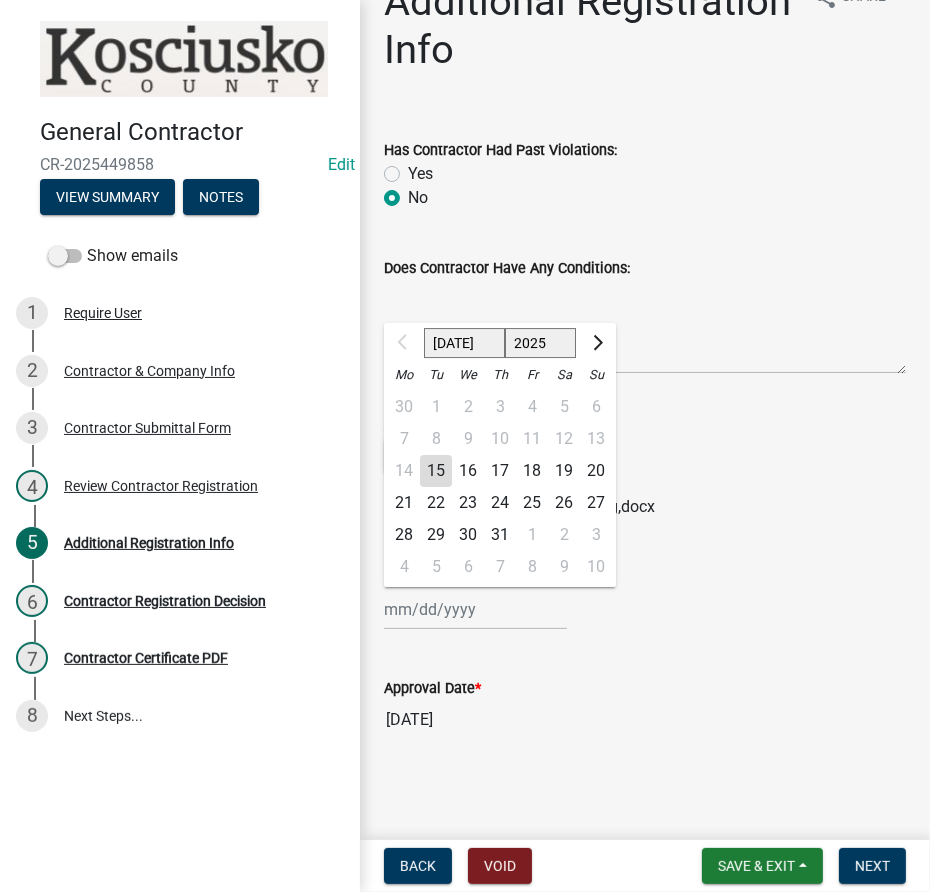 click on "2025 2026 2027 2028 2029 2030 2031 2032 2033 2034 2035 2036 2037 2038 2039 2040 2041 2042 2043 2044 2045 2046 2047 2048 2049 2050 2051 2052 2053 2054 2055 2056 2057 2058 2059 2060 2061 2062 2063 2064 2065 2066 2067 2068 2069 2070 2071 2072 2073 2074 2075 2076 2077 2078 2079 2080 2081 2082 2083 2084 2085 2086 2087 2088 2089 2090 2091 2092 2093 2094 2095 2096 2097 2098 2099 2100 2101 2102 2103 2104 2105 2106 2107 2108 2109 2110 2111 2112 2113 2114 2115 2116 2117 2118 2119 2120 2121 2122 2123 2124 2125 2126 2127 2128 2129 2130 2131 2132 2133 2134 2135 2136 2137 2138 2139 2140 2141 2142 2143 2144 2145 2146 2147 2148 2149 2150 2151 2152 2153 2154 2155 2156 2157 2158 2159 2160 2161 2162 2163 2164 2165 2166 2167 2168 2169 2170 2171 2172 2173 2174 2175 2176 2177 2178 2179 2180 2181 2182 2183 2184 2185 2186 2187 2188 2189 2190 2191 2192 2193 2194 2195 2196 2197 2198 2199 2200 2201 2202 2203 2204 2205 2206 2207 2208 2209 2210 2211 2212 2213 2214 2215 2216 2217 2218 2219 2220 2221 2222 2223 2224 2225 2226 2227 2228 2229" 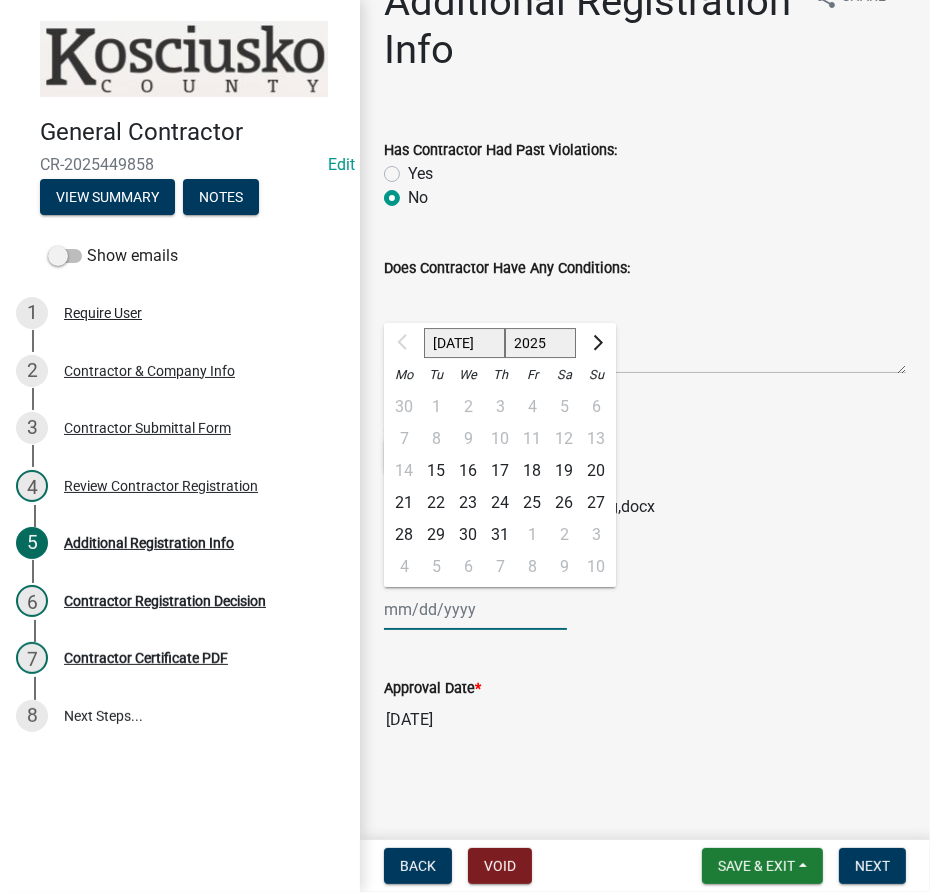 select on "2026" 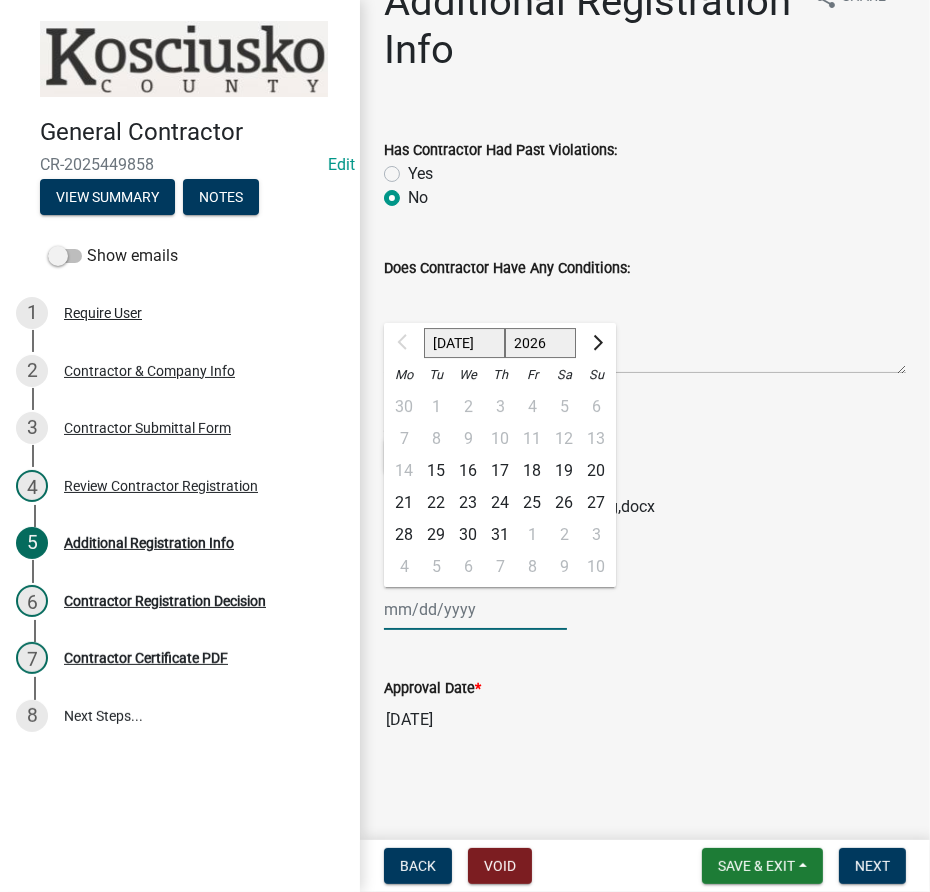 click on "2025 2026 2027 2028 2029 2030 2031 2032 2033 2034 2035 2036 2037 2038 2039 2040 2041 2042 2043 2044 2045 2046 2047 2048 2049 2050 2051 2052 2053 2054 2055 2056 2057 2058 2059 2060 2061 2062 2063 2064 2065 2066 2067 2068 2069 2070 2071 2072 2073 2074 2075 2076 2077 2078 2079 2080 2081 2082 2083 2084 2085 2086 2087 2088 2089 2090 2091 2092 2093 2094 2095 2096 2097 2098 2099 2100 2101 2102 2103 2104 2105 2106 2107 2108 2109 2110 2111 2112 2113 2114 2115 2116 2117 2118 2119 2120 2121 2122 2123 2124 2125 2126 2127 2128 2129 2130 2131 2132 2133 2134 2135 2136 2137 2138 2139 2140 2141 2142 2143 2144 2145 2146 2147 2148 2149 2150 2151 2152 2153 2154 2155 2156 2157 2158 2159 2160 2161 2162 2163 2164 2165 2166 2167 2168 2169 2170 2171 2172 2173 2174 2175 2176 2177 2178 2179 2180 2181 2182 2183 2184 2185 2186 2187 2188 2189 2190 2191 2192 2193 2194 2195 2196 2197 2198 2199 2200 2201 2202 2203 2204 2205 2206 2207 2208 2209 2210 2211 2212 2213 2214 2215 2216 2217 2218 2219 2220 2221 2222 2223 2224 2225 2226 2227 2228 2229" 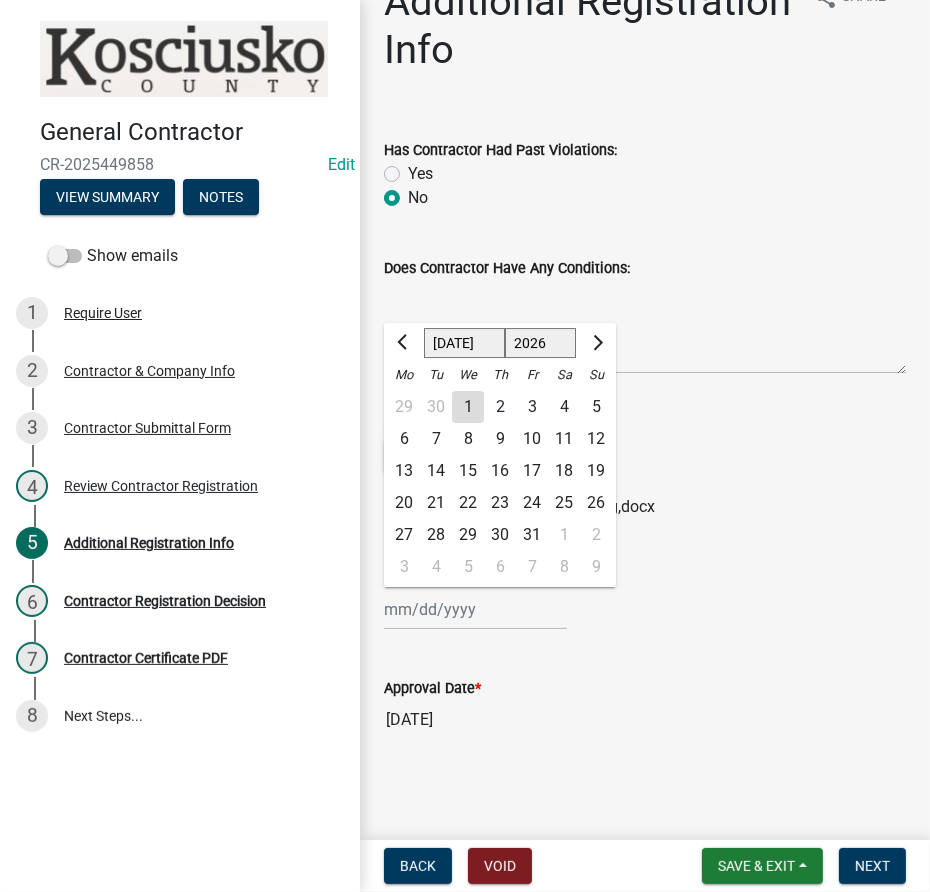 click on "15" 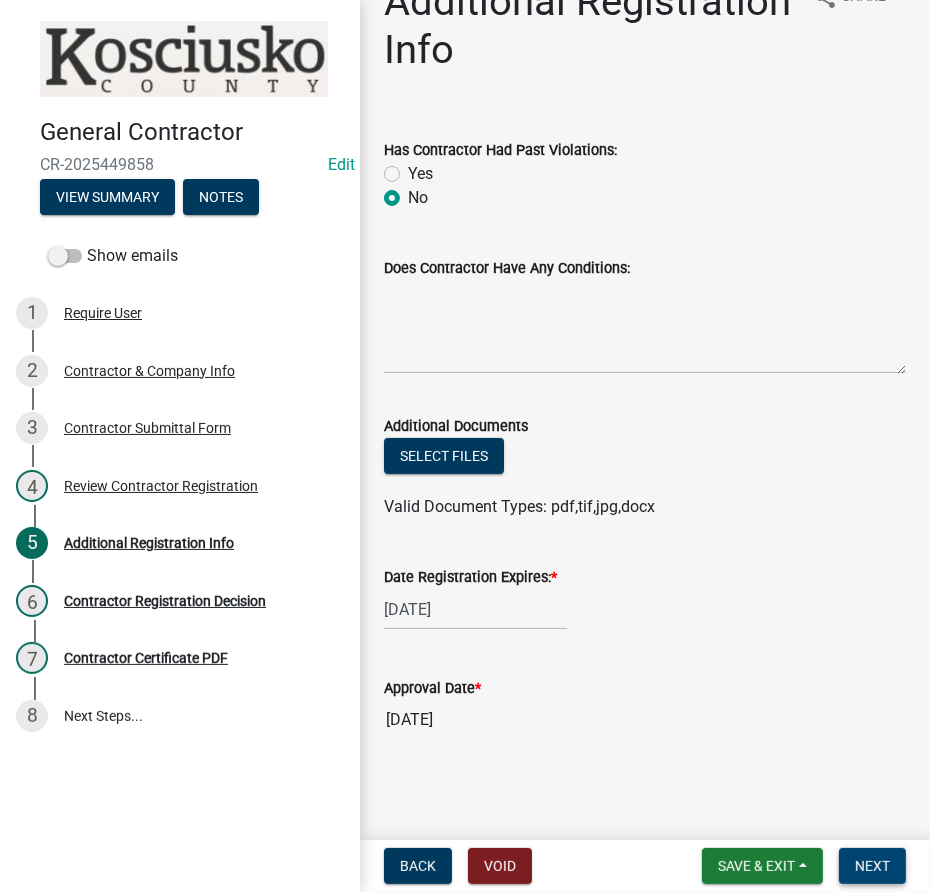 click on "Next" at bounding box center [872, 866] 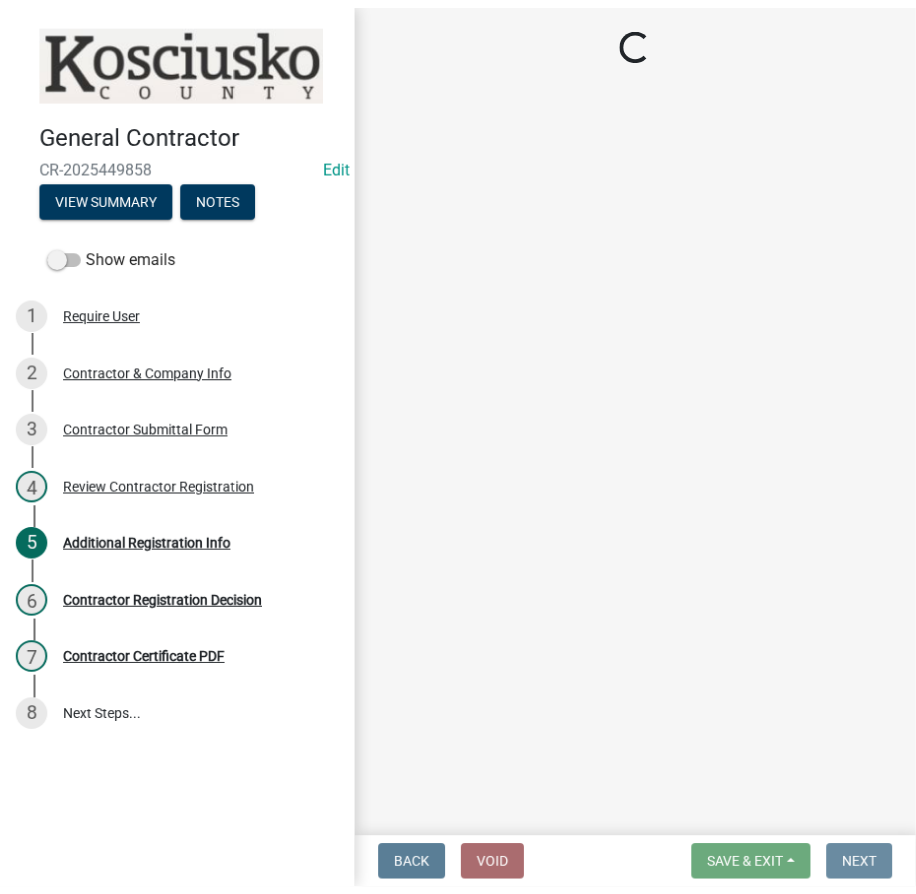 scroll, scrollTop: 0, scrollLeft: 0, axis: both 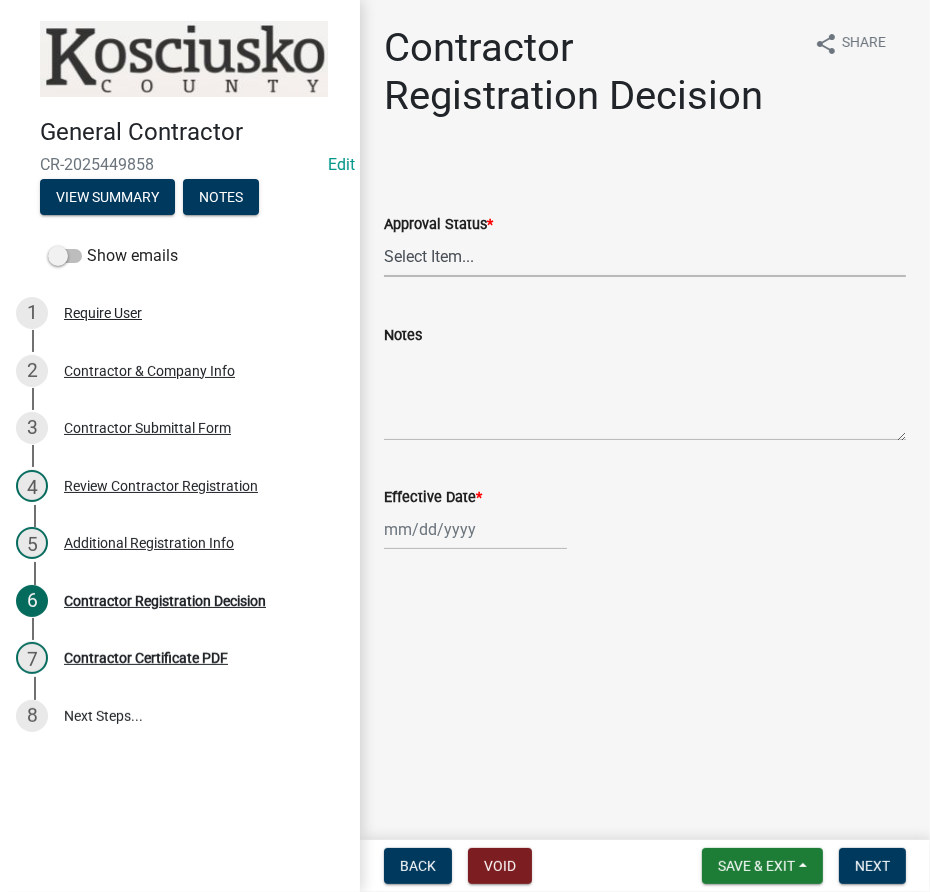 drag, startPoint x: 557, startPoint y: 266, endPoint x: 541, endPoint y: 274, distance: 17.888544 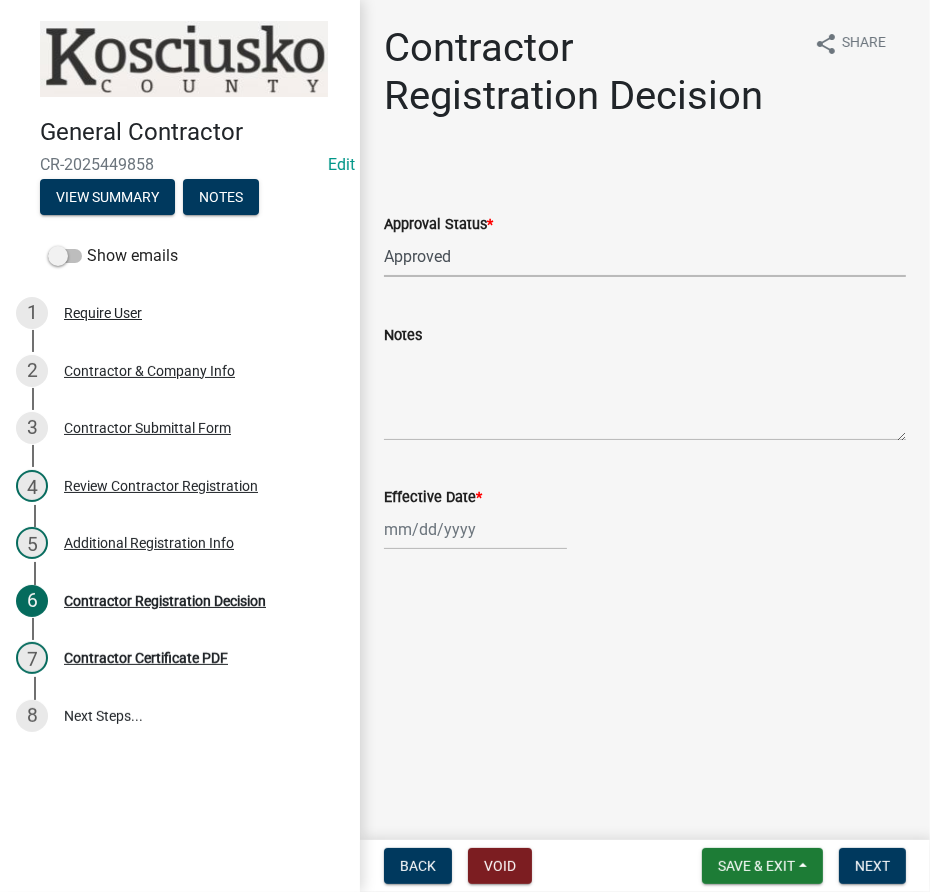 click on "Select Item...   Approved   Denied" at bounding box center (645, 256) 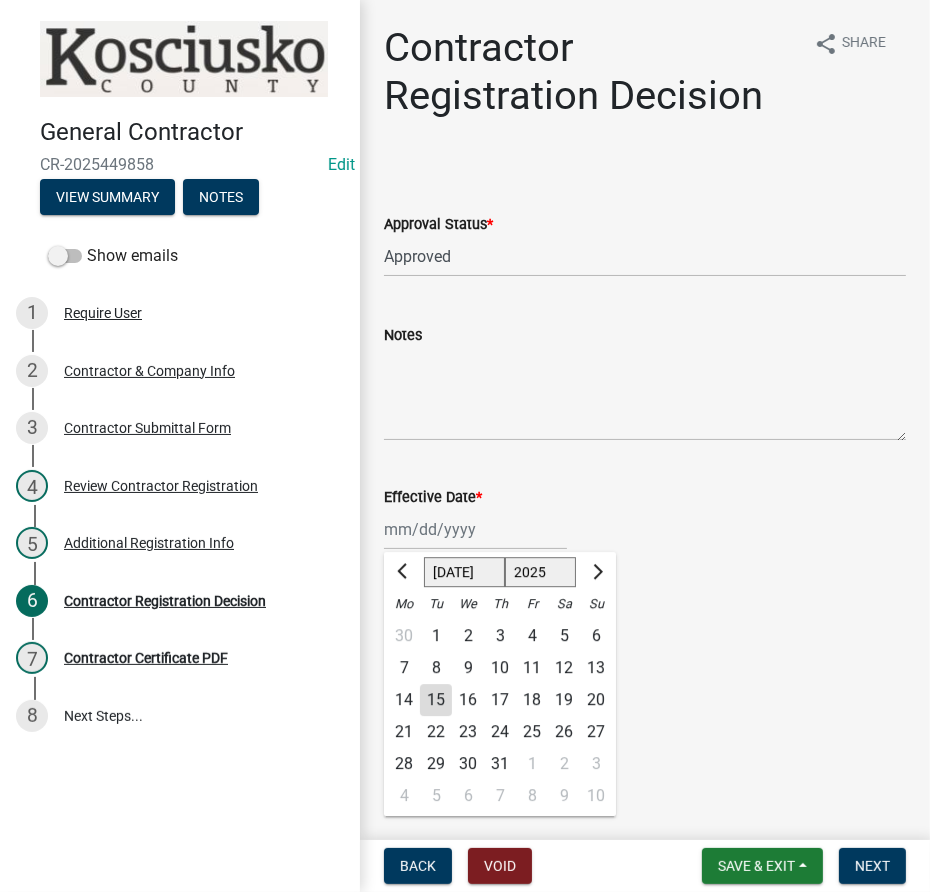 click on "15" 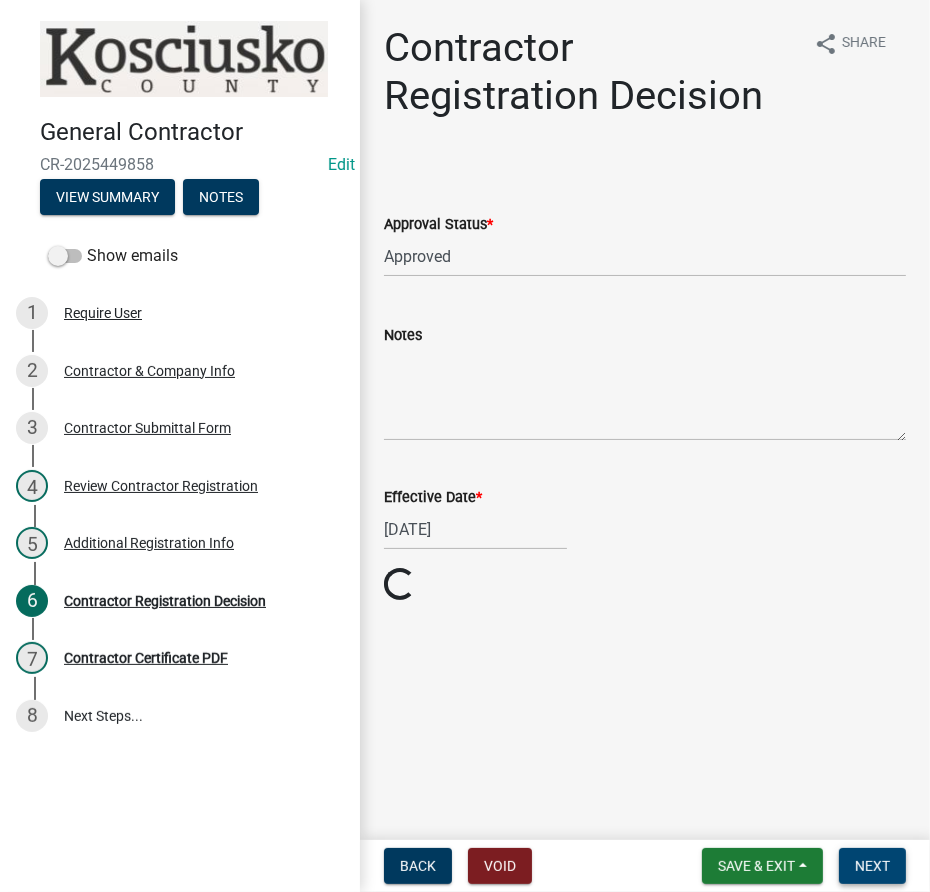 click on "Next" at bounding box center [872, 866] 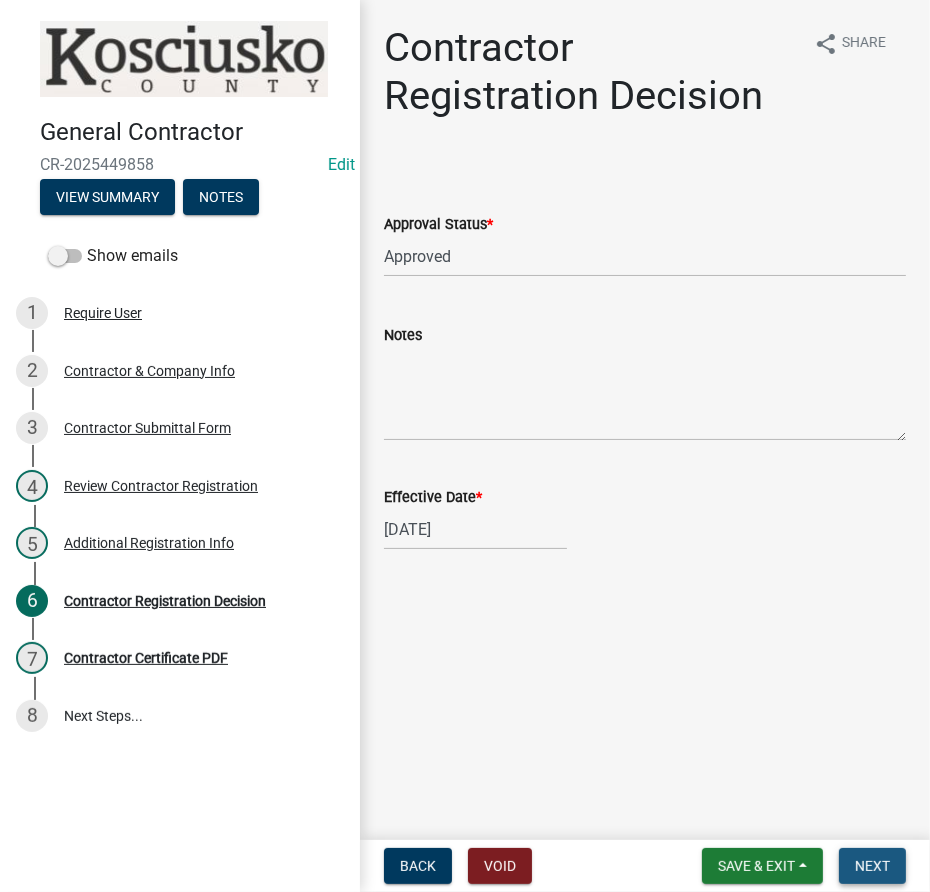 click on "Next" at bounding box center [872, 866] 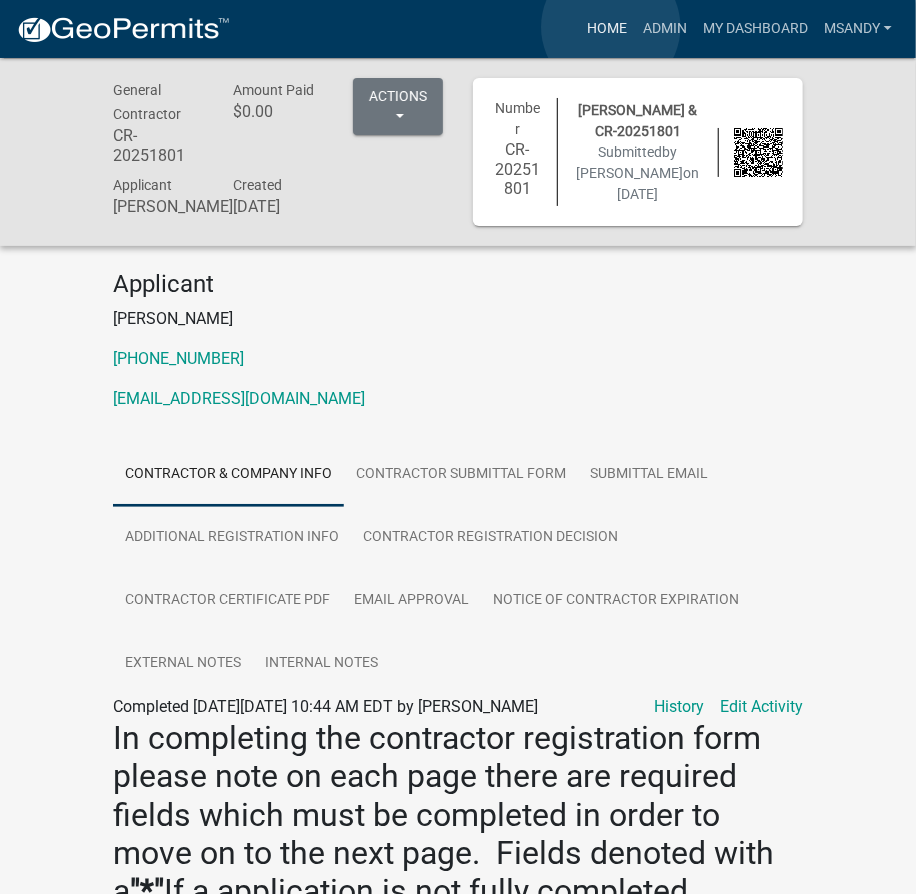 click on "Home" at bounding box center (607, 29) 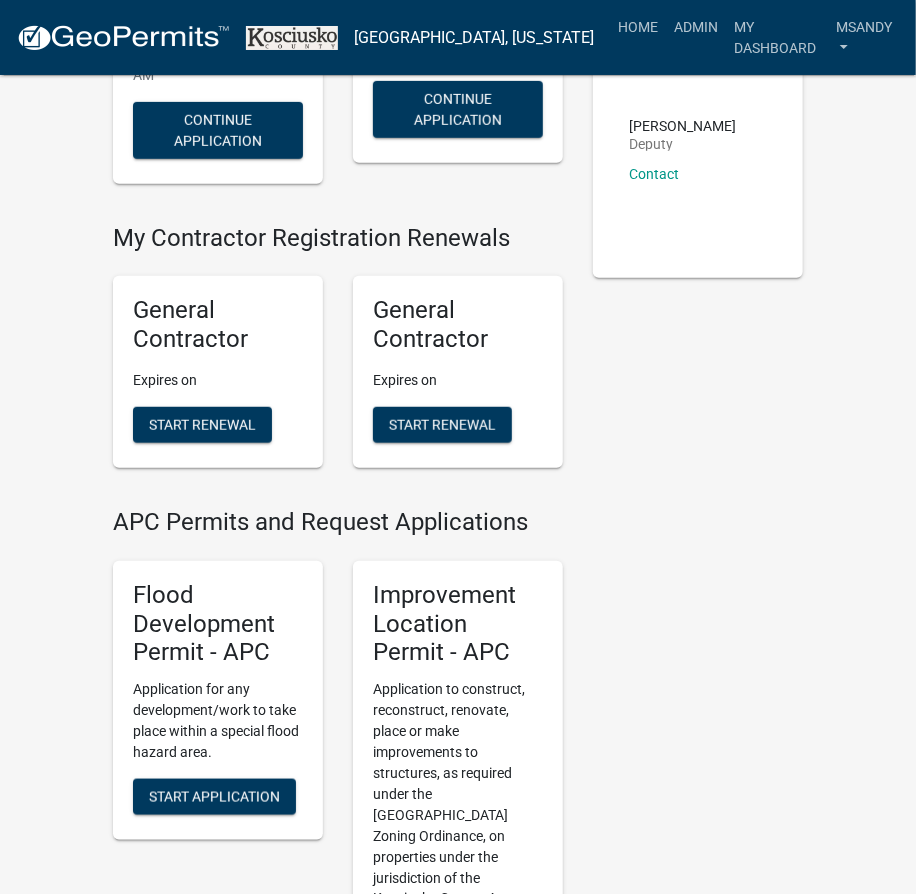 scroll, scrollTop: 545, scrollLeft: 0, axis: vertical 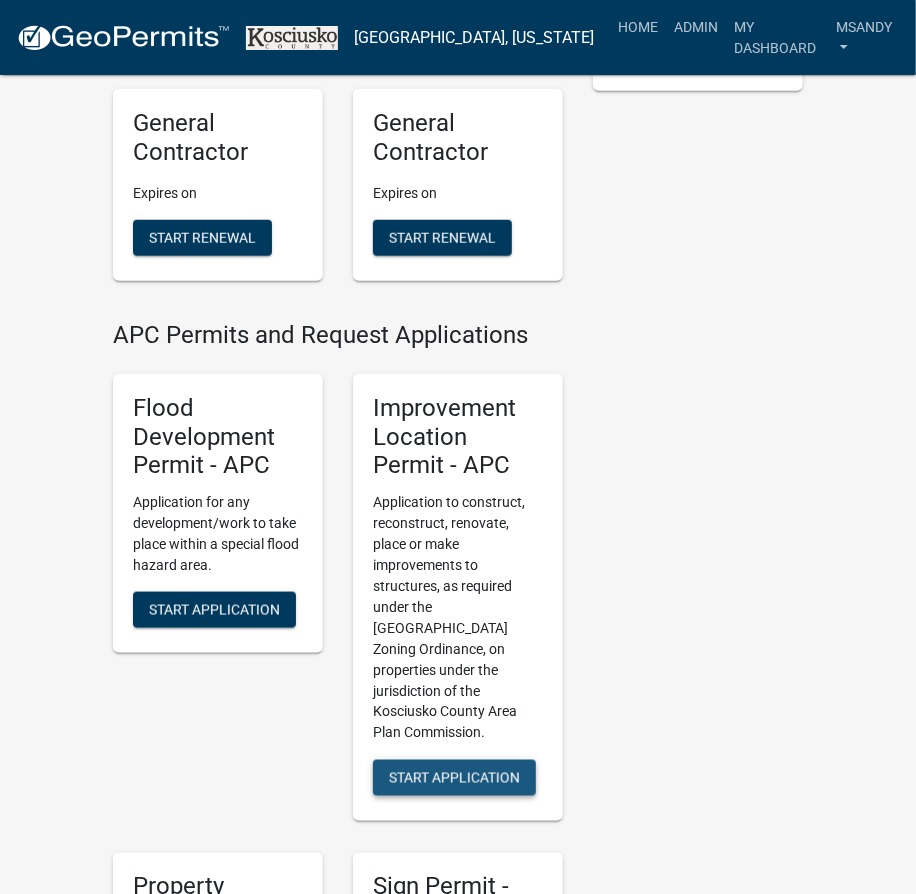 click on "Start Application" at bounding box center [454, 778] 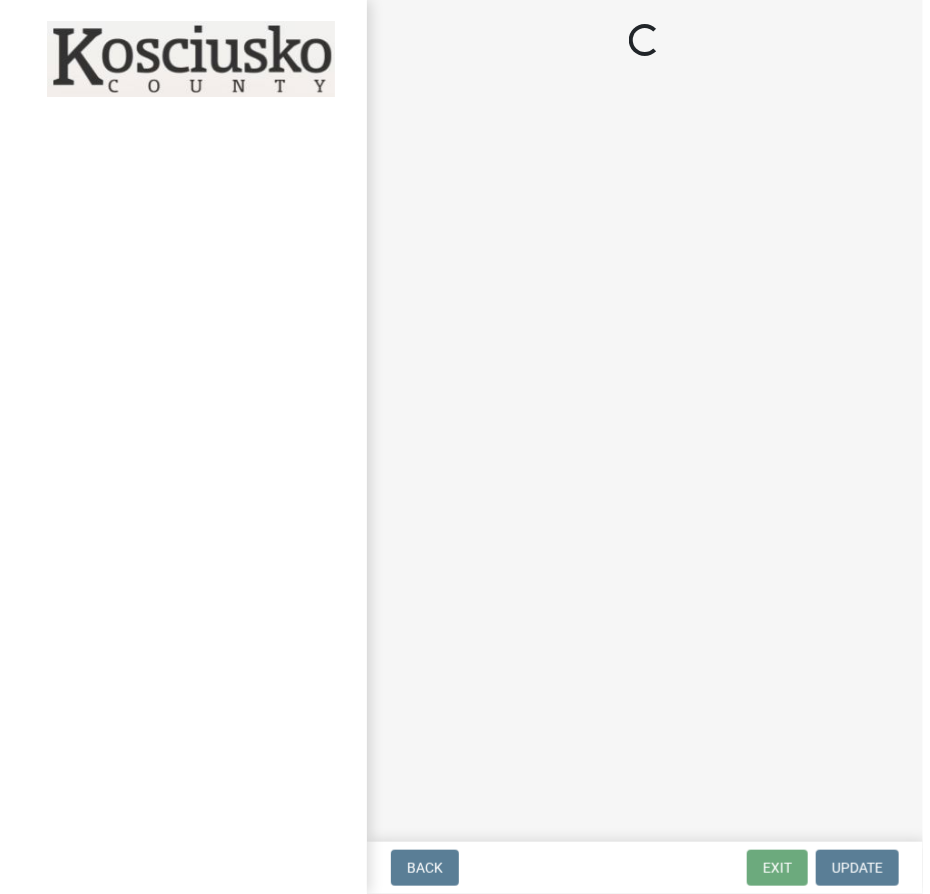 scroll, scrollTop: 0, scrollLeft: 0, axis: both 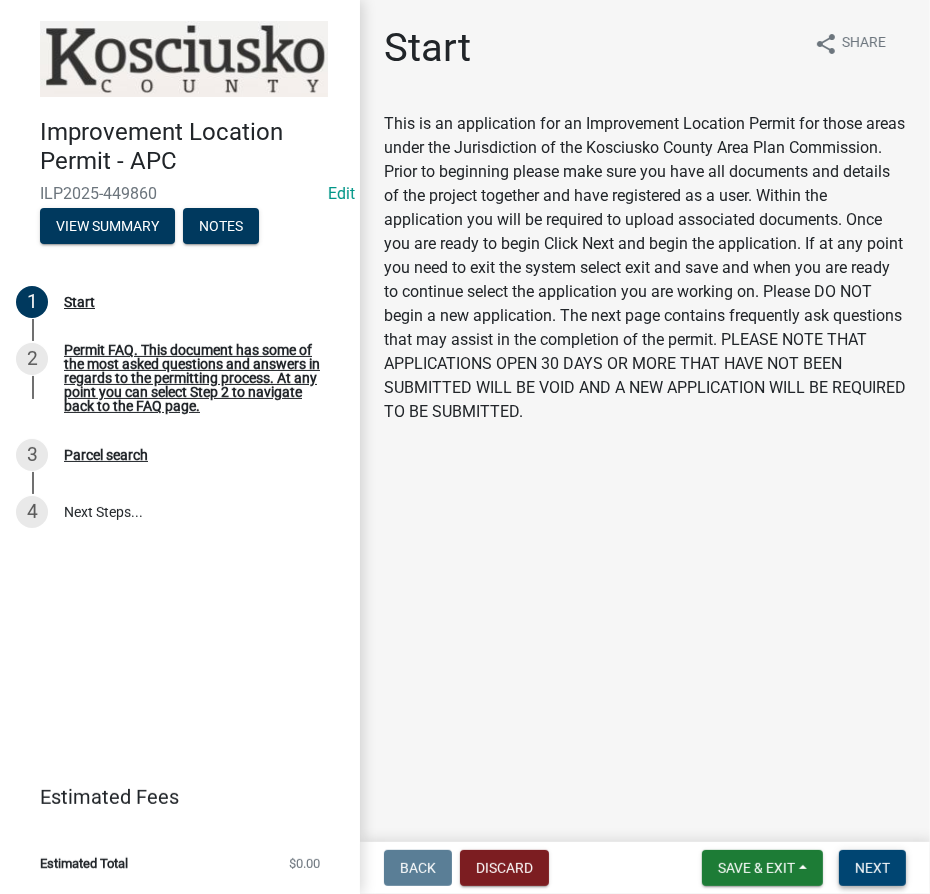 click on "Next" at bounding box center (872, 868) 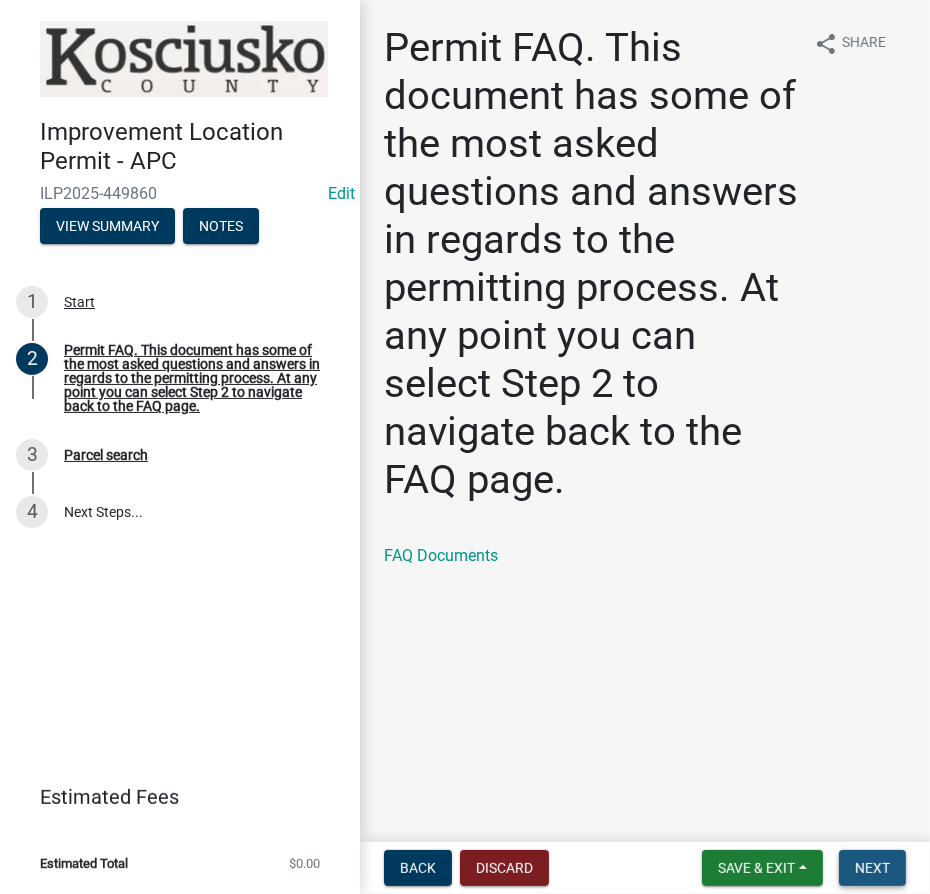 click on "Next" at bounding box center [872, 868] 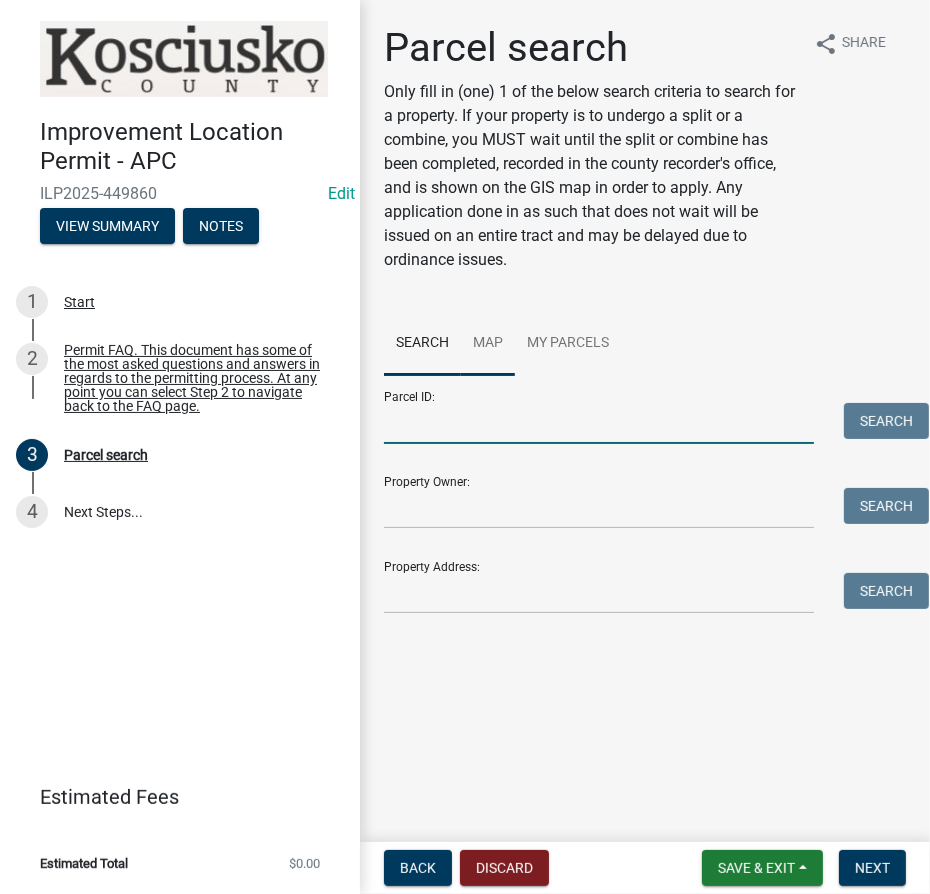 drag, startPoint x: 503, startPoint y: 417, endPoint x: 477, endPoint y: 353, distance: 69.079666 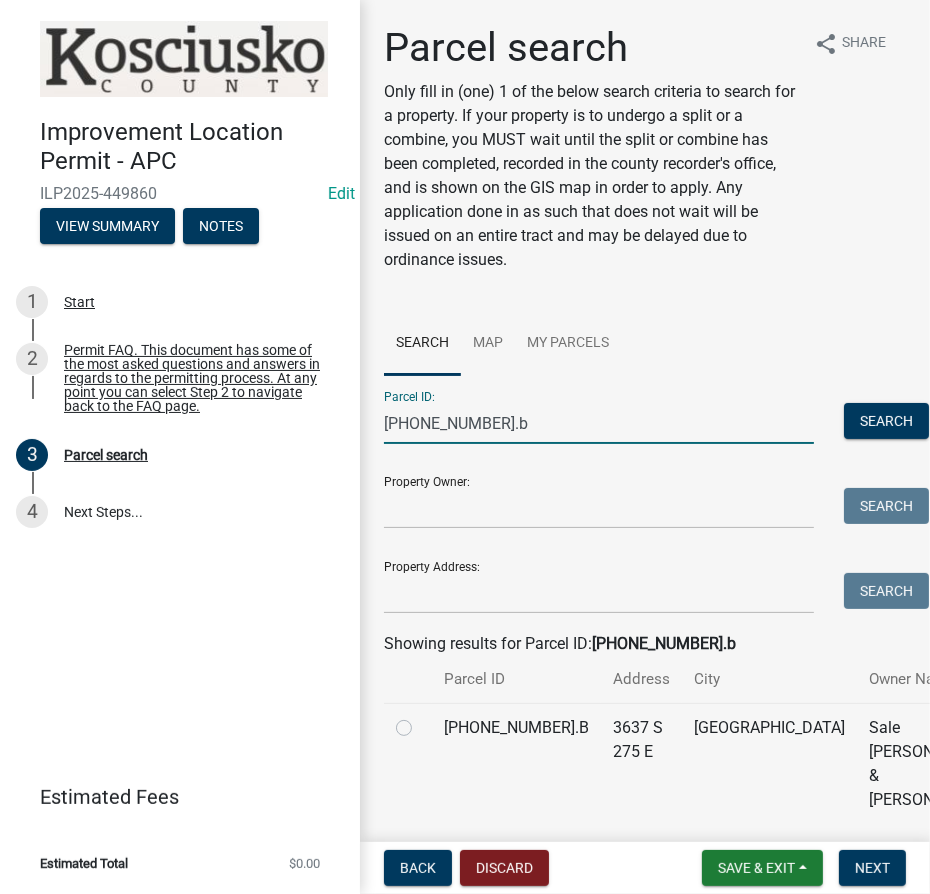 type on "[PHONE_NUMBER].b" 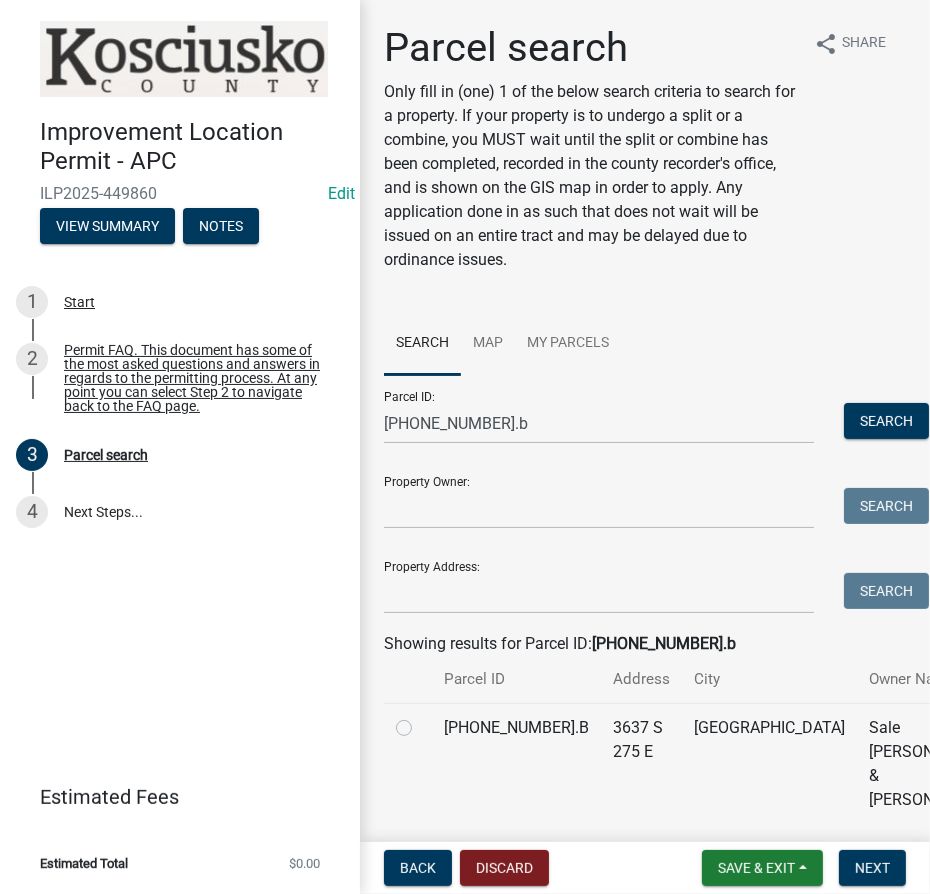 click 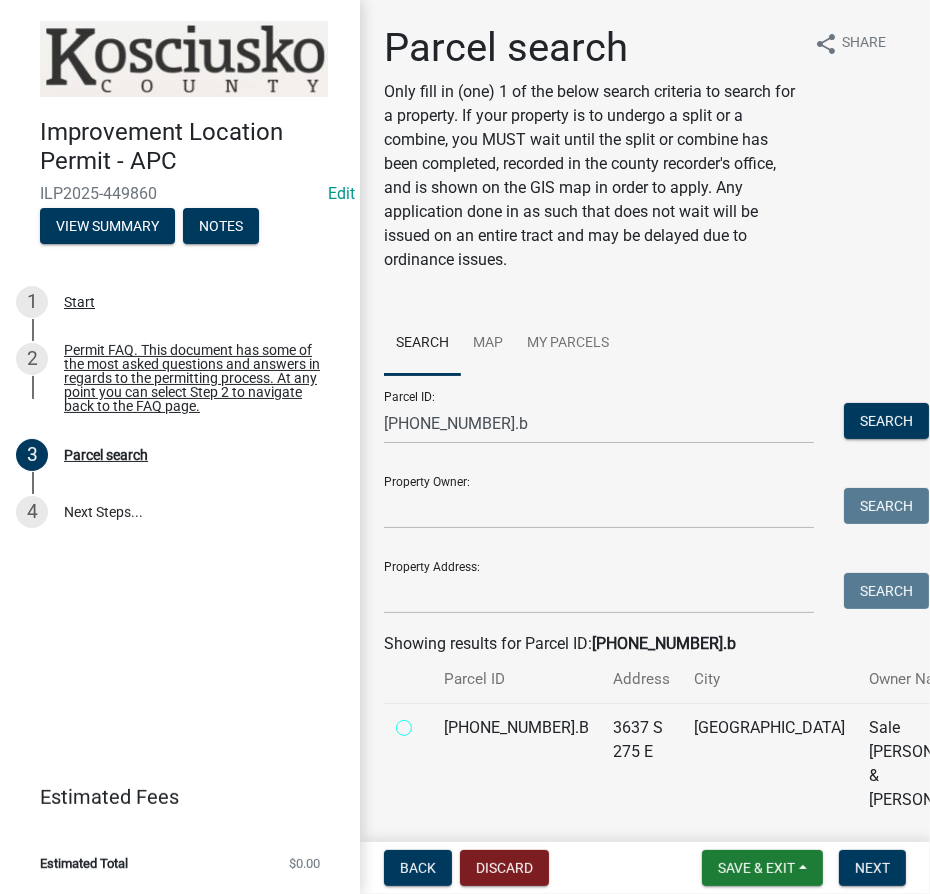 radio on "true" 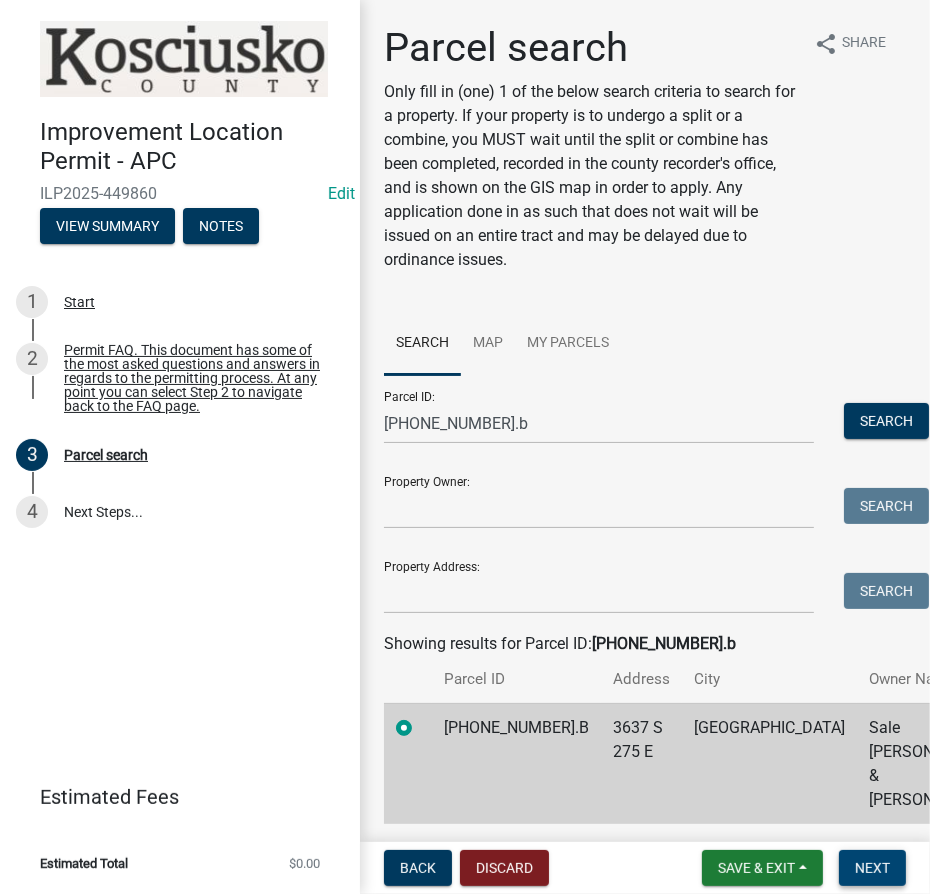 click on "Next" at bounding box center (872, 868) 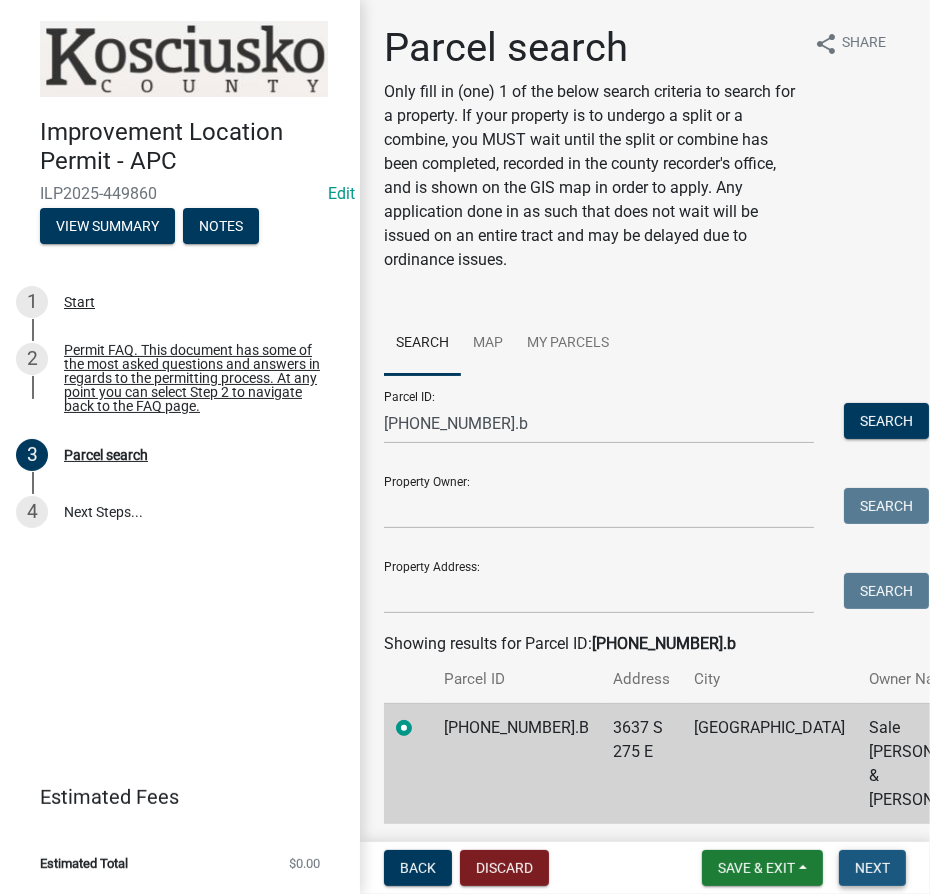 click on "Next" at bounding box center [872, 868] 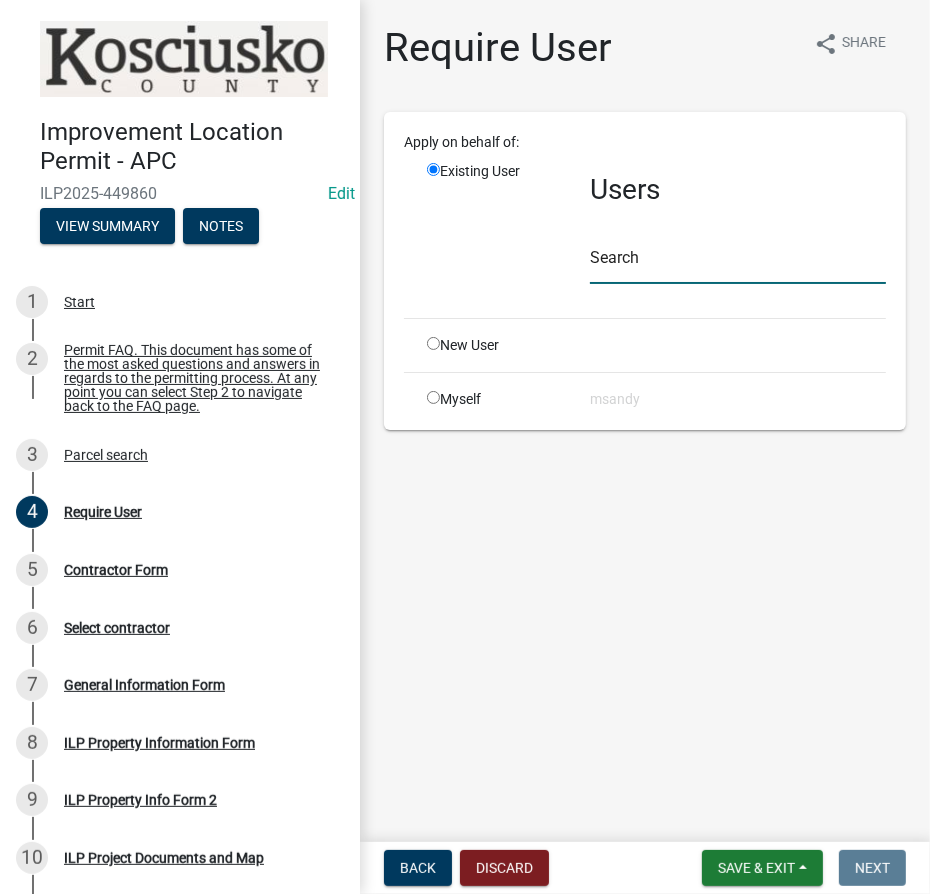 drag, startPoint x: 605, startPoint y: 272, endPoint x: 566, endPoint y: 266, distance: 39.45884 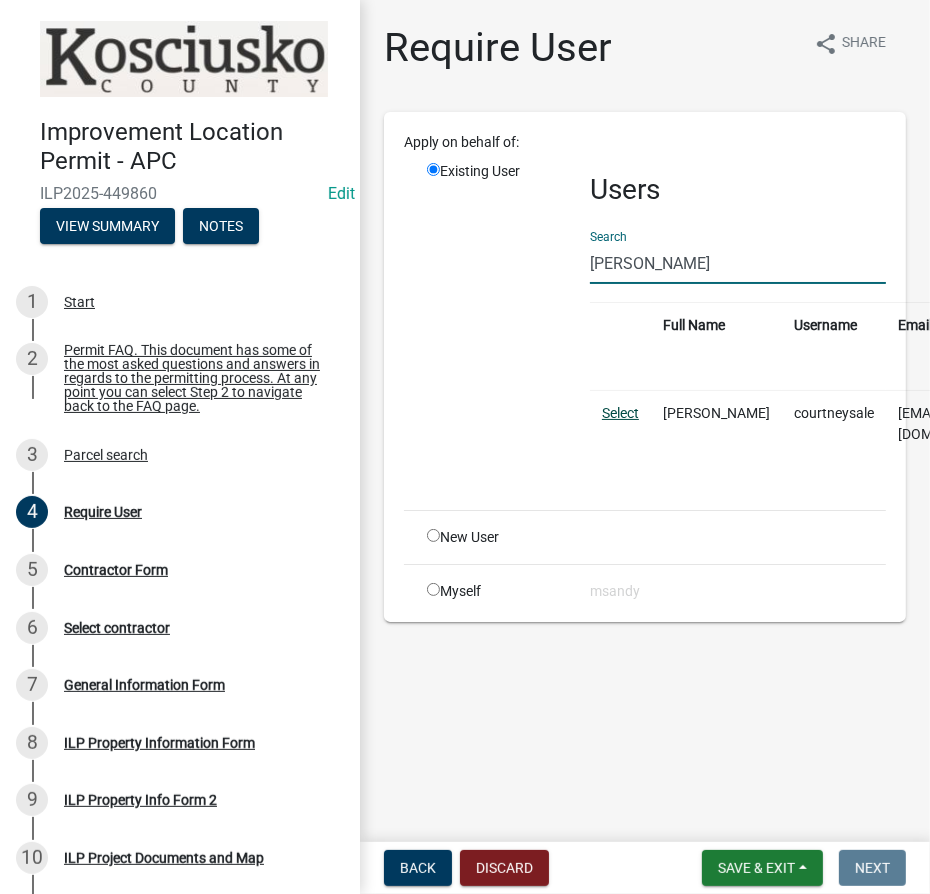 type on "[PERSON_NAME]" 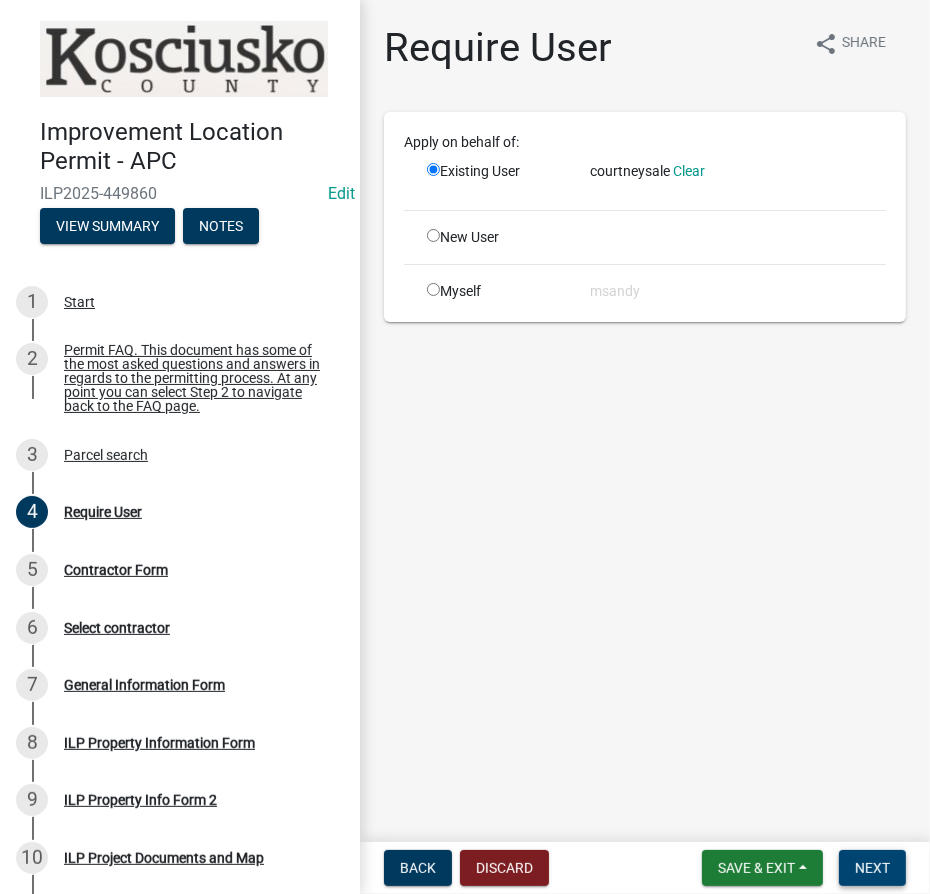 click on "Next" at bounding box center (872, 868) 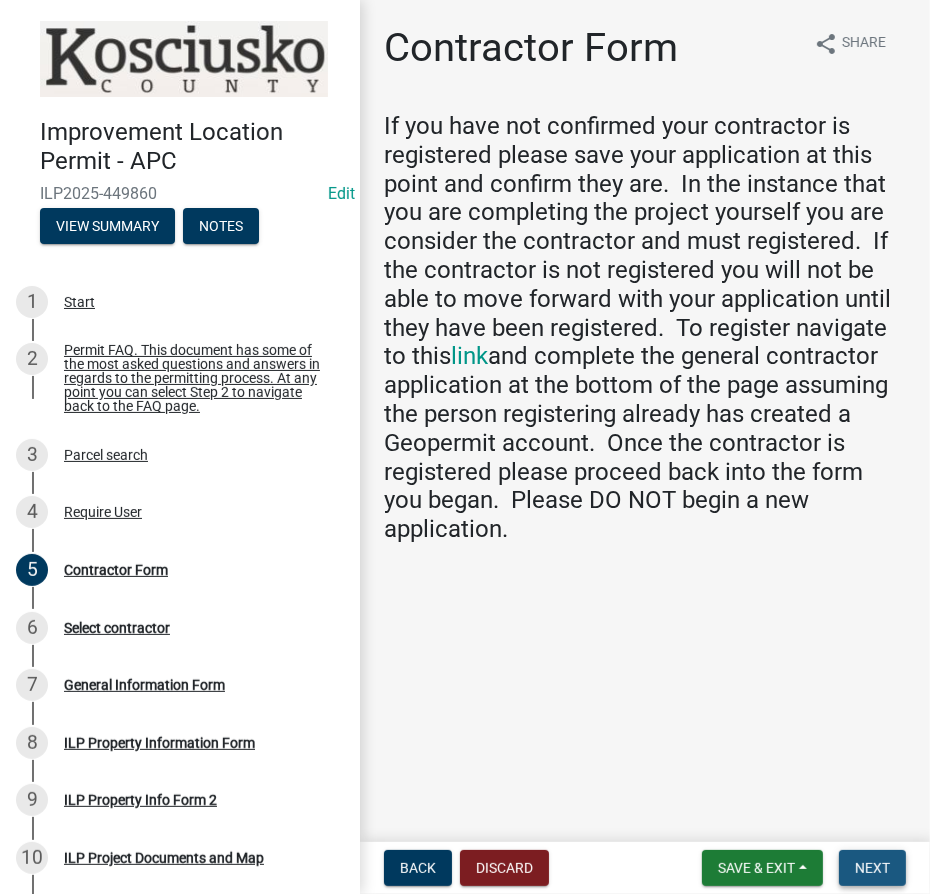 click on "Next" at bounding box center (872, 868) 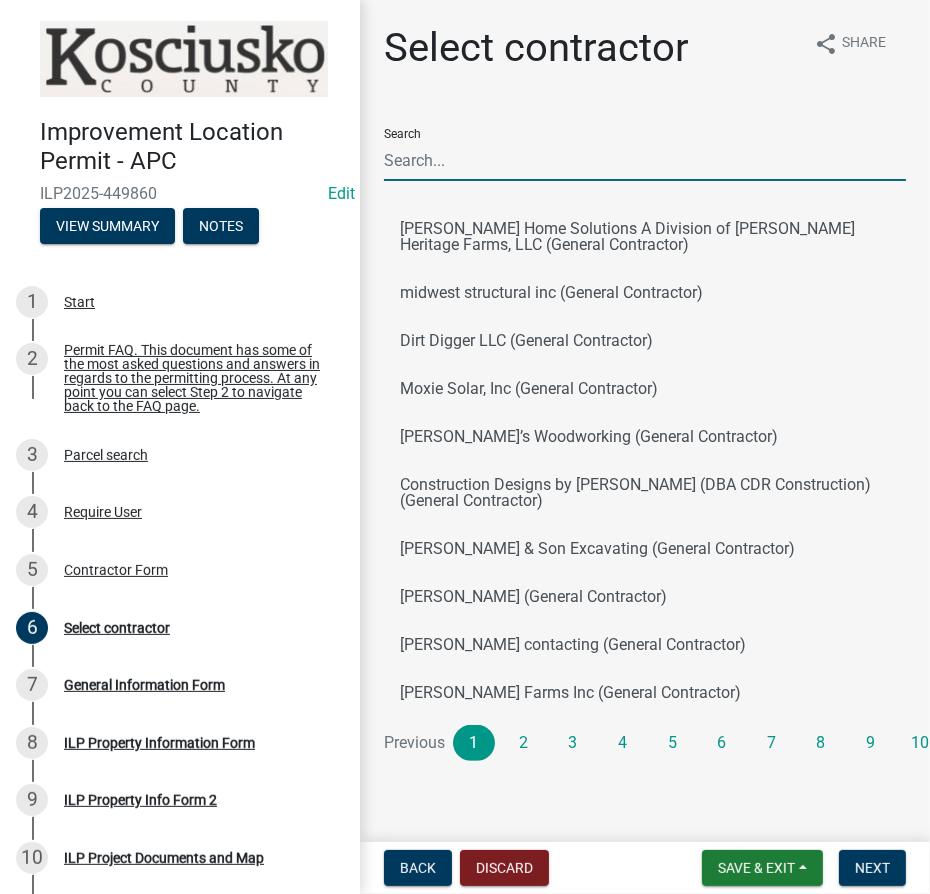 click on "Search" at bounding box center (645, 160) 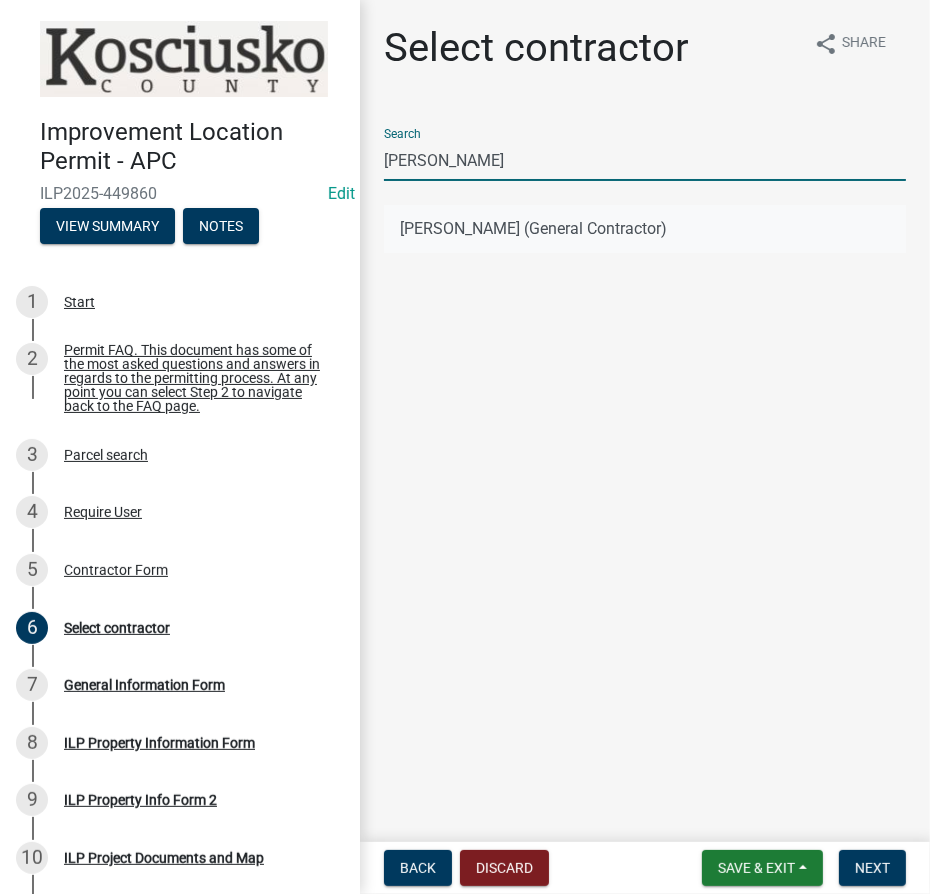 type on "[PERSON_NAME]" 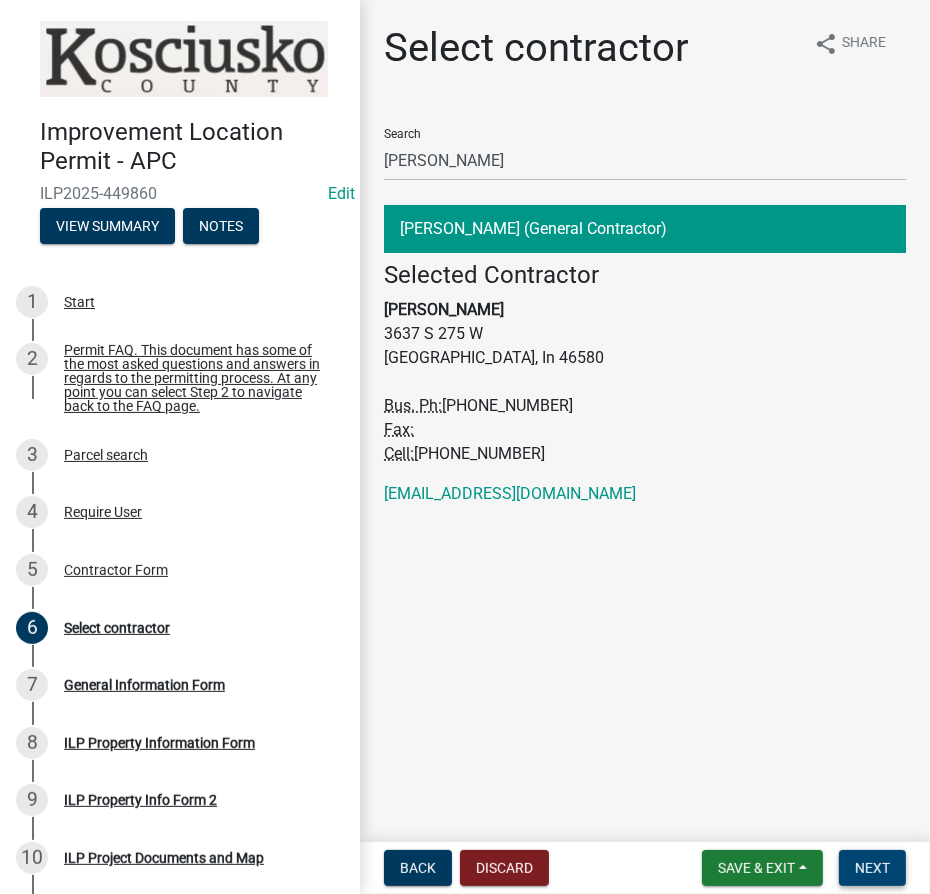 click on "Next" at bounding box center [872, 868] 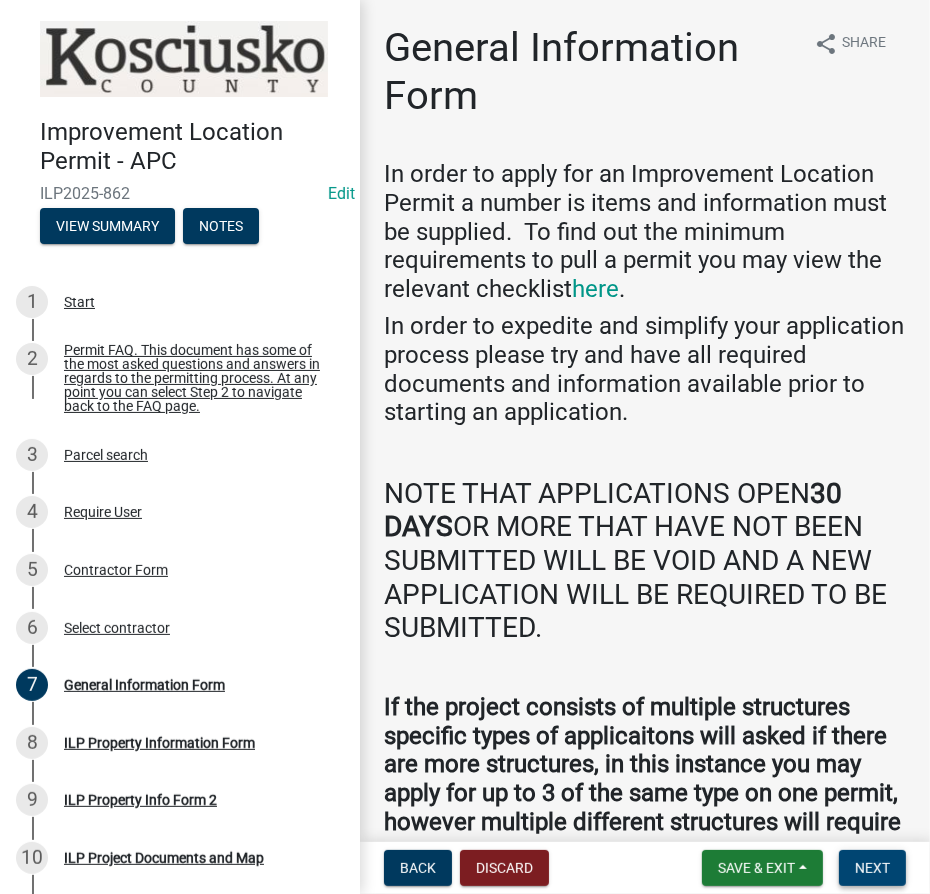 click on "Next" at bounding box center (872, 868) 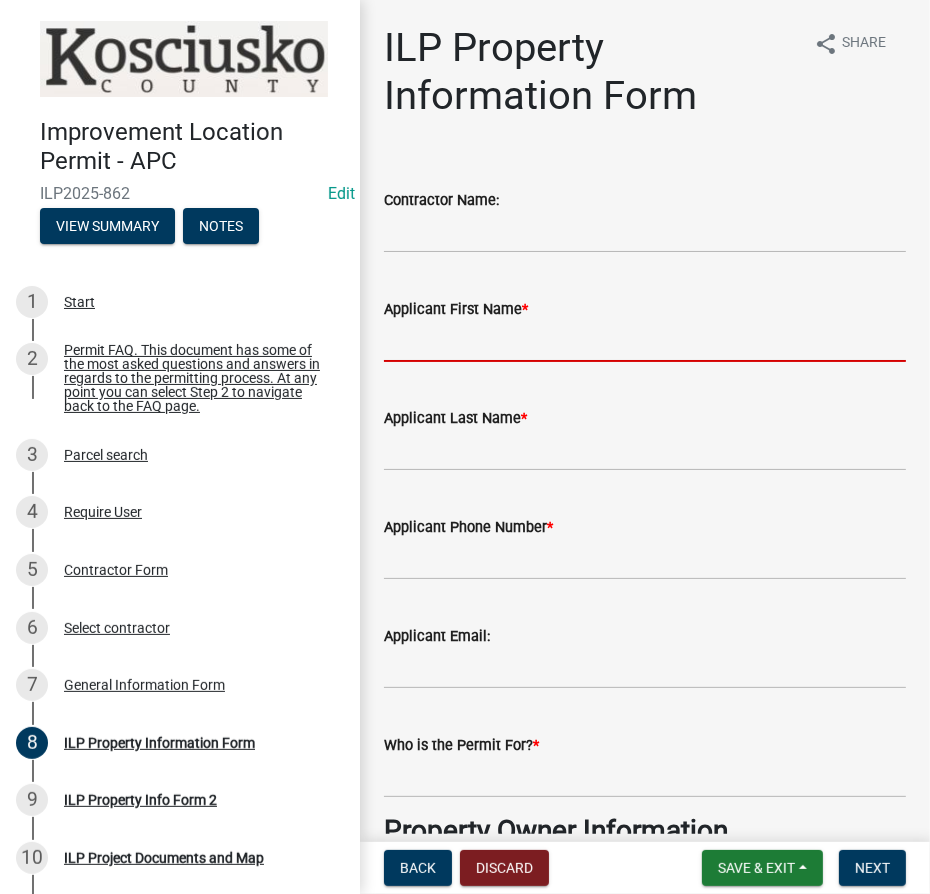 drag, startPoint x: 405, startPoint y: 359, endPoint x: 392, endPoint y: 334, distance: 28.178005 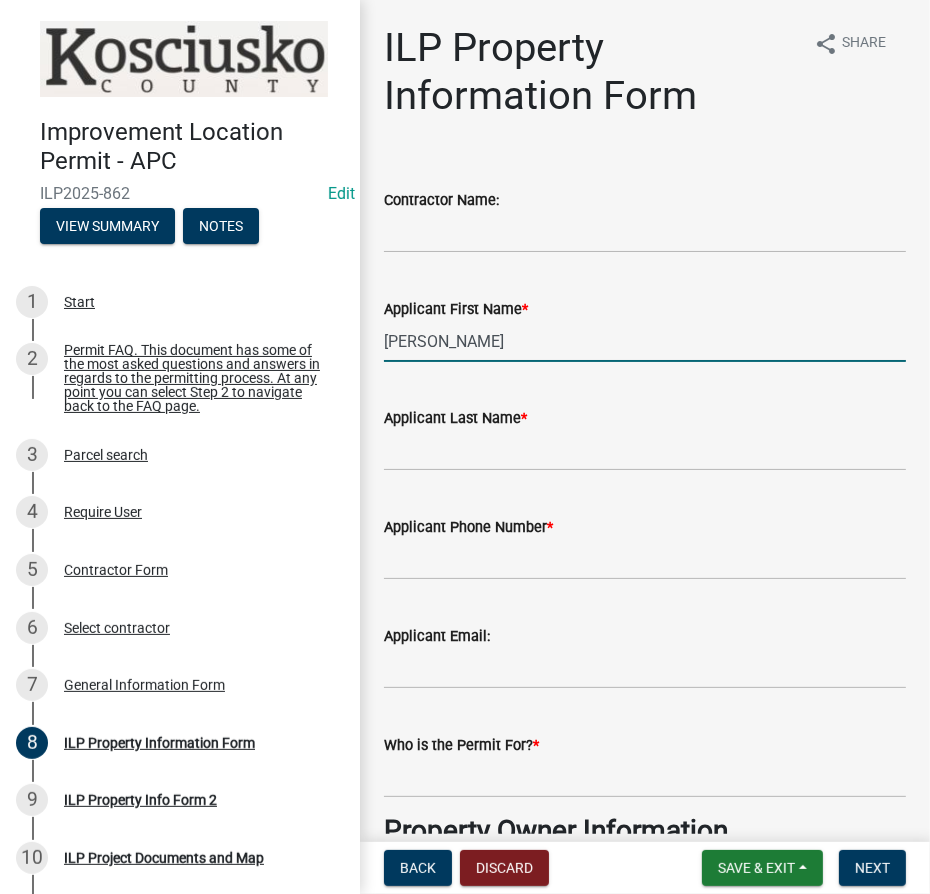 type on "[PERSON_NAME]" 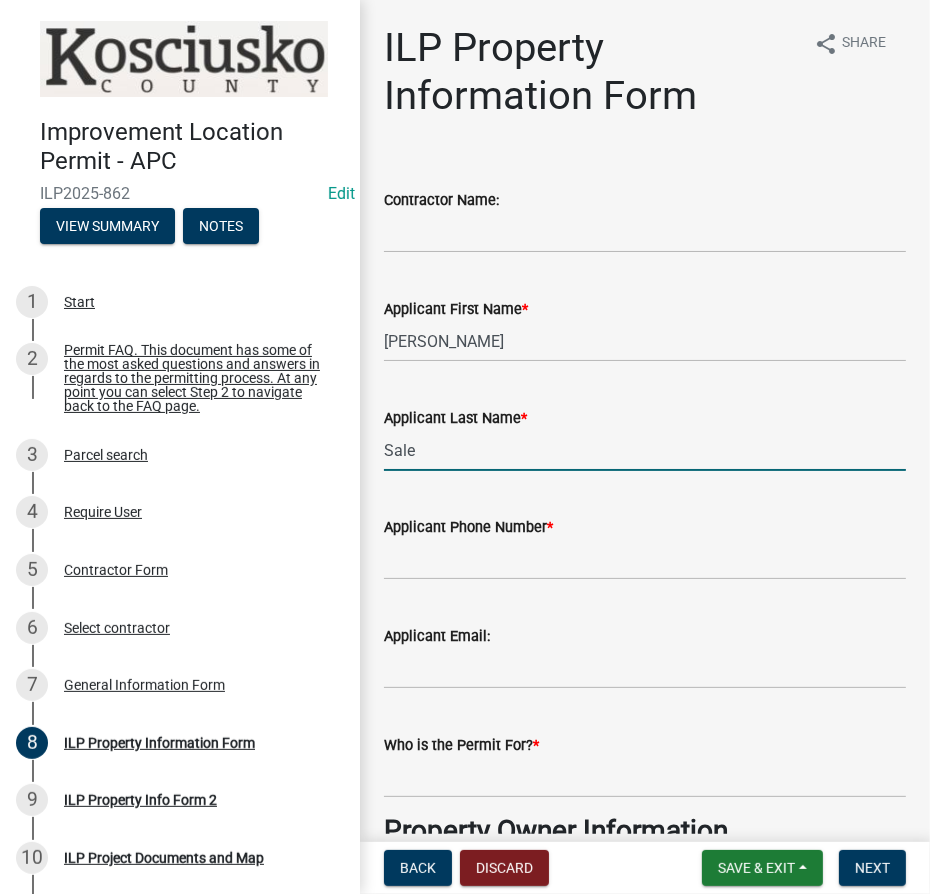 type on "Sale" 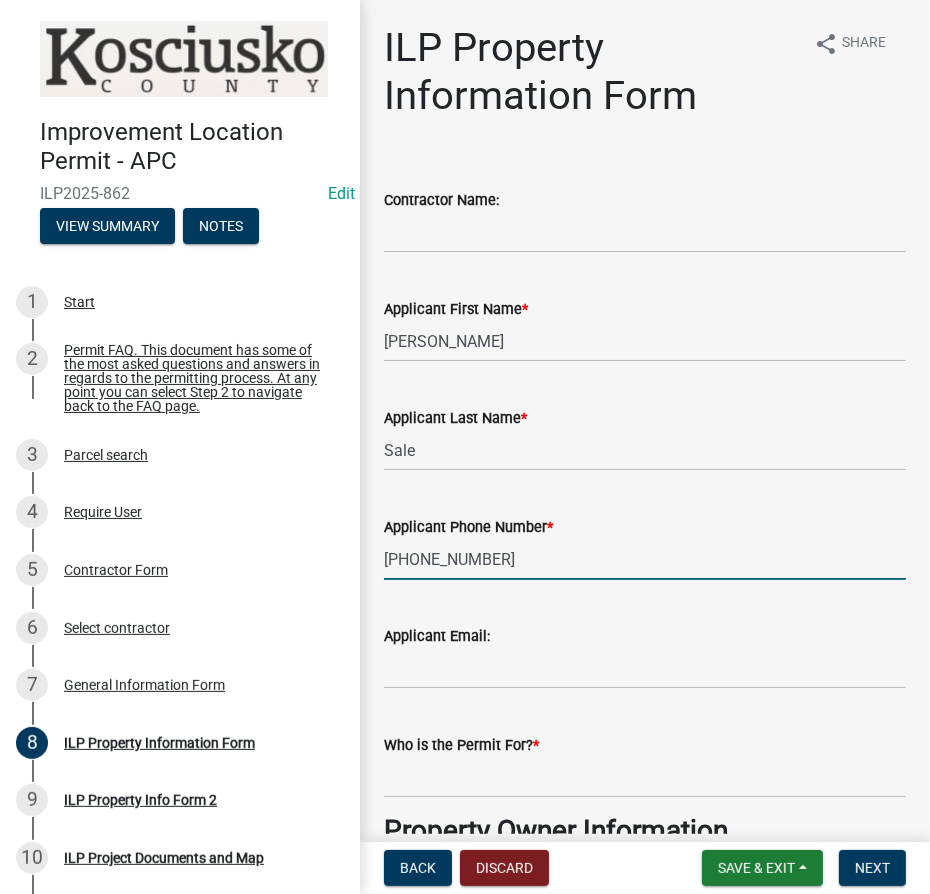 type on "[PHONE_NUMBER]" 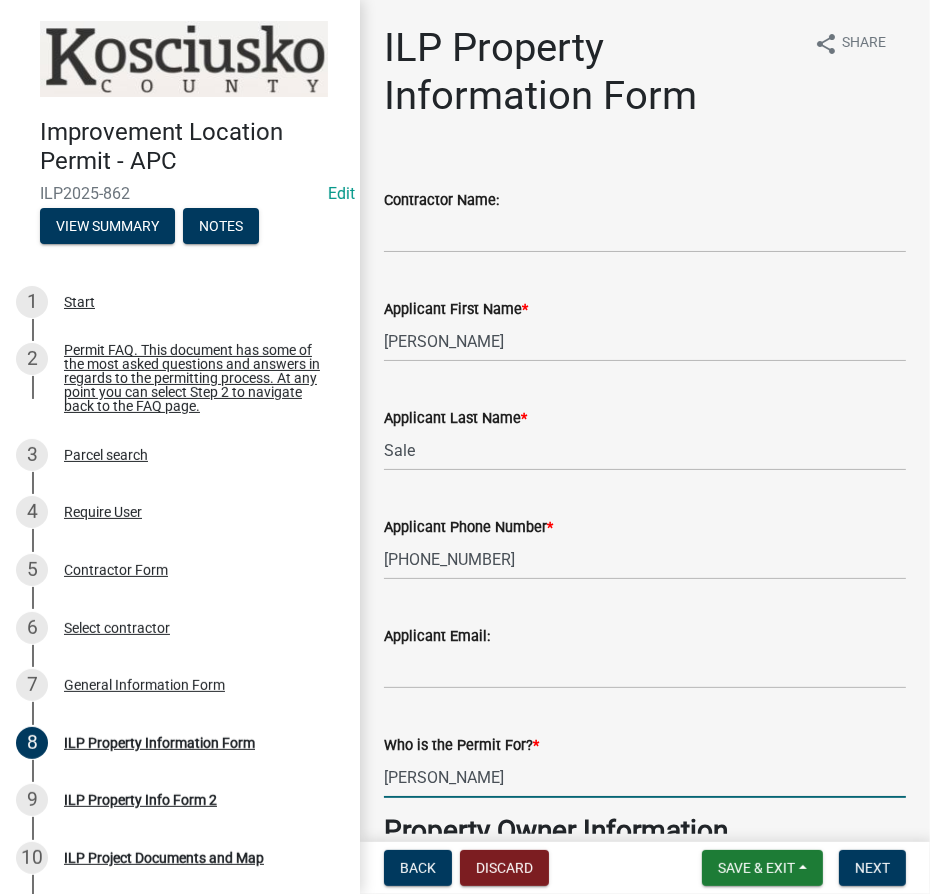type on "[PERSON_NAME]" 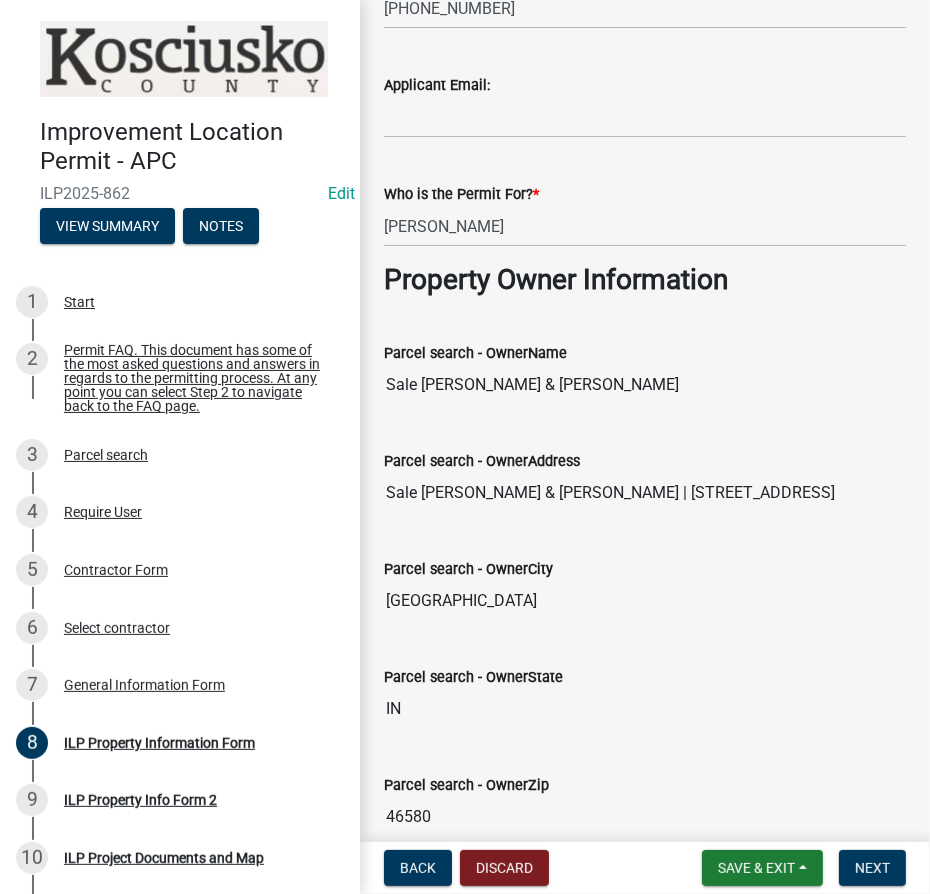 scroll, scrollTop: 1056, scrollLeft: 0, axis: vertical 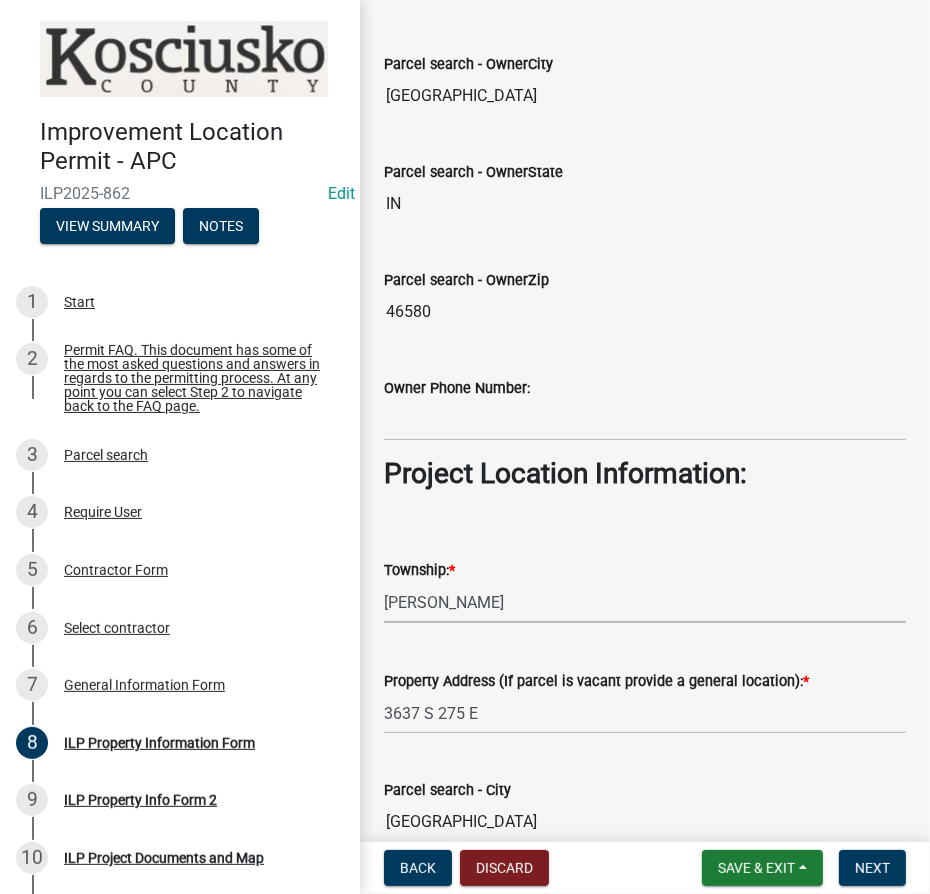 select on "adf60358-013e-4c9f-9dad-09561f394e7b" 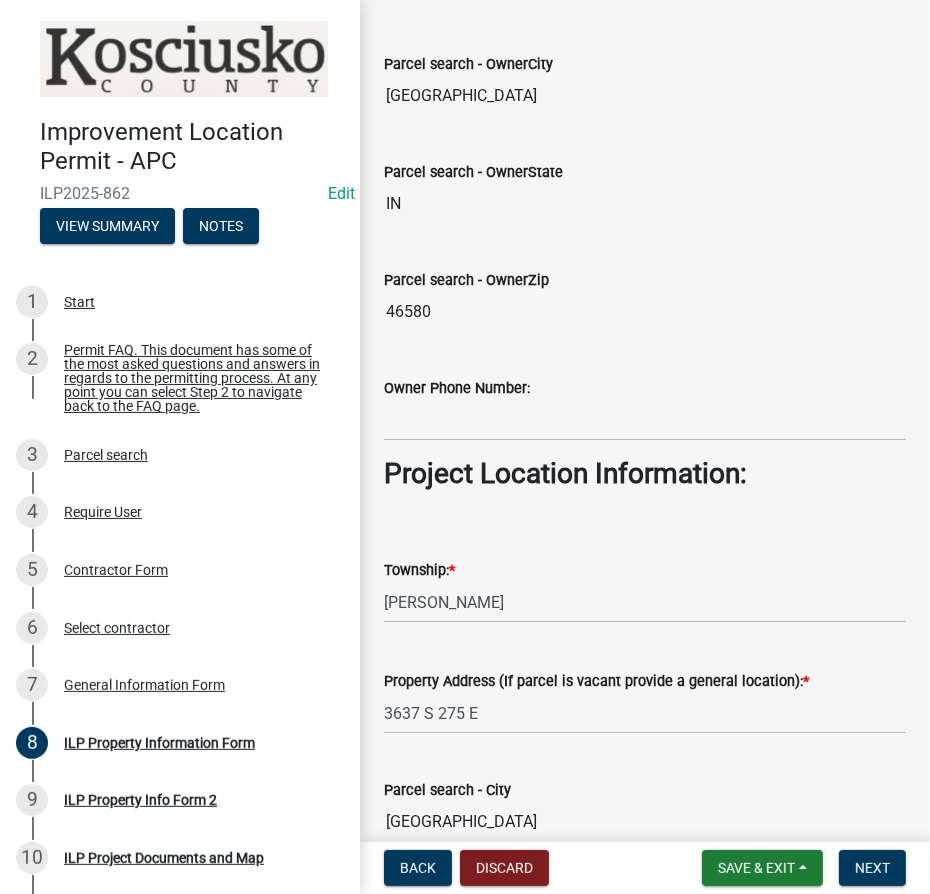 scroll, scrollTop: 1565, scrollLeft: 0, axis: vertical 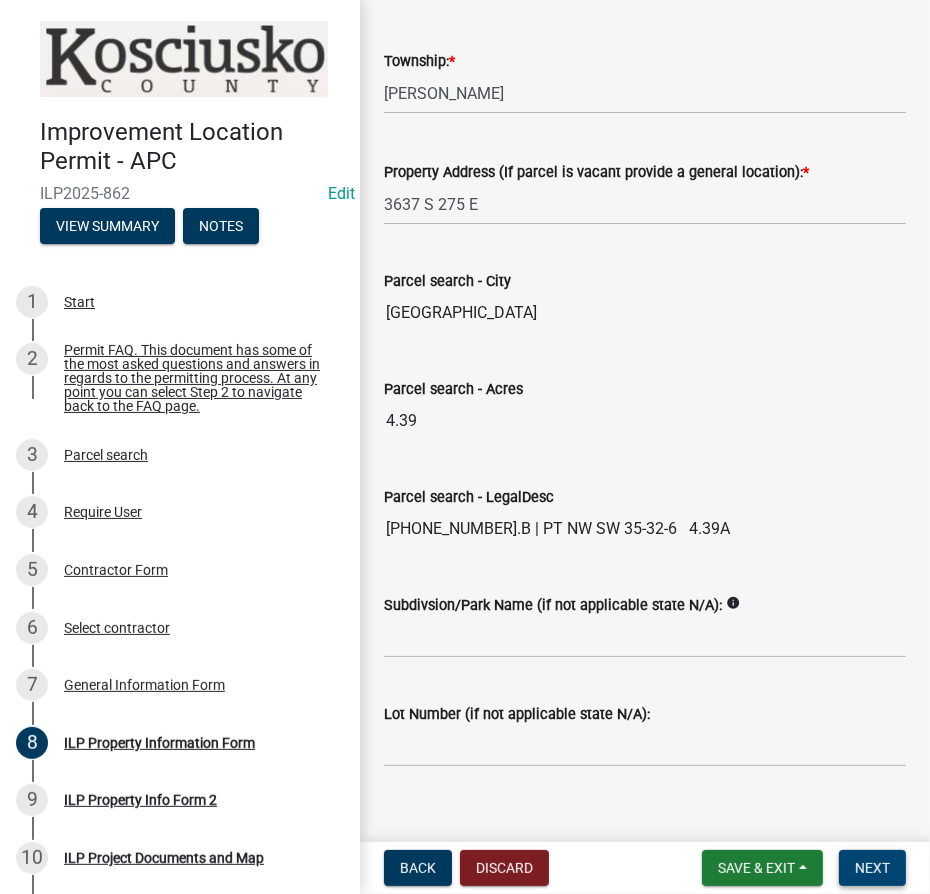 click on "Next" at bounding box center [872, 868] 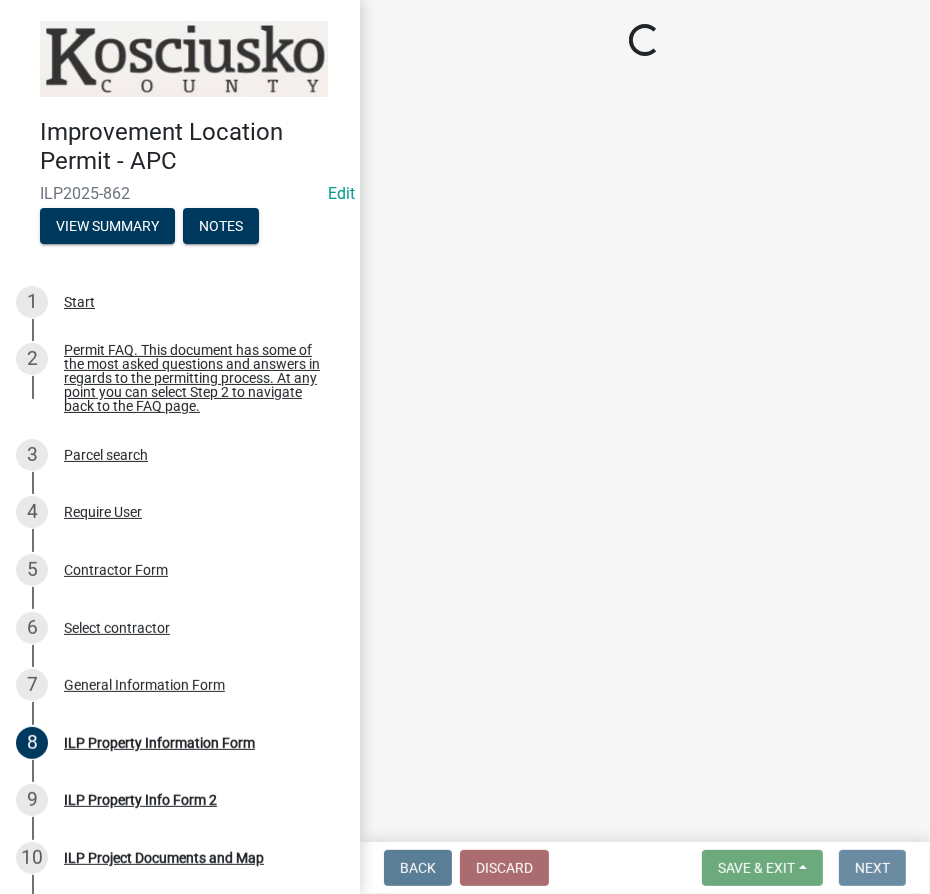 scroll, scrollTop: 0, scrollLeft: 0, axis: both 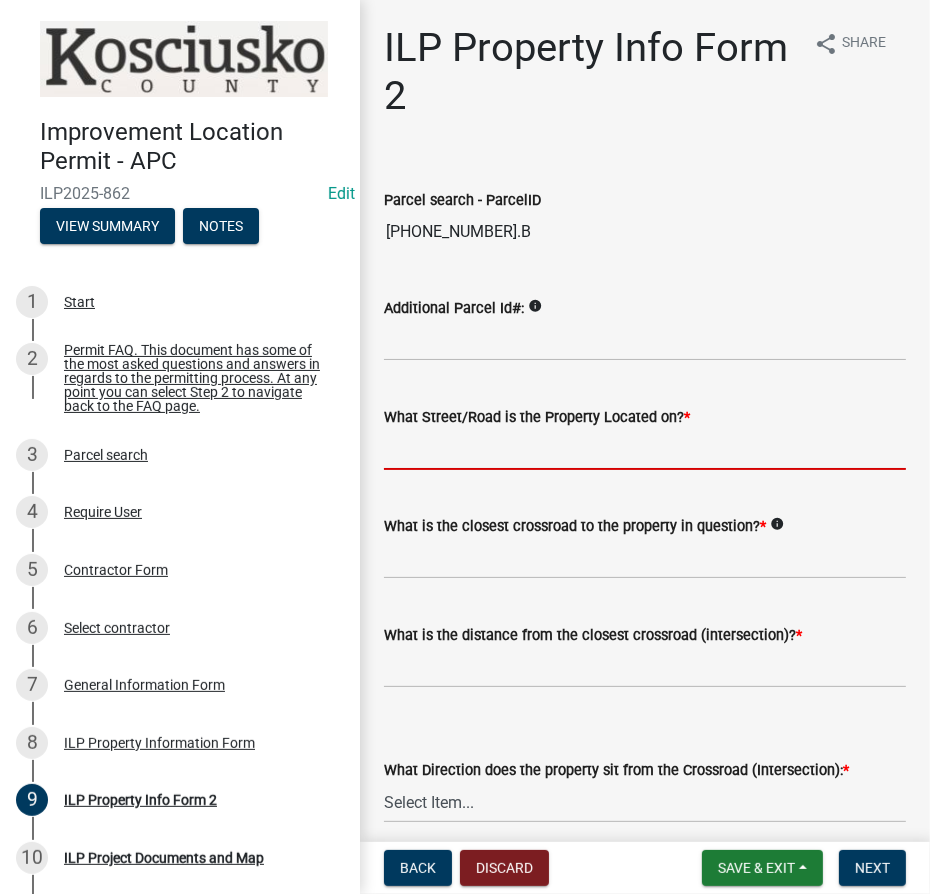 click on "What Street/Road is the Property Located on?  *" at bounding box center [645, 449] 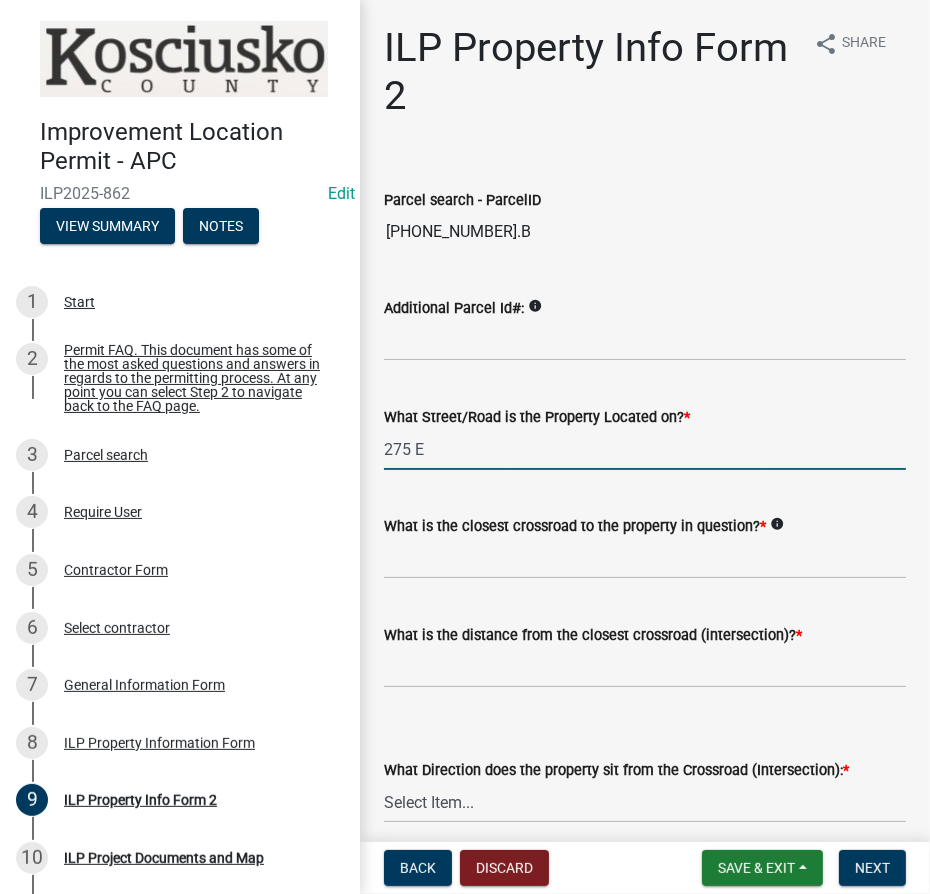 type on "275 E" 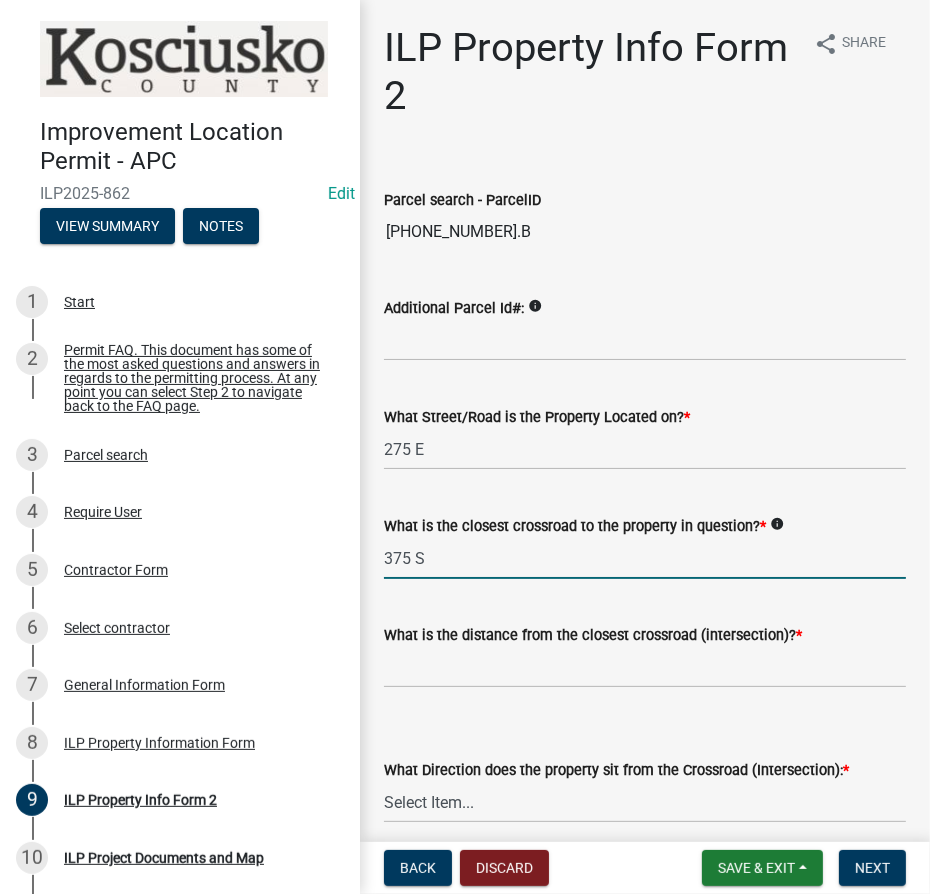 type on "375 S" 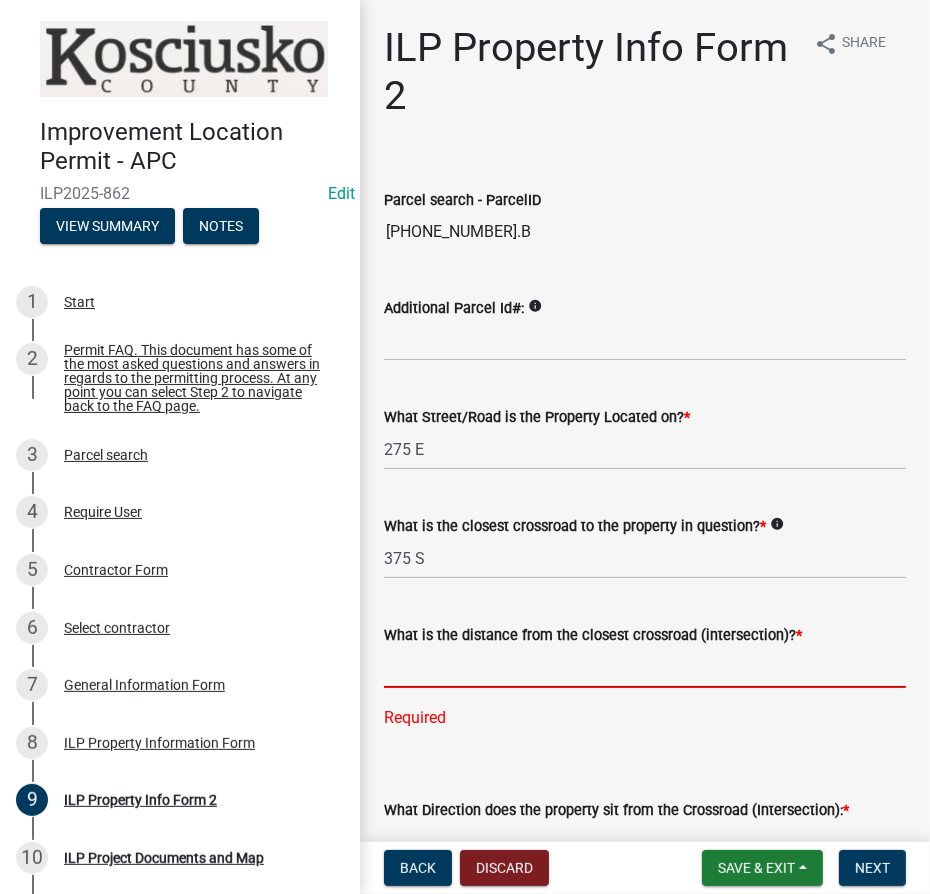 drag, startPoint x: 520, startPoint y: 684, endPoint x: 509, endPoint y: 649, distance: 36.687874 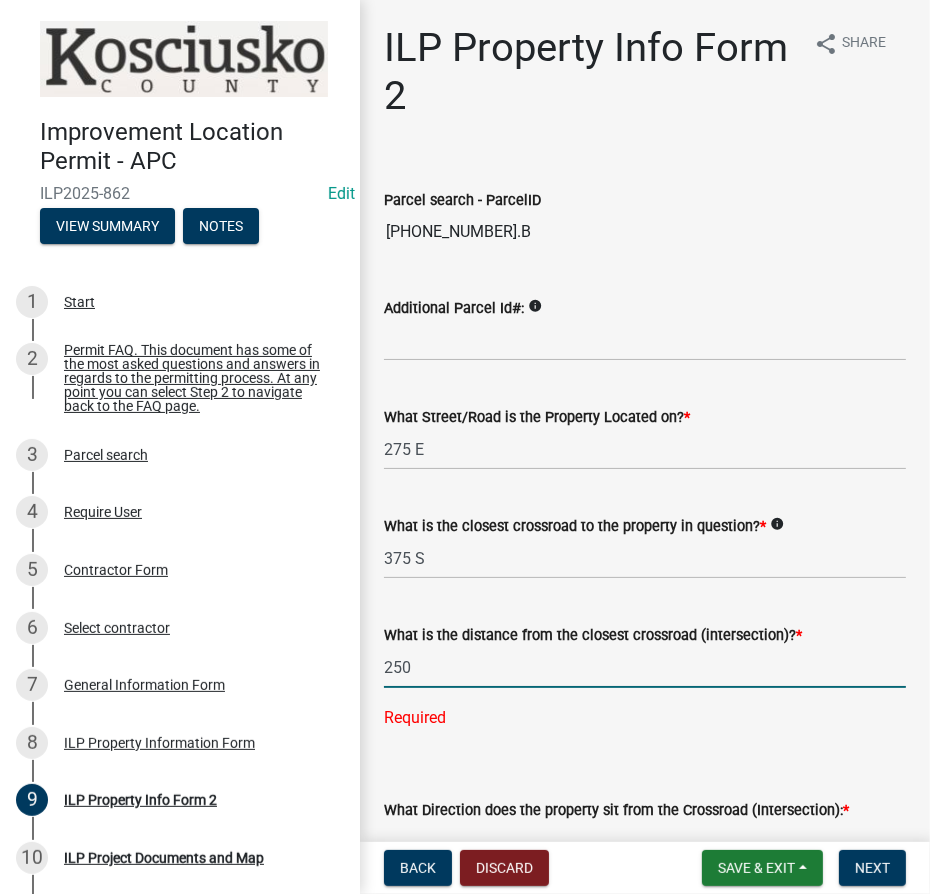 type on "250" 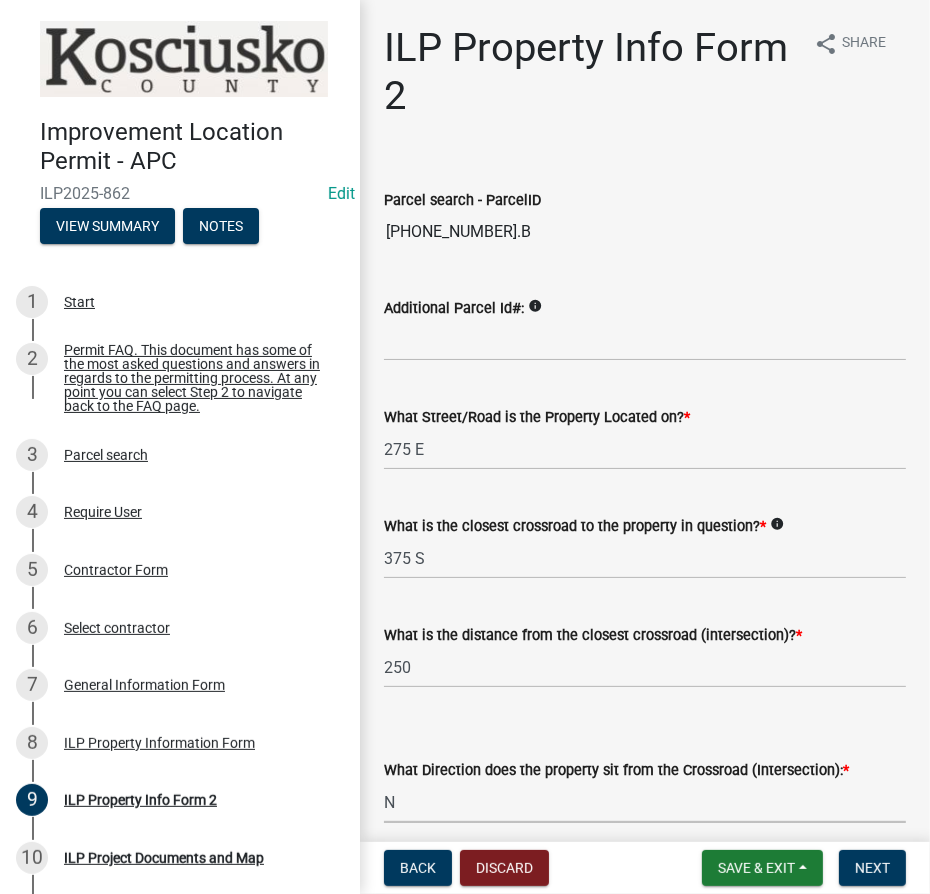 select on "0609af41-fe40-4fa2-880d-6f54f567ae8e" 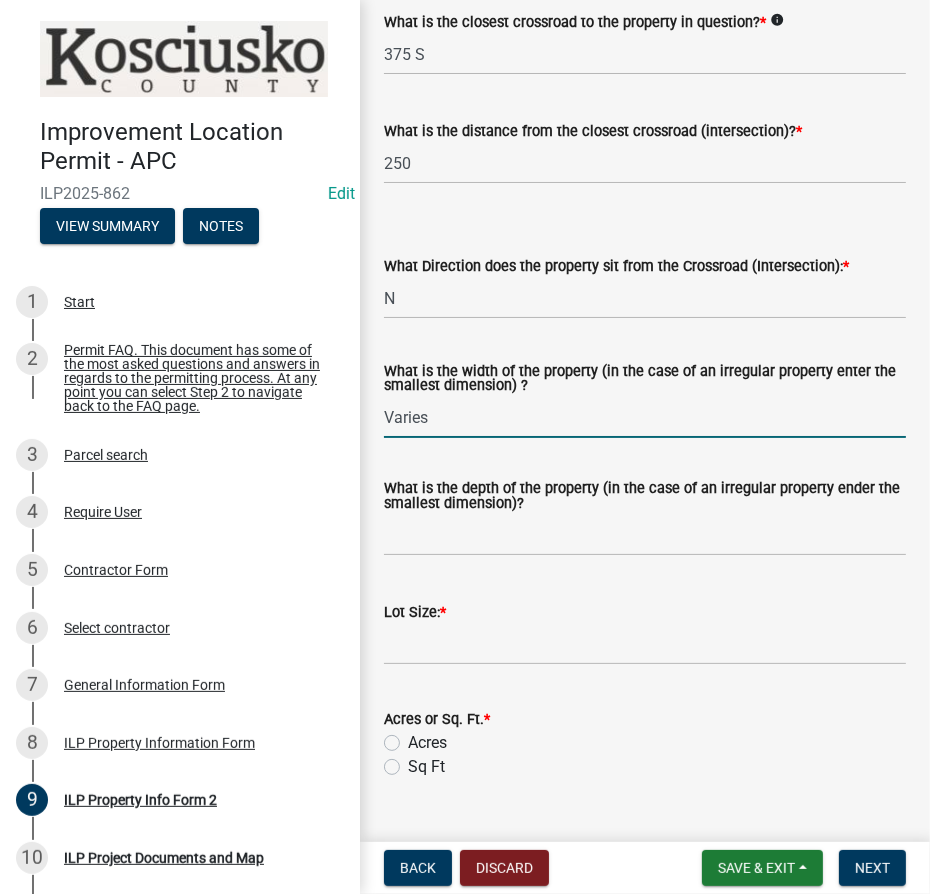 type on "Varies" 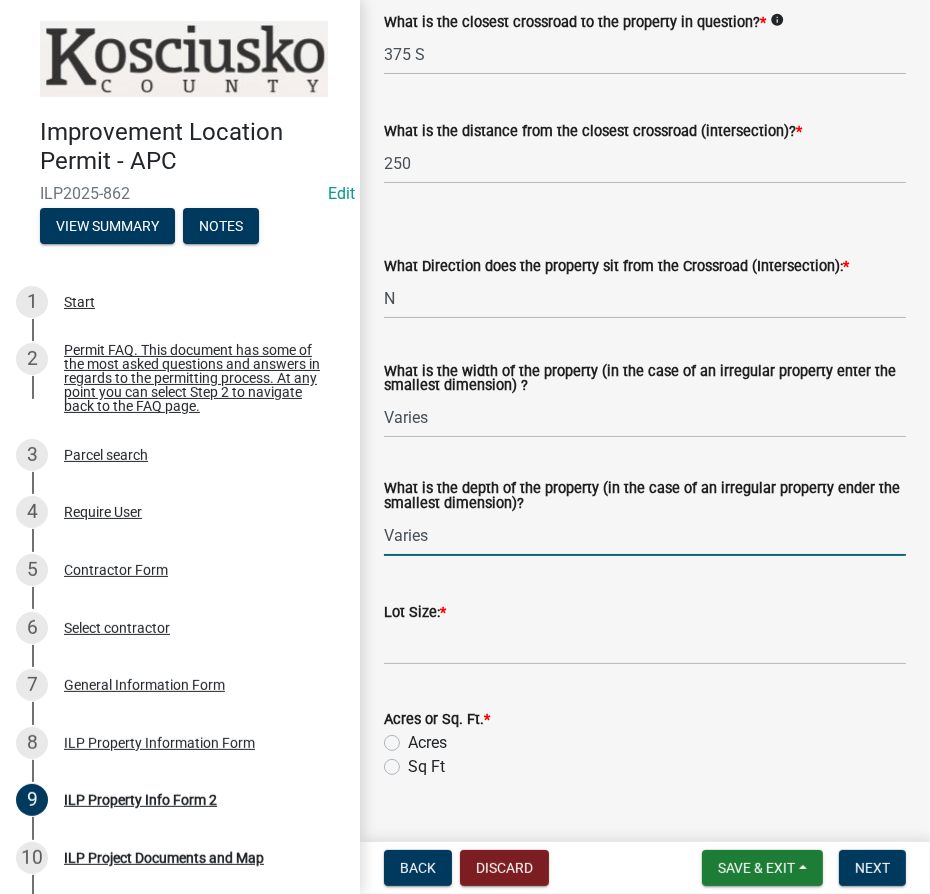 type on "Varies" 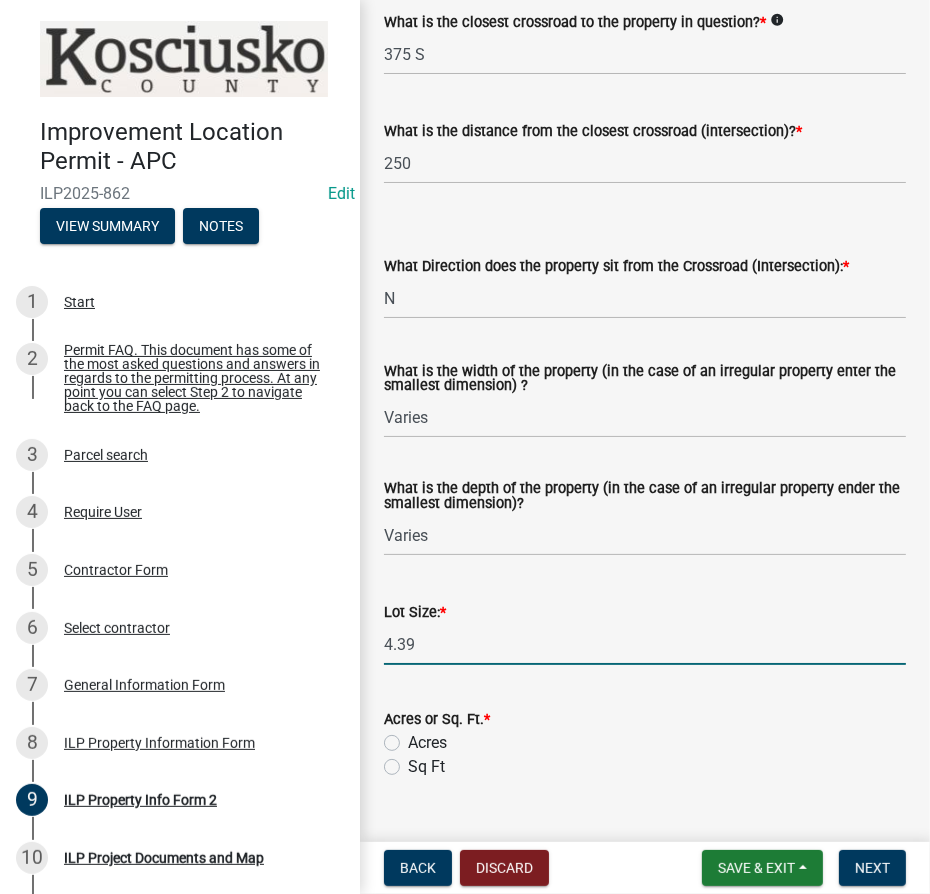 type on "4.39" 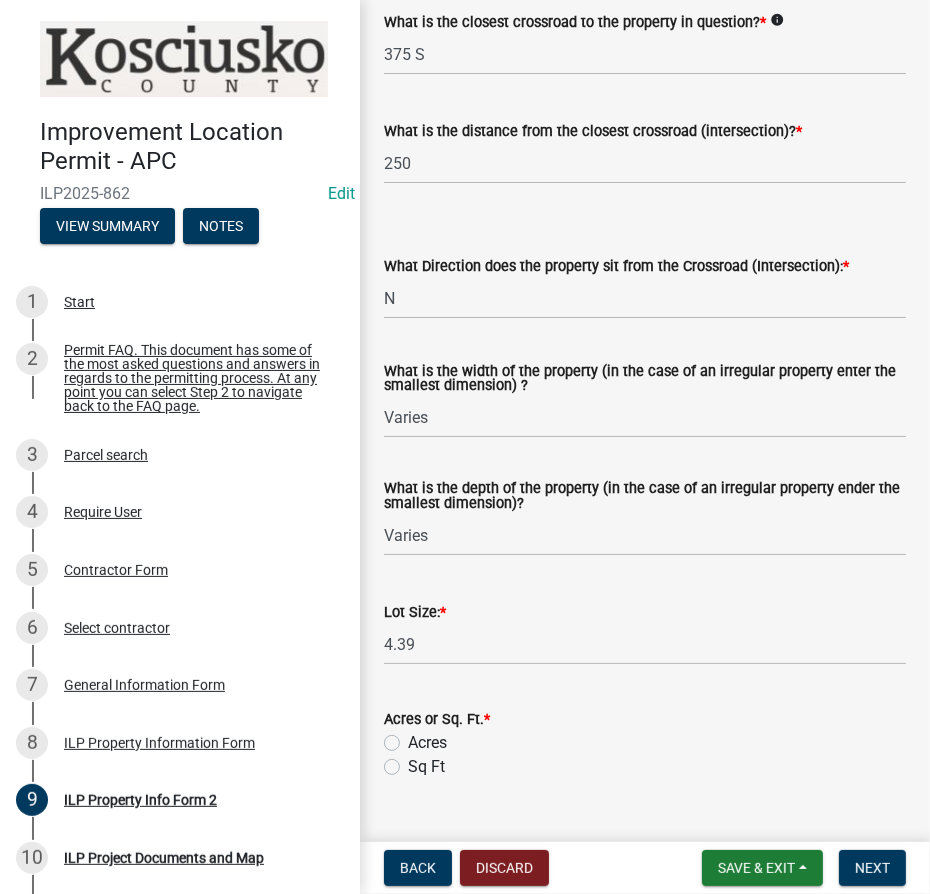 drag, startPoint x: 394, startPoint y: 738, endPoint x: 407, endPoint y: 741, distance: 13.341664 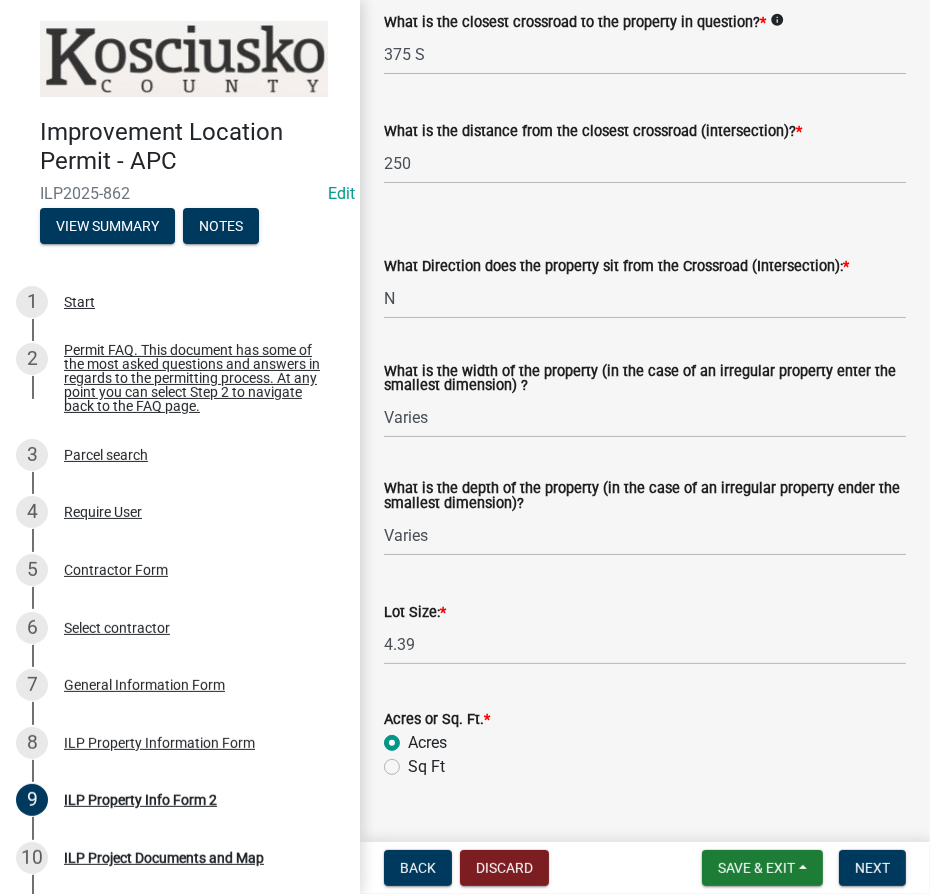 radio on "true" 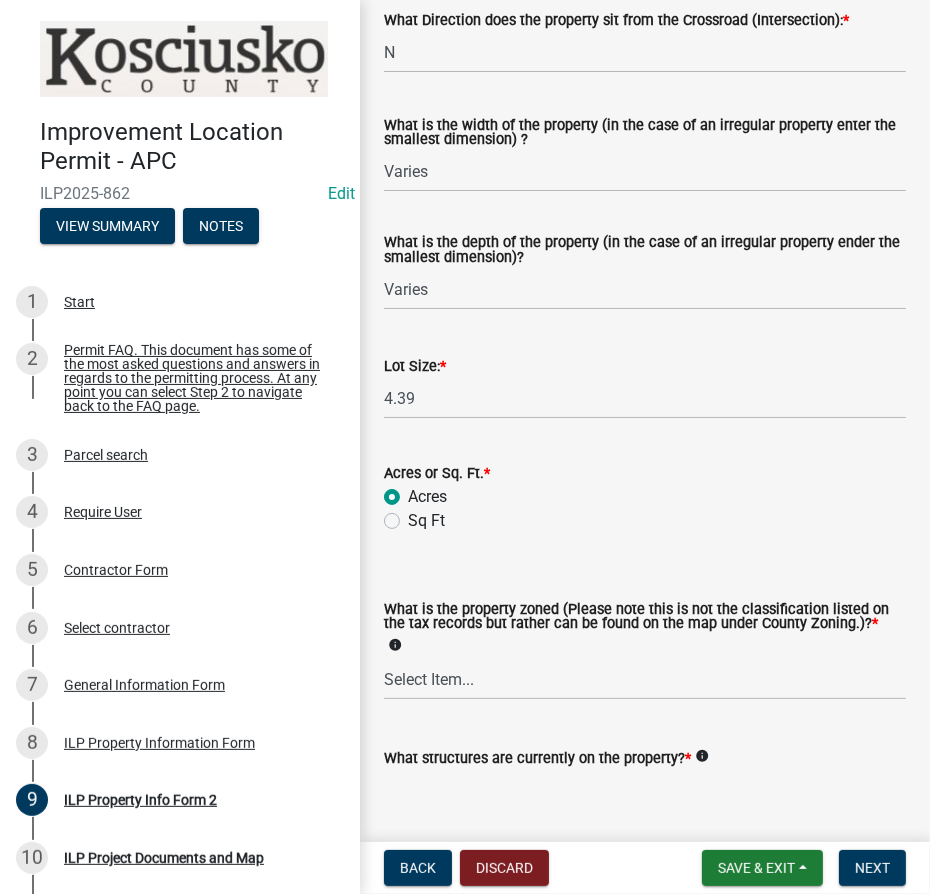 scroll, scrollTop: 874, scrollLeft: 0, axis: vertical 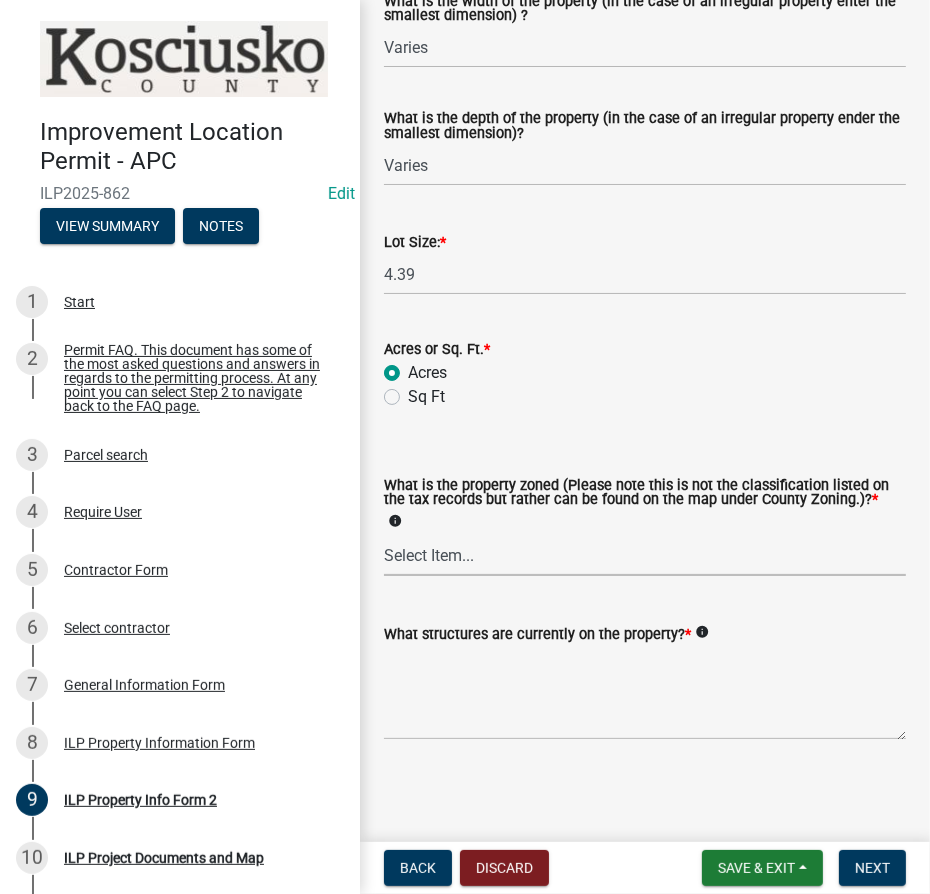 click on "Select Item...   Agricultural   Agricultural 2   Commercial   Environmental   Industrial 1   Industrial 2   Industrial 3   Public Use   Residential" at bounding box center [645, 555] 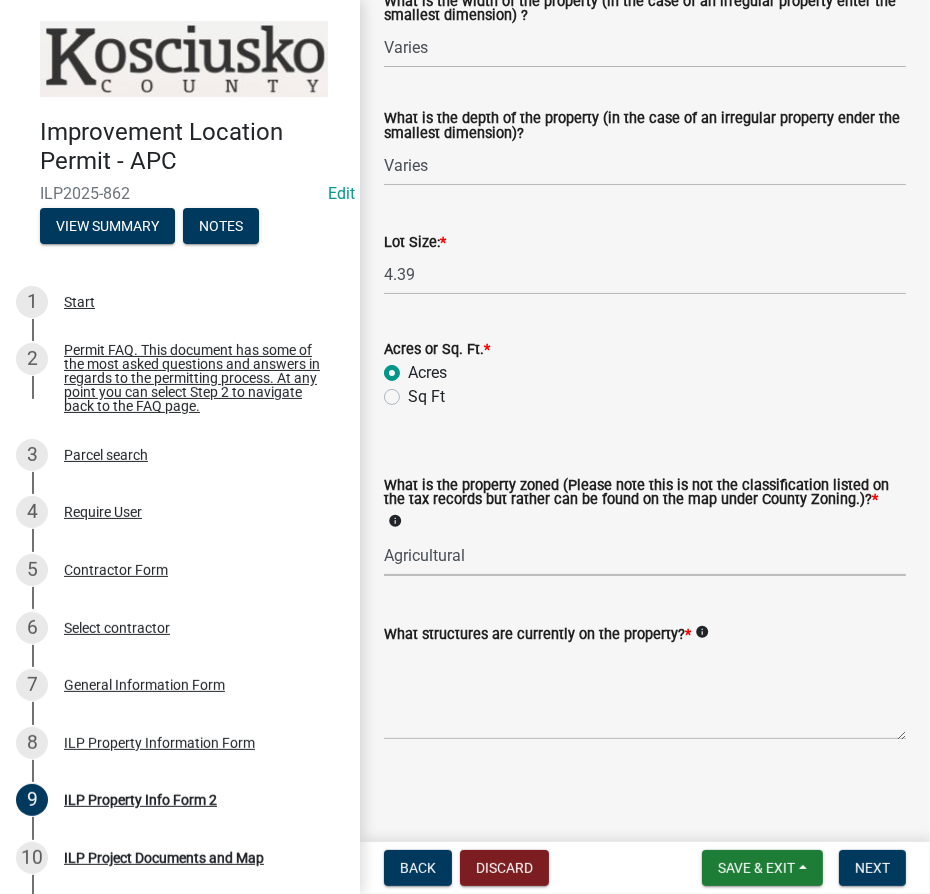 click on "Select Item...   Agricultural   Agricultural 2   Commercial   Environmental   Industrial 1   Industrial 2   Industrial 3   Public Use   Residential" at bounding box center (645, 555) 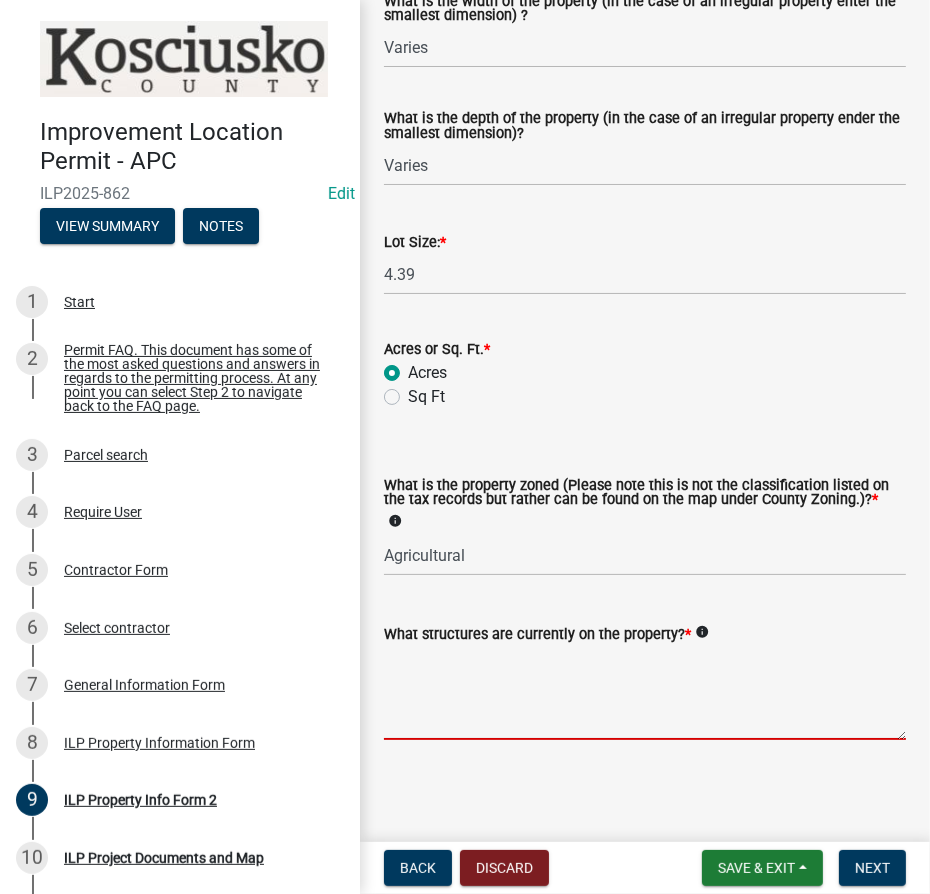 click on "What structures are currently on the property?  *" at bounding box center [645, 693] 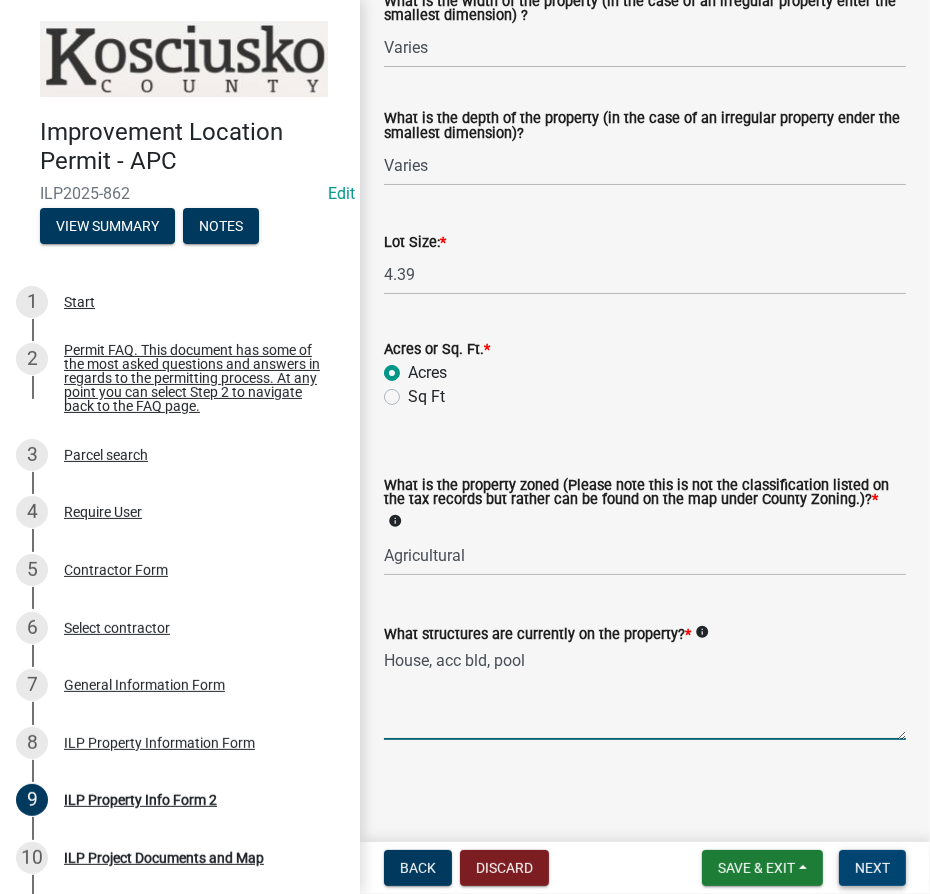 type on "House, acc bld, pool" 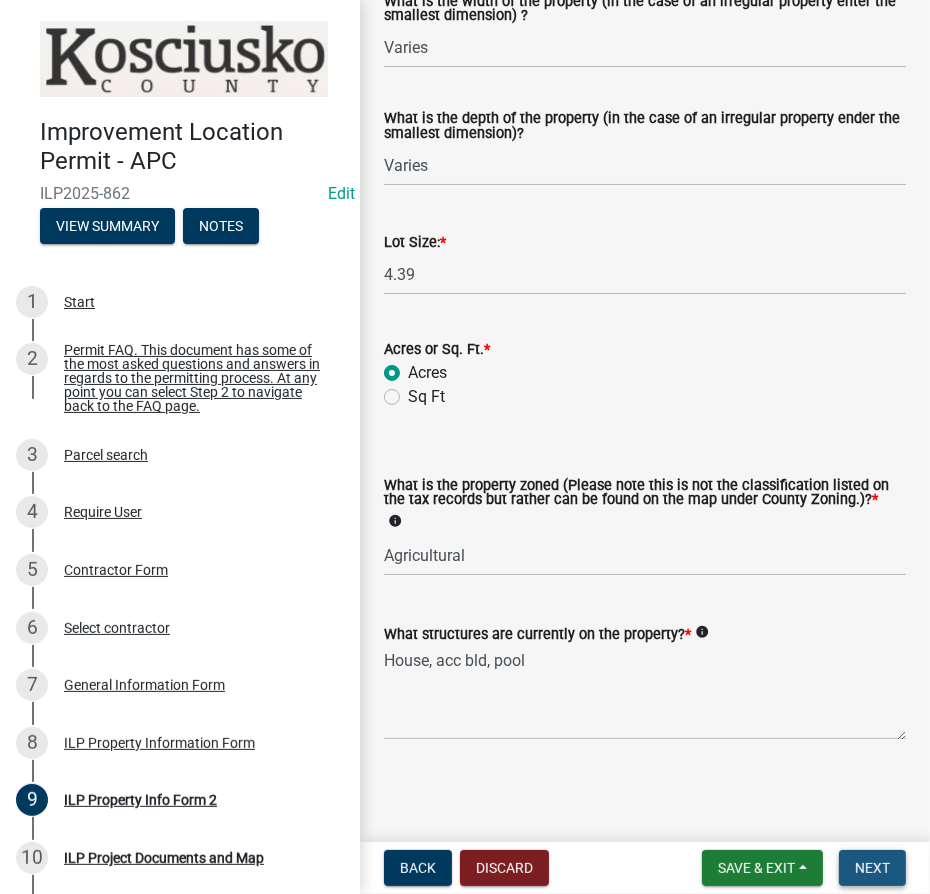 click on "Next" at bounding box center [872, 868] 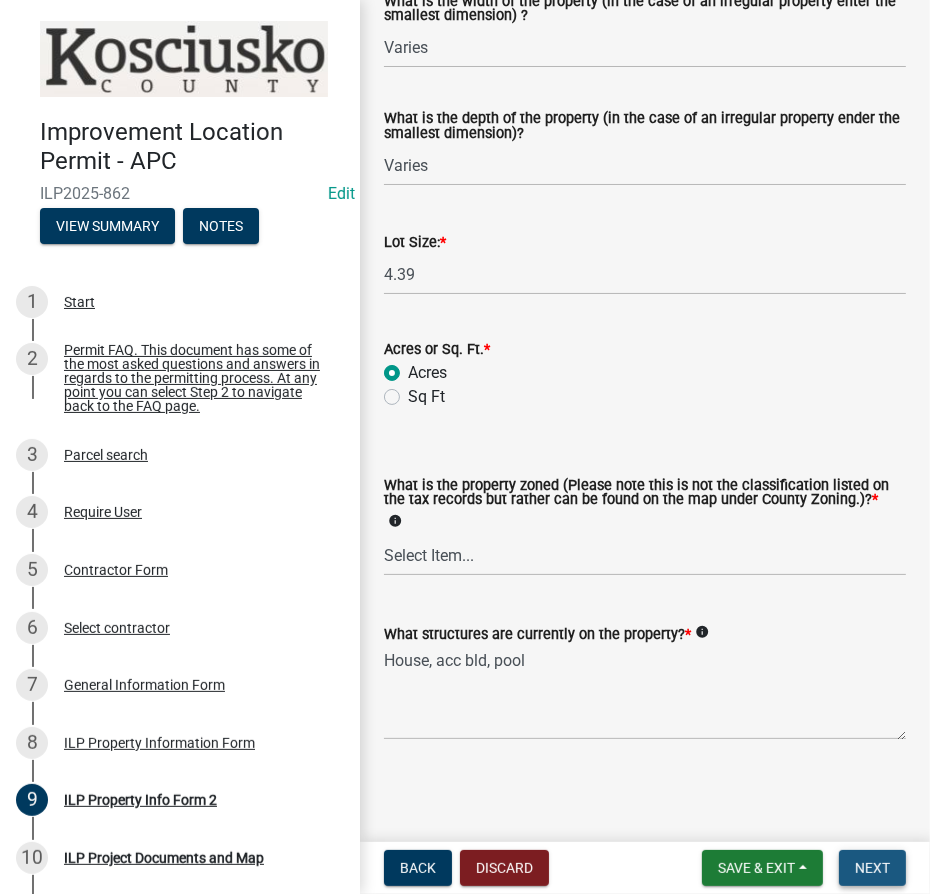 scroll, scrollTop: 0, scrollLeft: 0, axis: both 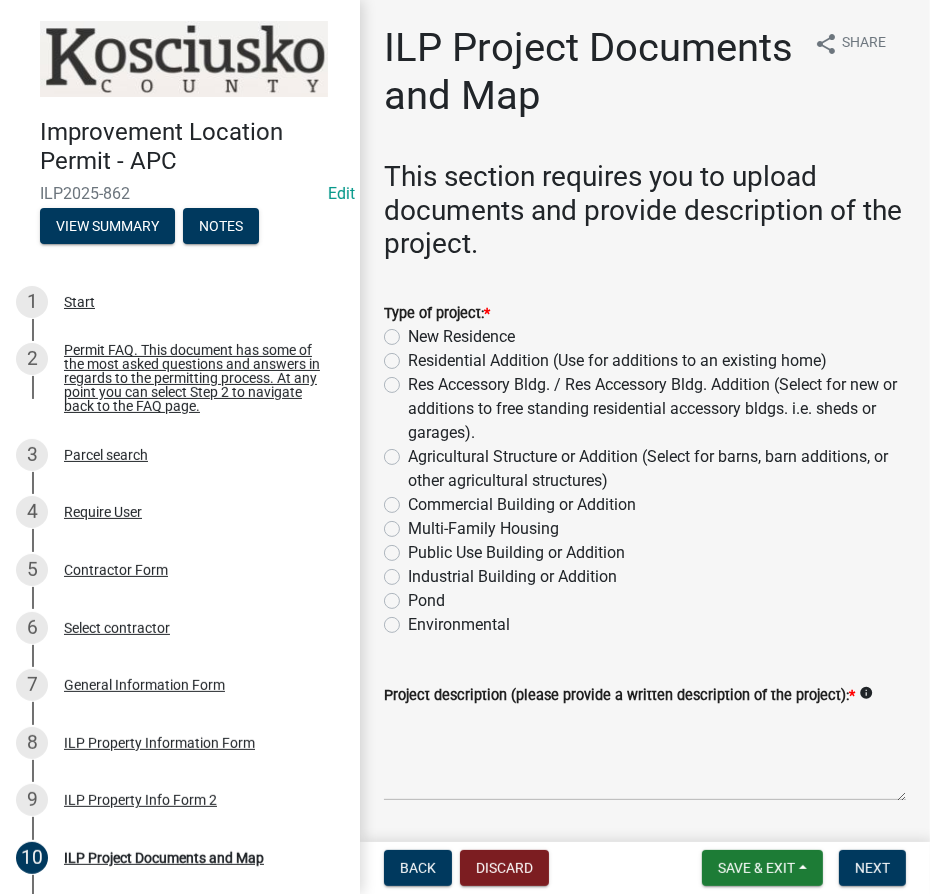 click on "Res Accessory Bldg. / Res Accessory  Bldg. Addition (Select for new or additions to free standing residential accessory bldgs. i.e. sheds or garages)." 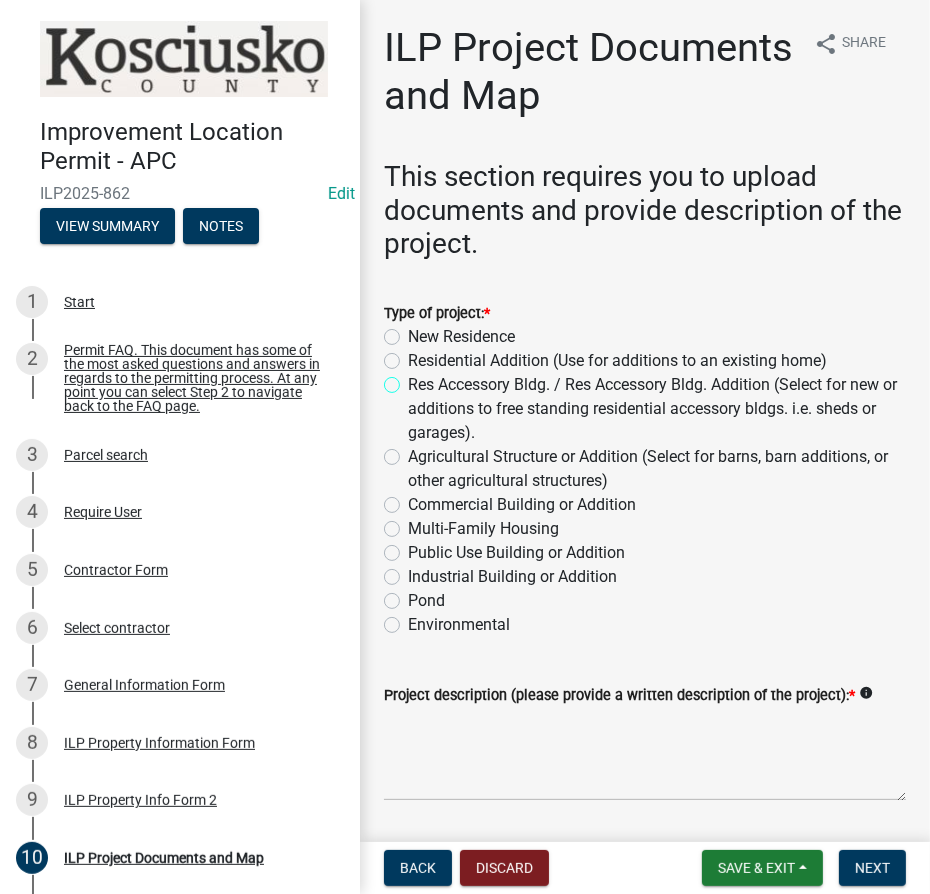 click on "Res Accessory Bldg. / Res Accessory  Bldg. Addition (Select for new or additions to free standing residential accessory bldgs. i.e. sheds or garages)." at bounding box center (414, 379) 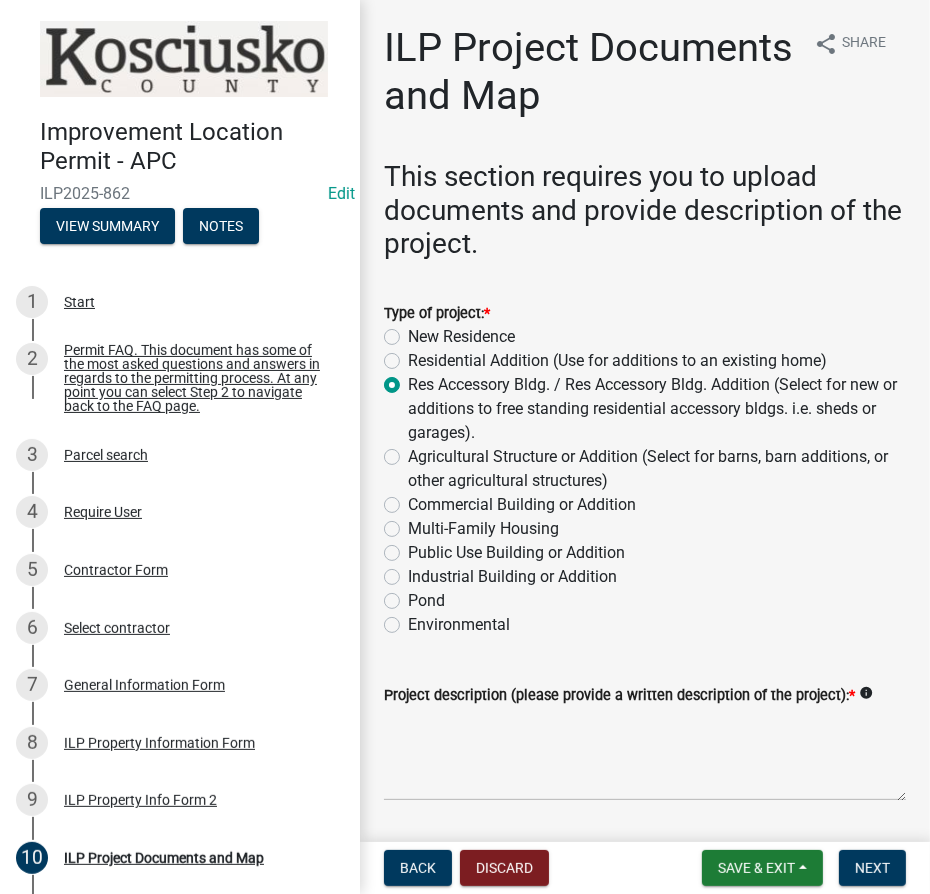 radio on "true" 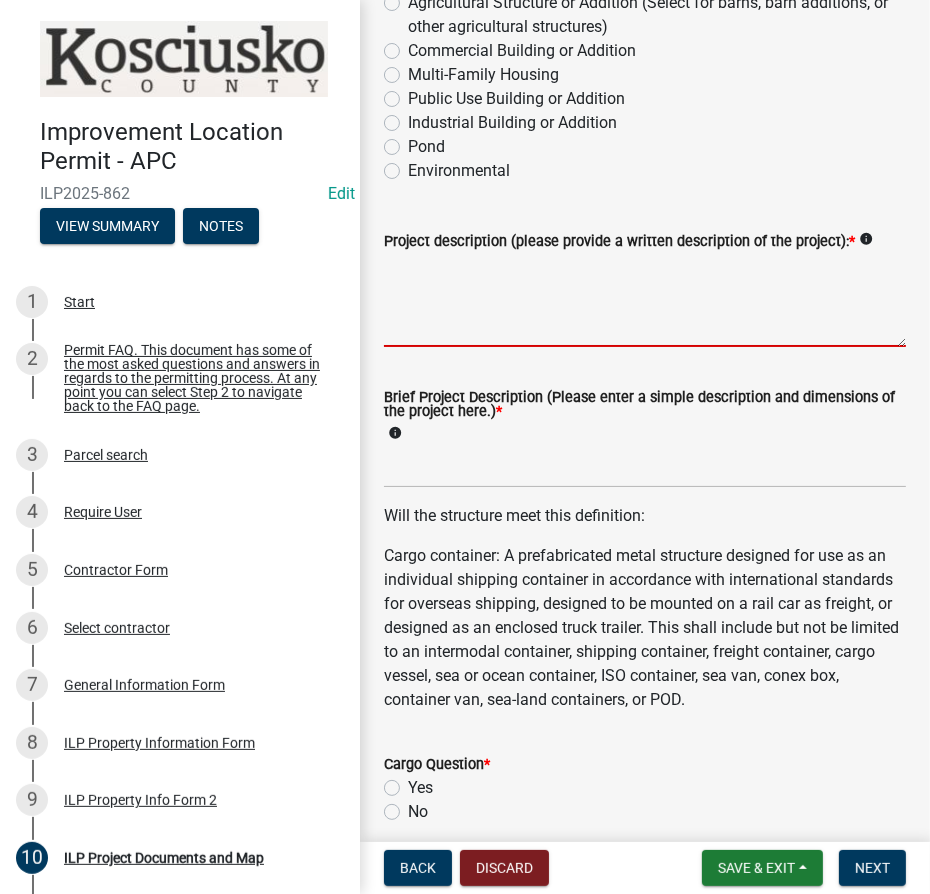 click on "Project description (please provide a written description of the project):  *" at bounding box center [645, 300] 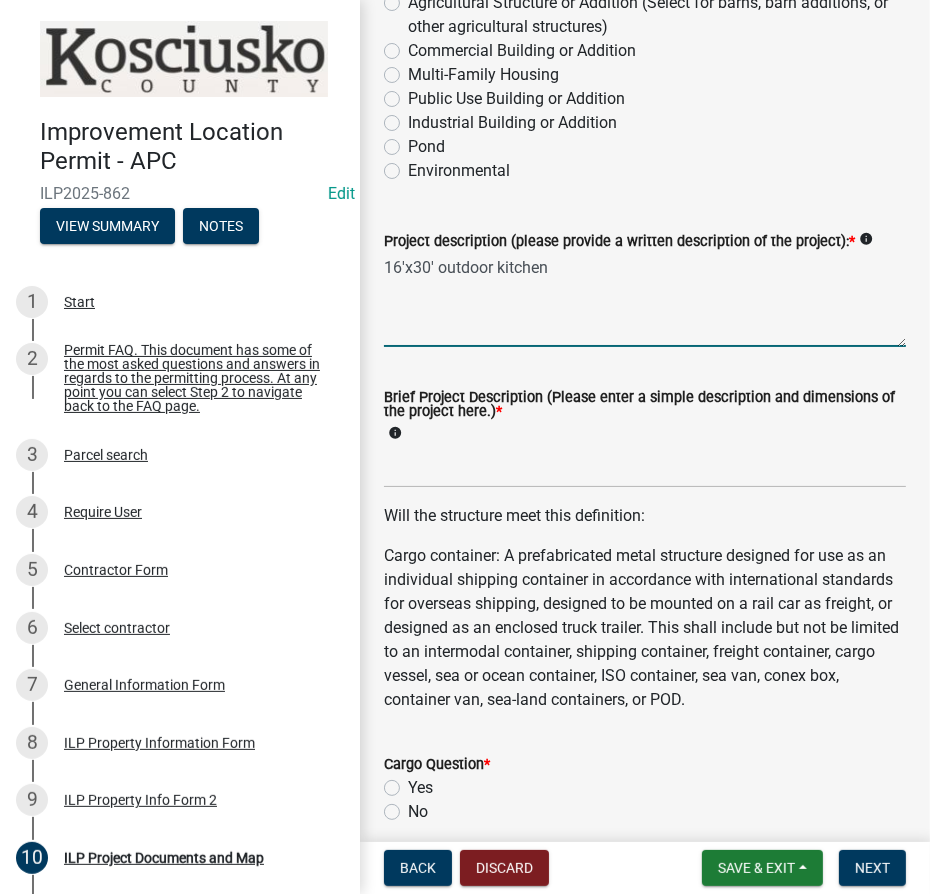 type on "16'x30' outdoor kitchen" 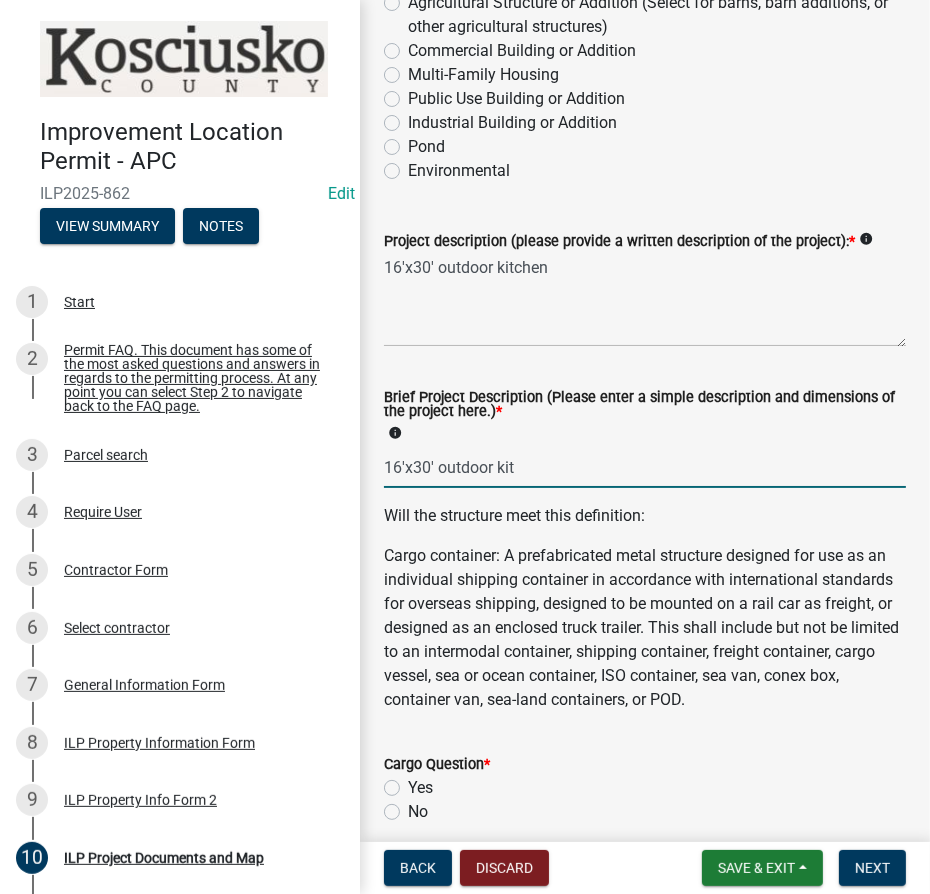 type on "16'x30' outdoor kit" 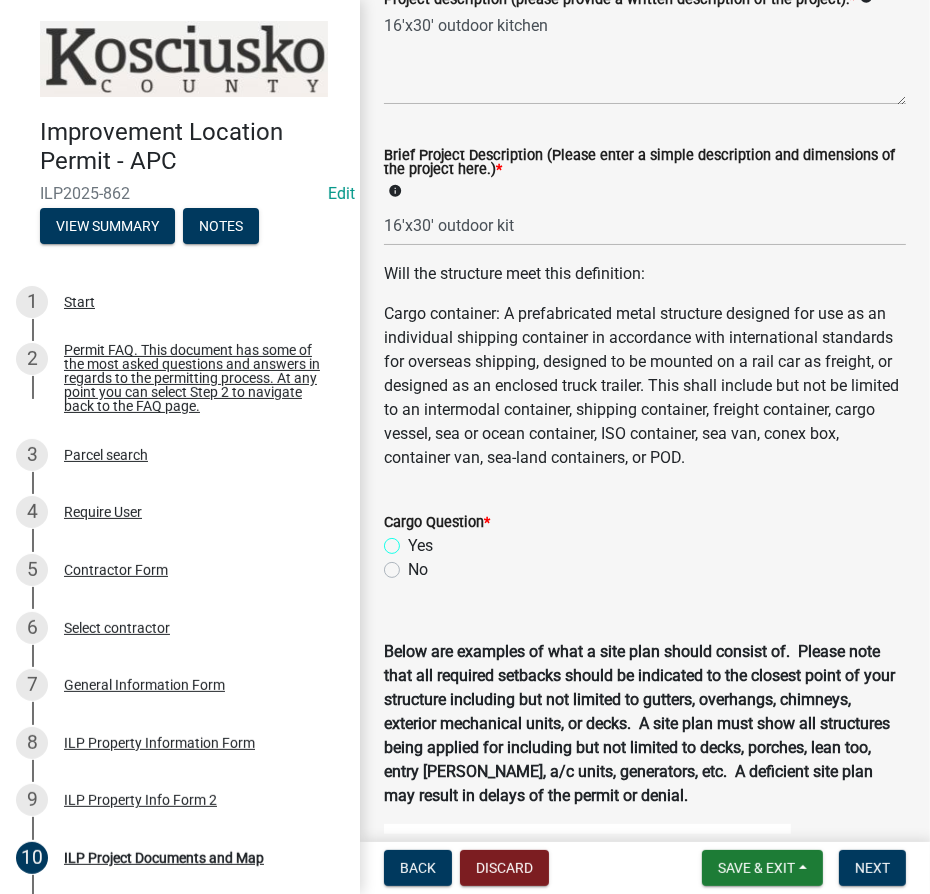 scroll, scrollTop: 727, scrollLeft: 0, axis: vertical 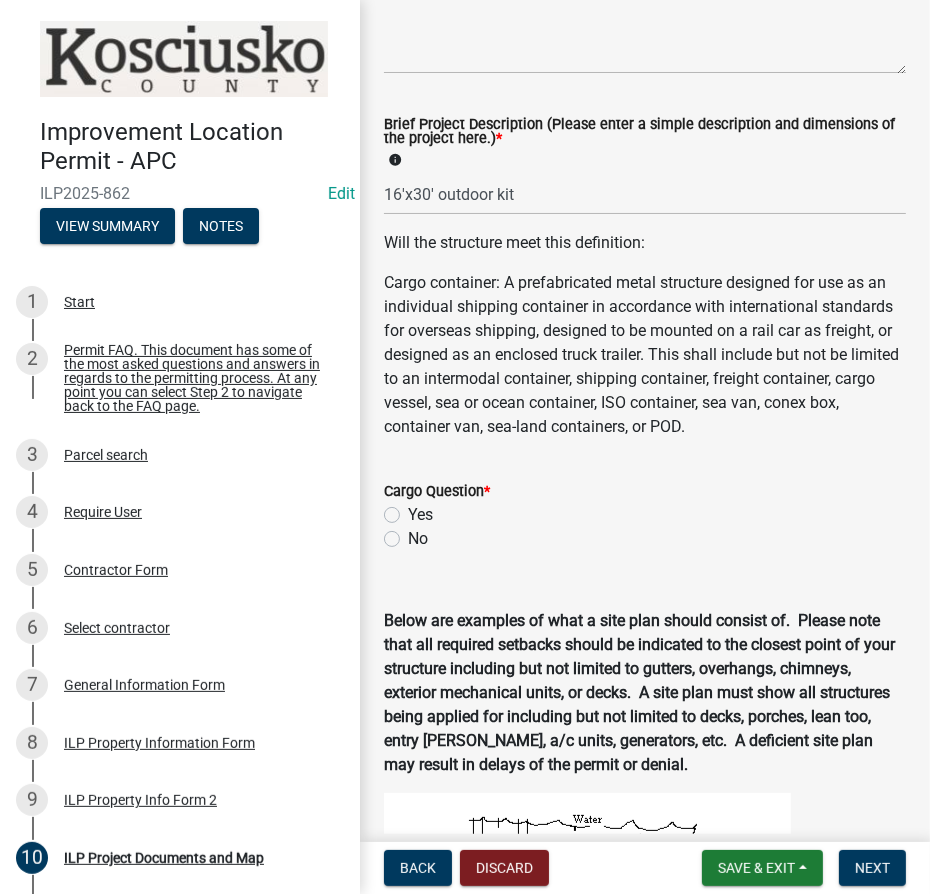 click on "No" 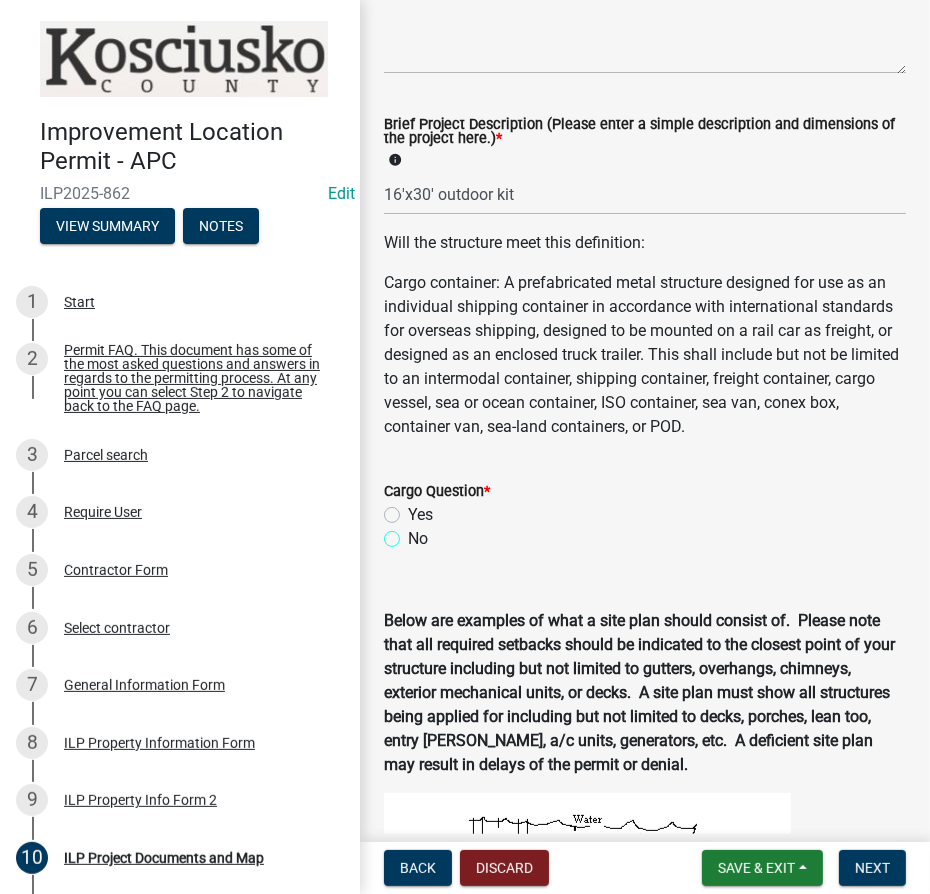 click on "No" at bounding box center [414, 533] 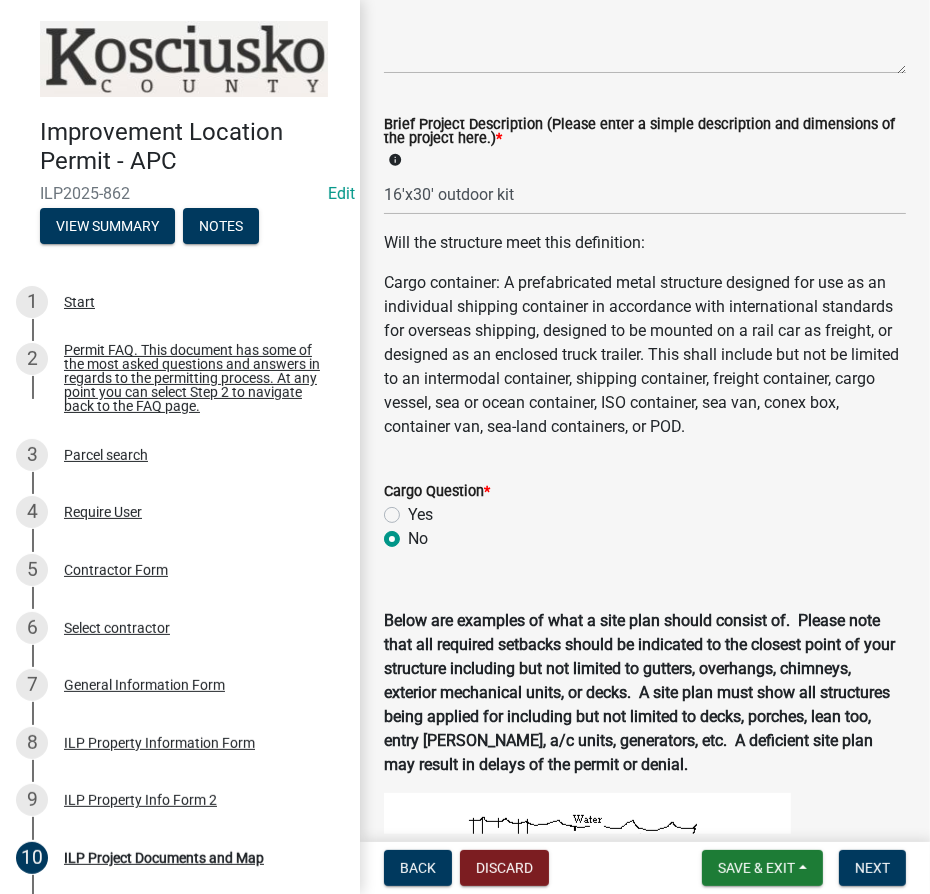 radio on "true" 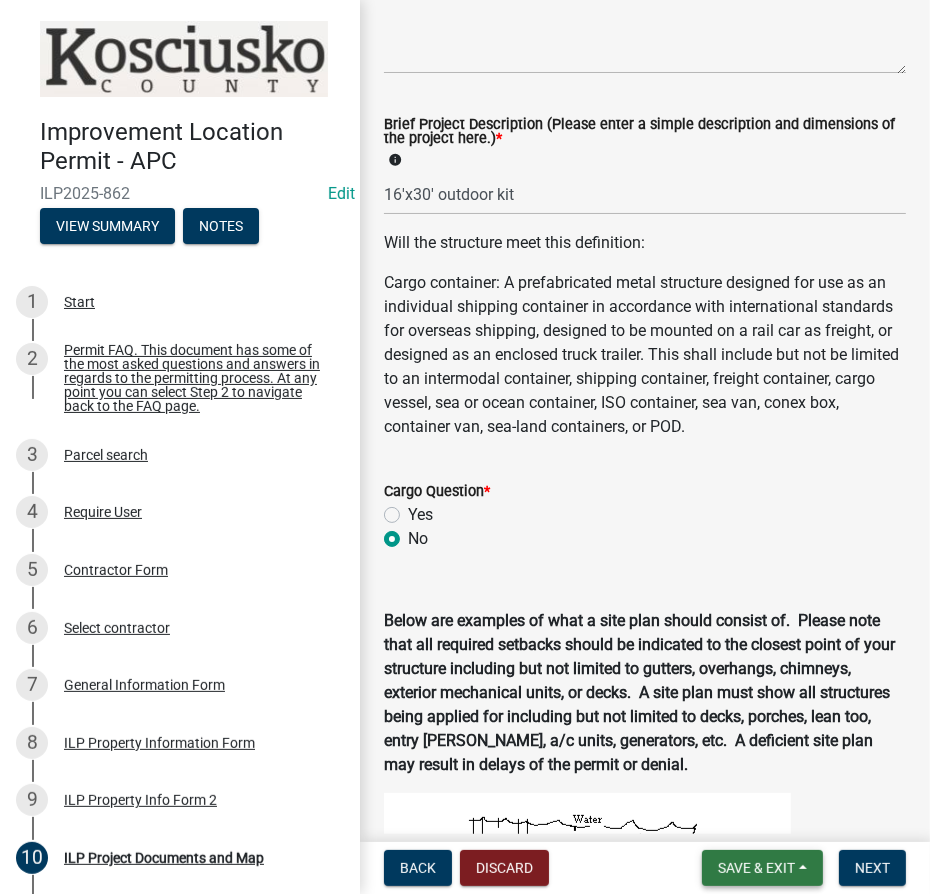 click on "Save & Exit" at bounding box center [756, 868] 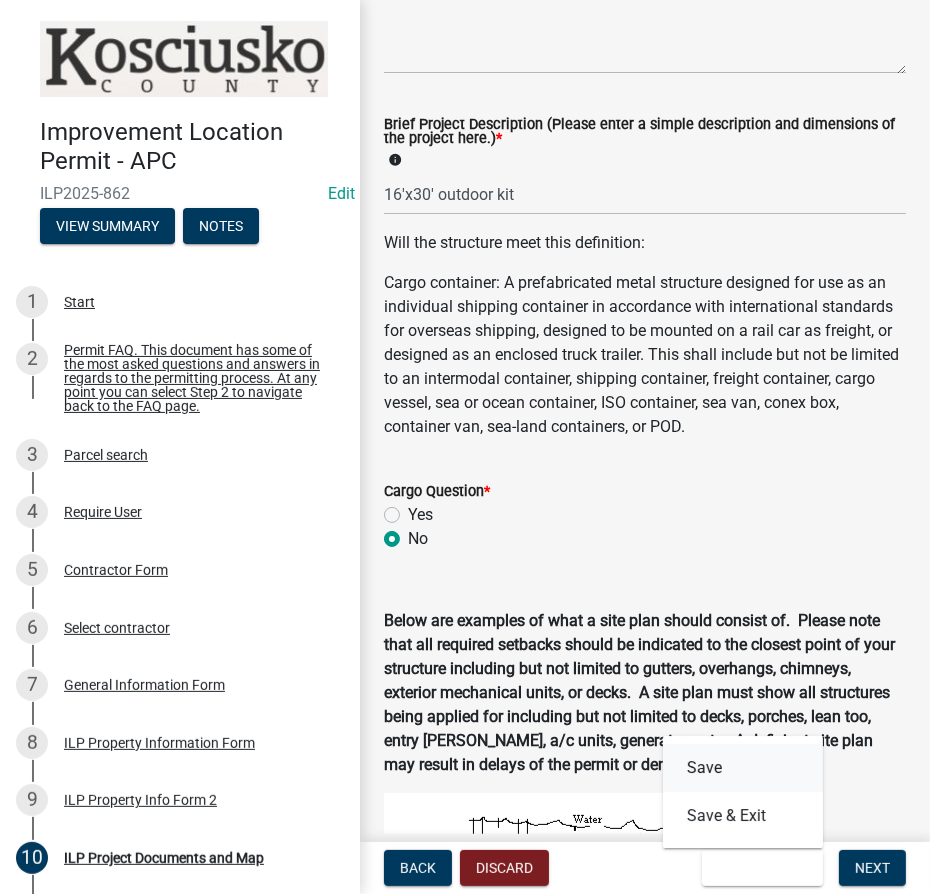 click on "Save" at bounding box center [743, 768] 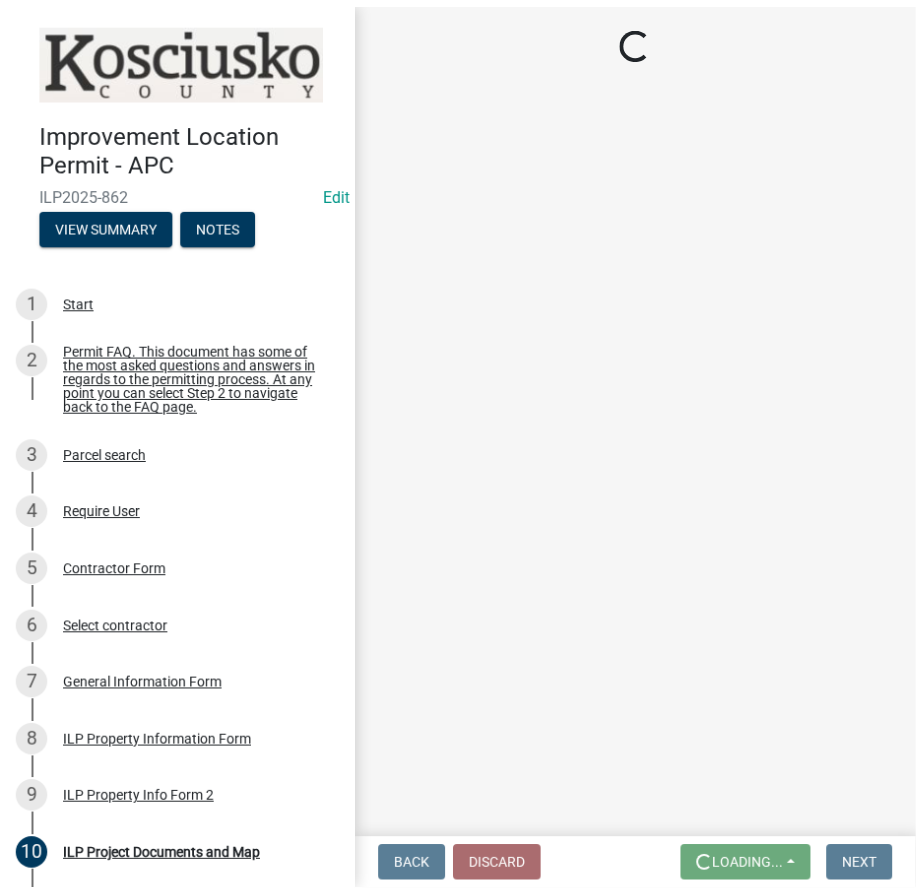 scroll, scrollTop: 0, scrollLeft: 0, axis: both 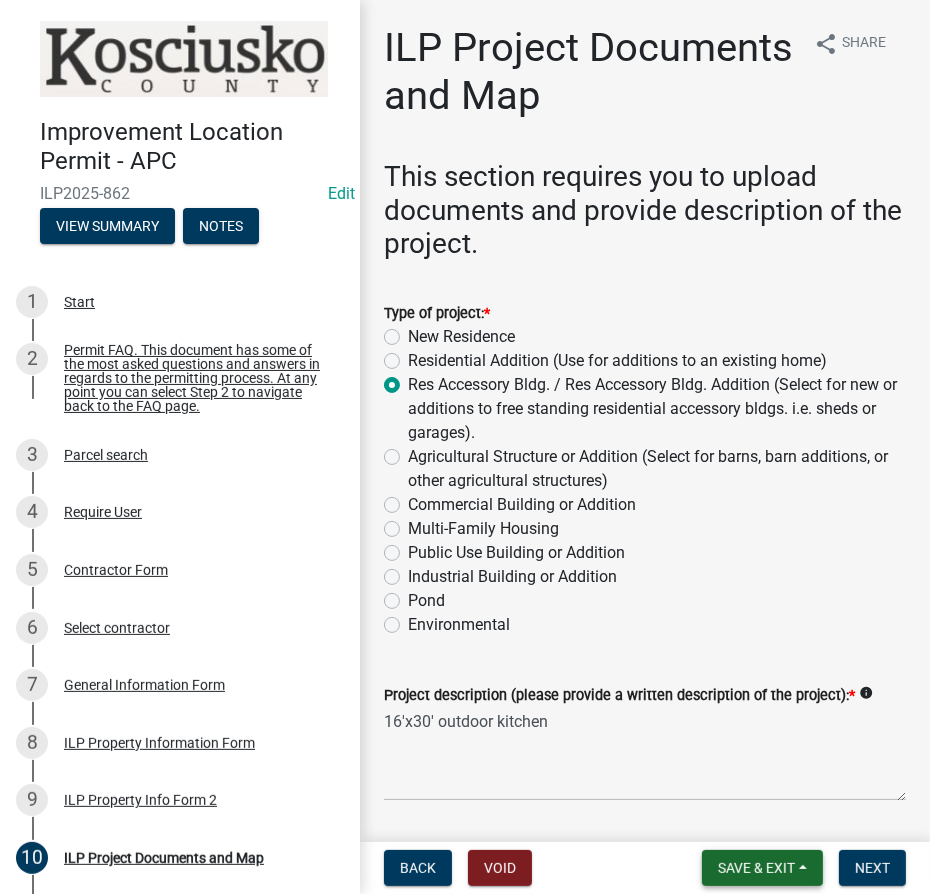 click on "Save & Exit" at bounding box center [762, 868] 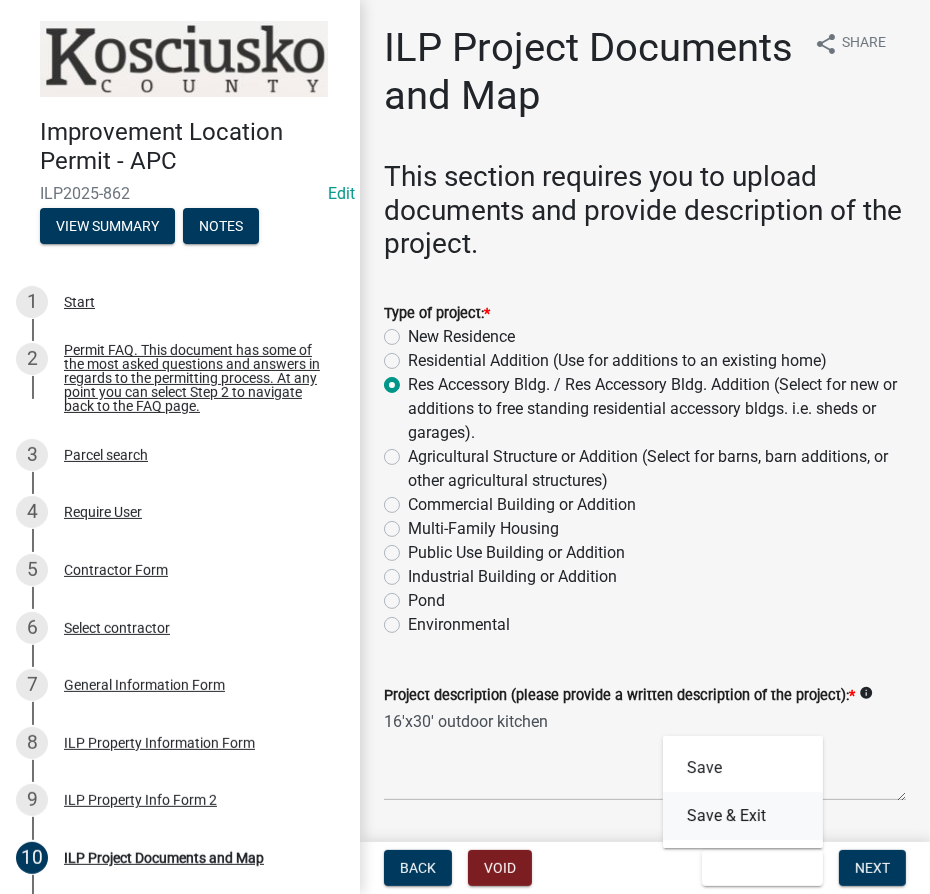 click on "Save & Exit" at bounding box center [743, 816] 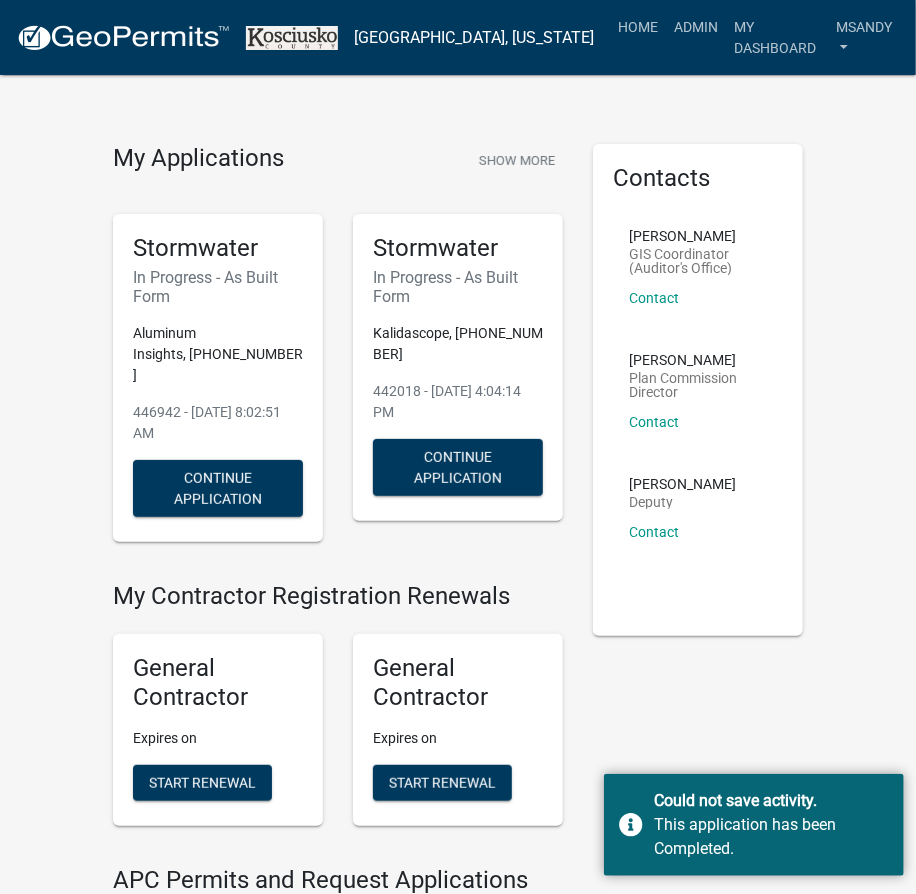 drag, startPoint x: 833, startPoint y: 649, endPoint x: 817, endPoint y: 591, distance: 60.166435 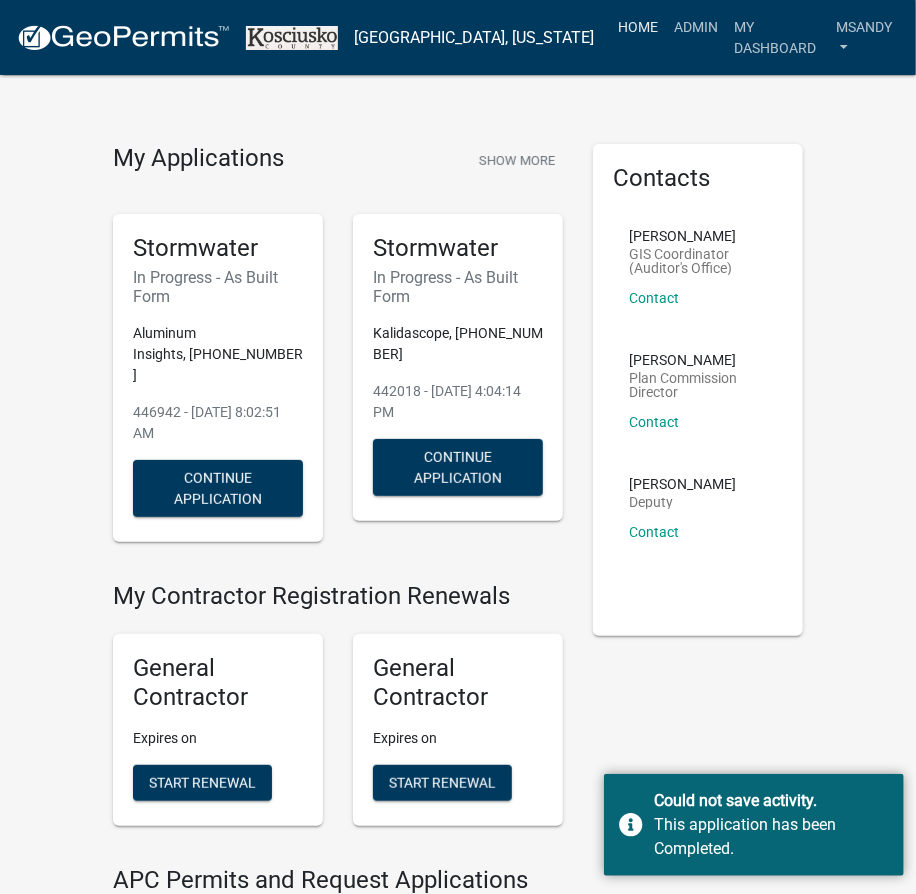 click on "Home" at bounding box center [638, 27] 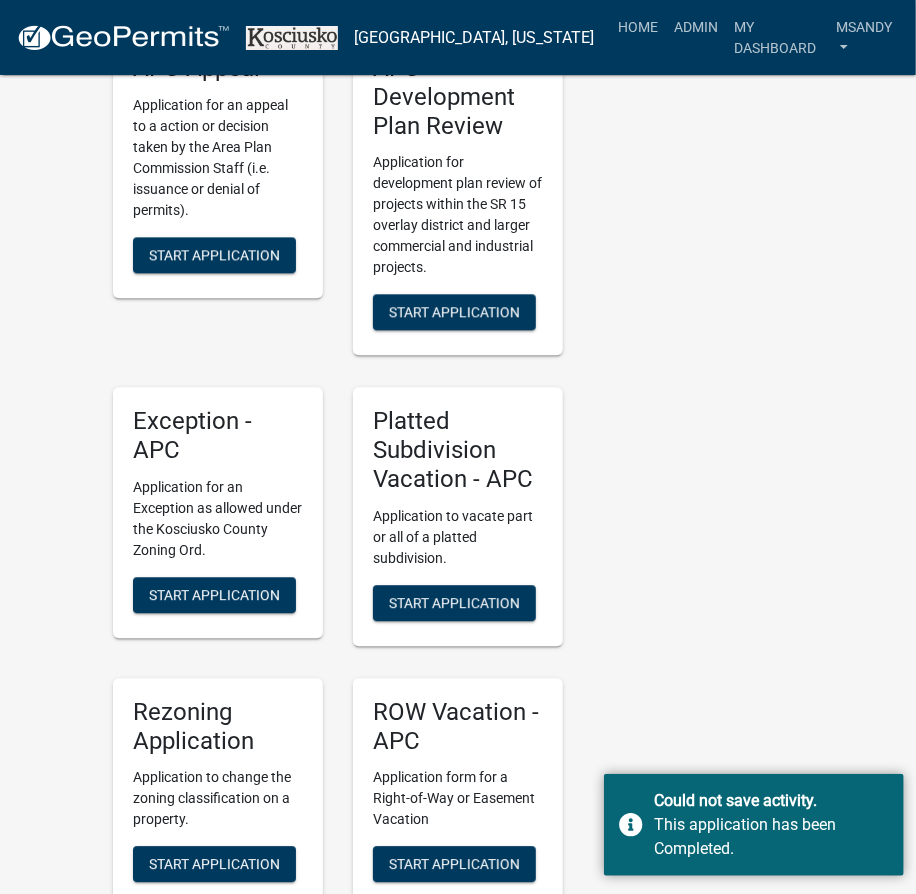 scroll, scrollTop: 4090, scrollLeft: 0, axis: vertical 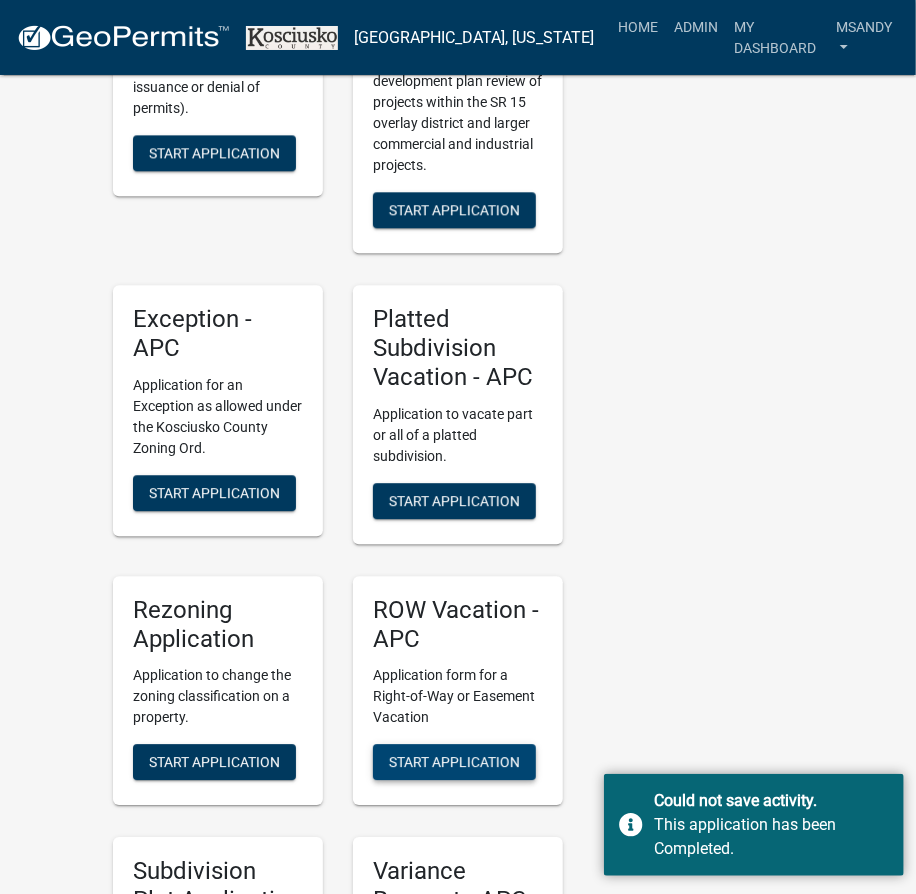 click on "Start Application" at bounding box center [454, 762] 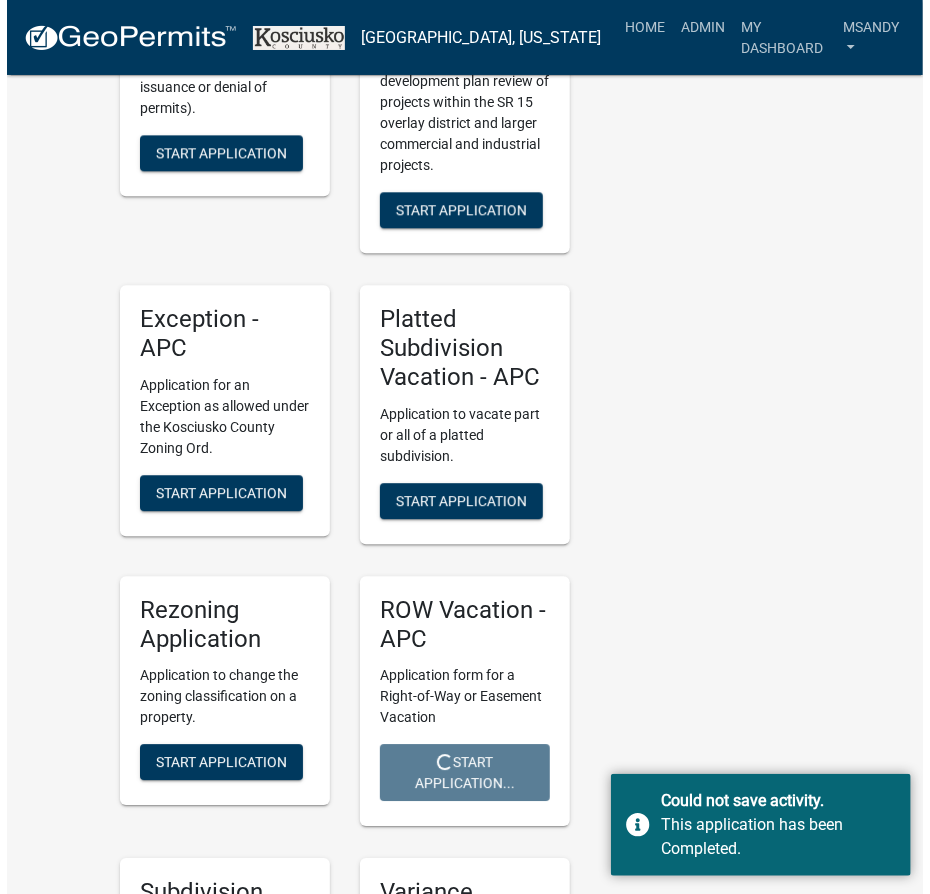 scroll, scrollTop: 0, scrollLeft: 0, axis: both 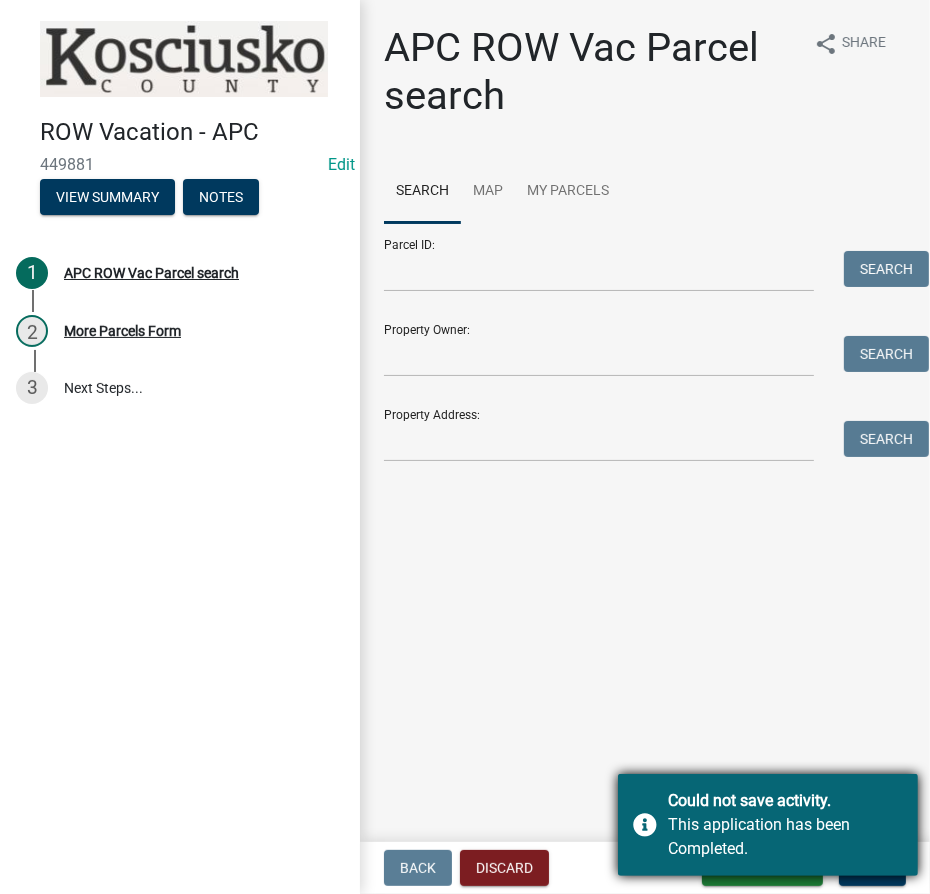 click on "Could not save activity." at bounding box center (785, 801) 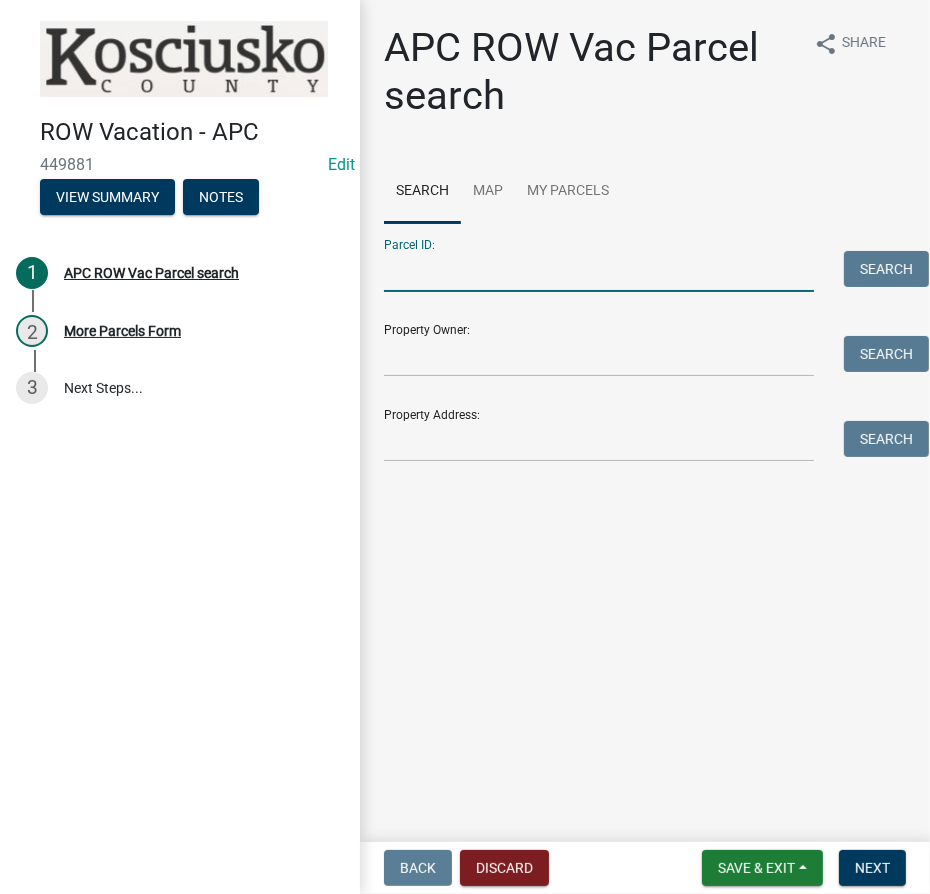 click on "Parcel ID:" at bounding box center (599, 271) 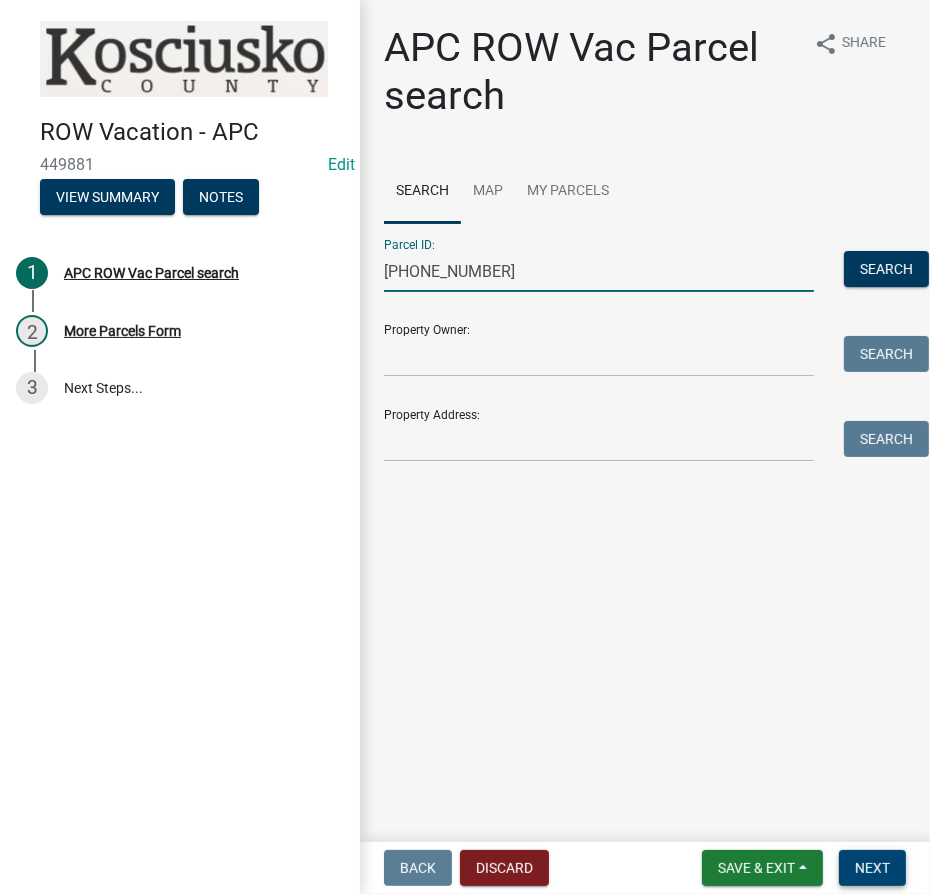 type on "[PHONE_NUMBER]" 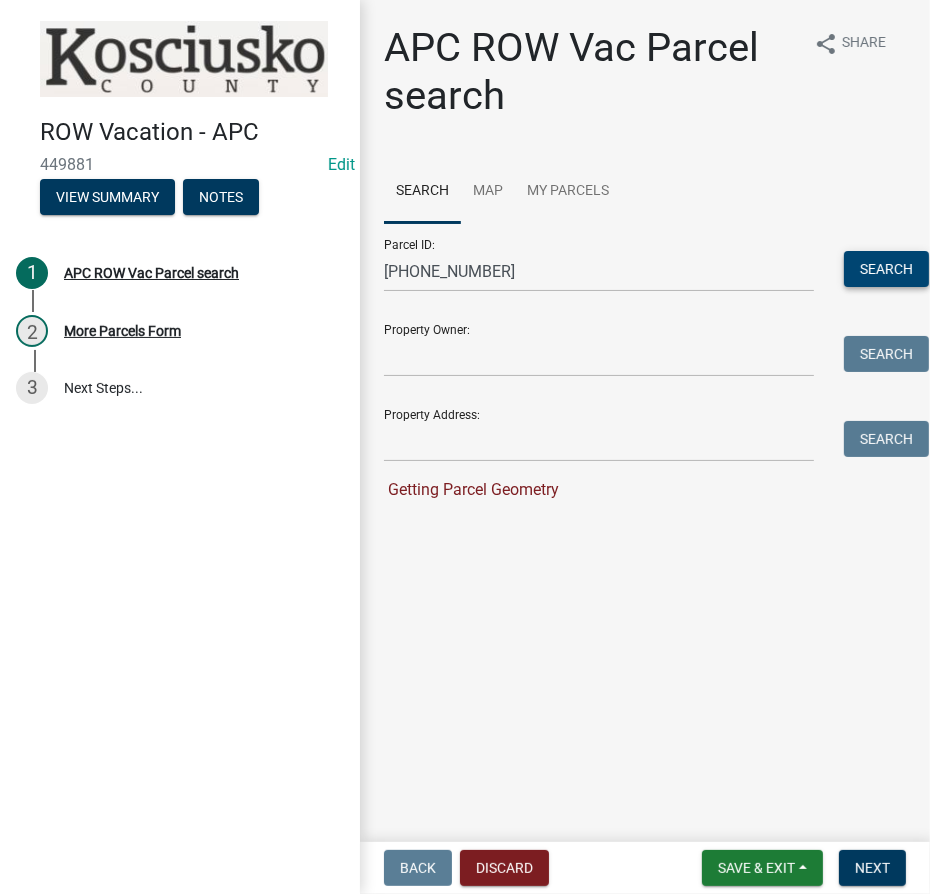 click on "Search" at bounding box center [886, 269] 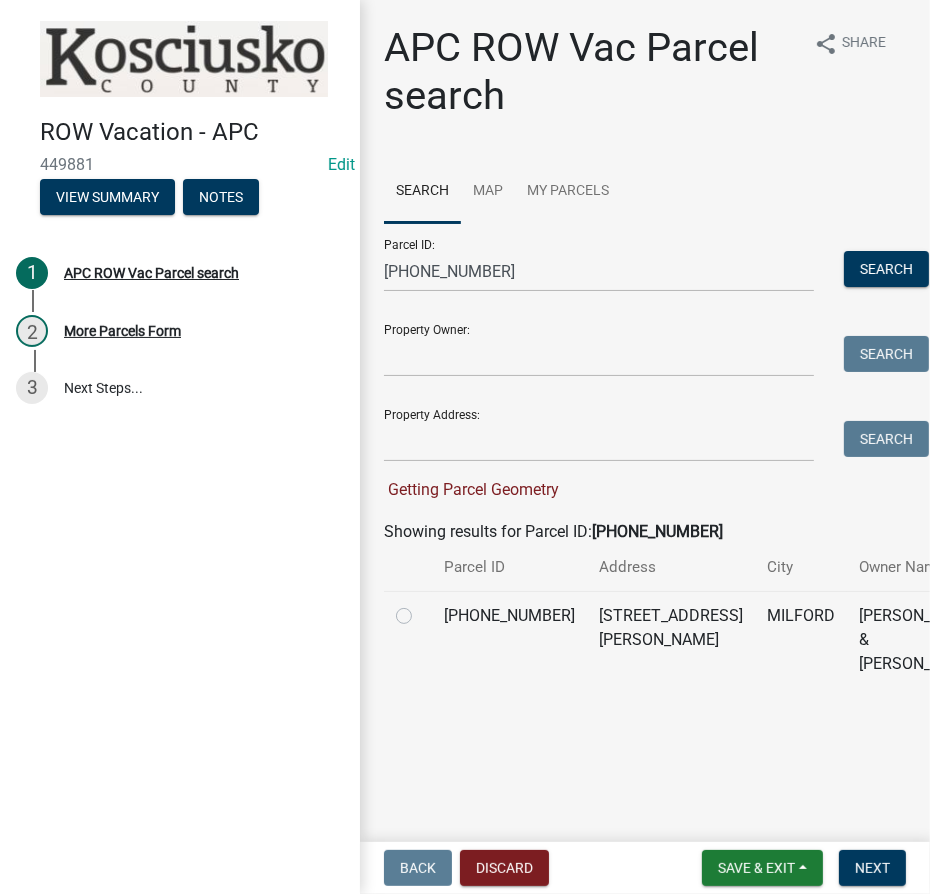 click 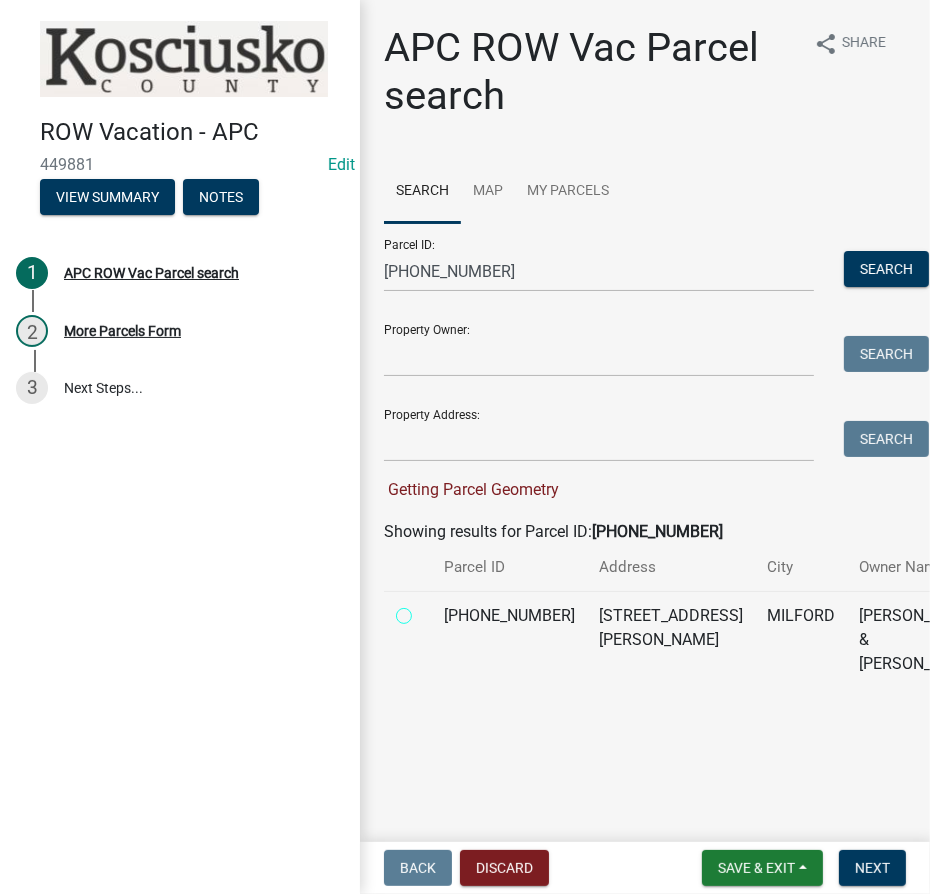 click at bounding box center [426, 610] 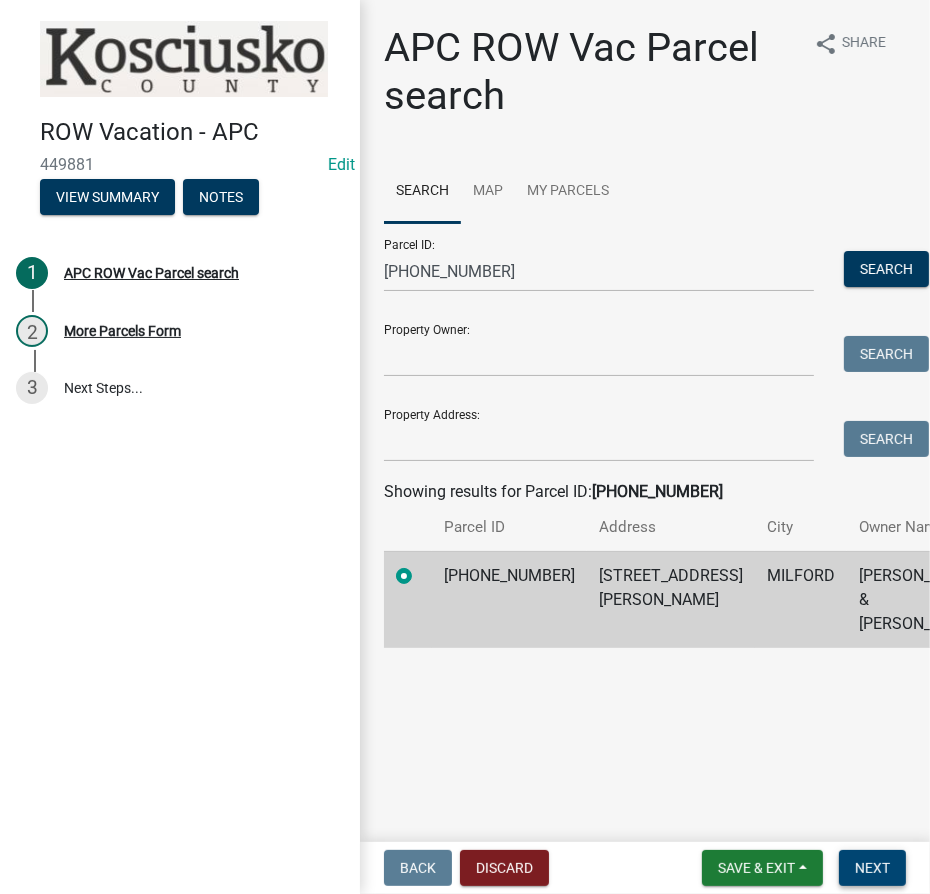 click on "Next" at bounding box center (872, 868) 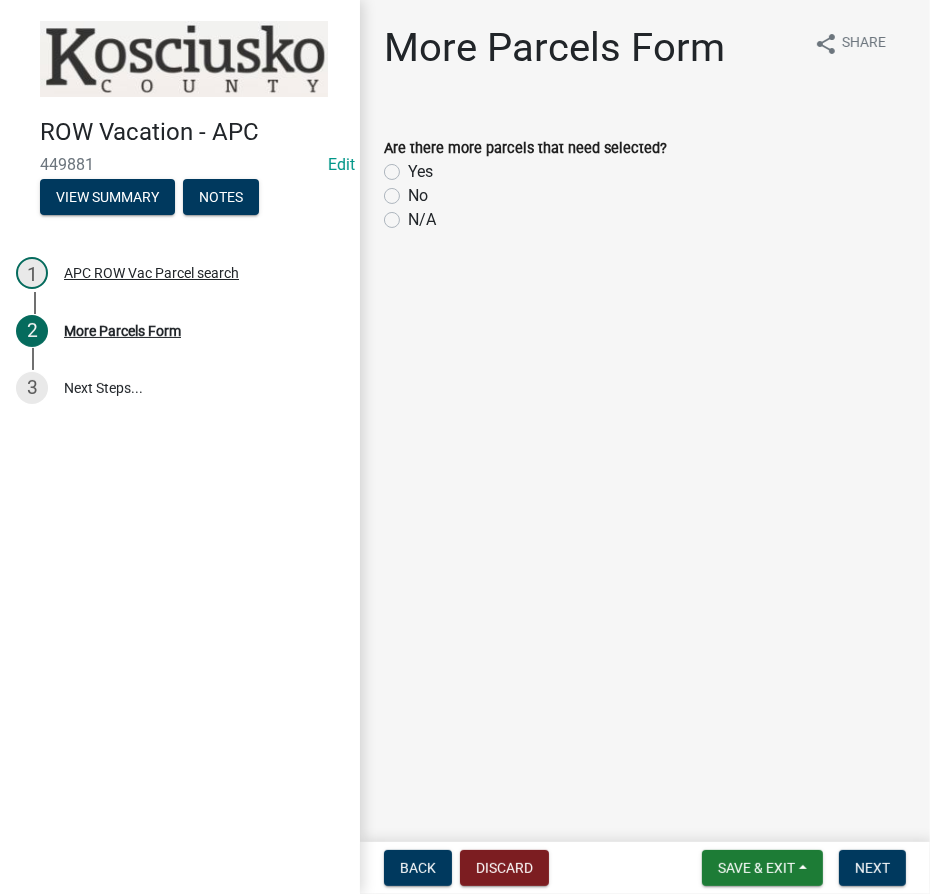 click on "Yes" 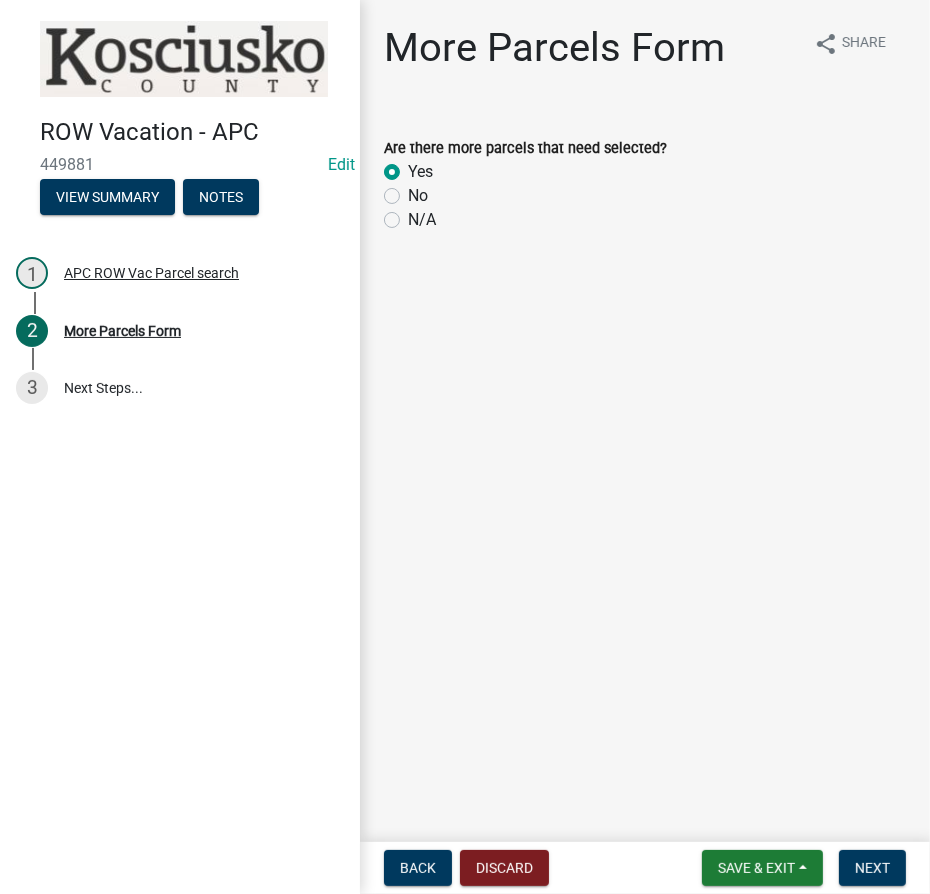 radio on "true" 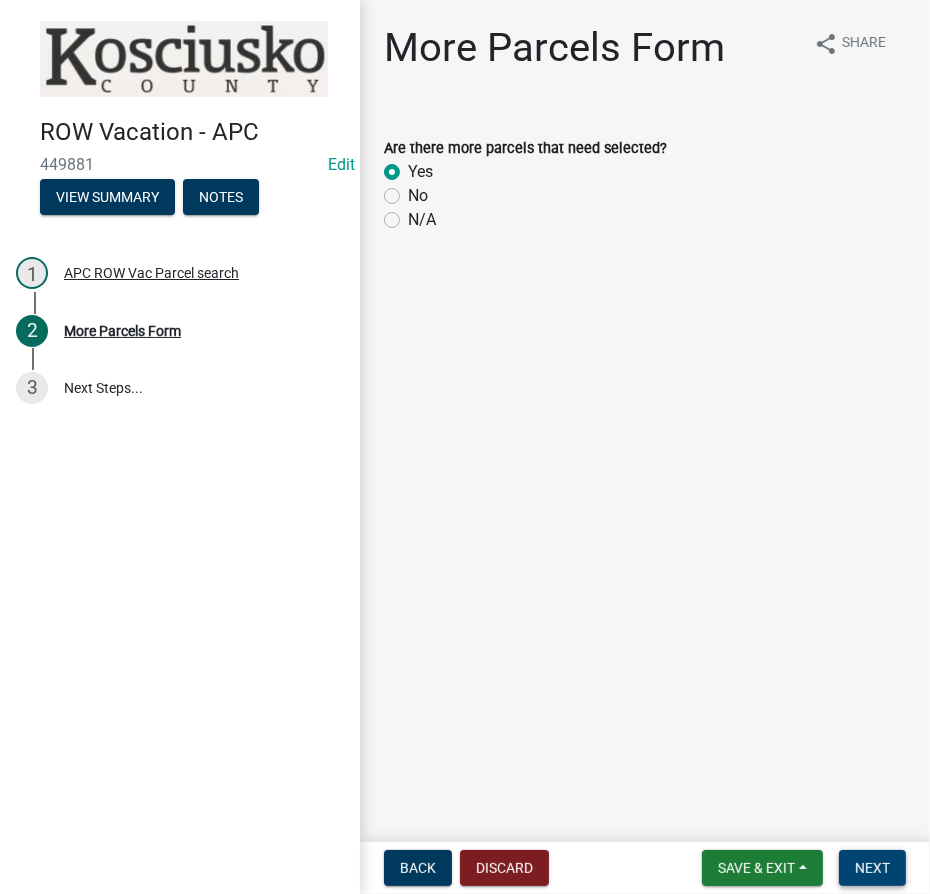 click on "Next" at bounding box center (872, 868) 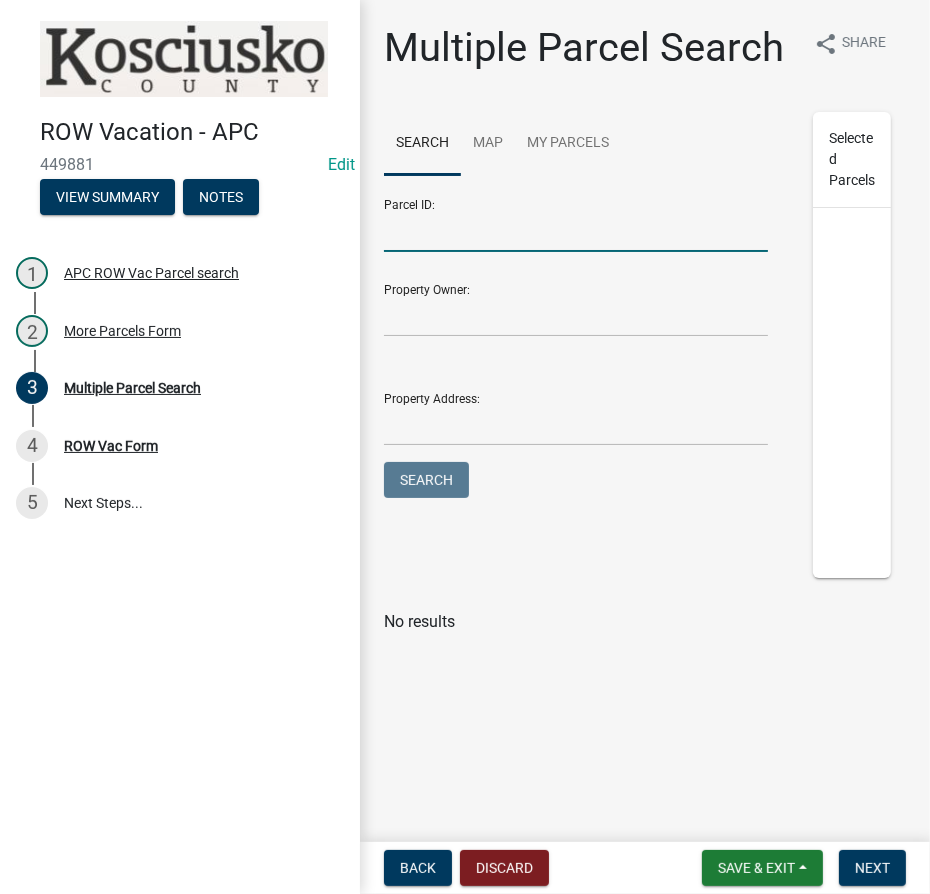 click on "Parcel ID:" at bounding box center [576, 231] 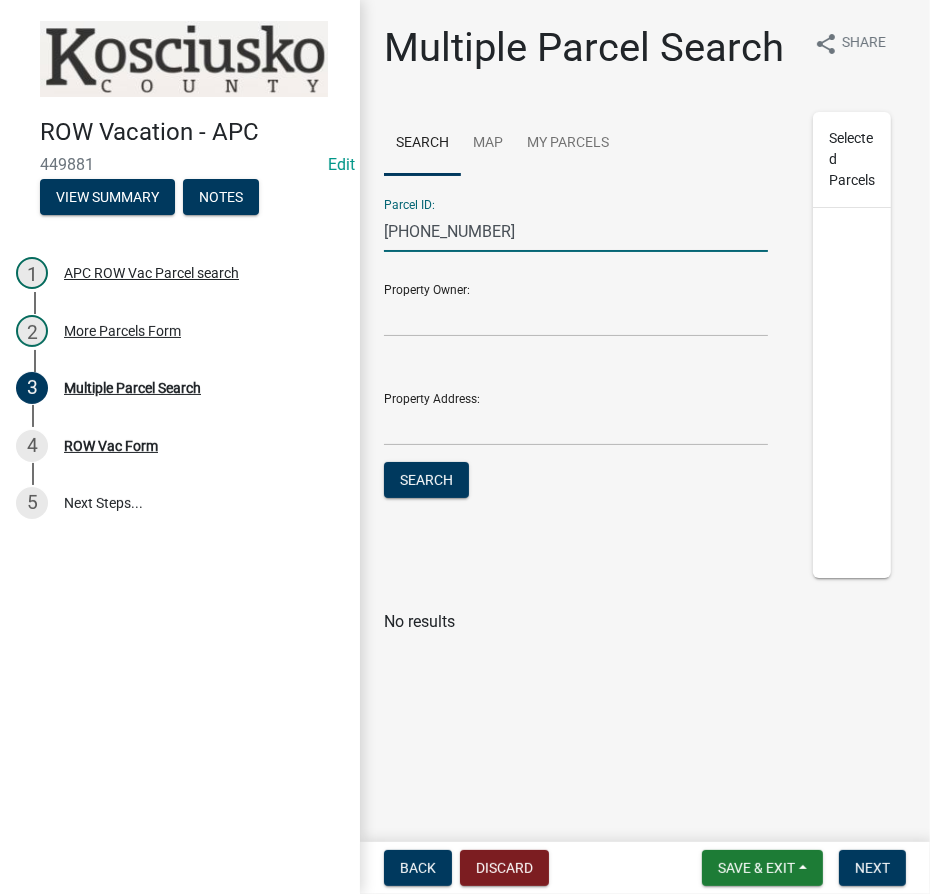 type on "[PHONE_NUMBER]" 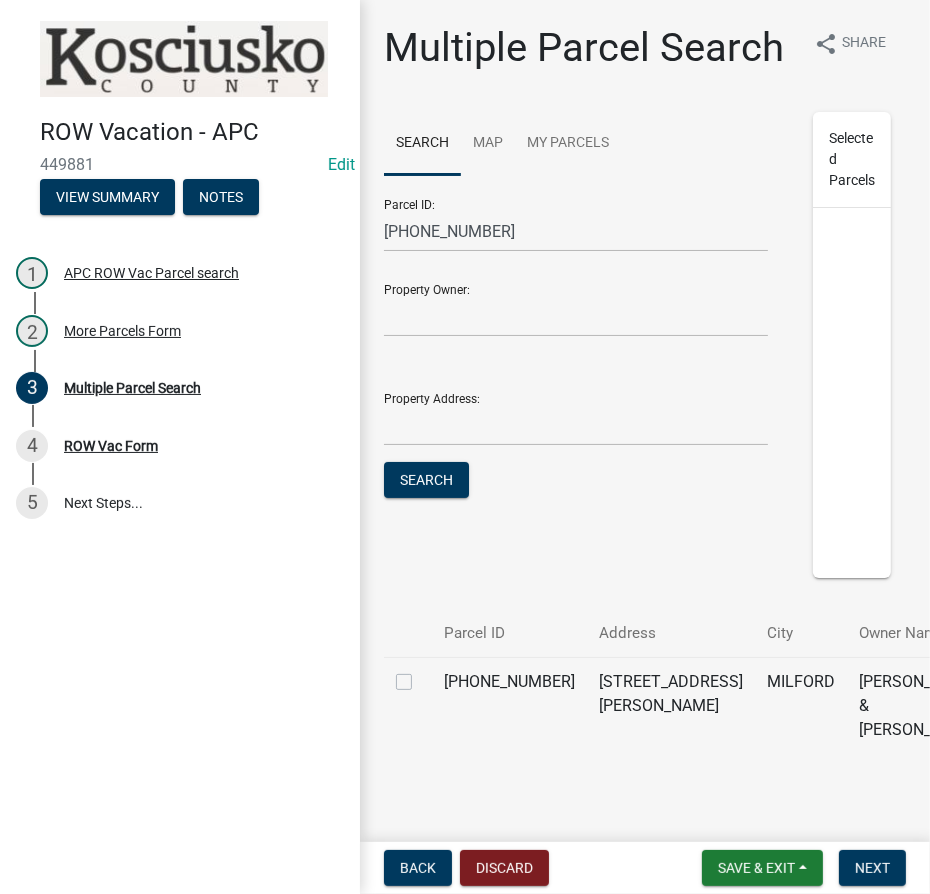 click 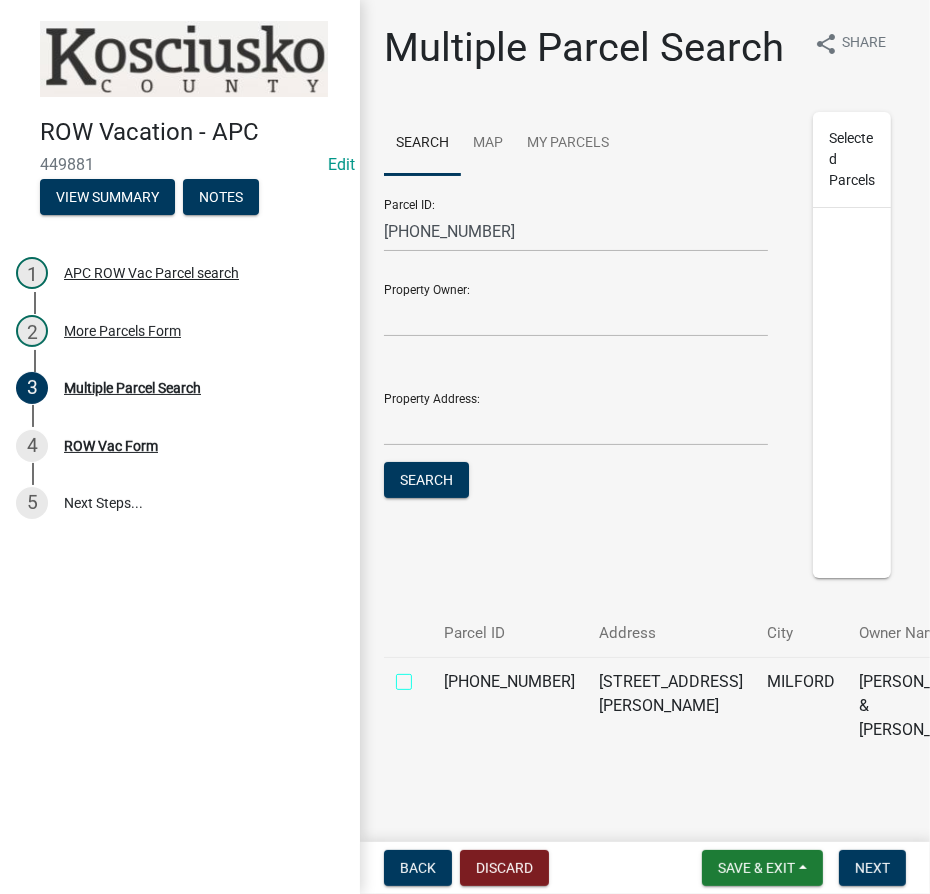 click at bounding box center (426, 676) 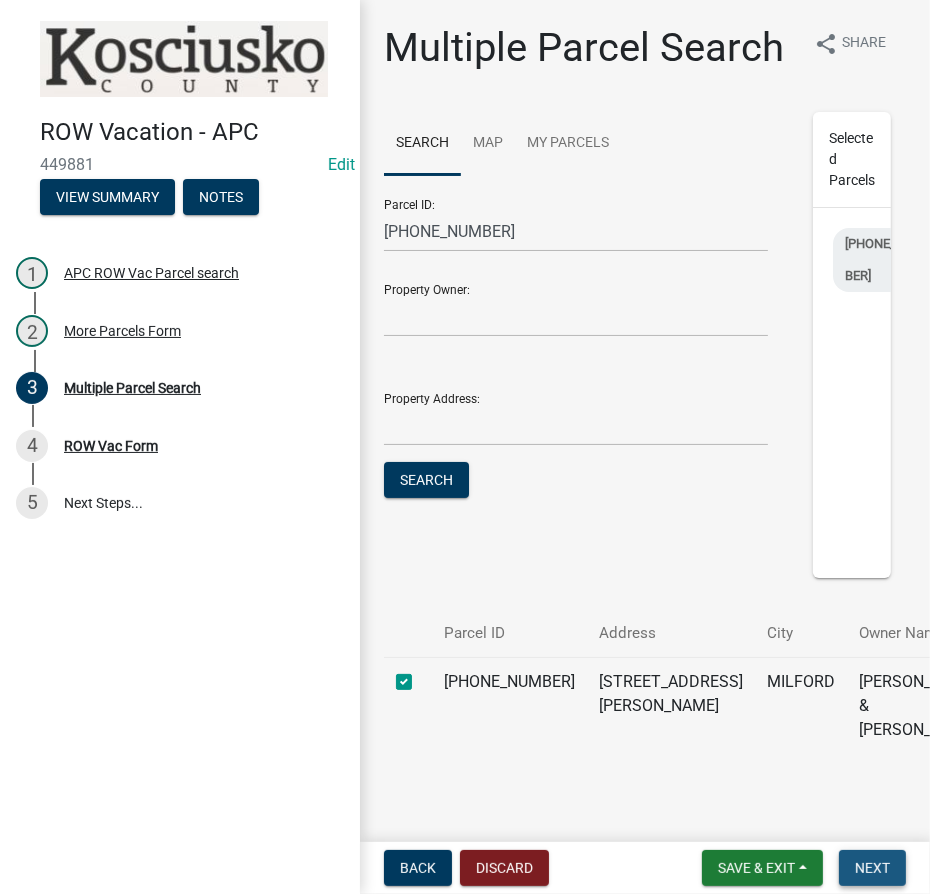 click on "Next" at bounding box center [872, 868] 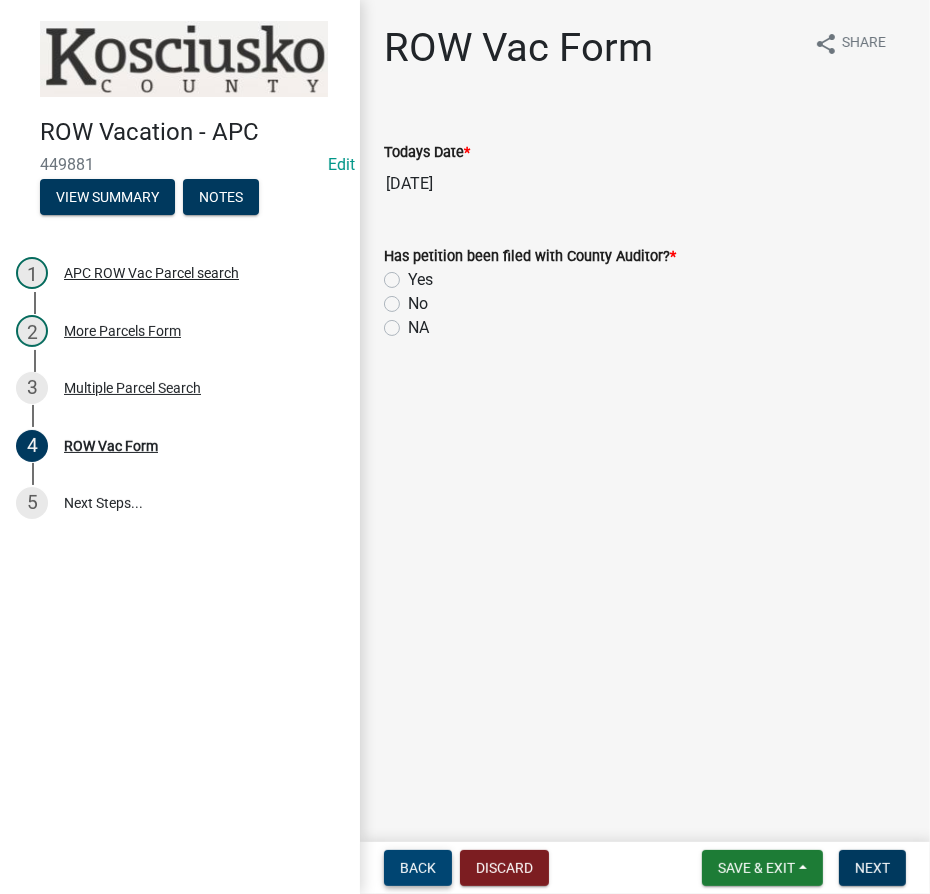 click on "Back" at bounding box center (418, 868) 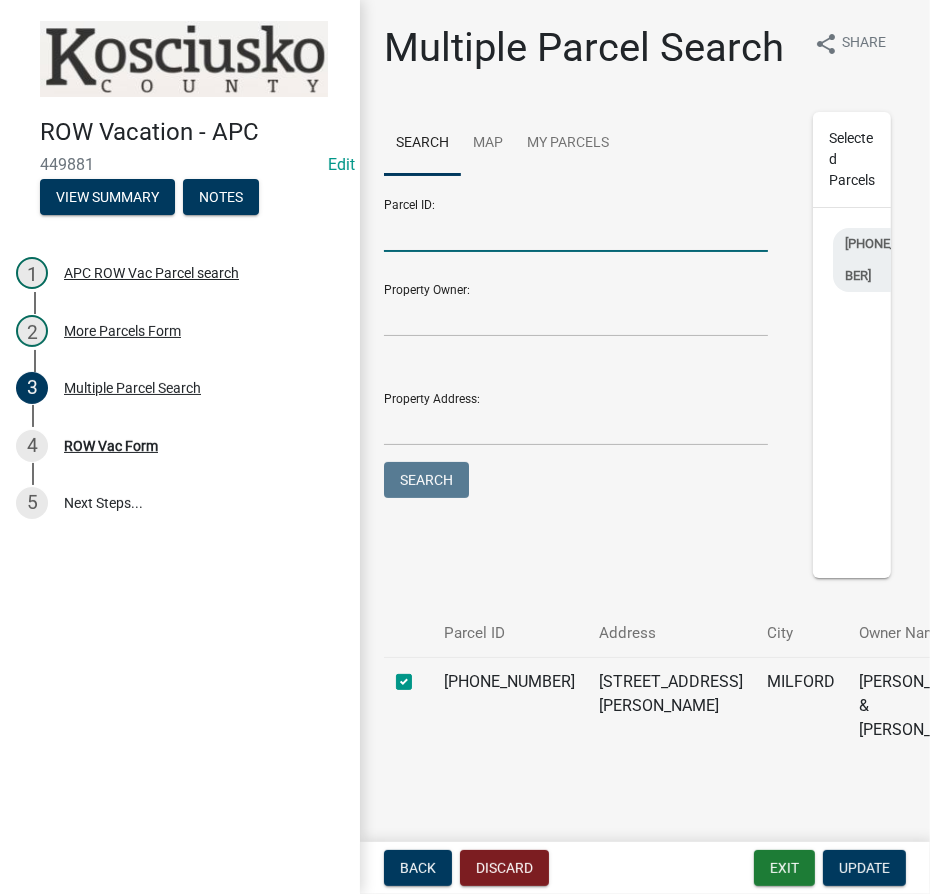 drag, startPoint x: 431, startPoint y: 271, endPoint x: 383, endPoint y: 275, distance: 48.166378 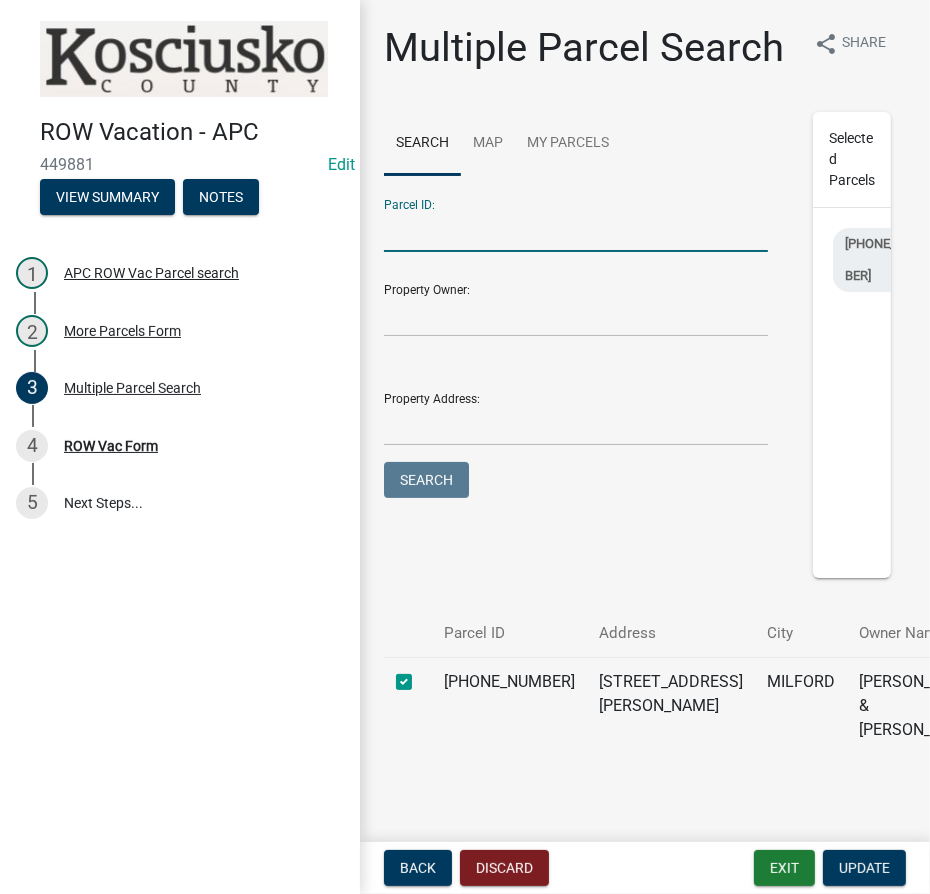 drag, startPoint x: 477, startPoint y: 290, endPoint x: 464, endPoint y: 291, distance: 13.038404 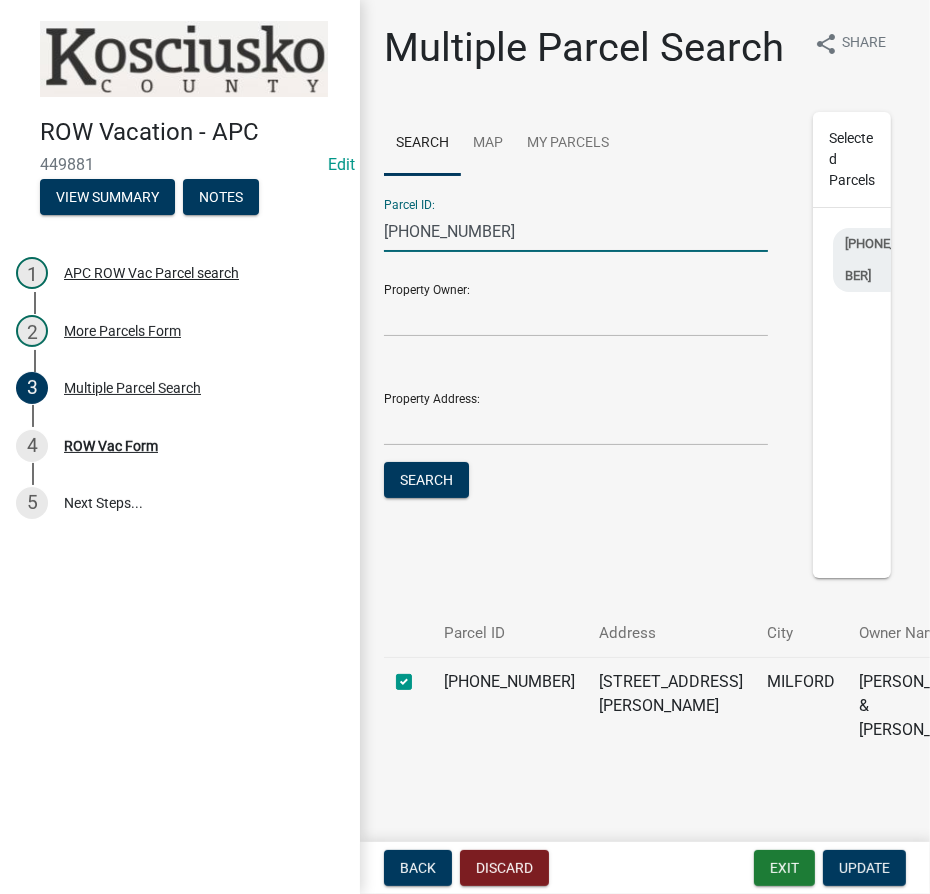 type on "[PHONE_NUMBER]" 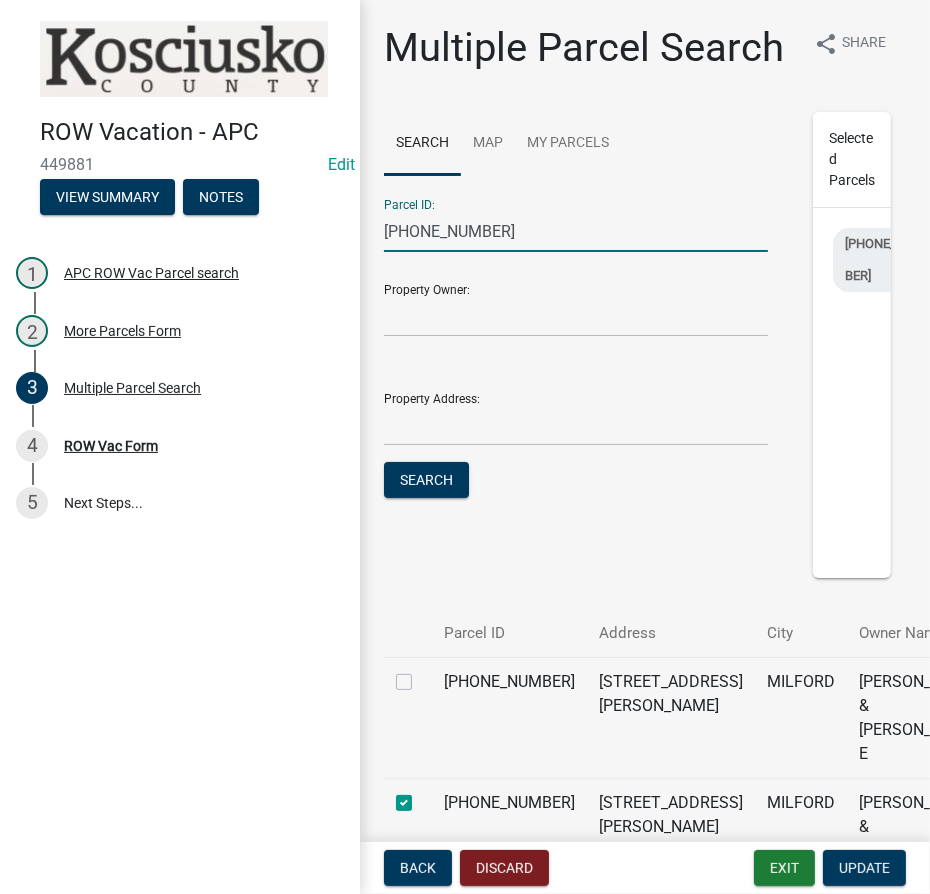click 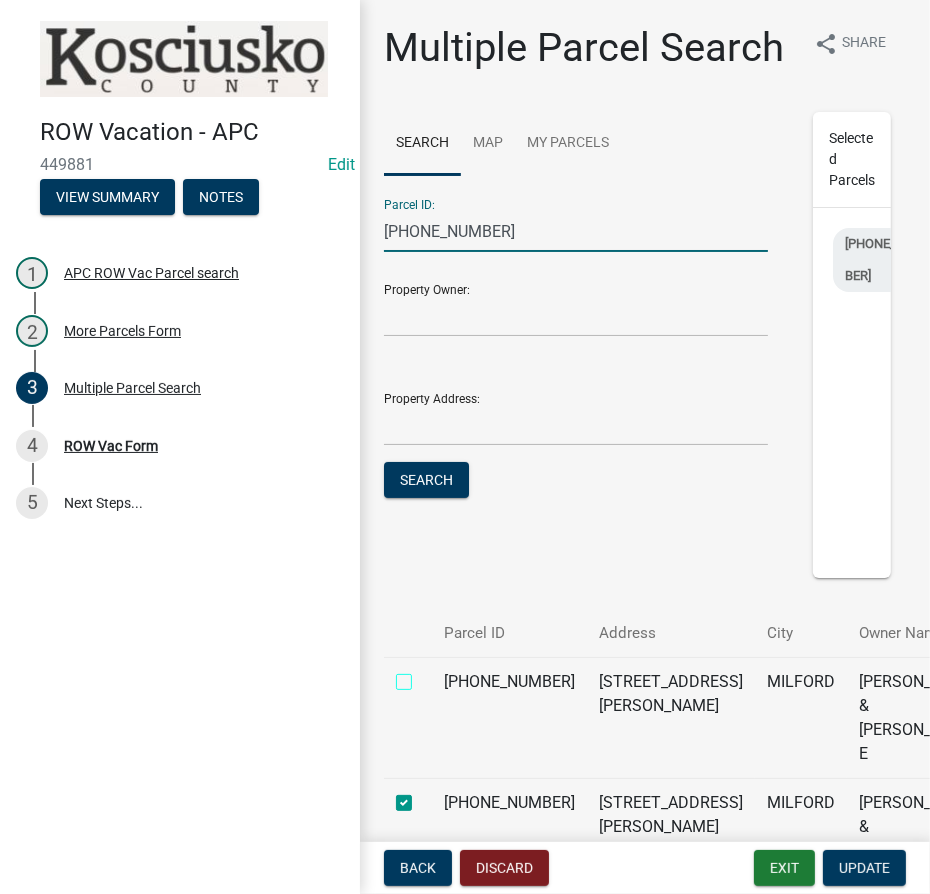 checkbox on "true" 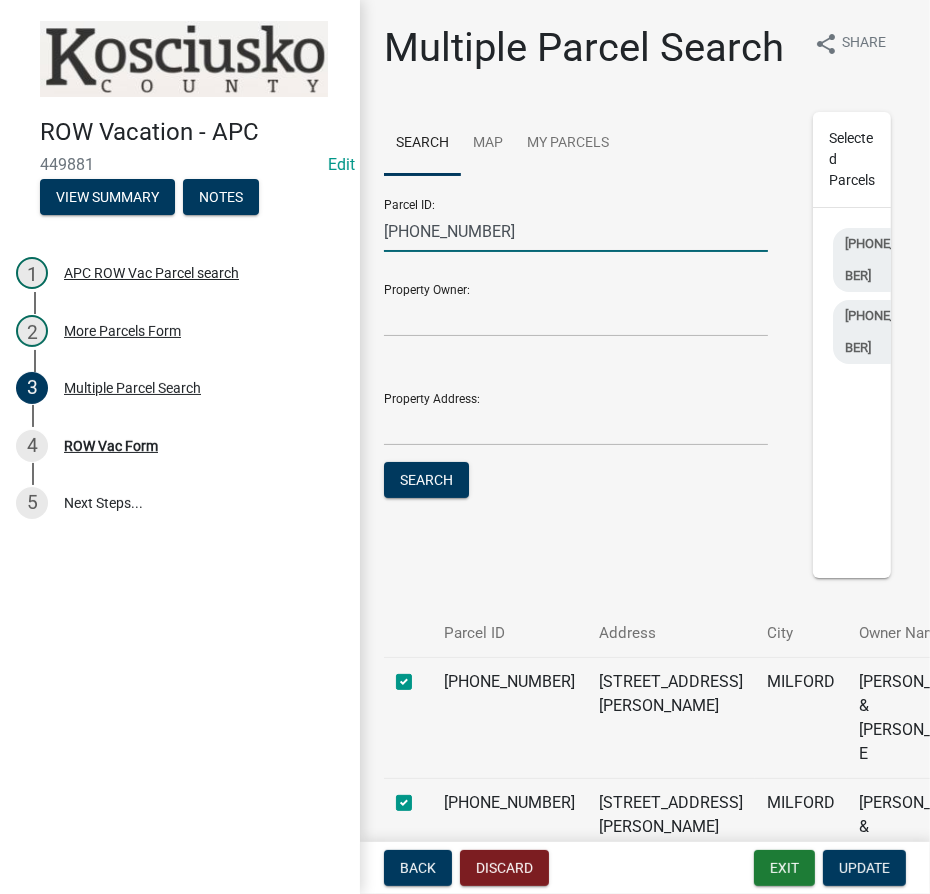 click on "[PHONE_NUMBER]" at bounding box center (576, 231) 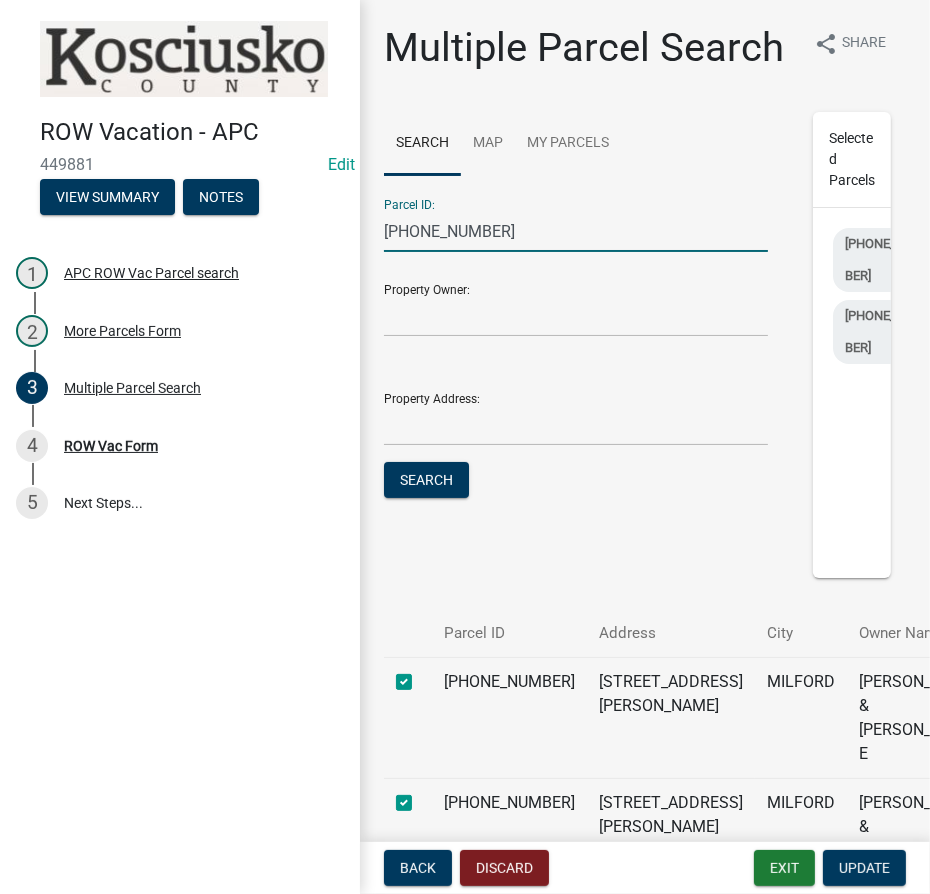 type on "[PHONE_NUMBER]" 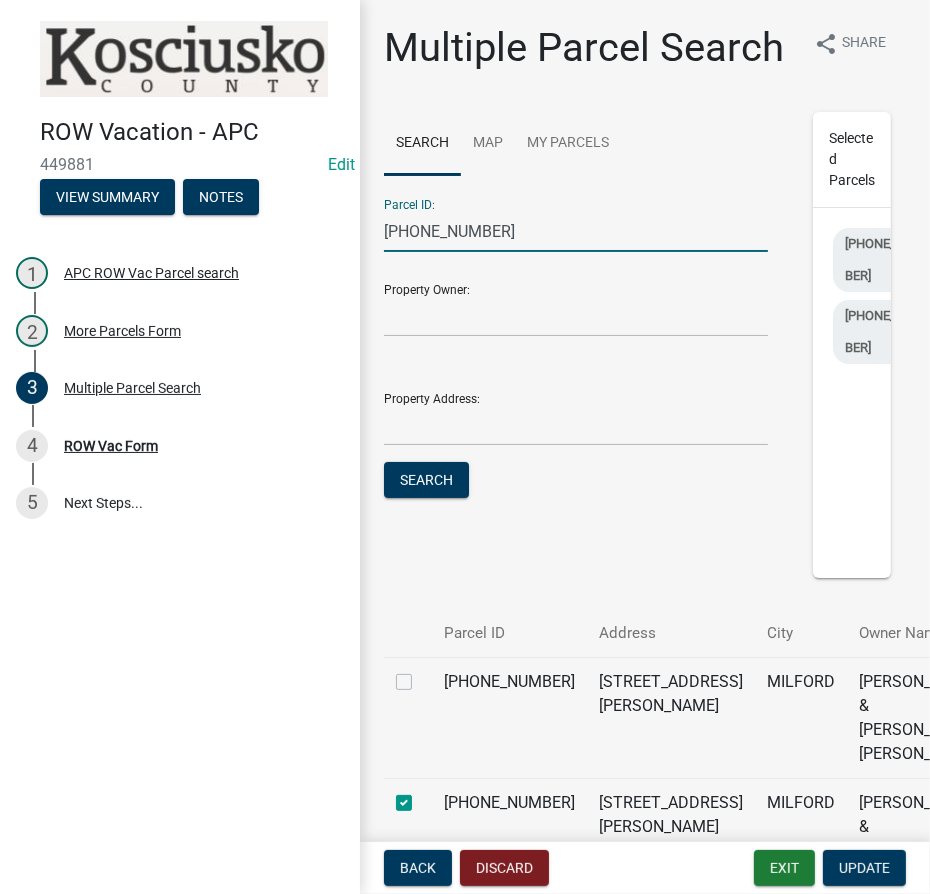 click 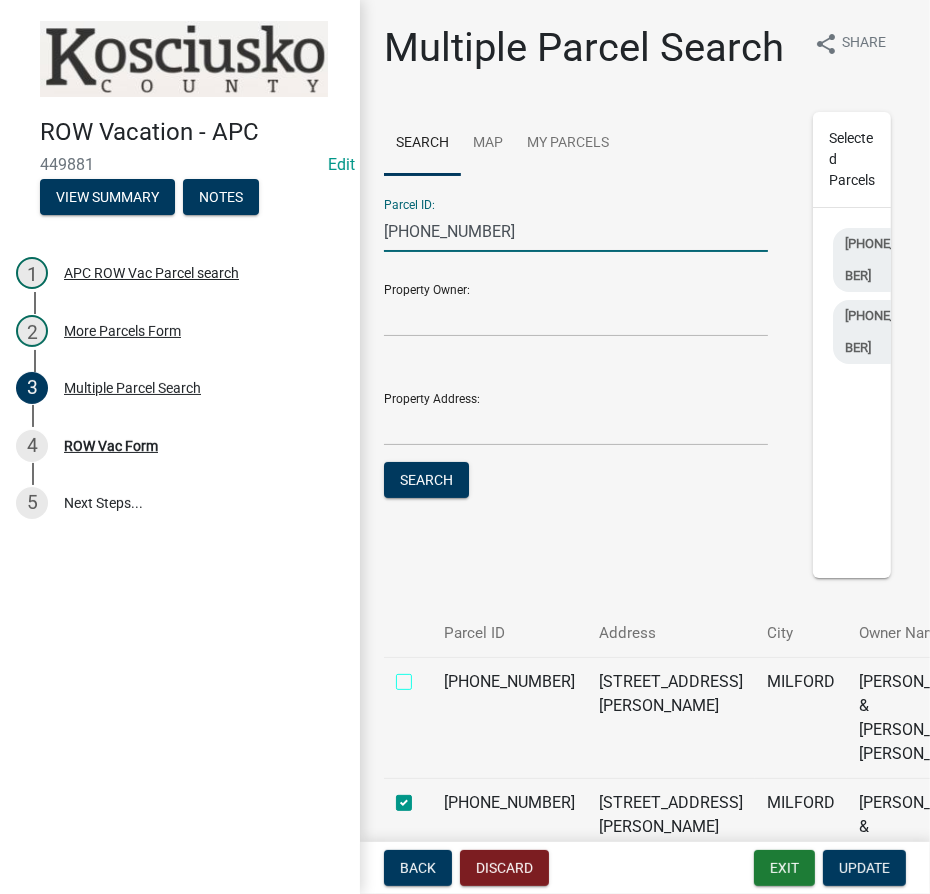 click at bounding box center (426, 676) 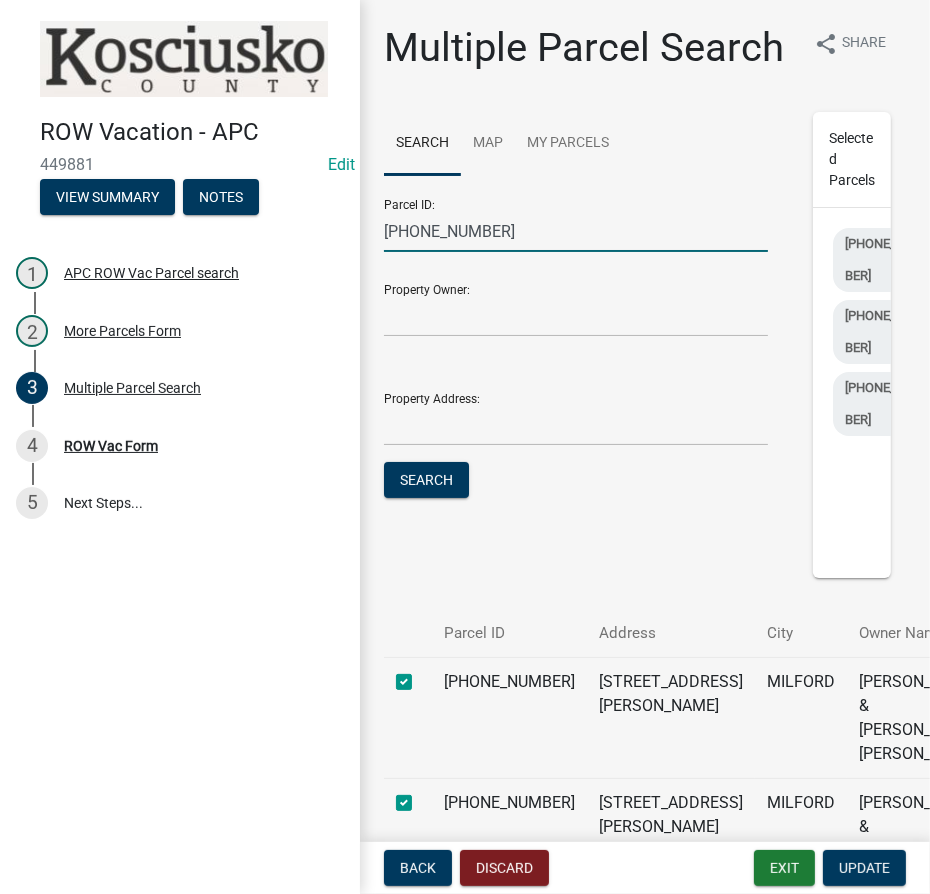 click on "[PHONE_NUMBER]" at bounding box center [576, 231] 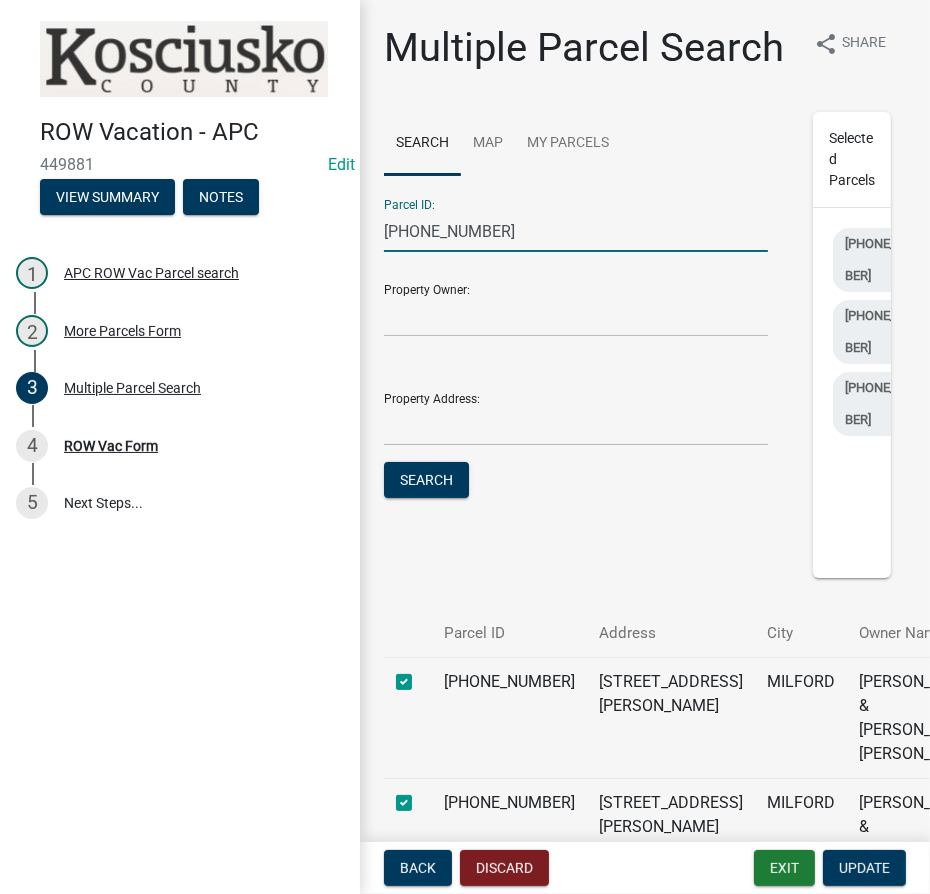 type on "[PHONE_NUMBER]" 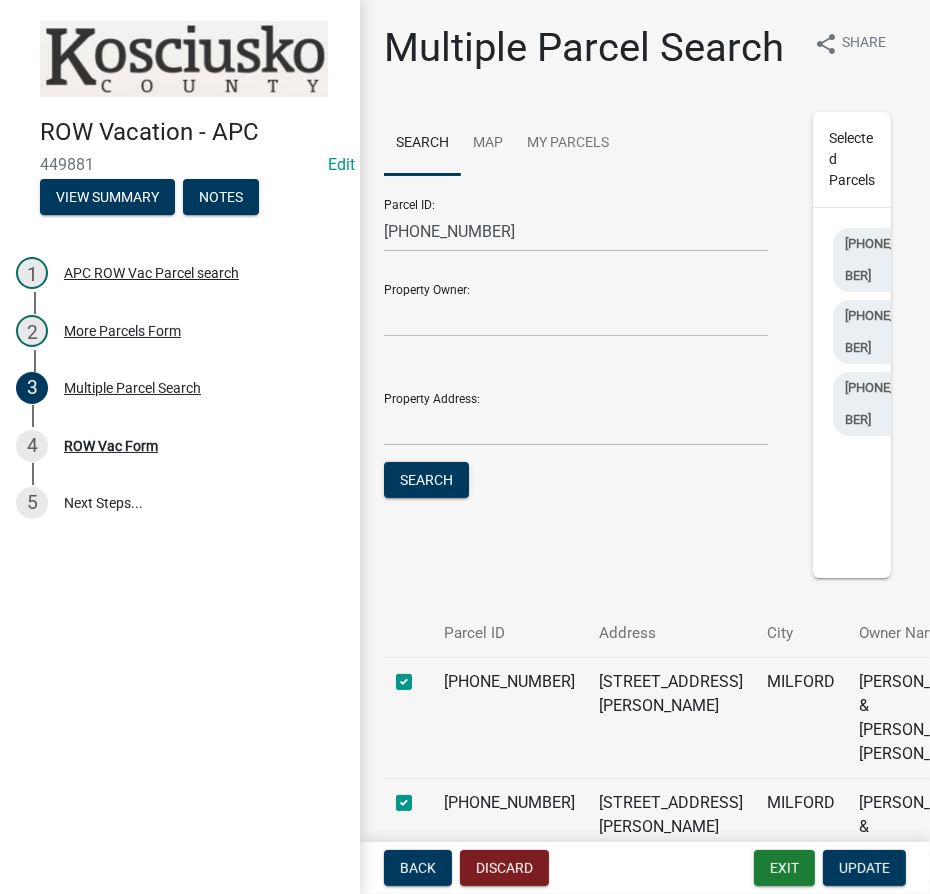 click on "Parcel ID:  [PHONE_NUMBER]  Property Owner:   Property Address:   Search" at bounding box center (576, 343) 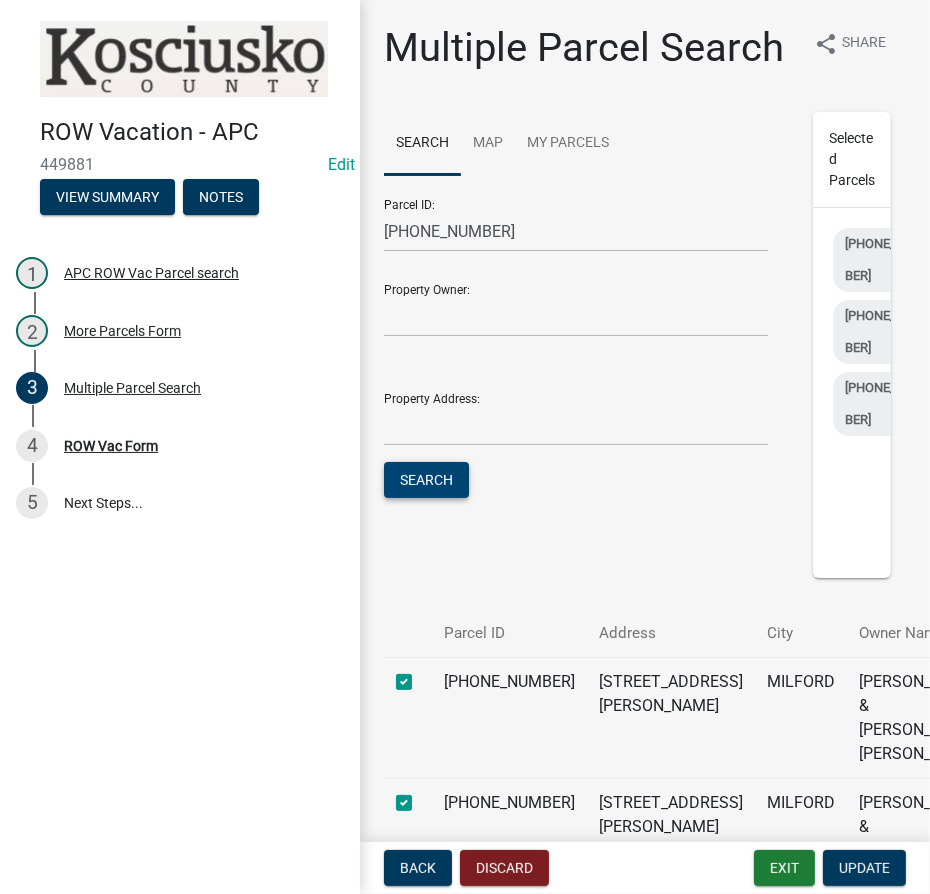 click on "Search" at bounding box center (426, 480) 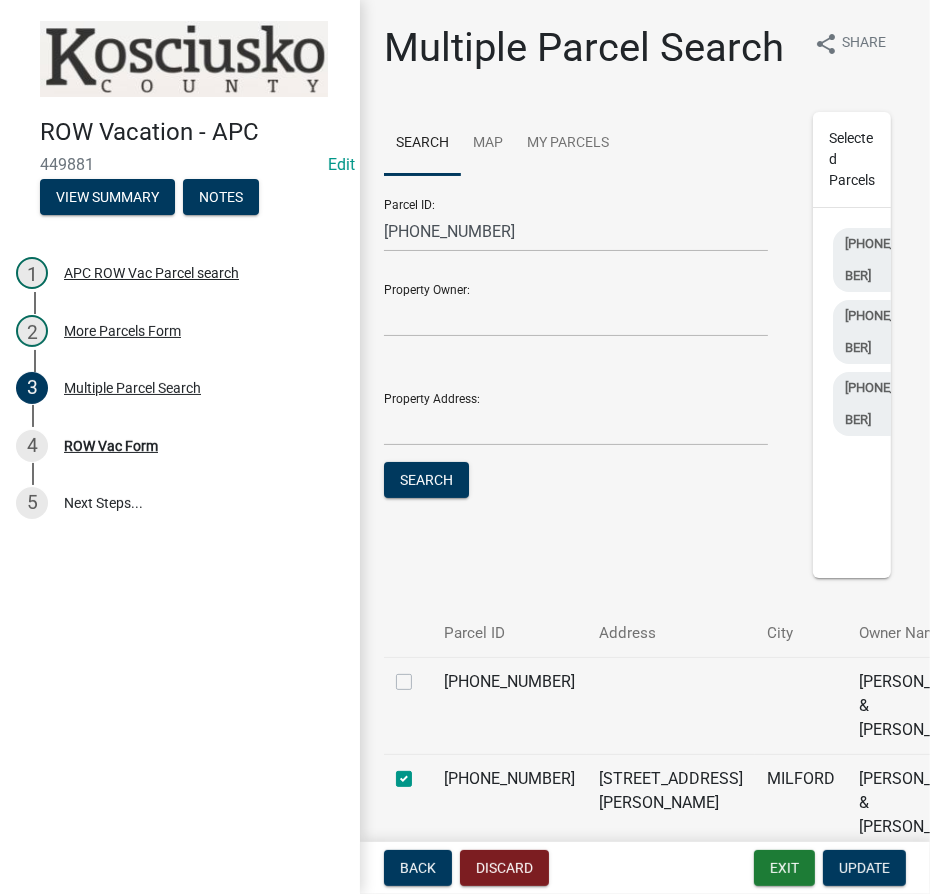 click 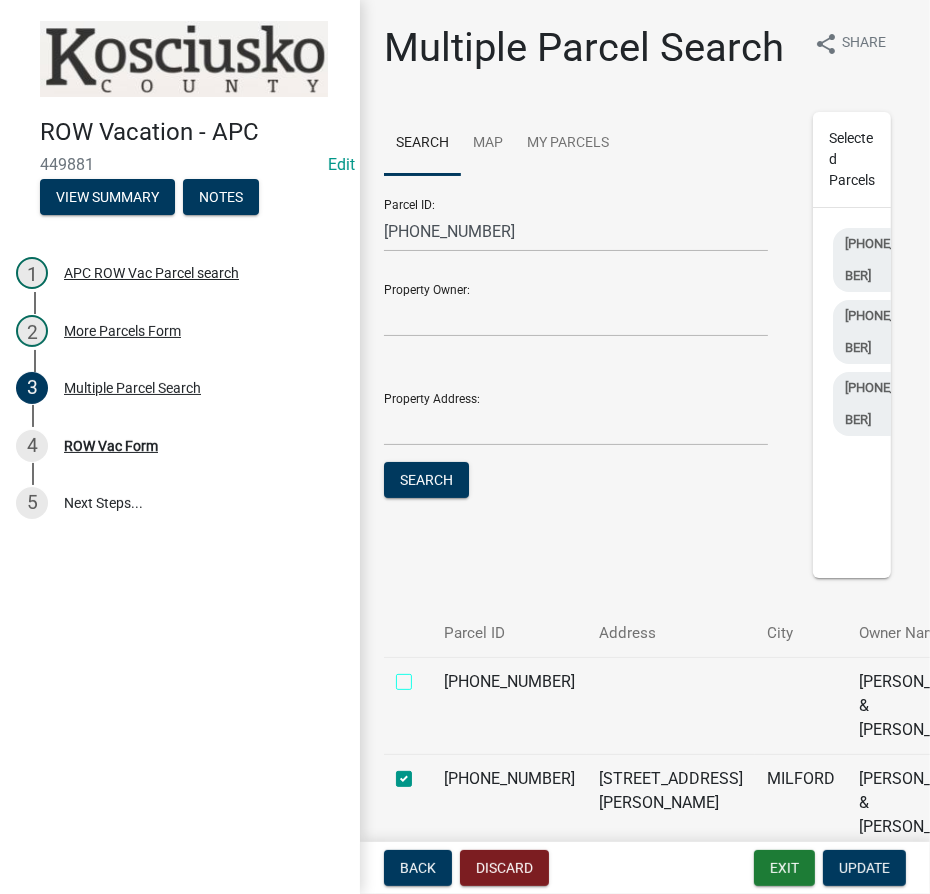 checkbox on "true" 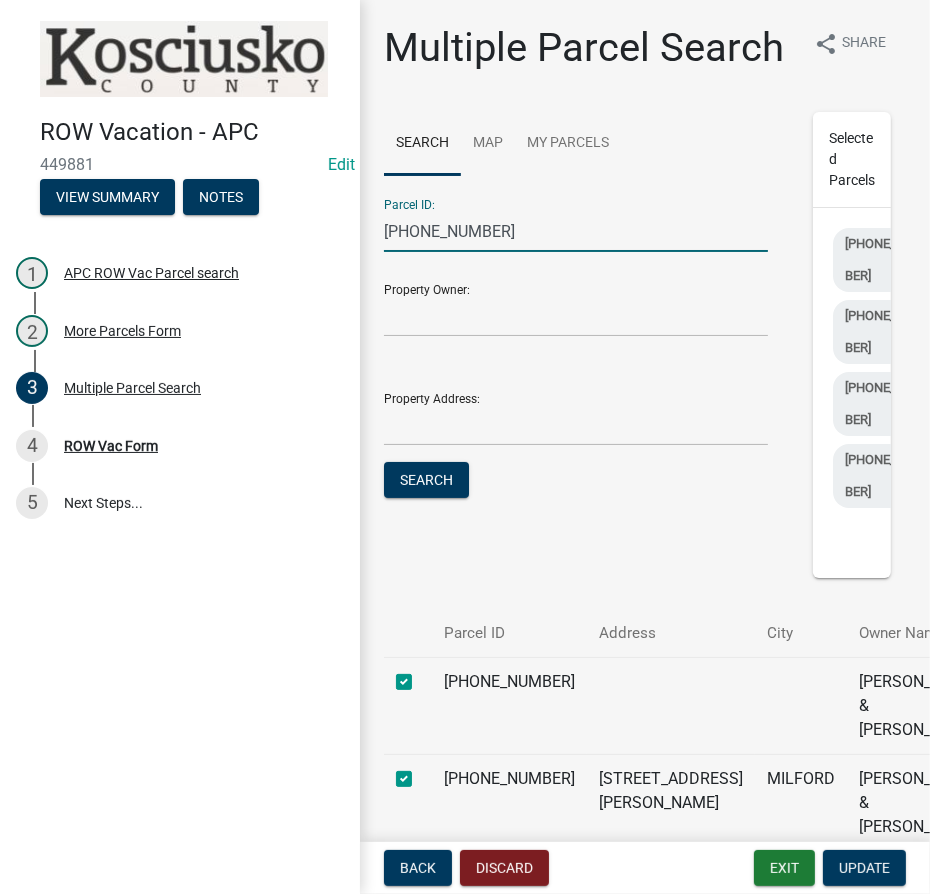 click on "[PHONE_NUMBER]" at bounding box center [576, 231] 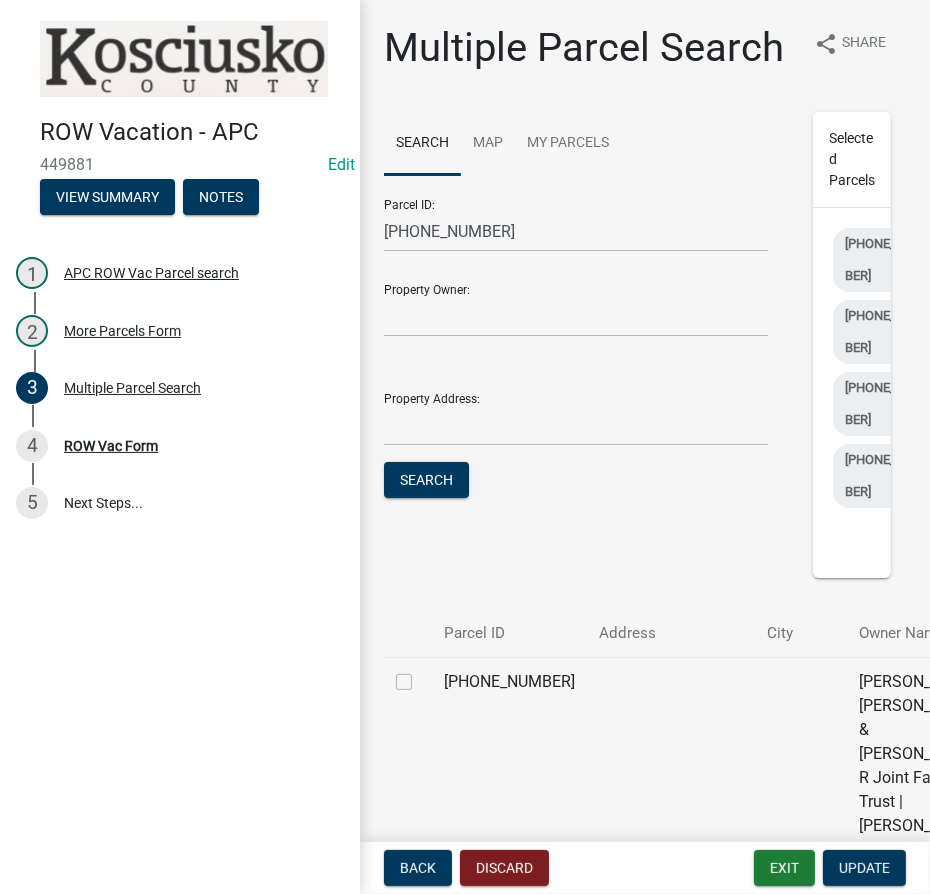 click 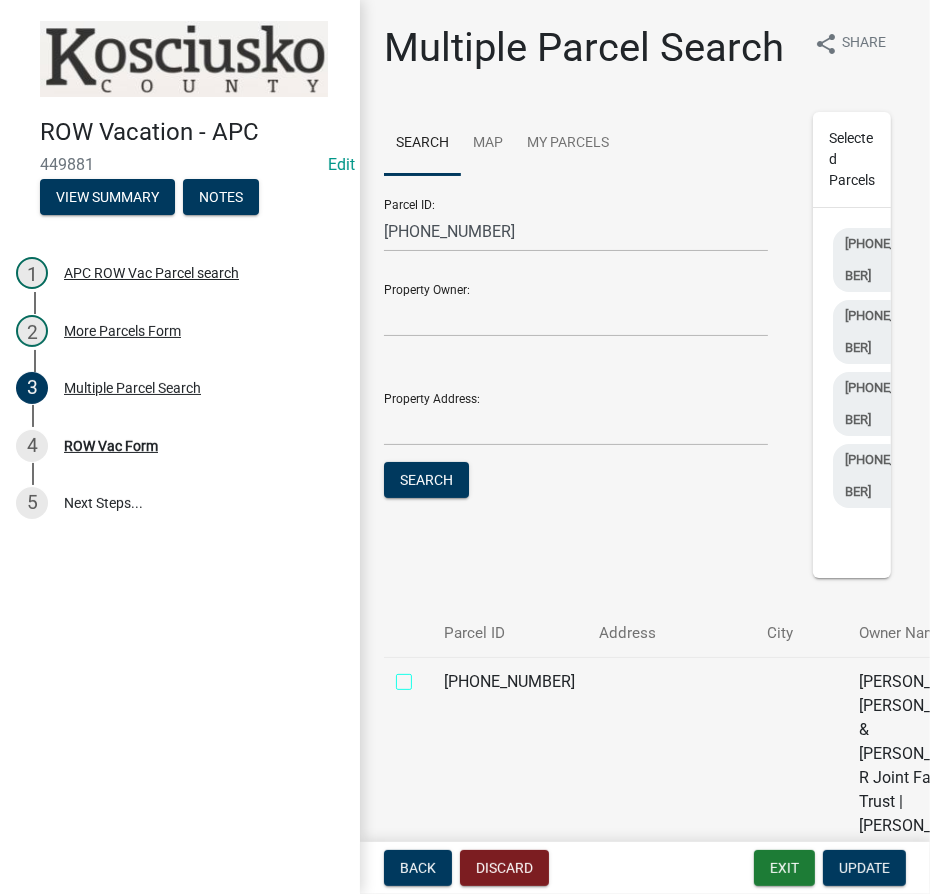 checkbox on "true" 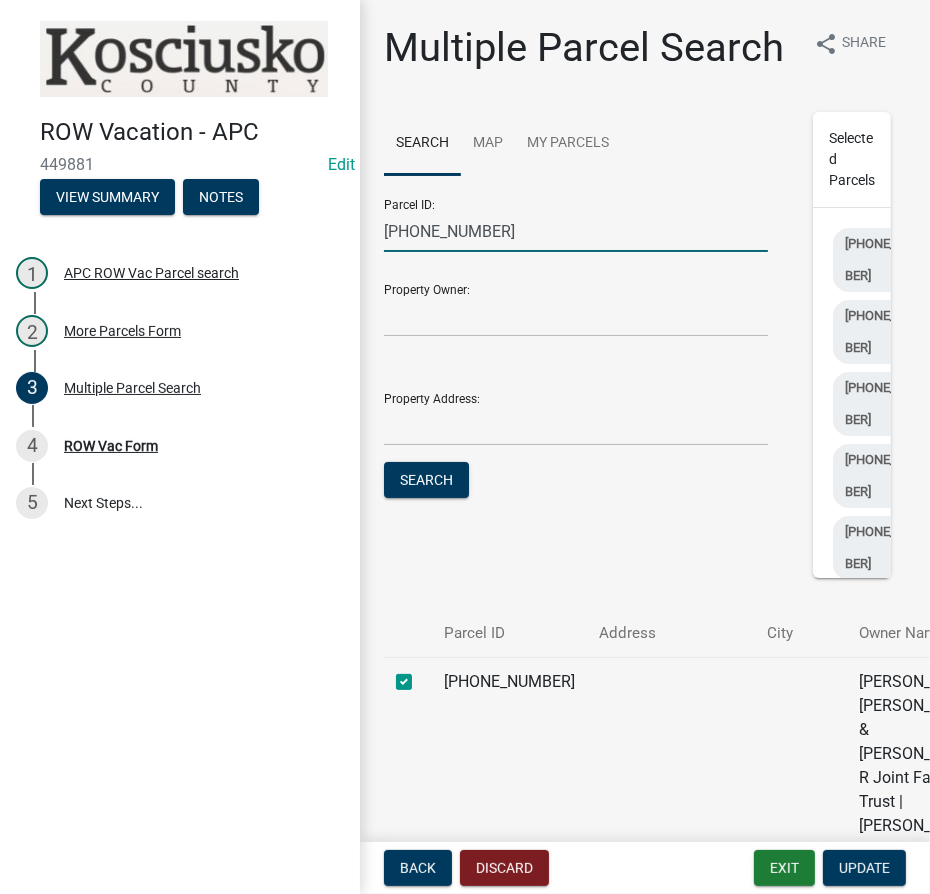 click on "[PHONE_NUMBER]" at bounding box center (576, 231) 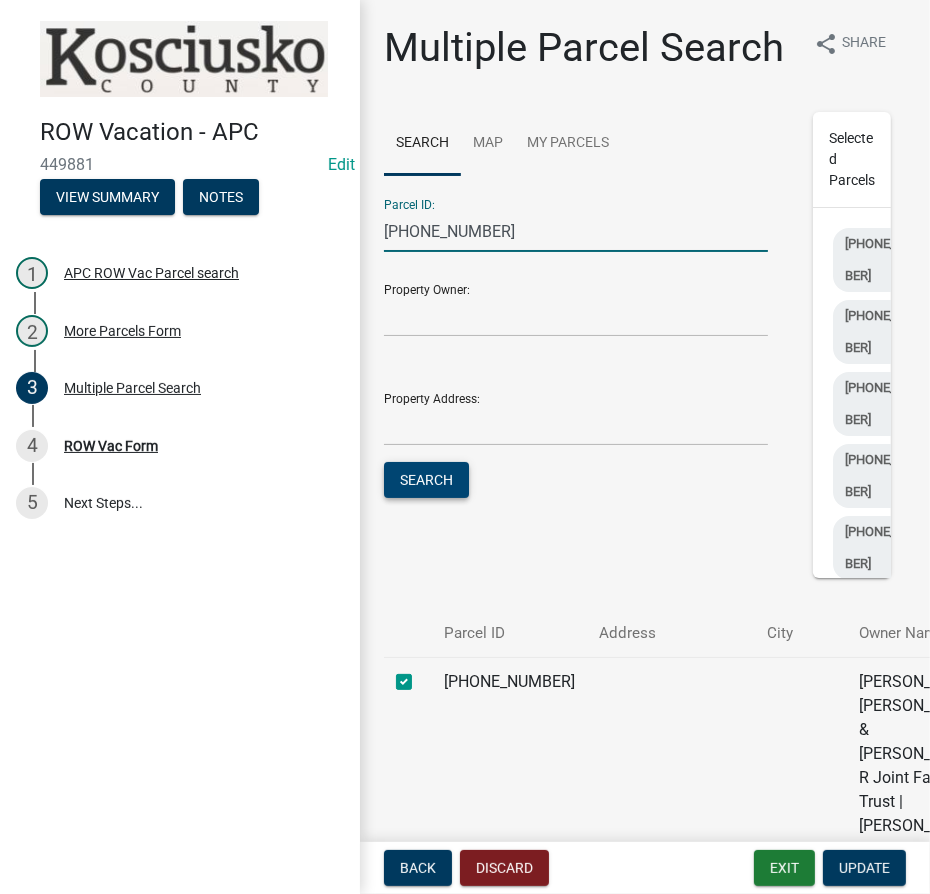 type on "[PHONE_NUMBER]" 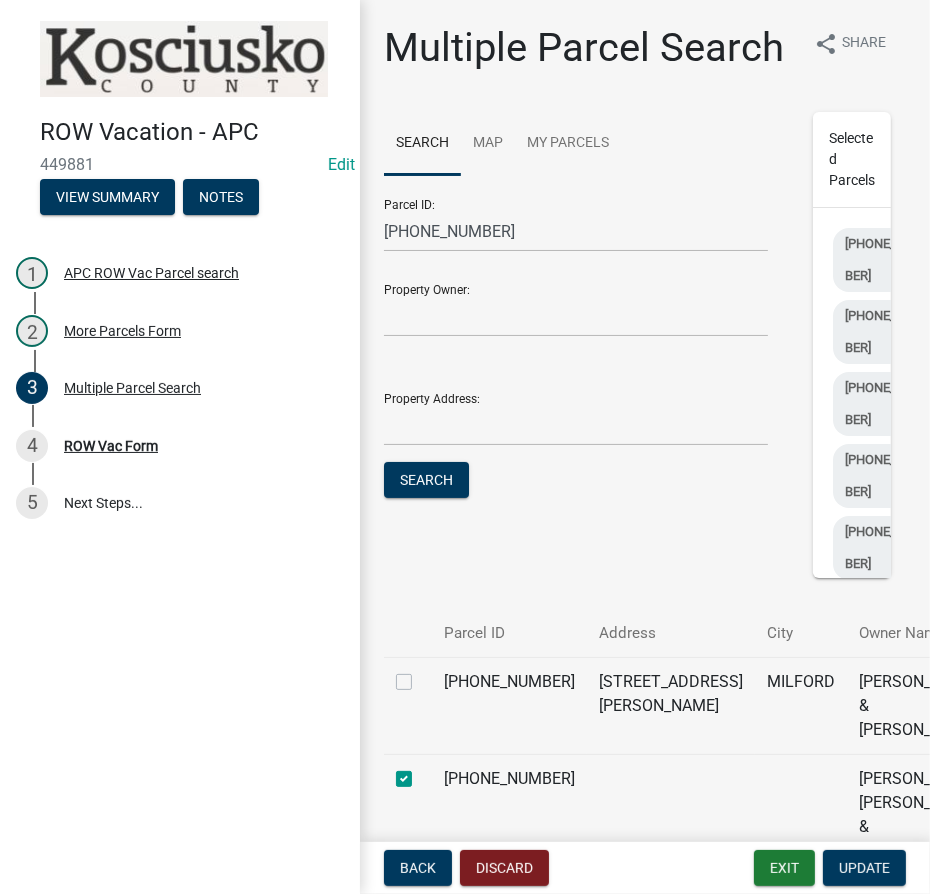 click 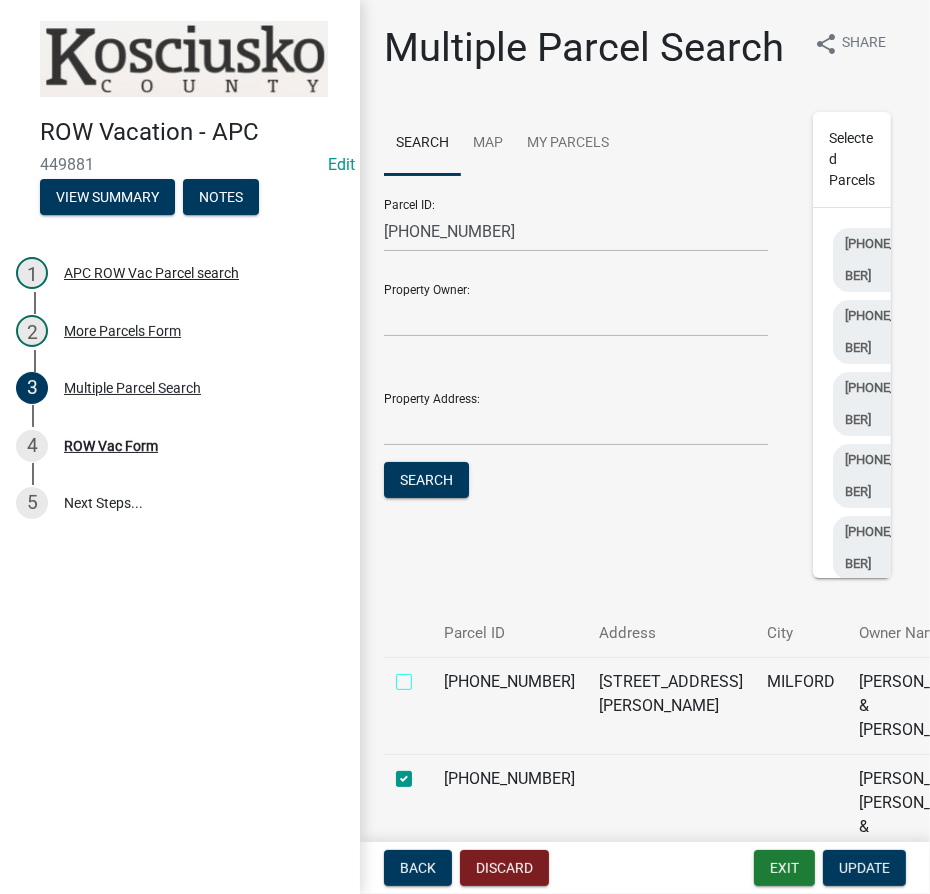 click at bounding box center [426, 676] 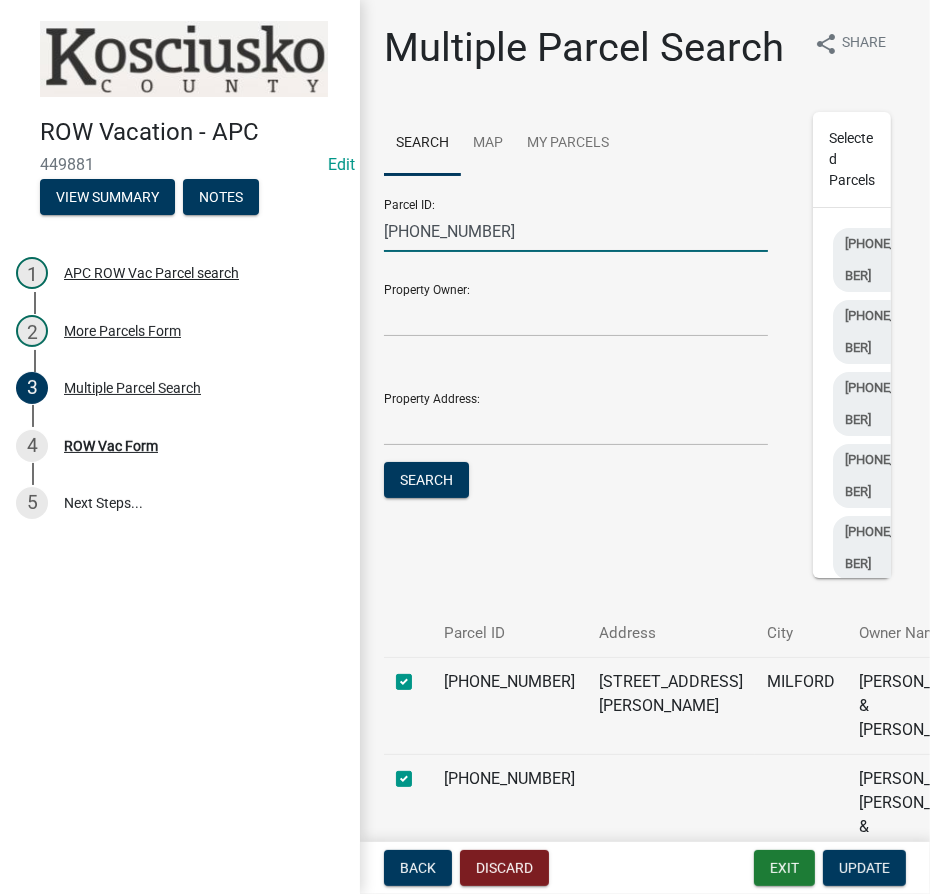 click on "[PHONE_NUMBER]" at bounding box center [576, 231] 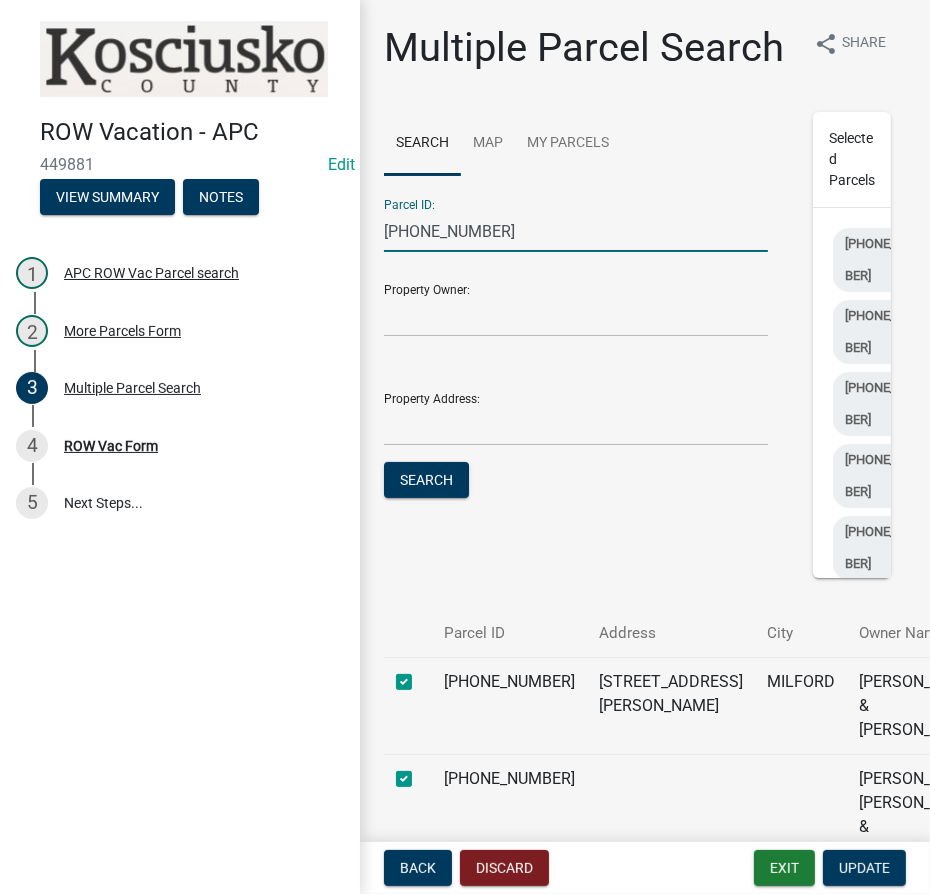 type on "[PHONE_NUMBER]" 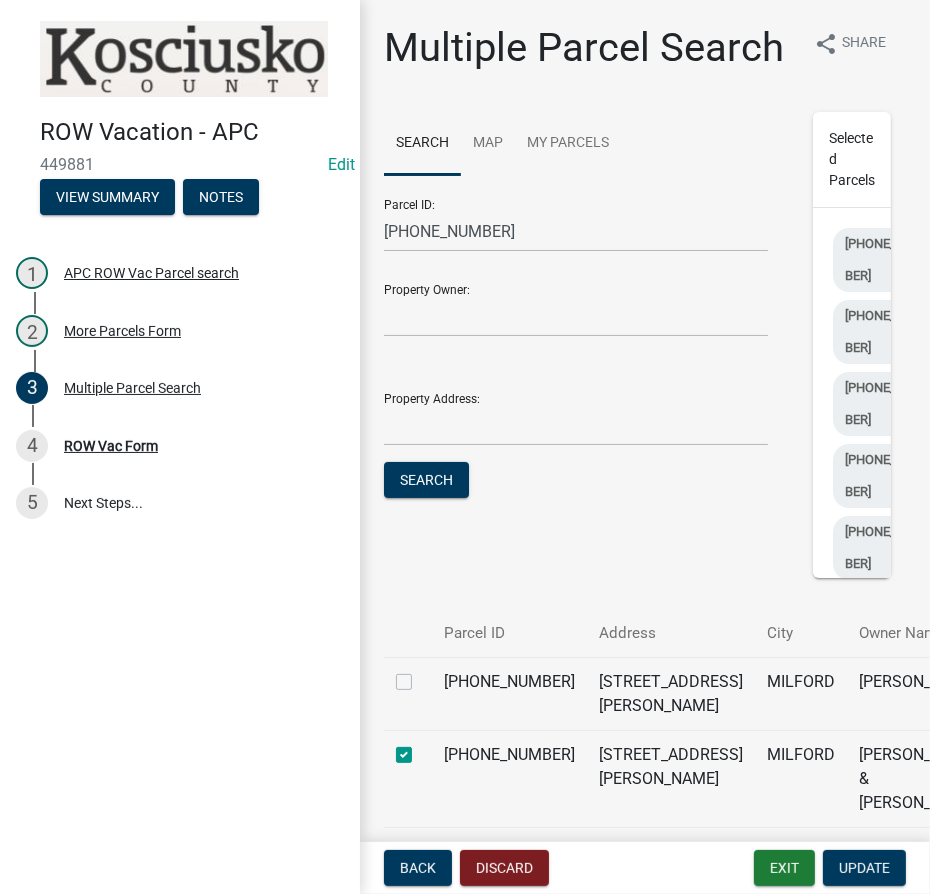click 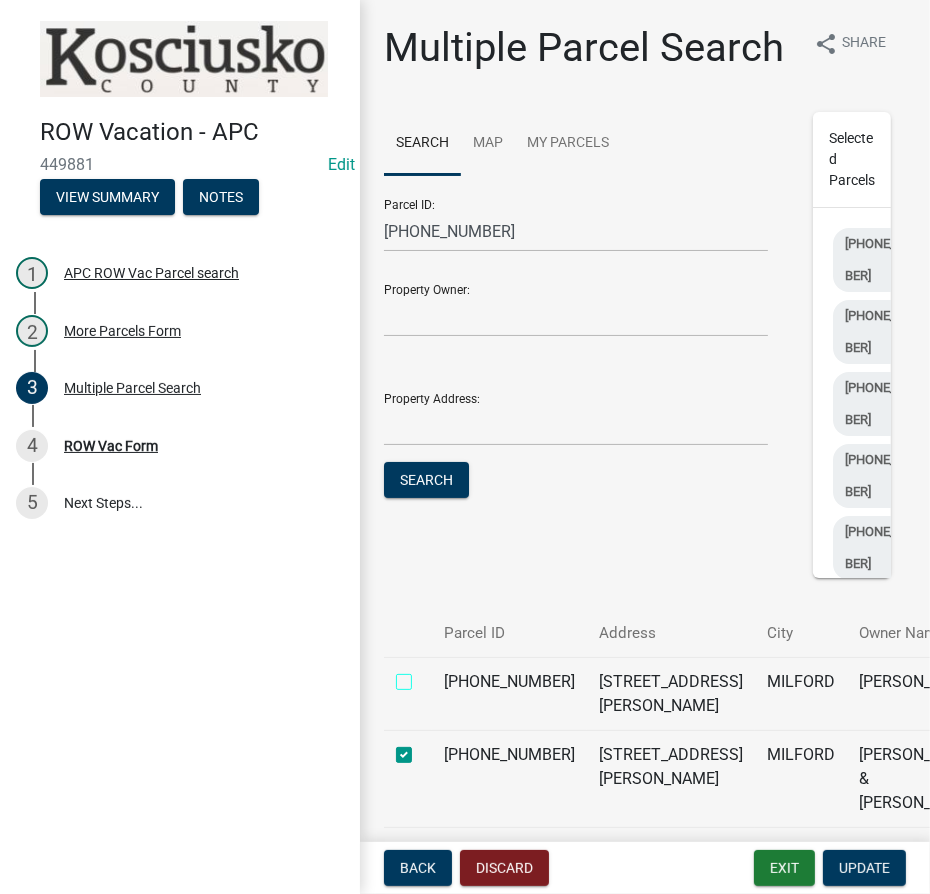 click at bounding box center (426, 676) 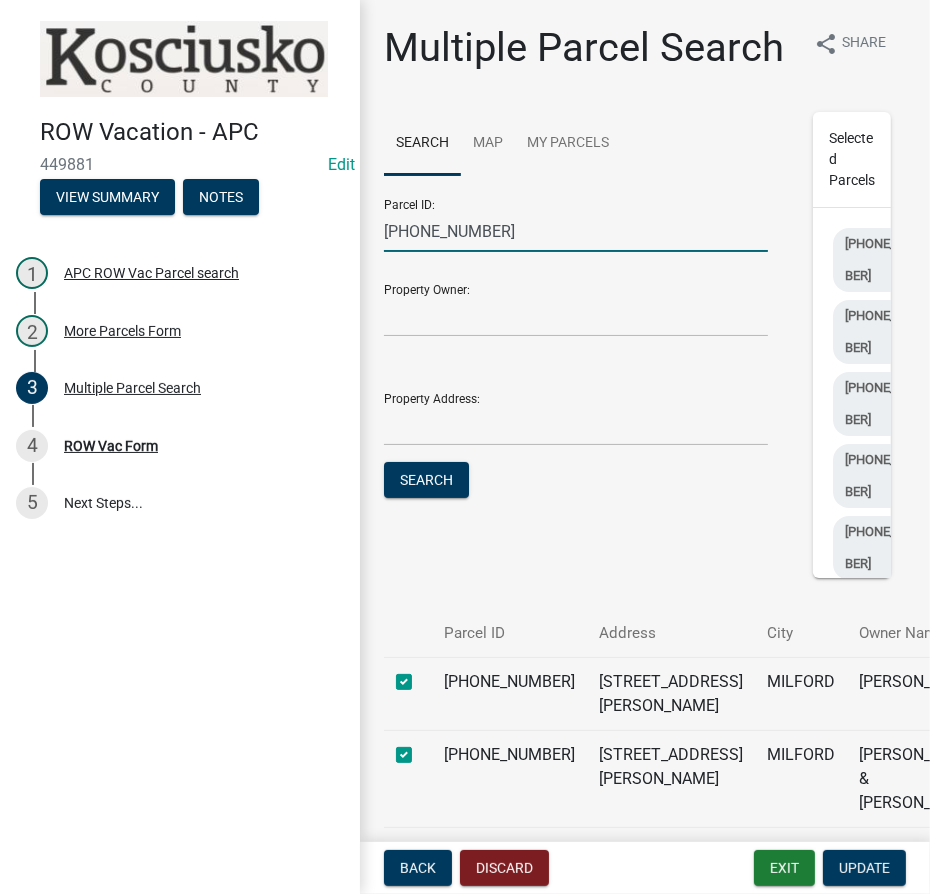 drag, startPoint x: 490, startPoint y: 284, endPoint x: 423, endPoint y: 287, distance: 67.06713 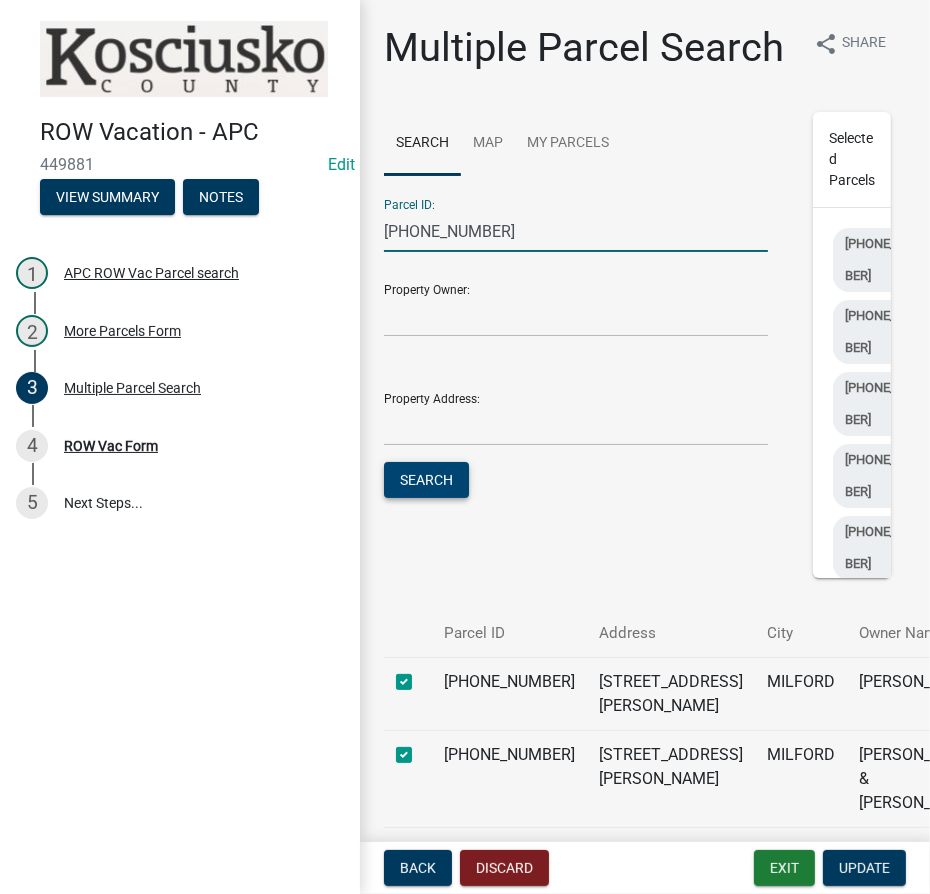 type on "[PHONE_NUMBER]" 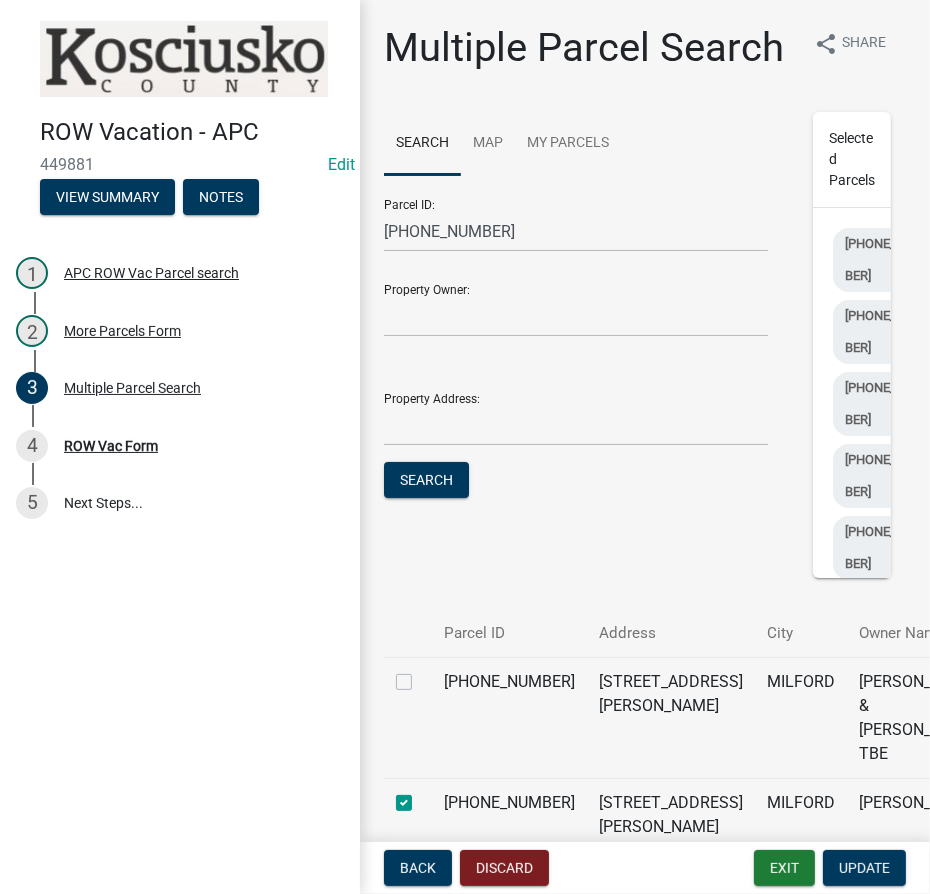 click 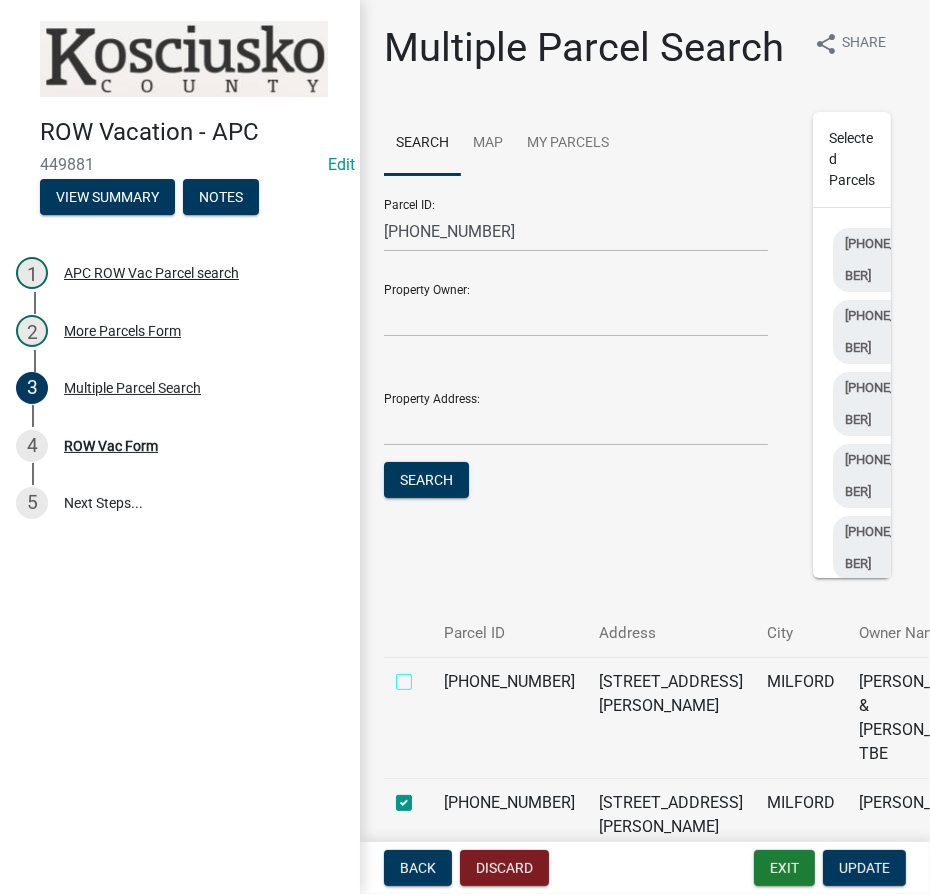 click at bounding box center (426, 676) 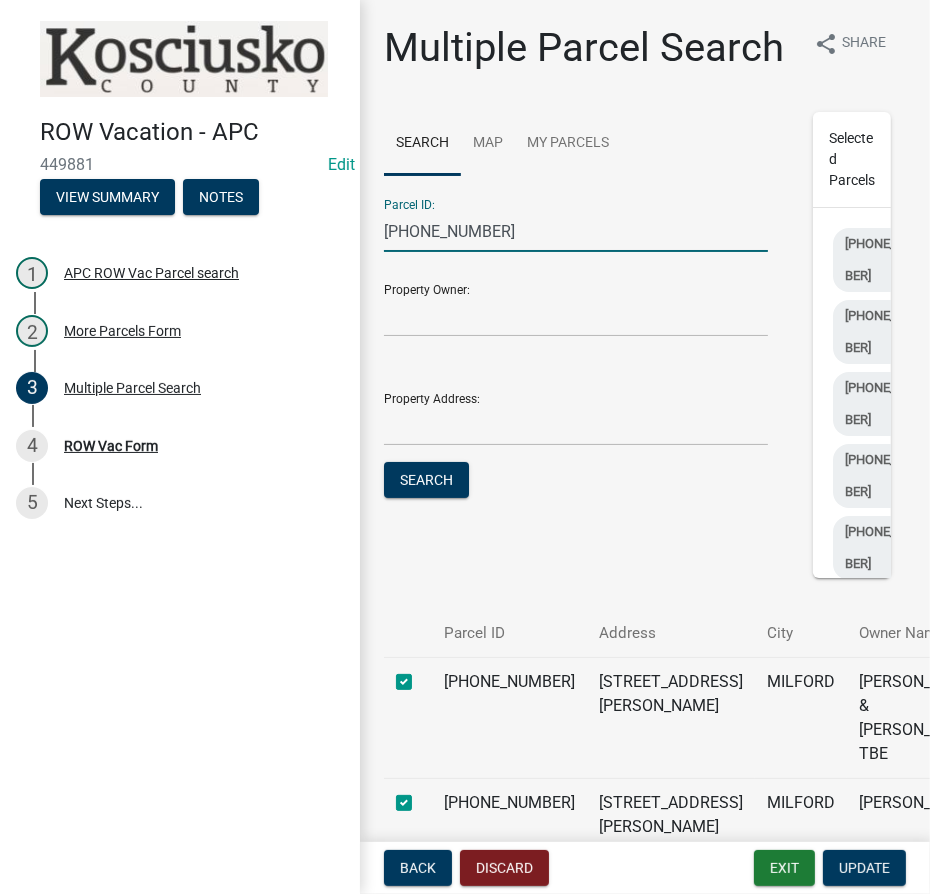 click on "[PHONE_NUMBER]" at bounding box center [576, 231] 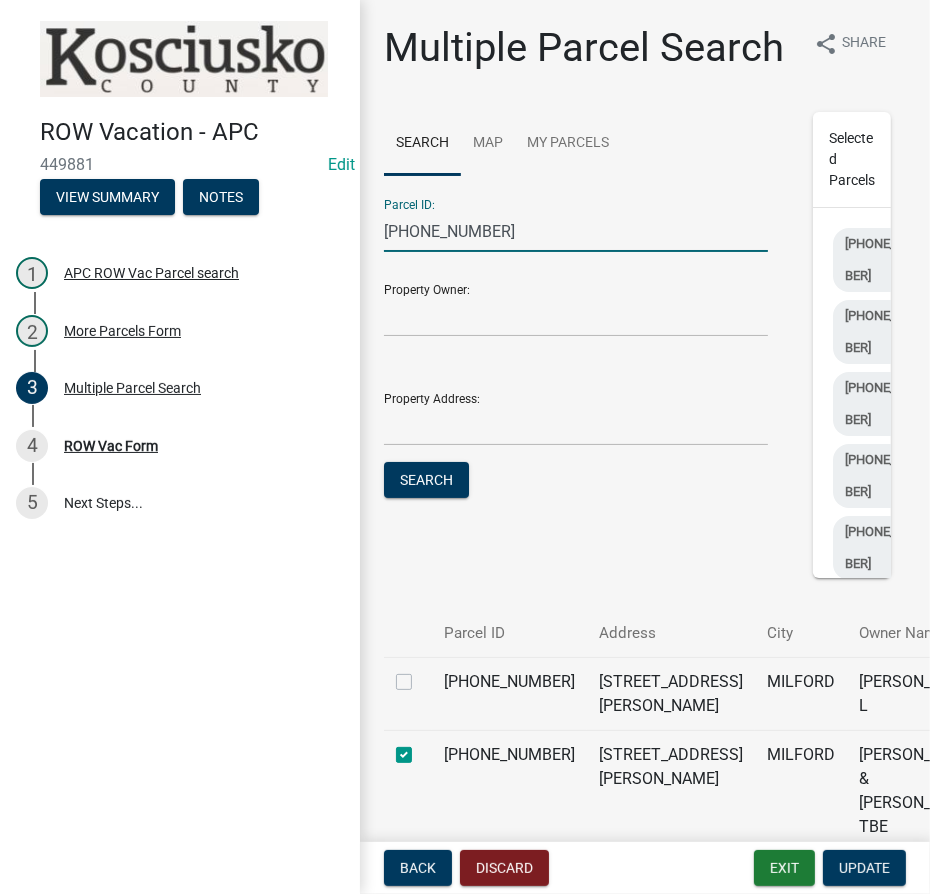 click 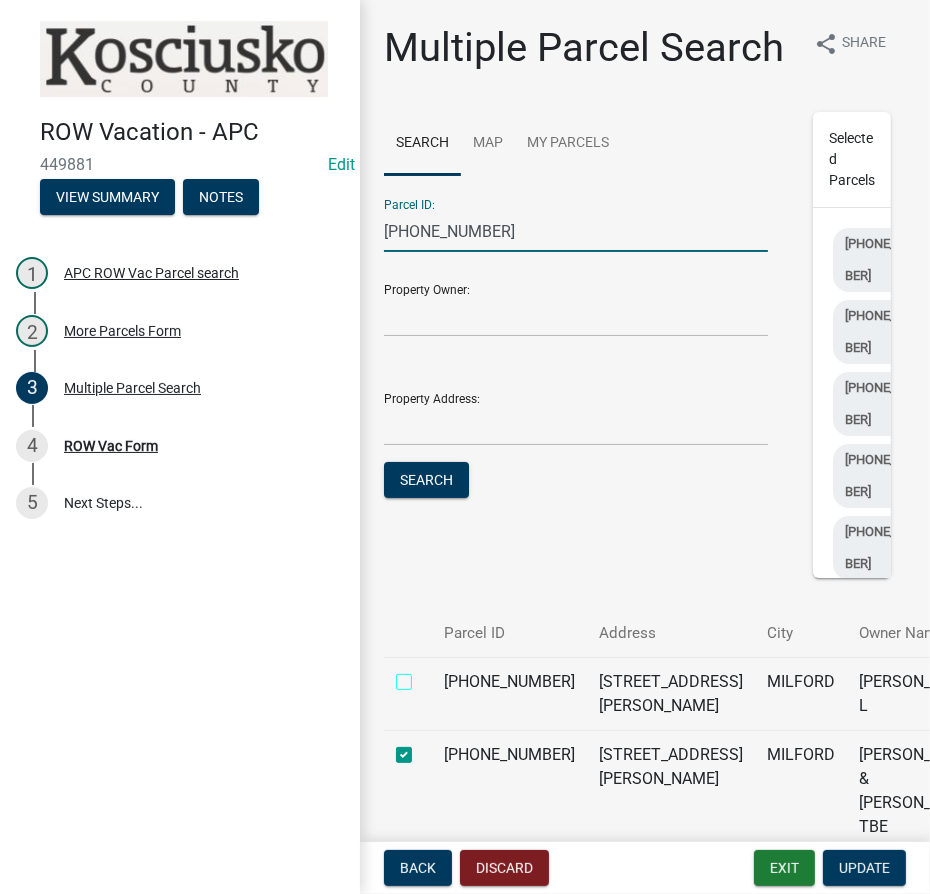 click at bounding box center (426, 676) 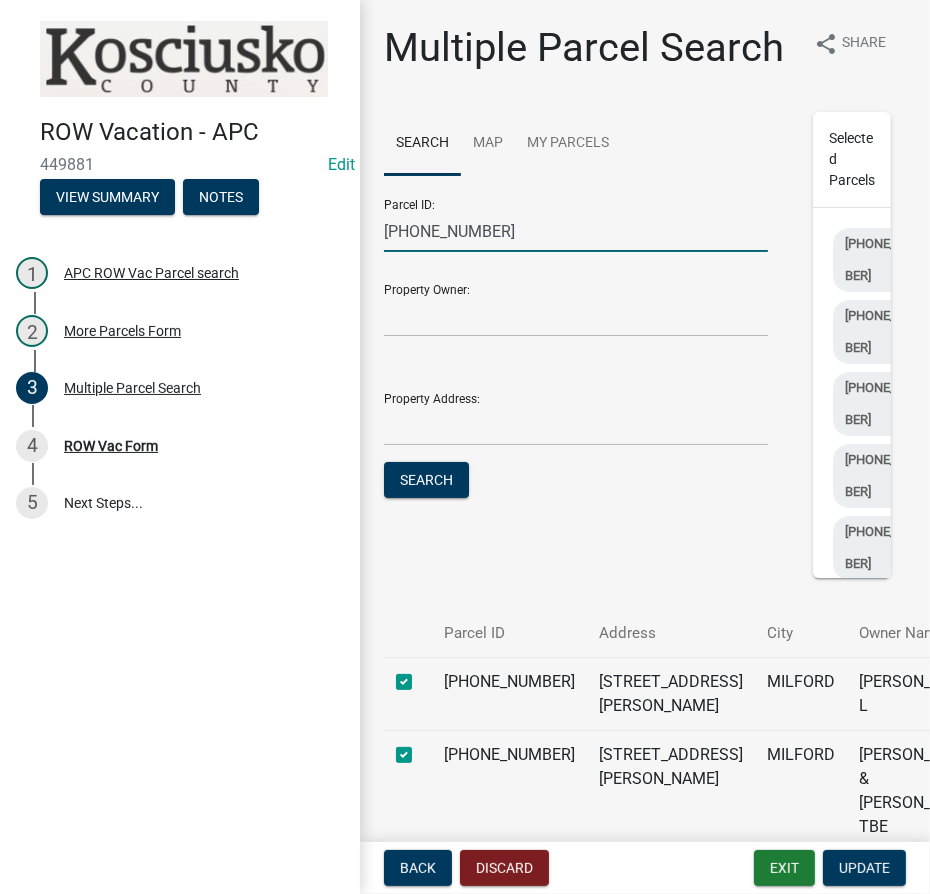 click on "[PHONE_NUMBER]" at bounding box center (576, 231) 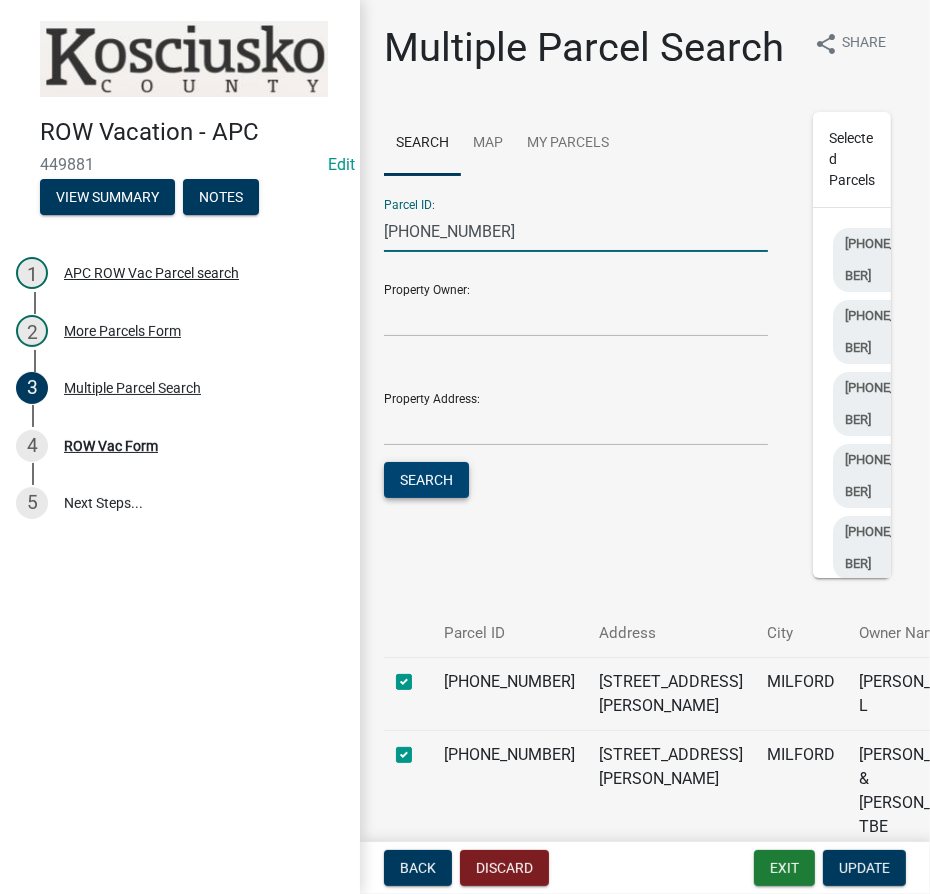 type on "[PHONE_NUMBER]" 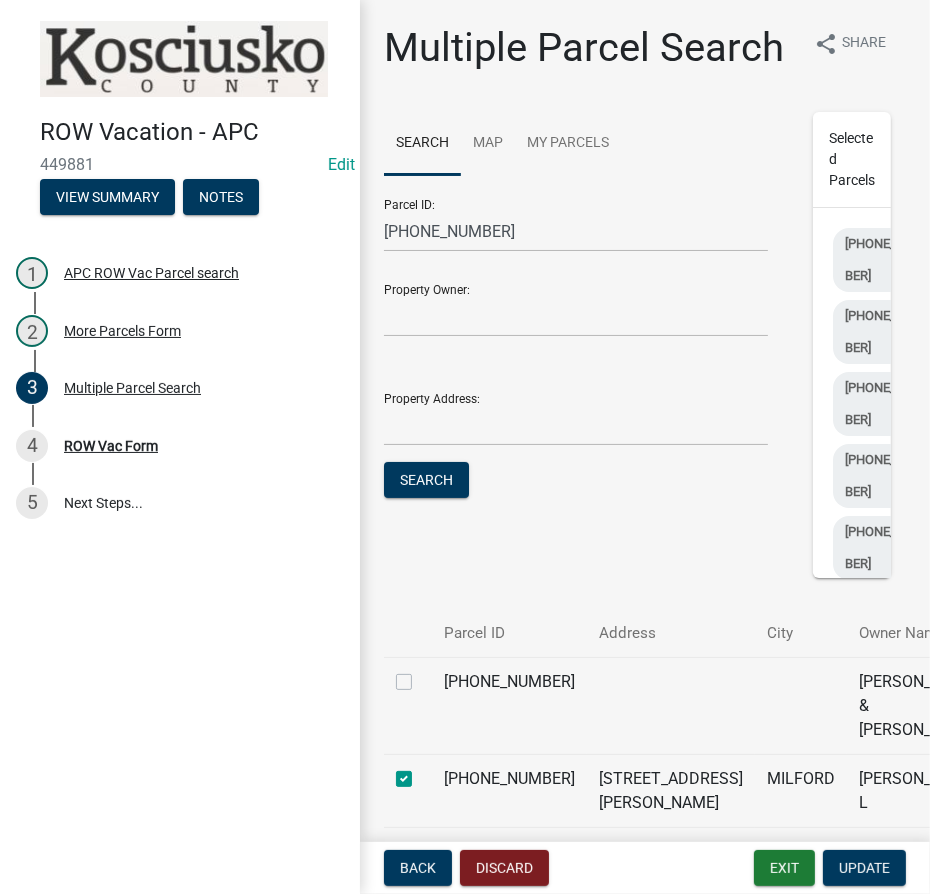 drag, startPoint x: 400, startPoint y: 775, endPoint x: 408, endPoint y: 767, distance: 11.313708 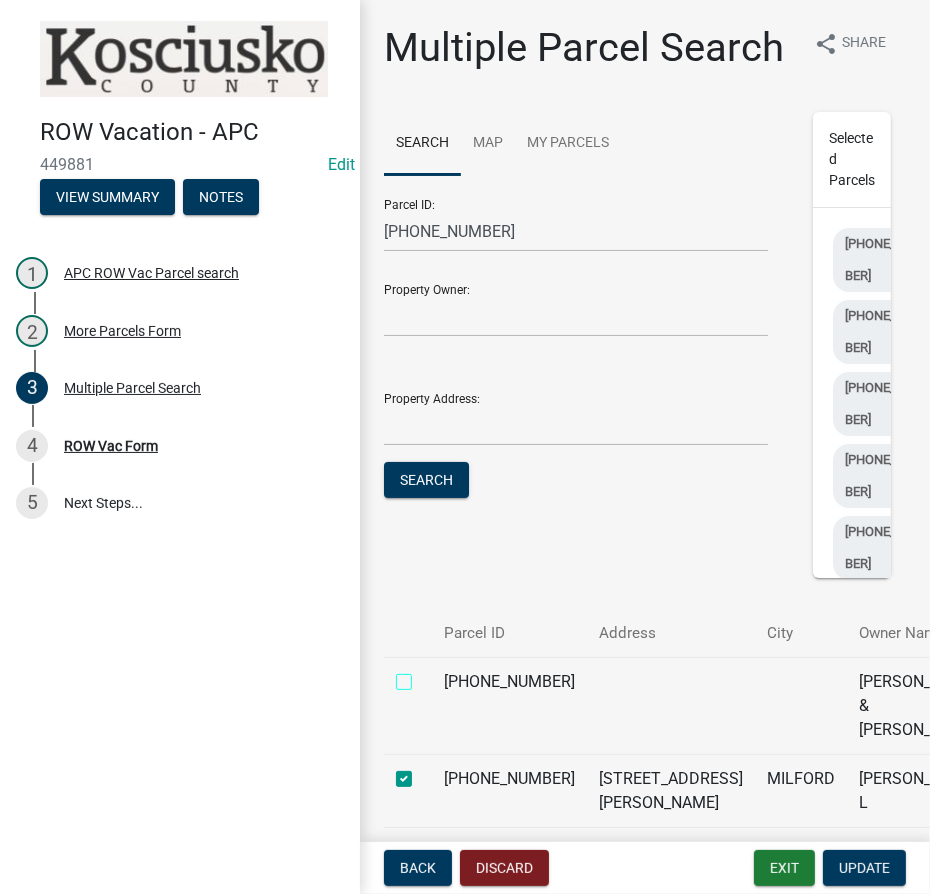 click at bounding box center [426, 676] 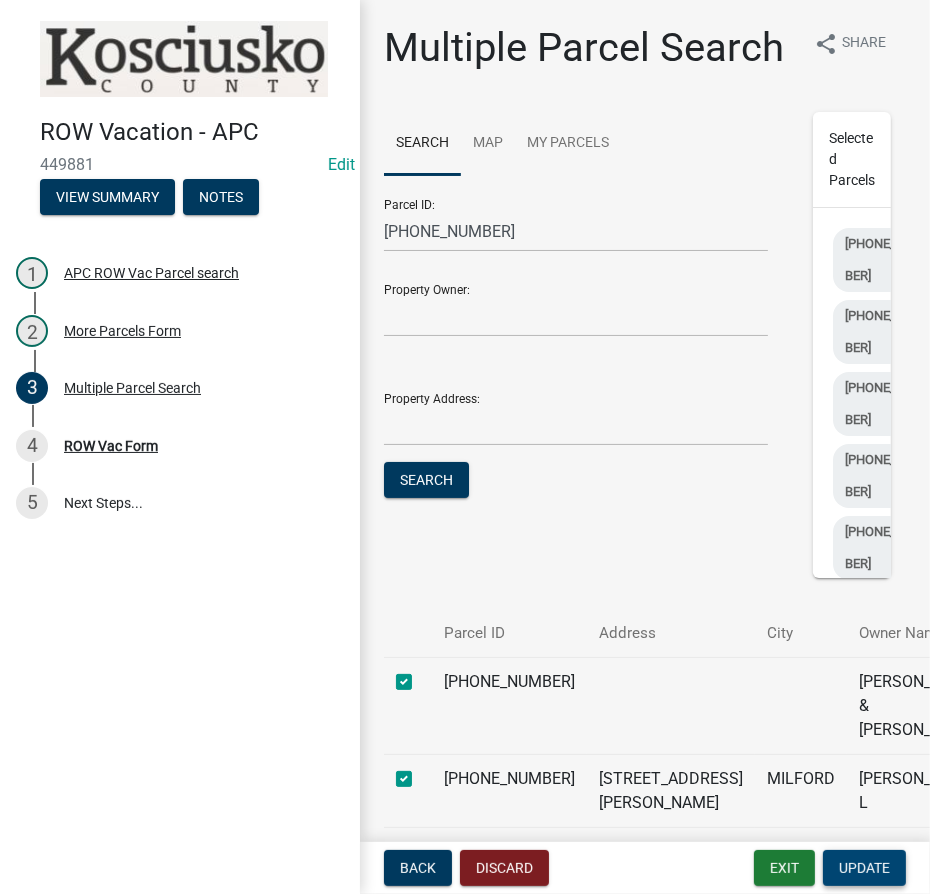 click on "Update" at bounding box center (864, 868) 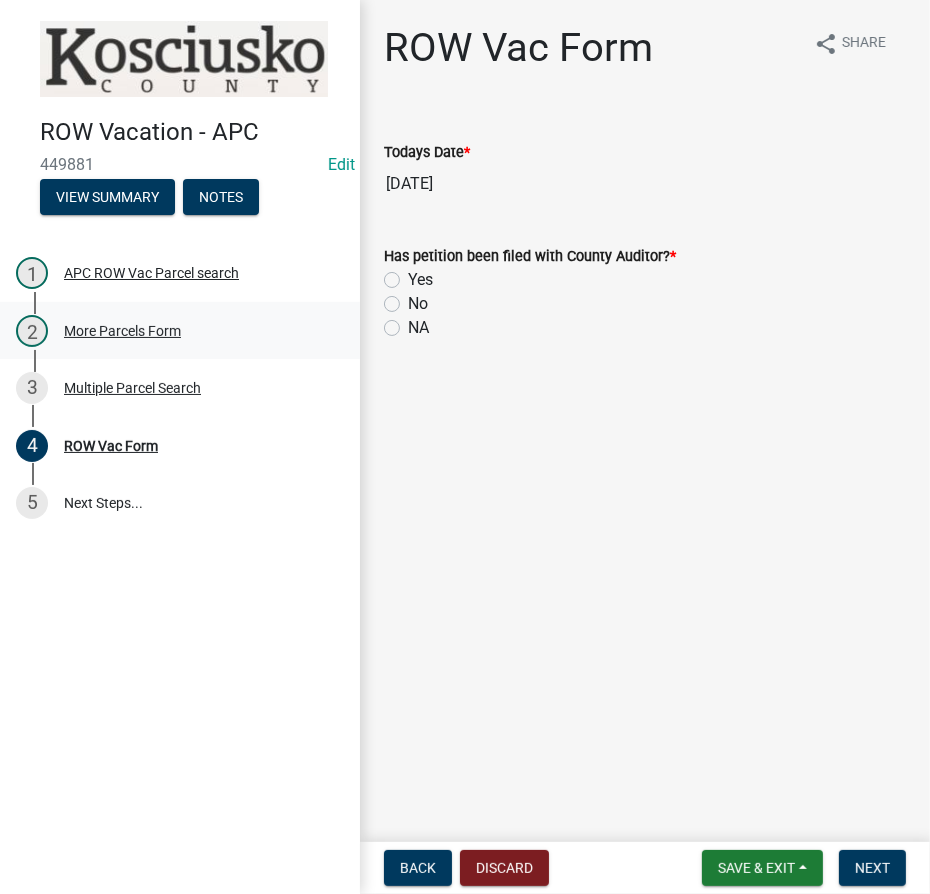 drag, startPoint x: 392, startPoint y: 325, endPoint x: 346, endPoint y: 325, distance: 46 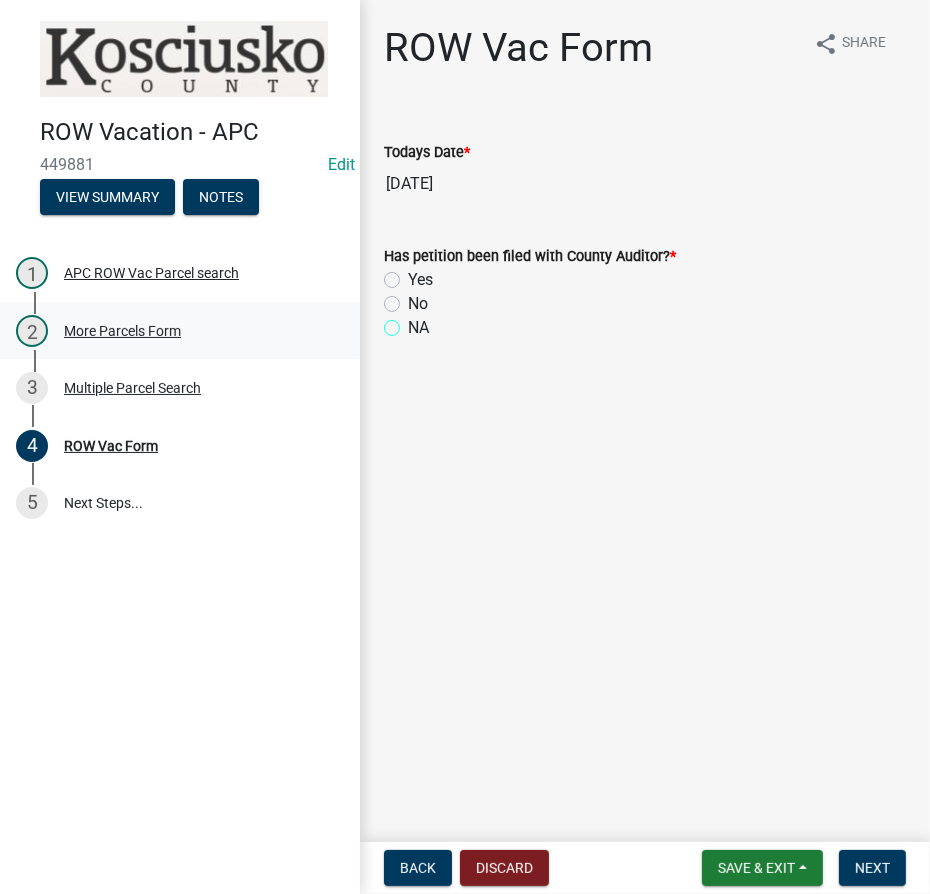 click on "NA" at bounding box center (414, 322) 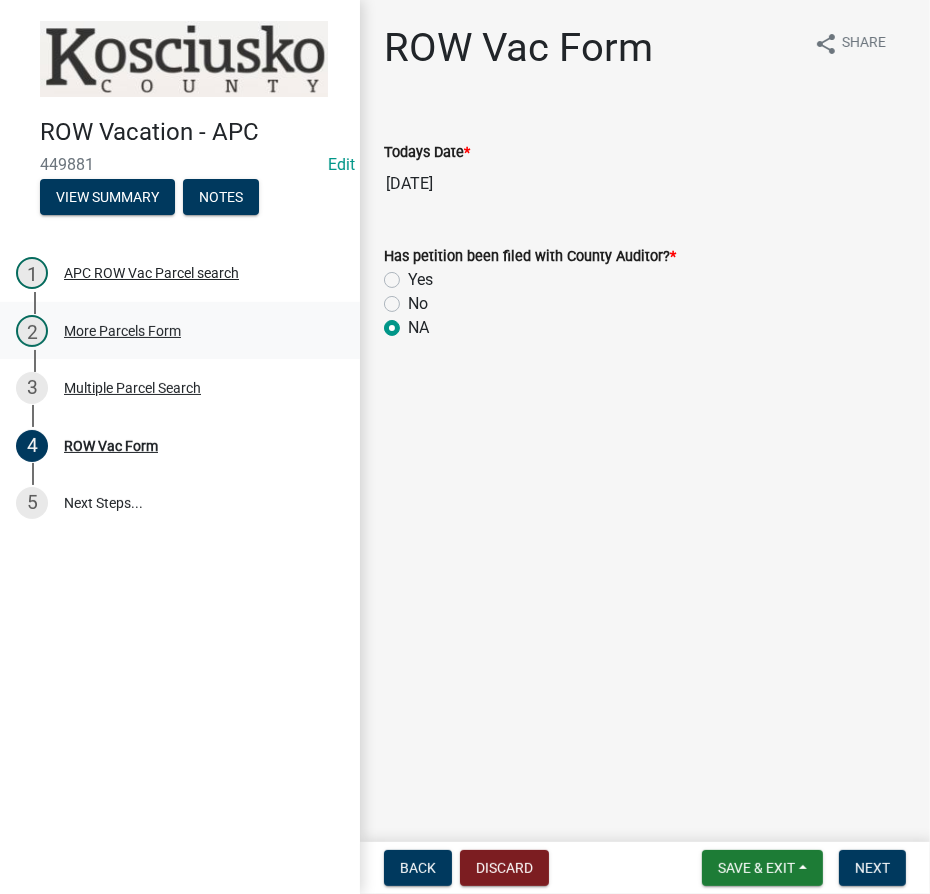 radio on "true" 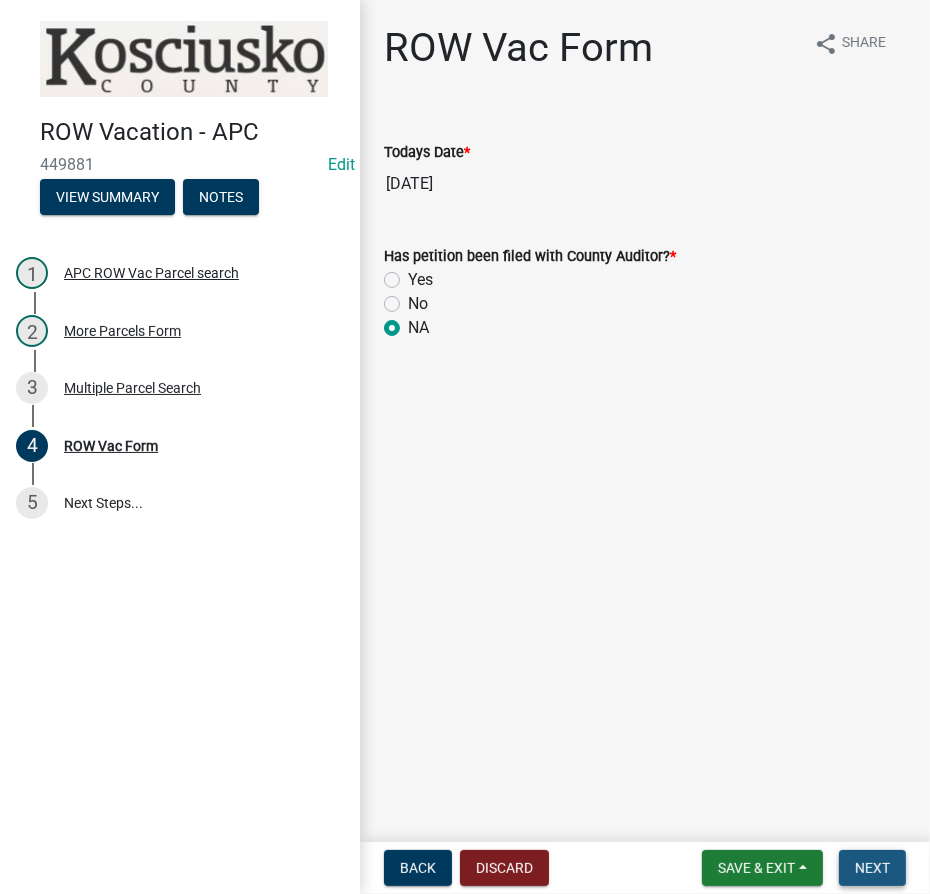click on "Next" at bounding box center [872, 868] 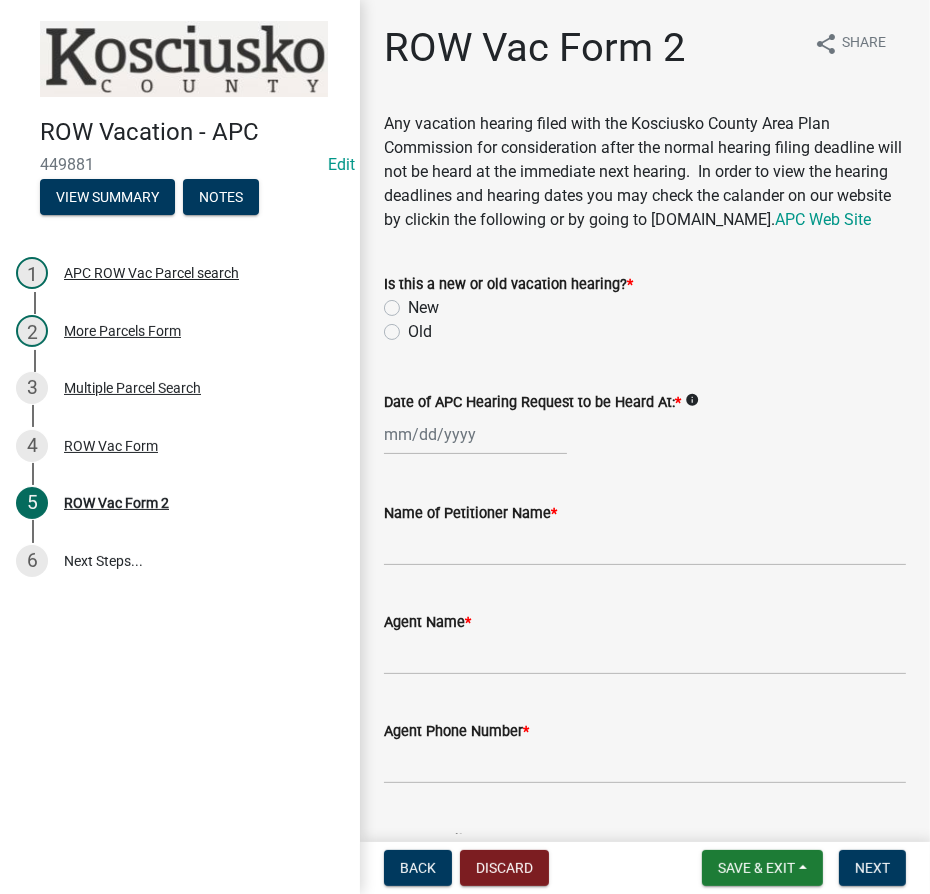 click on "Old" 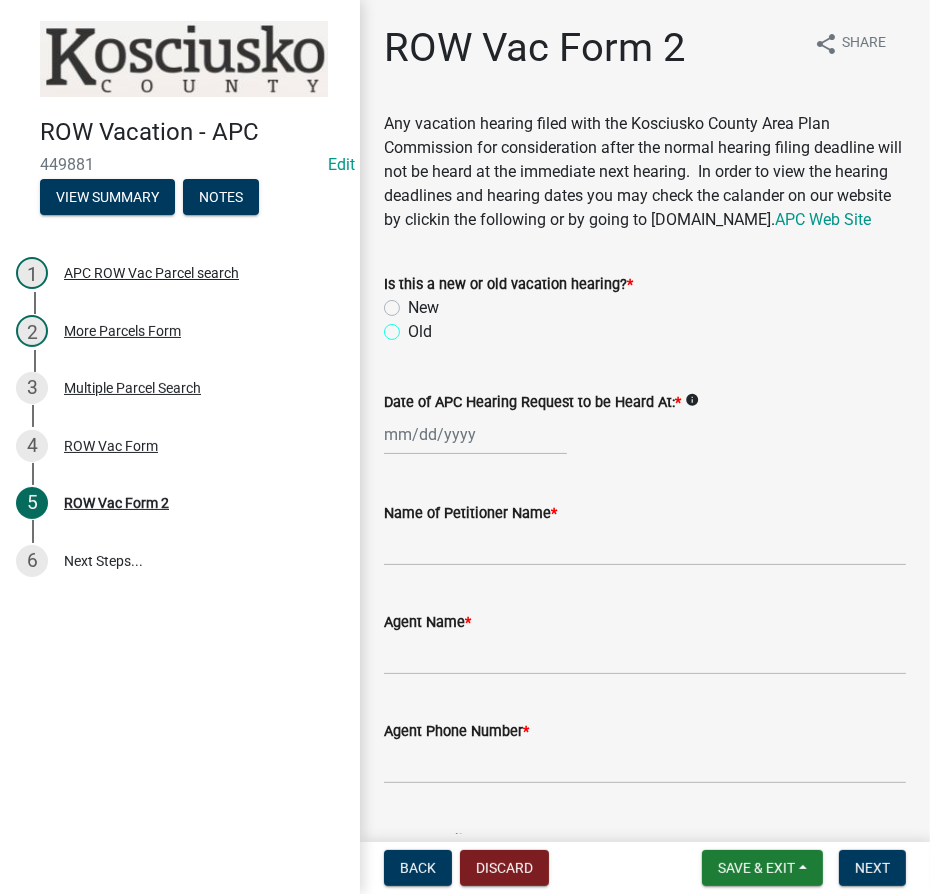 click on "Old" at bounding box center [414, 326] 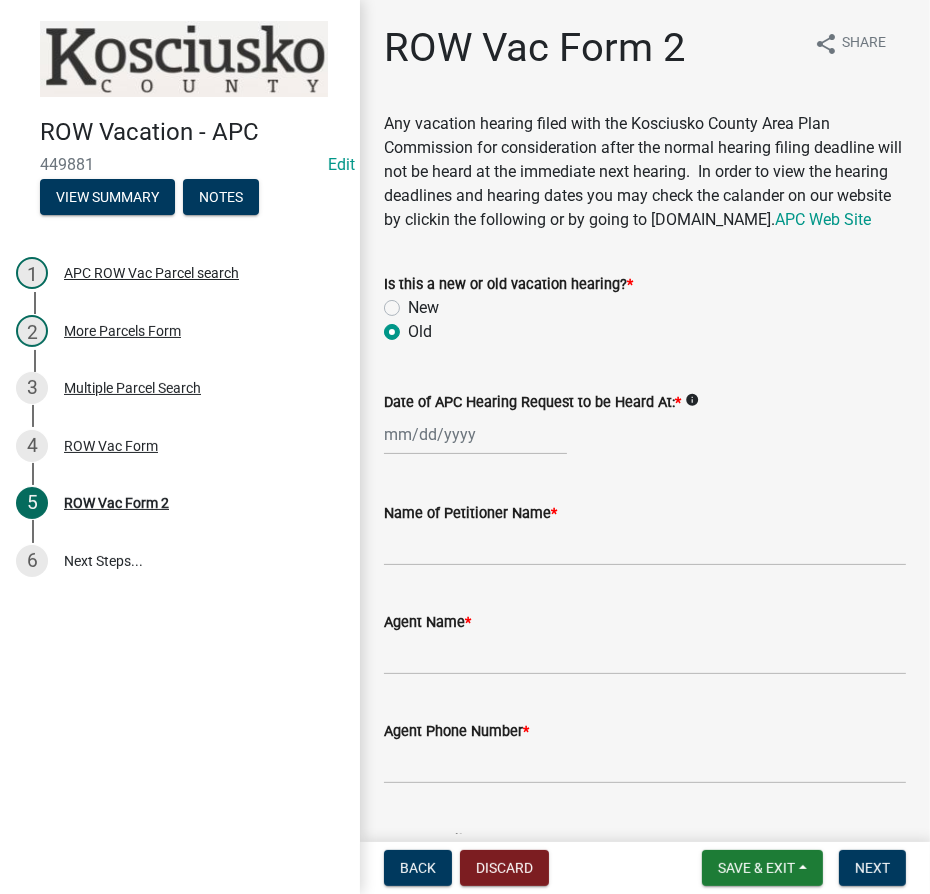 radio on "true" 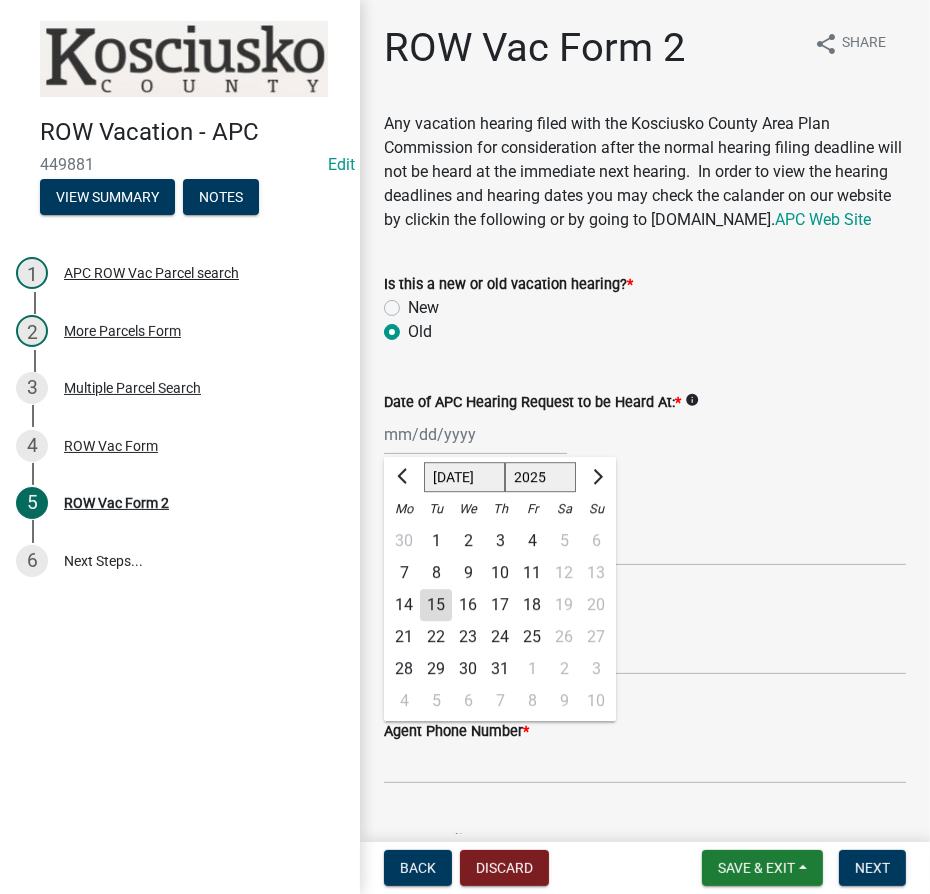 click on "[PERSON_NAME] Feb Mar Apr [PERSON_NAME][DATE] Oct Nov [DATE] 1526 1527 1528 1529 1530 1531 1532 1533 1534 1535 1536 1537 1538 1539 1540 1541 1542 1543 1544 1545 1546 1547 1548 1549 1550 1551 1552 1553 1554 1555 1556 1557 1558 1559 1560 1561 1562 1563 1564 1565 1566 1567 1568 1569 1570 1571 1572 1573 1574 1575 1576 1577 1578 1579 1580 1581 1582 1583 1584 1585 1586 1587 1588 1589 1590 1591 1592 1593 1594 1595 1596 1597 1598 1599 1600 1601 1602 1603 1604 1605 1606 1607 1608 1609 1610 1611 1612 1613 1614 1615 1616 1617 1618 1619 1620 1621 1622 1623 1624 1625 1626 1627 1628 1629 1630 1631 1632 1633 1634 1635 1636 1637 1638 1639 1640 1641 1642 1643 1644 1645 1646 1647 1648 1649 1650 1651 1652 1653 1654 1655 1656 1657 1658 1659 1660 1661 1662 1663 1664 1665 1666 1667 1668 1669 1670 1671 1672 1673 1674 1675 1676 1677 1678 1679 1680 1681 1682 1683 1684 1685 1686 1687 1688 1689 1690 1691 1692 1693 1694 1695 1696 1697 1698 1699 1700 1701 1702 1703 1704 1705 1706 1707 1708 1709 1710 1711 1712 1713 1714 1715 1716 1717 1718 1719 1" 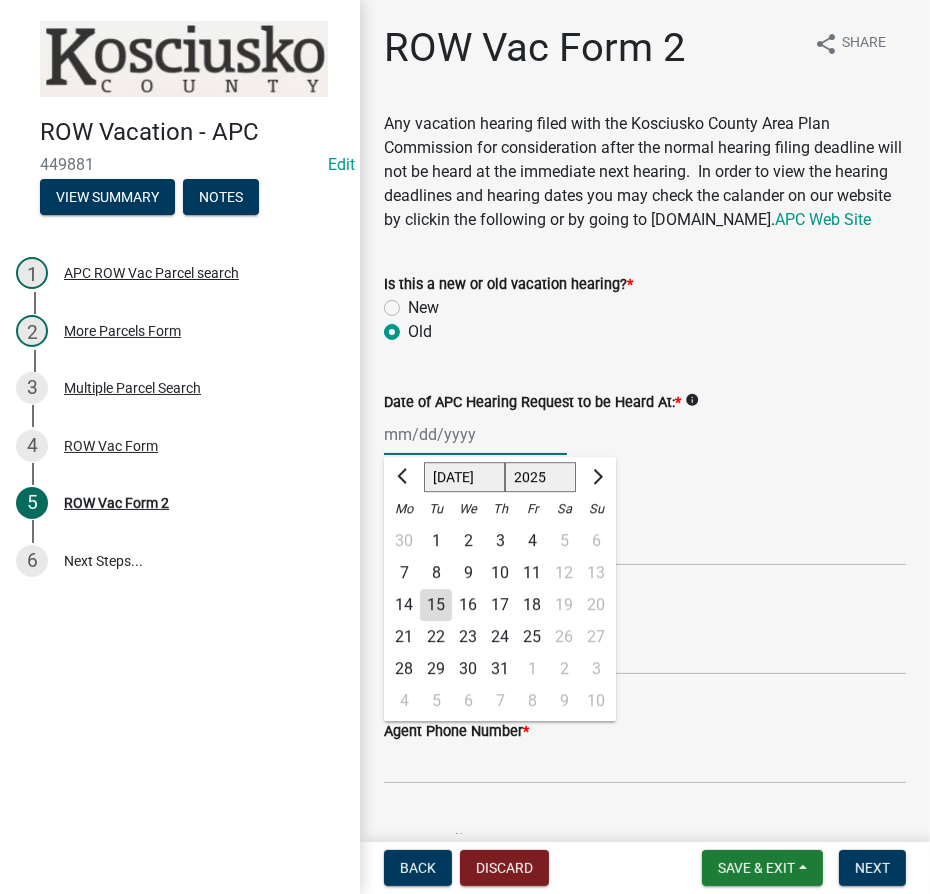 type on "[DATE]" 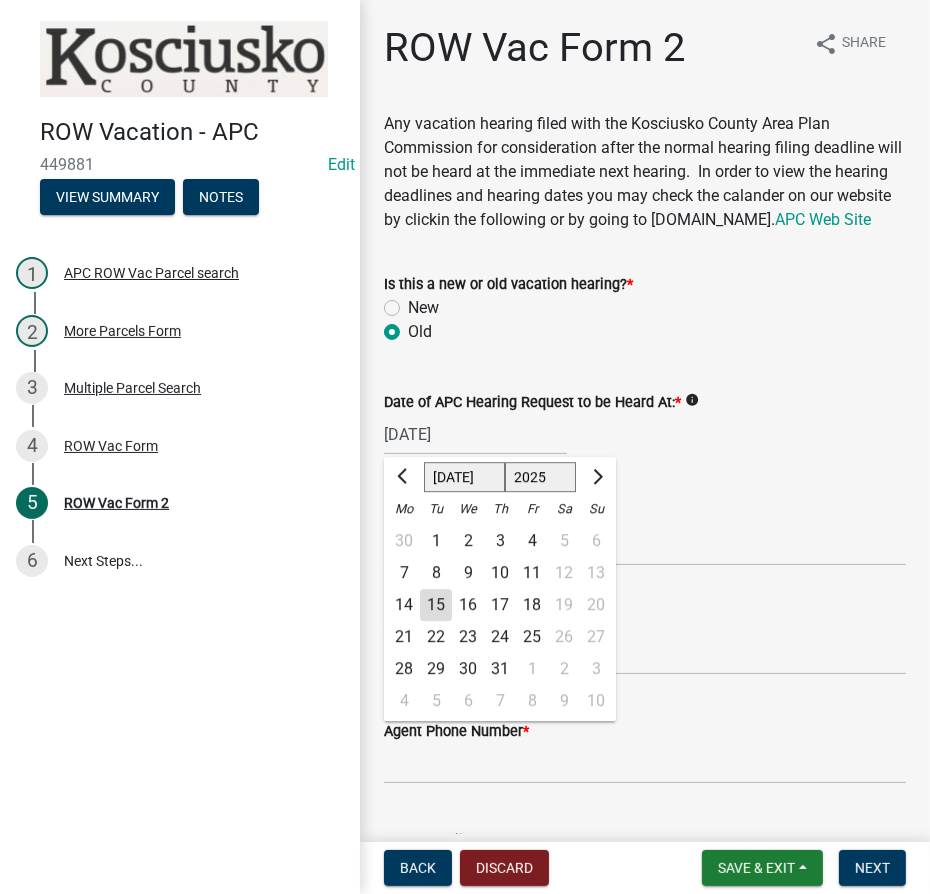 click on "1525 1526 1527 1528 1529 1530 1531 1532 1533 1534 1535 1536 1537 1538 1539 1540 1541 1542 1543 1544 1545 1546 1547 1548 1549 1550 1551 1552 1553 1554 1555 1556 1557 1558 1559 1560 1561 1562 1563 1564 1565 1566 1567 1568 1569 1570 1571 1572 1573 1574 1575 1576 1577 1578 1579 1580 1581 1582 1583 1584 1585 1586 1587 1588 1589 1590 1591 1592 1593 1594 1595 1596 1597 1598 1599 1600 1601 1602 1603 1604 1605 1606 1607 1608 1609 1610 1611 1612 1613 1614 1615 1616 1617 1618 1619 1620 1621 1622 1623 1624 1625 1626 1627 1628 1629 1630 1631 1632 1633 1634 1635 1636 1637 1638 1639 1640 1641 1642 1643 1644 1645 1646 1647 1648 1649 1650 1651 1652 1653 1654 1655 1656 1657 1658 1659 1660 1661 1662 1663 1664 1665 1666 1667 1668 1669 1670 1671 1672 1673 1674 1675 1676 1677 1678 1679 1680 1681 1682 1683 1684 1685 1686 1687 1688 1689 1690 1691 1692 1693 1694 1695 1696 1697 1698 1699 1700 1701 1702 1703 1704 1705 1706 1707 1708 1709 1710 1711 1712 1713 1714 1715 1716 1717 1718 1719 1720 1721 1722 1723 1724 1725 1726 1727 1728 1729" 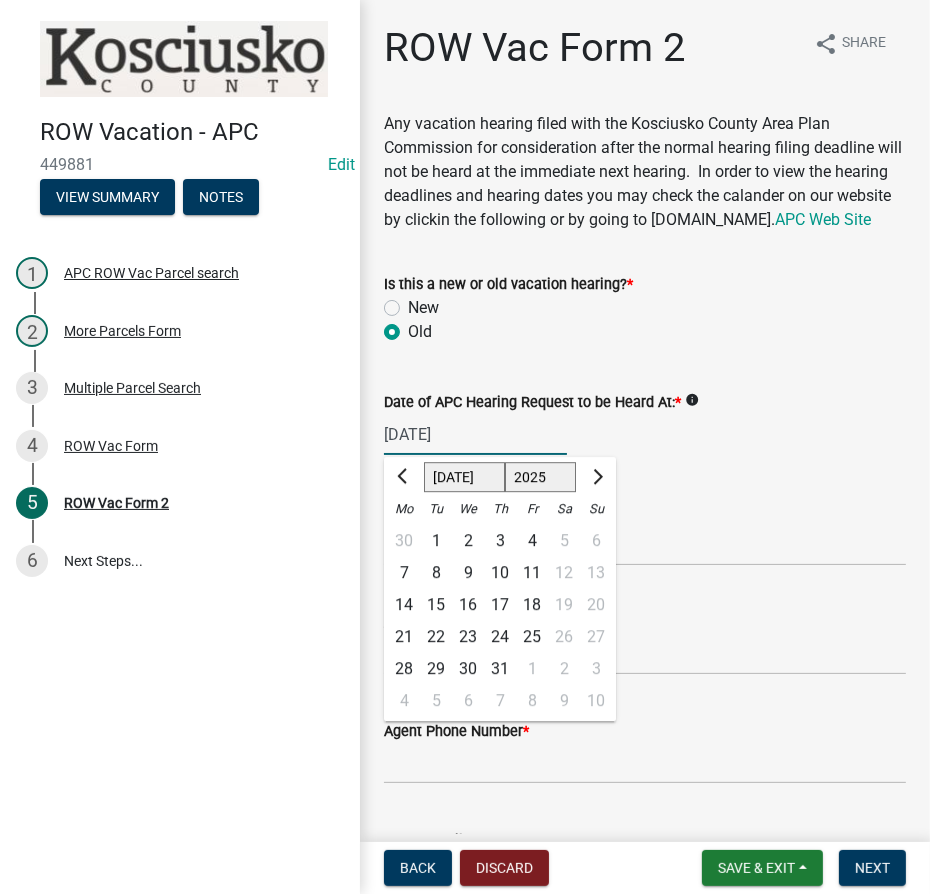select on "1997" 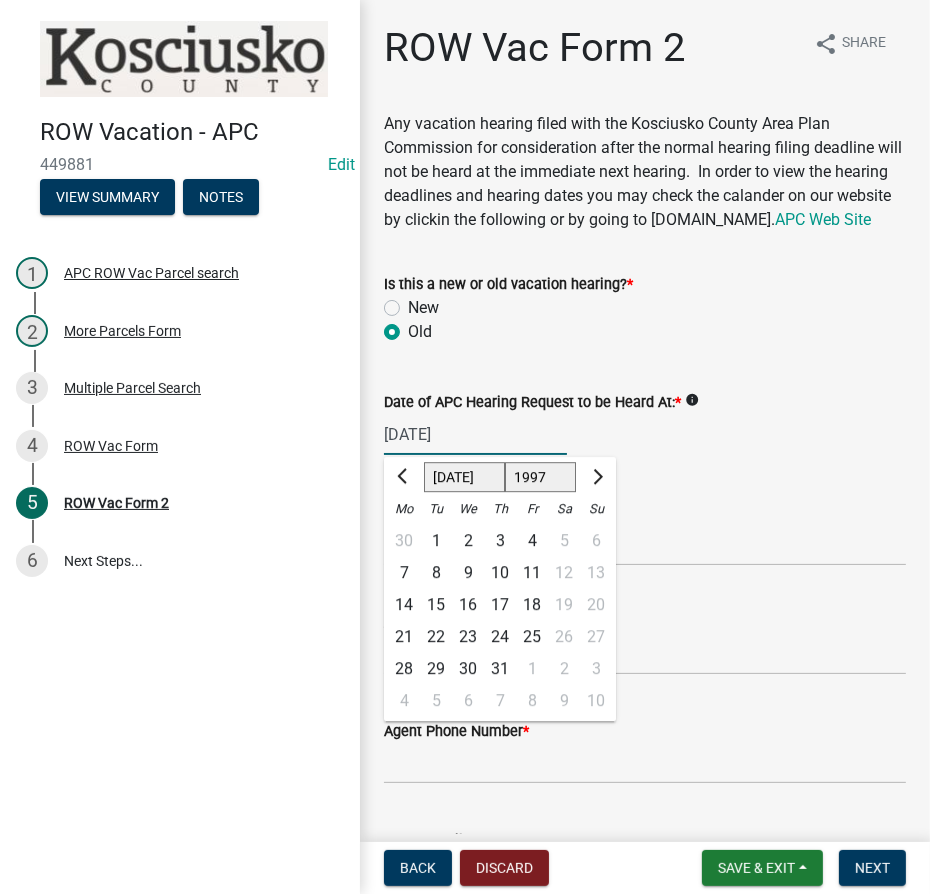 click on "1525 1526 1527 1528 1529 1530 1531 1532 1533 1534 1535 1536 1537 1538 1539 1540 1541 1542 1543 1544 1545 1546 1547 1548 1549 1550 1551 1552 1553 1554 1555 1556 1557 1558 1559 1560 1561 1562 1563 1564 1565 1566 1567 1568 1569 1570 1571 1572 1573 1574 1575 1576 1577 1578 1579 1580 1581 1582 1583 1584 1585 1586 1587 1588 1589 1590 1591 1592 1593 1594 1595 1596 1597 1598 1599 1600 1601 1602 1603 1604 1605 1606 1607 1608 1609 1610 1611 1612 1613 1614 1615 1616 1617 1618 1619 1620 1621 1622 1623 1624 1625 1626 1627 1628 1629 1630 1631 1632 1633 1634 1635 1636 1637 1638 1639 1640 1641 1642 1643 1644 1645 1646 1647 1648 1649 1650 1651 1652 1653 1654 1655 1656 1657 1658 1659 1660 1661 1662 1663 1664 1665 1666 1667 1668 1669 1670 1671 1672 1673 1674 1675 1676 1677 1678 1679 1680 1681 1682 1683 1684 1685 1686 1687 1688 1689 1690 1691 1692 1693 1694 1695 1696 1697 1698 1699 1700 1701 1702 1703 1704 1705 1706 1707 1708 1709 1710 1711 1712 1713 1714 1715 1716 1717 1718 1719 1720 1721 1722 1723 1724 1725 1726 1727 1728 1729" 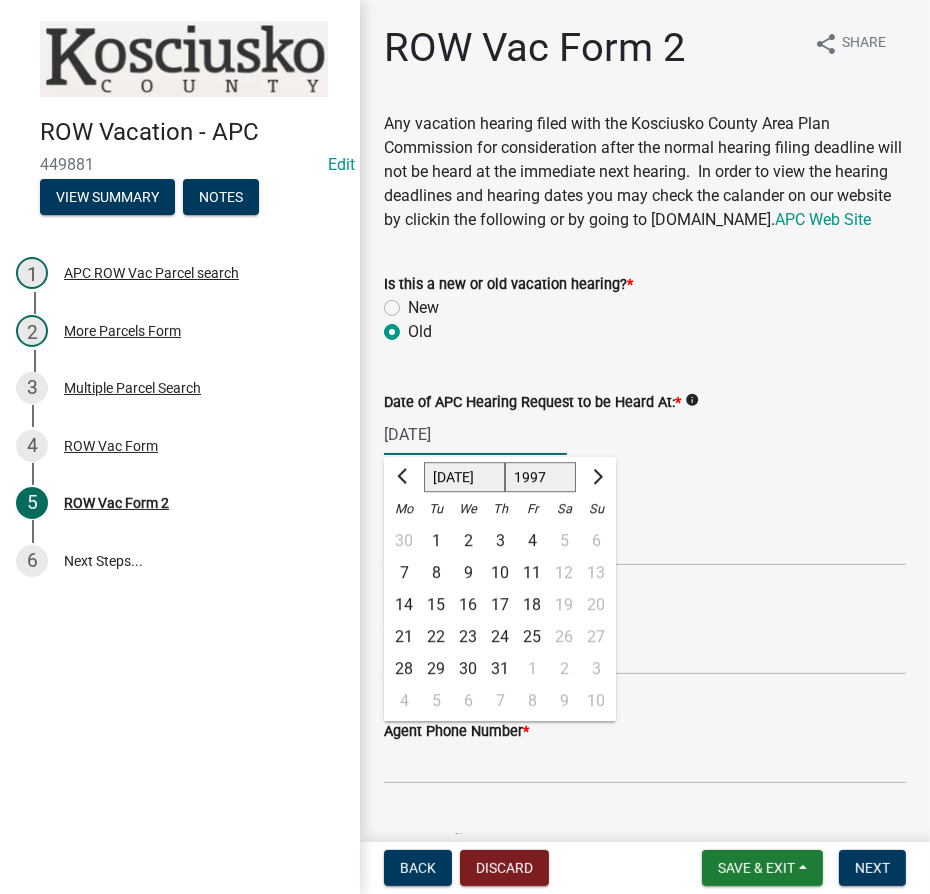 click on "Jan Feb Mar Apr May Jun [DATE] Aug Sep Oct Nov Dec" 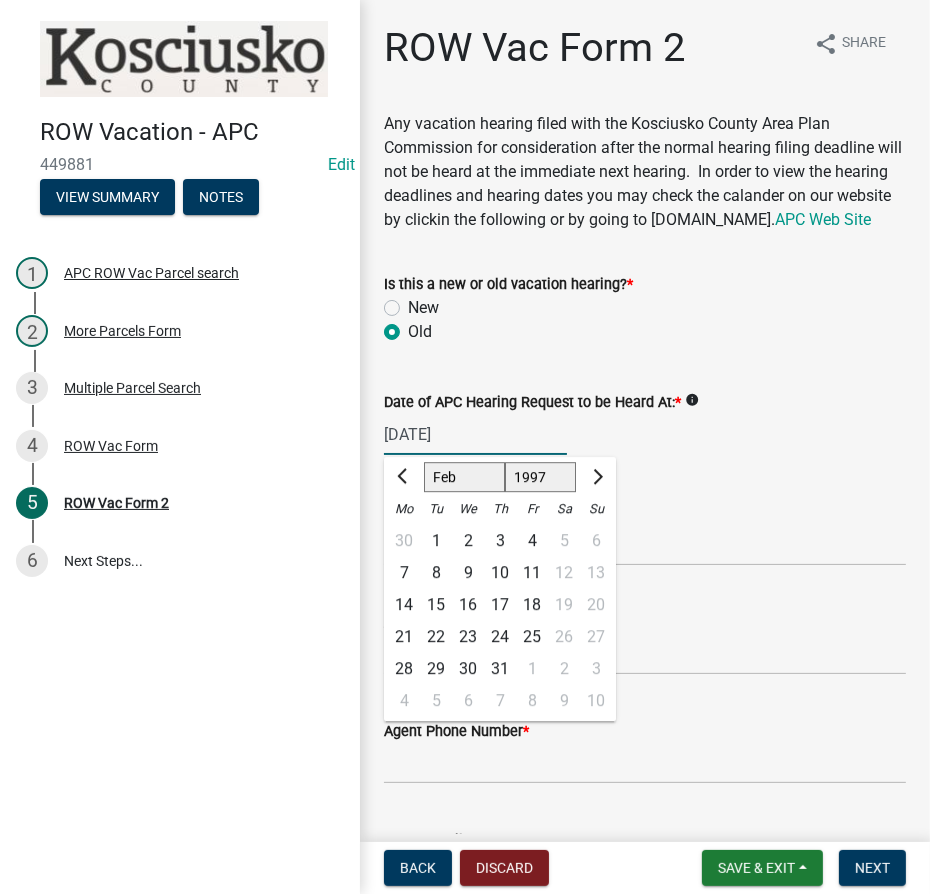 click on "Jan Feb Mar Apr May Jun [DATE] Aug Sep Oct Nov Dec" 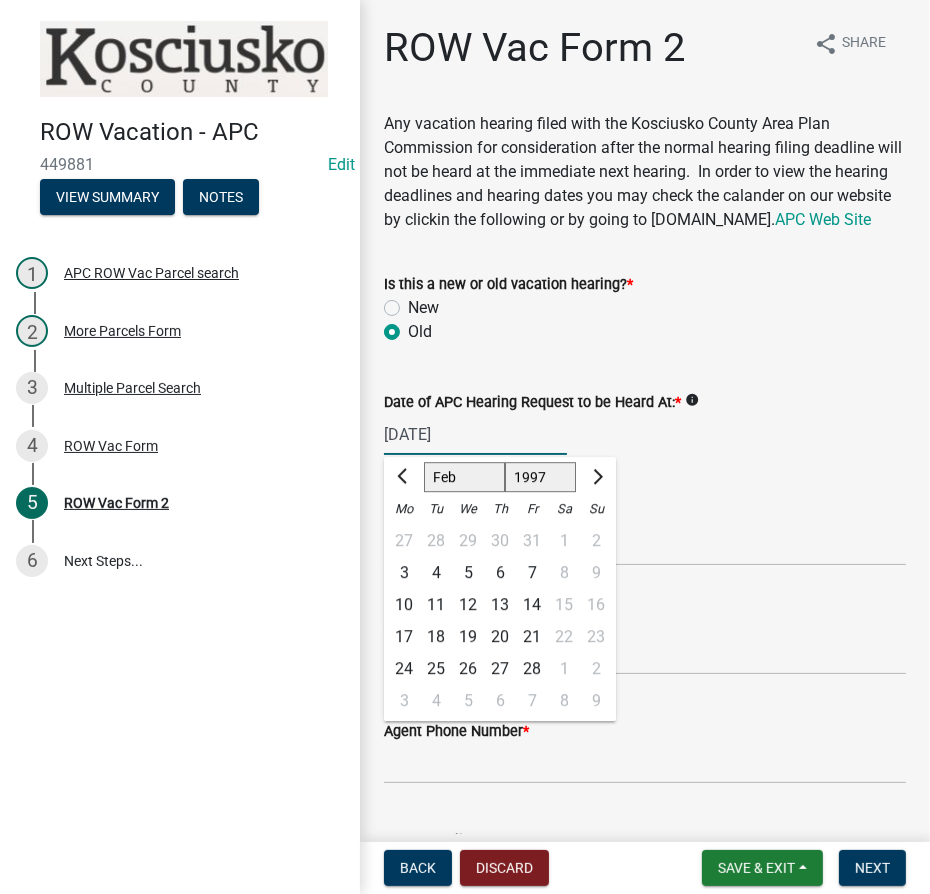 click on "4" 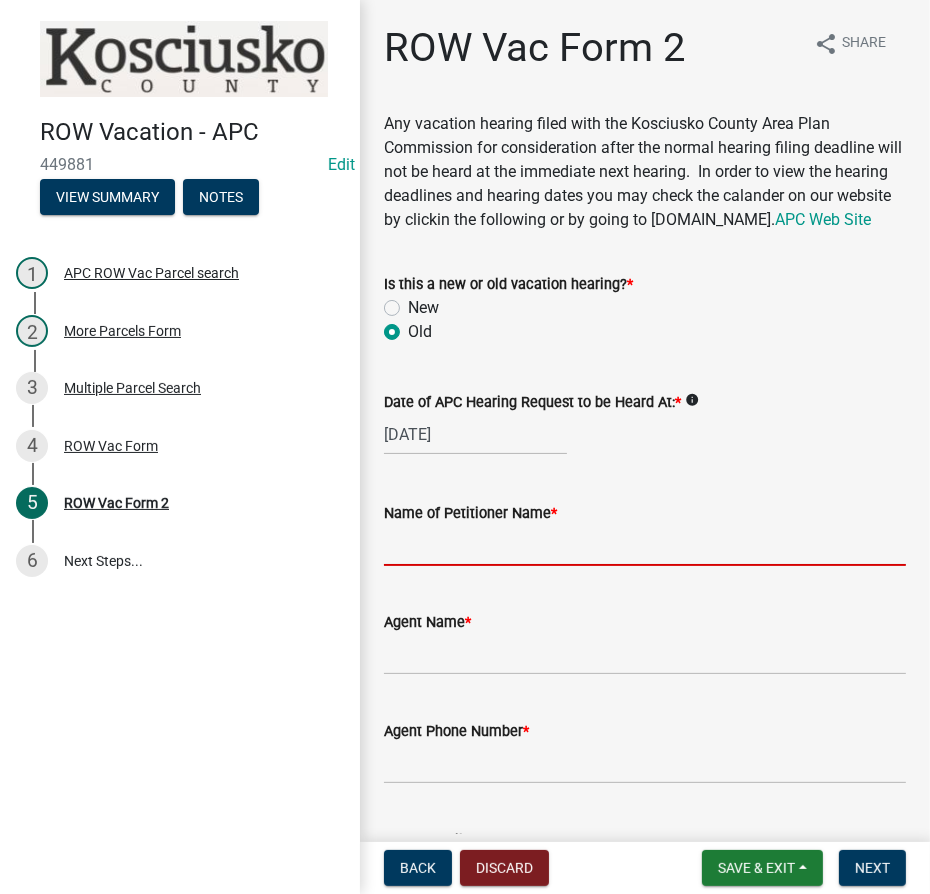 click on "Name of Petitioner Name  *" at bounding box center [645, 545] 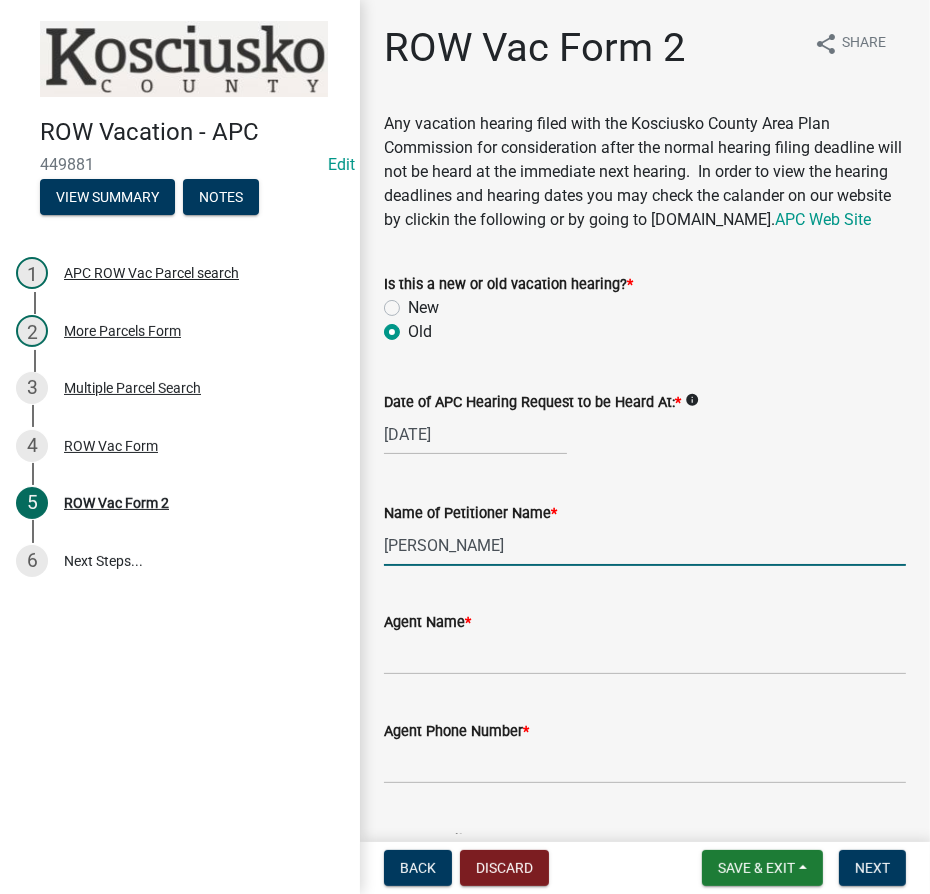 type on "[PERSON_NAME]" 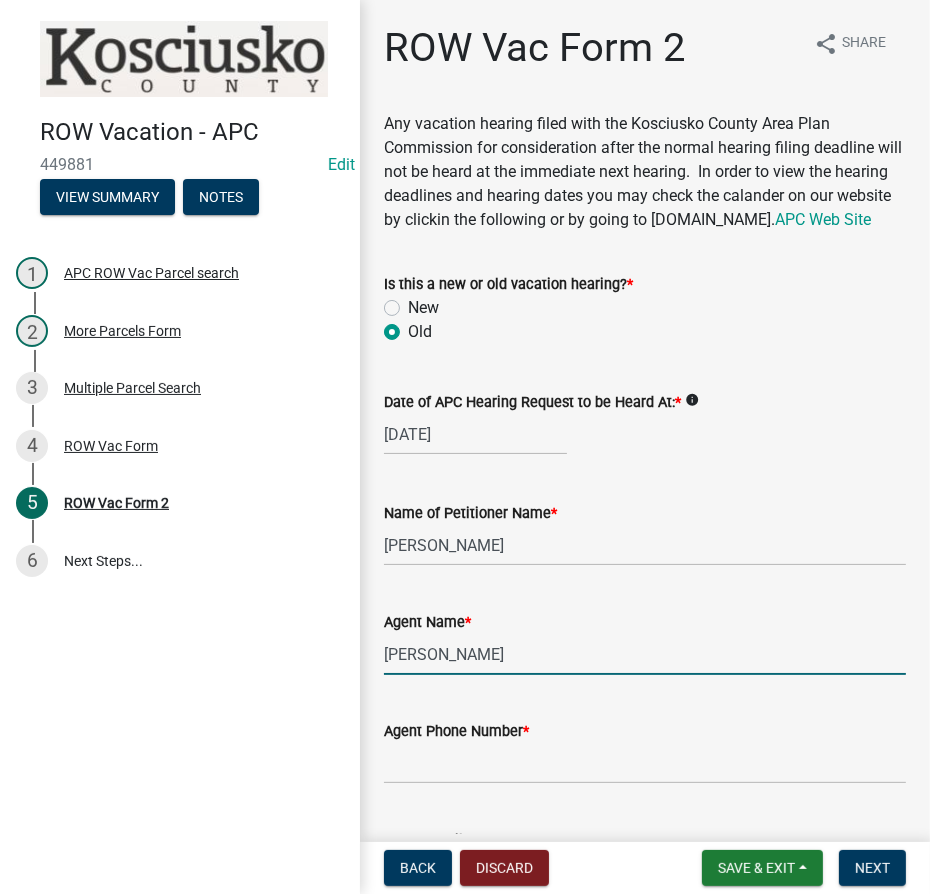 type on "[PERSON_NAME]" 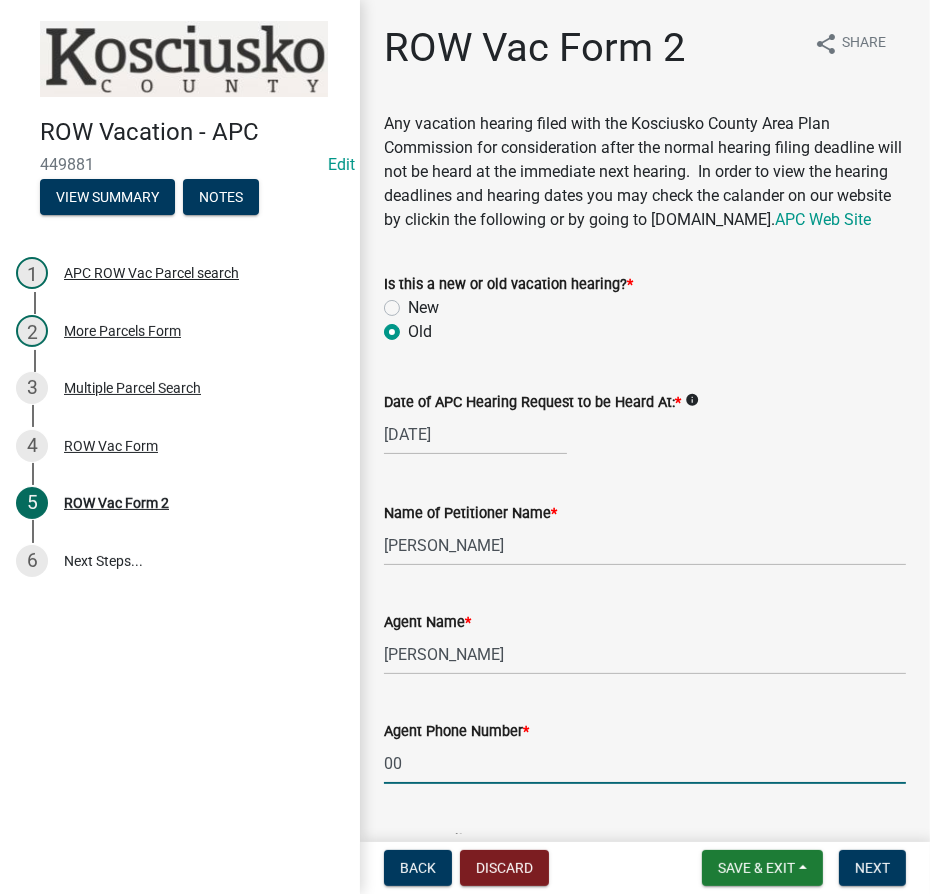 type on "000-000-0000" 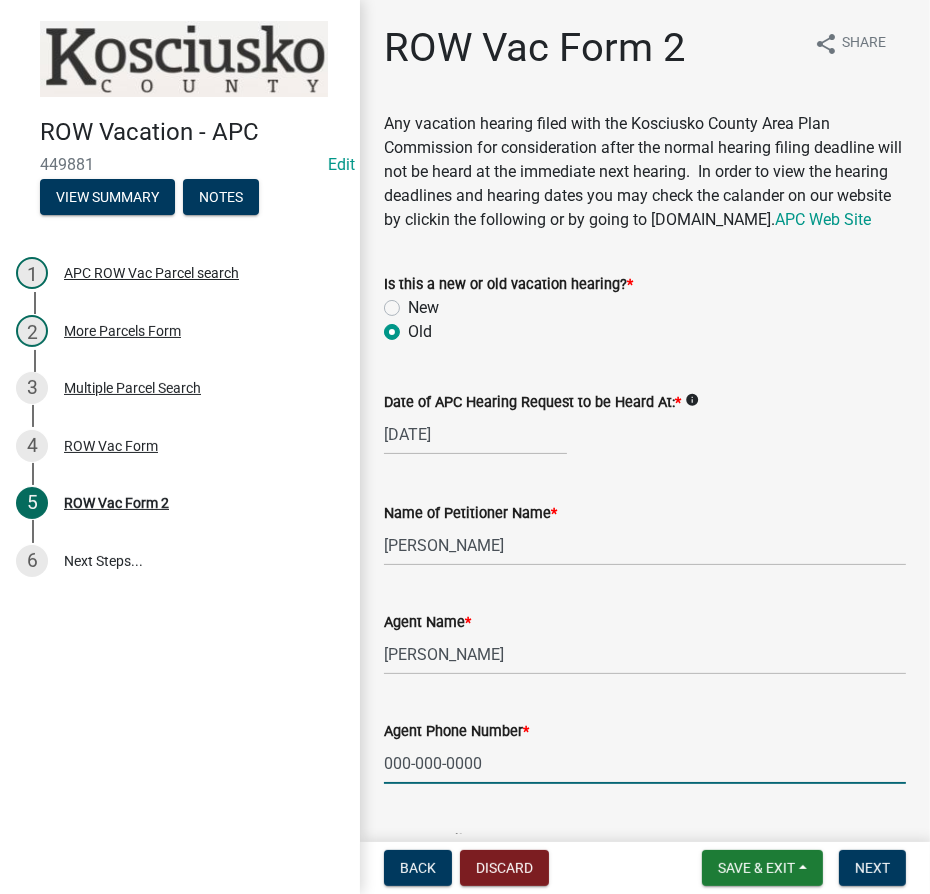 scroll, scrollTop: 479, scrollLeft: 0, axis: vertical 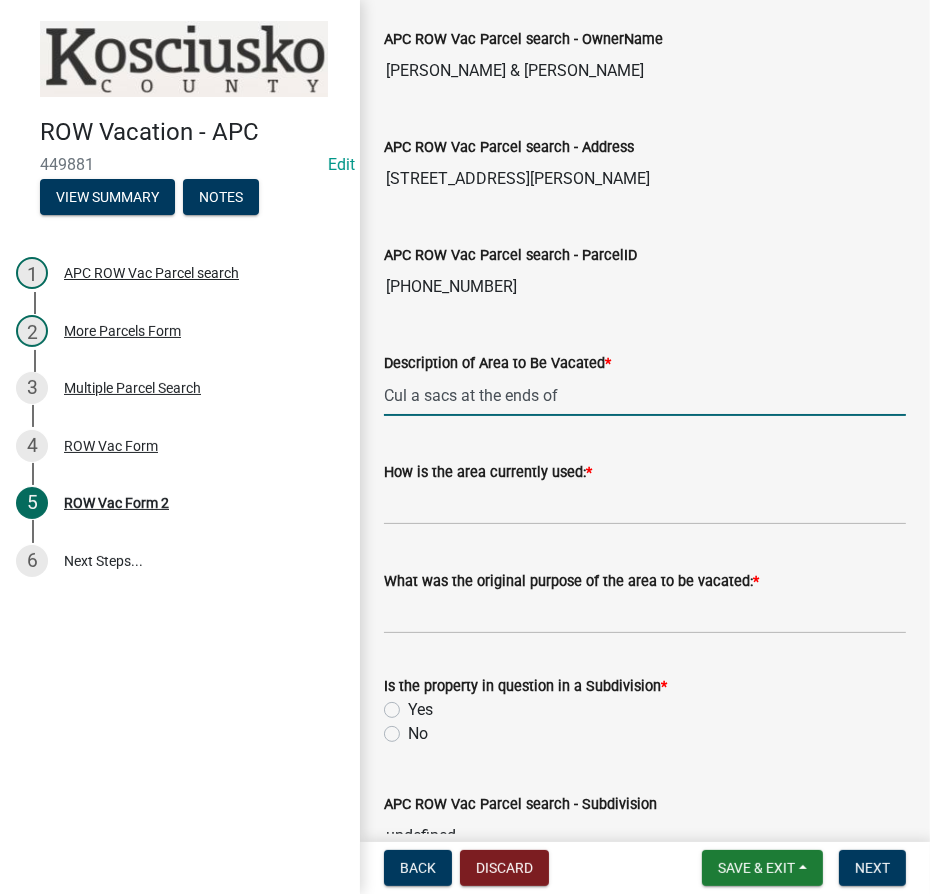 click on "Cul a sacs at the ends of" at bounding box center [645, 395] 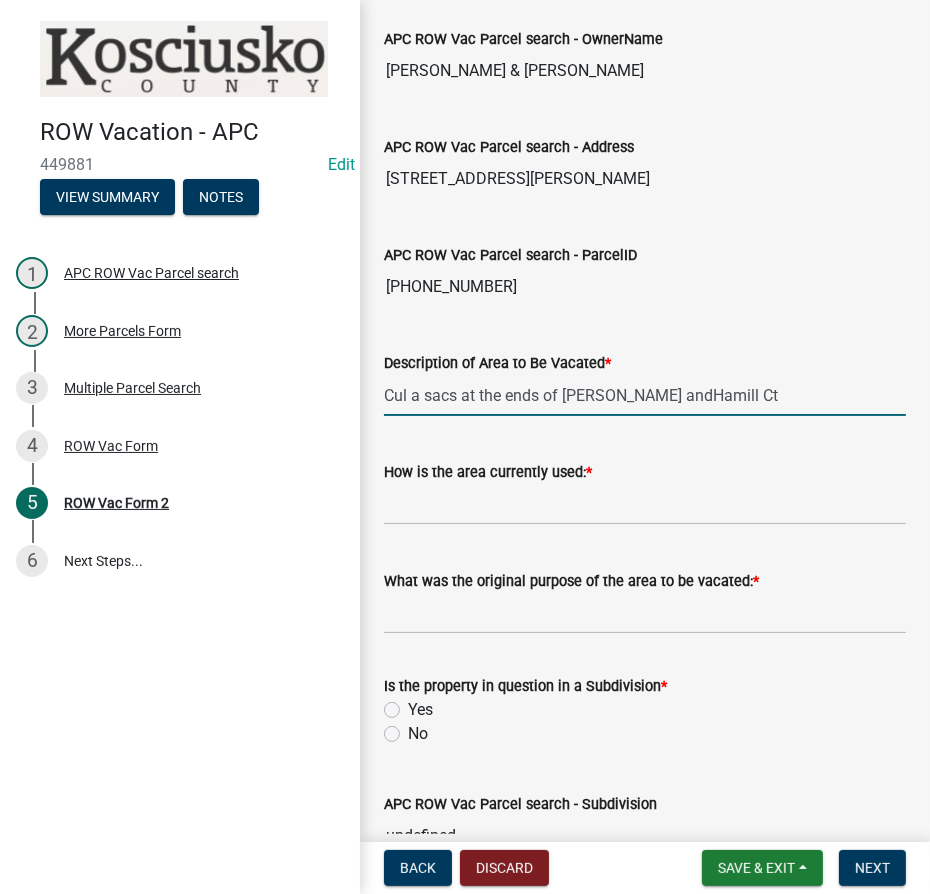type on "Cul a sacs at the ends of [PERSON_NAME] andHamill Ct" 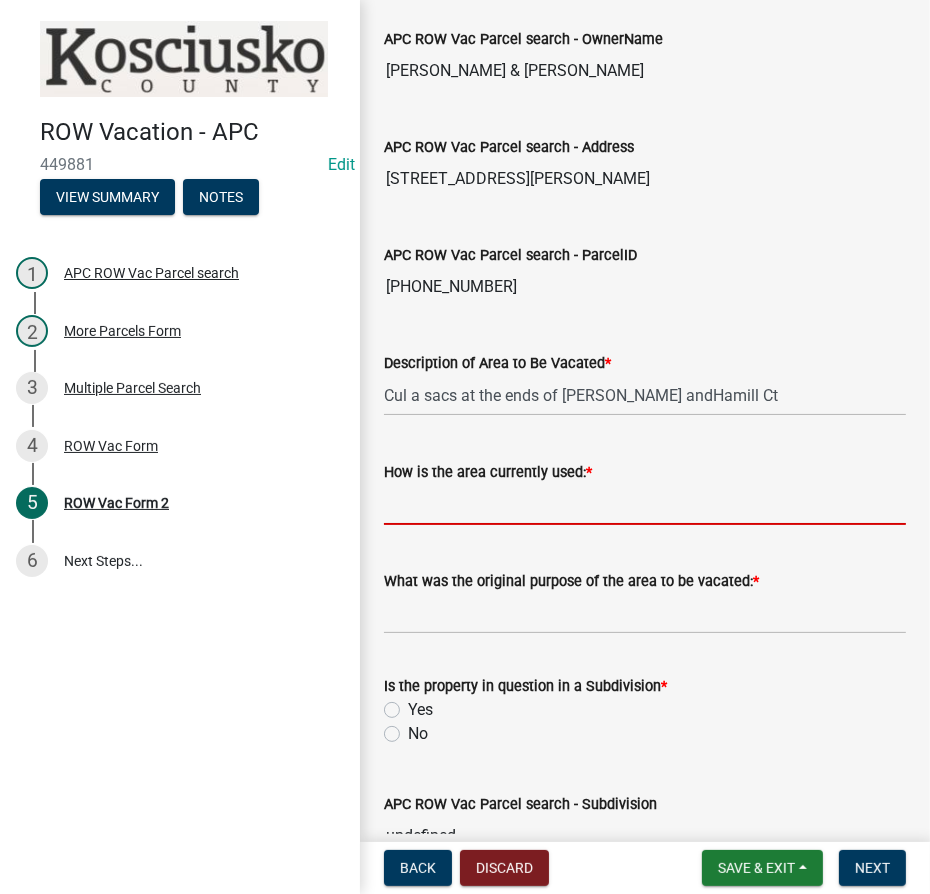type on "A" 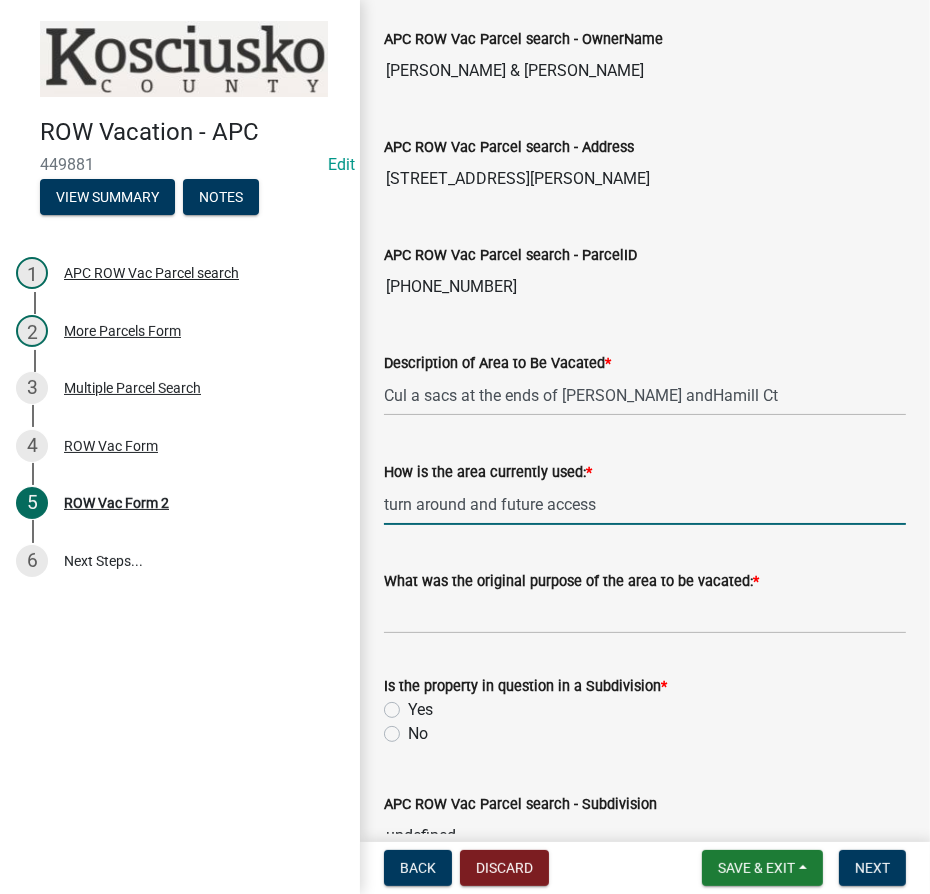 type on "turn around and future access" 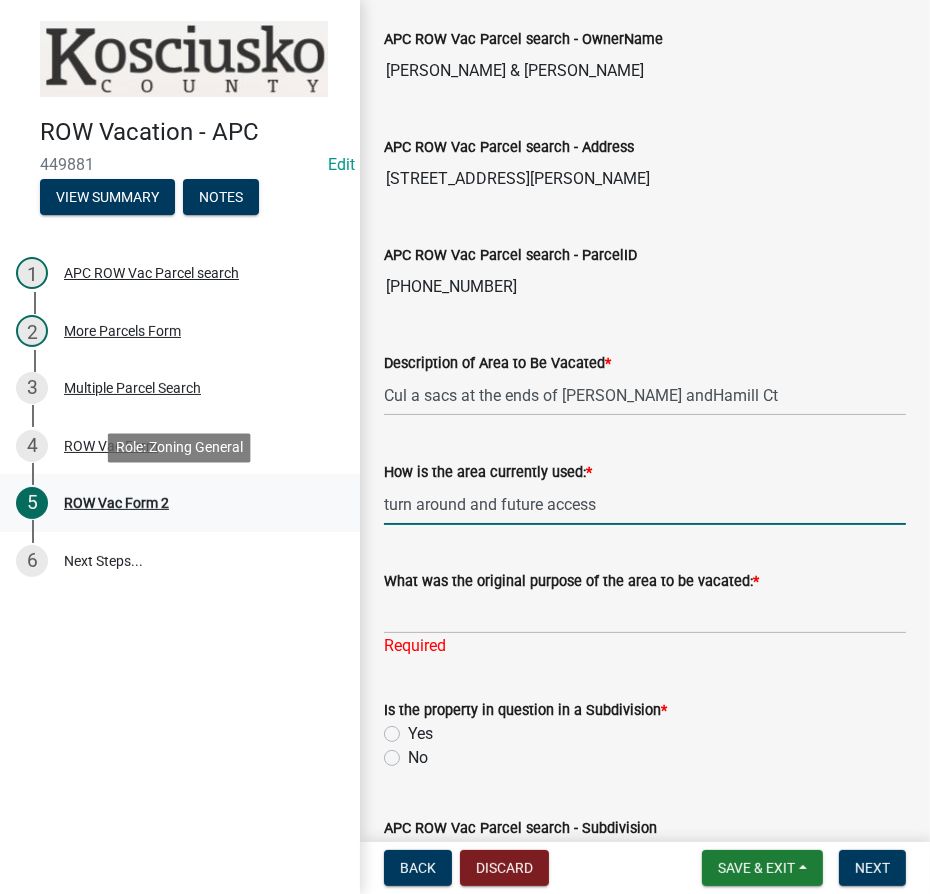 drag, startPoint x: 568, startPoint y: 519, endPoint x: 346, endPoint y: 523, distance: 222.03603 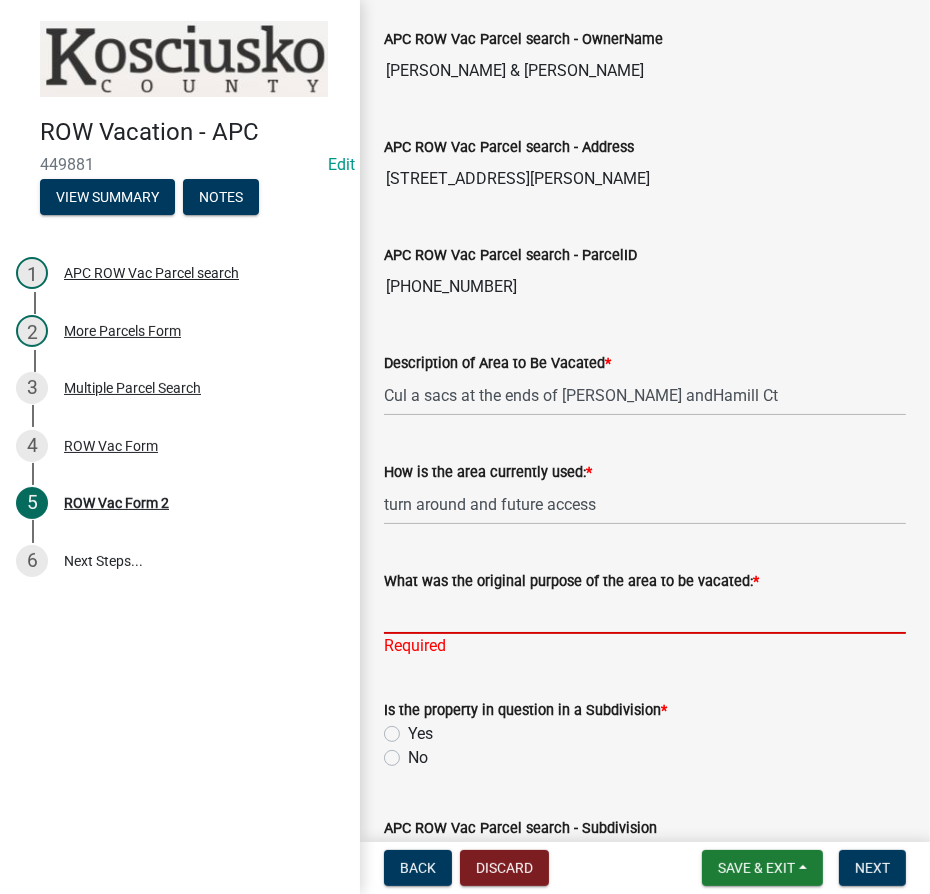 click on "What was the original purpose of the area to be vacated:  *" at bounding box center (645, 613) 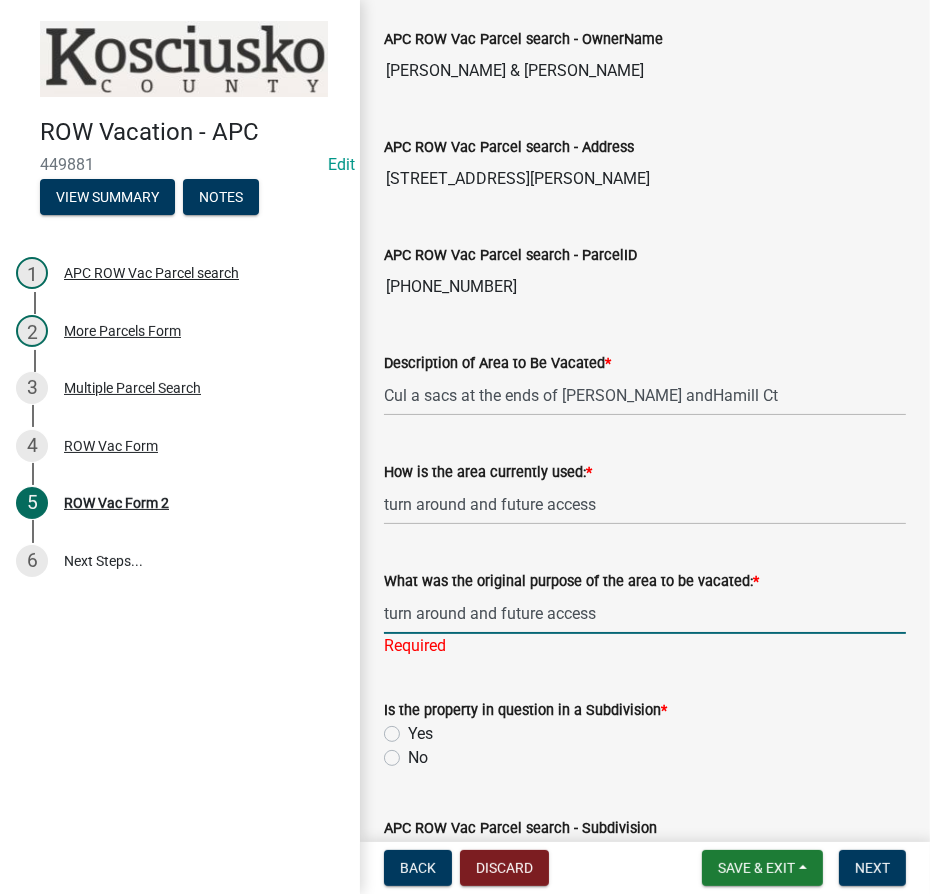 type on "turn around and future access" 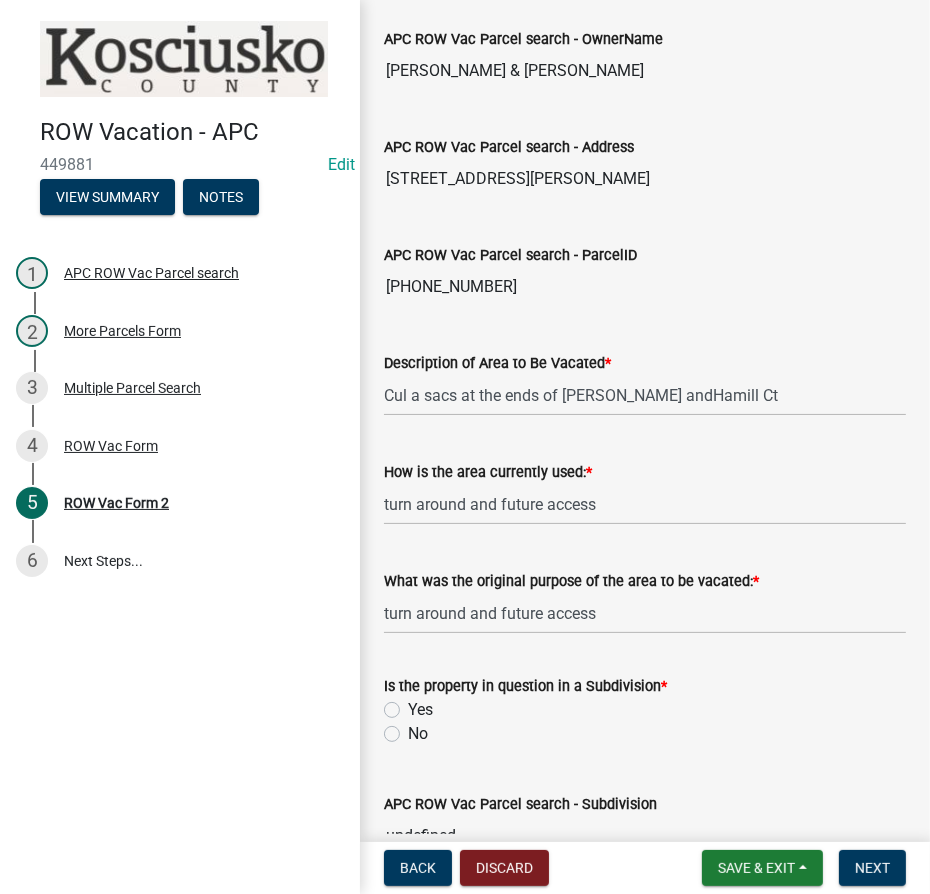 click on "Yes" 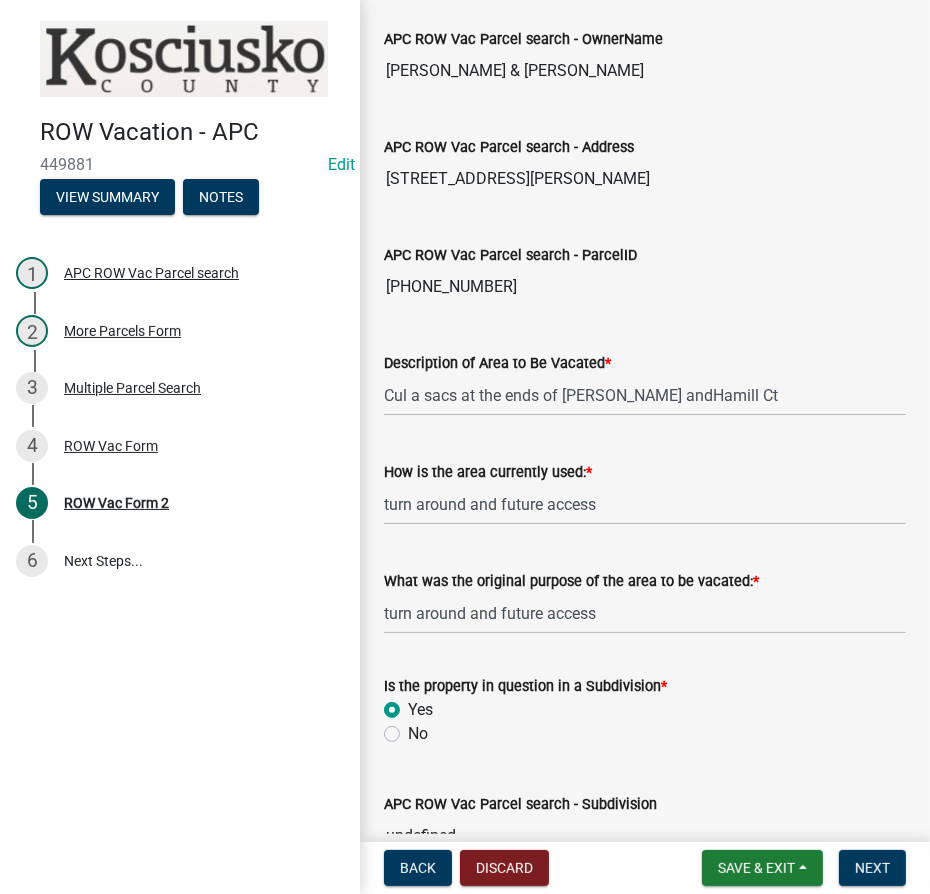 radio on "true" 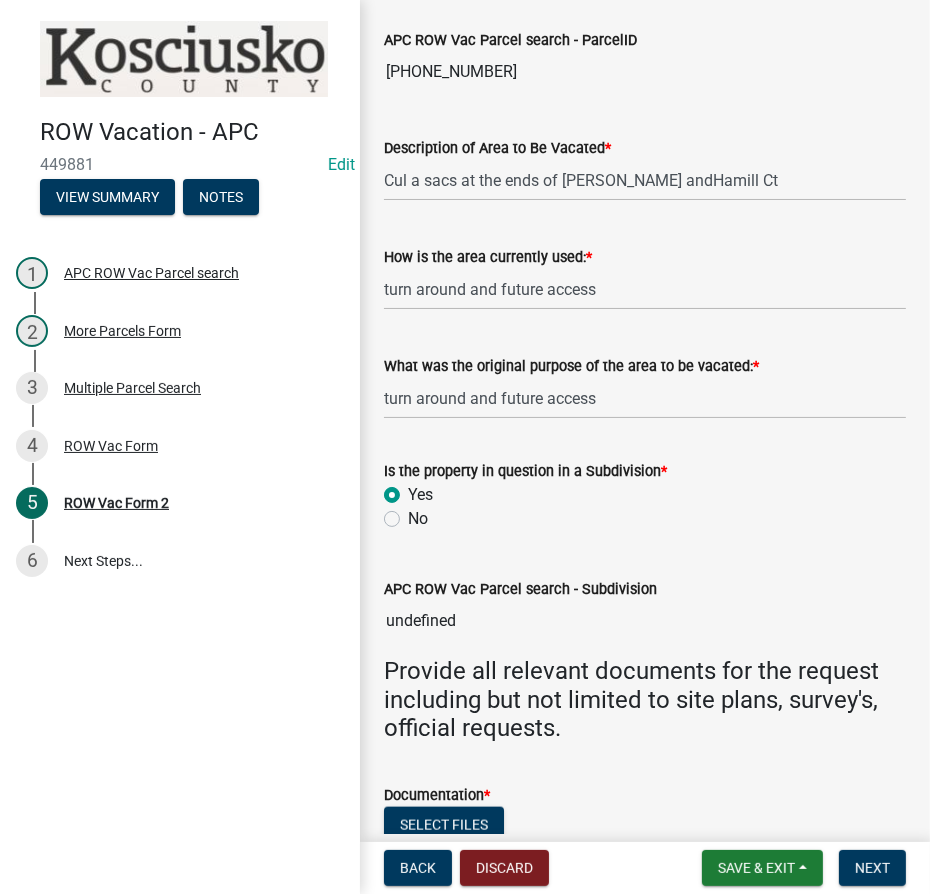 scroll, scrollTop: 1341, scrollLeft: 0, axis: vertical 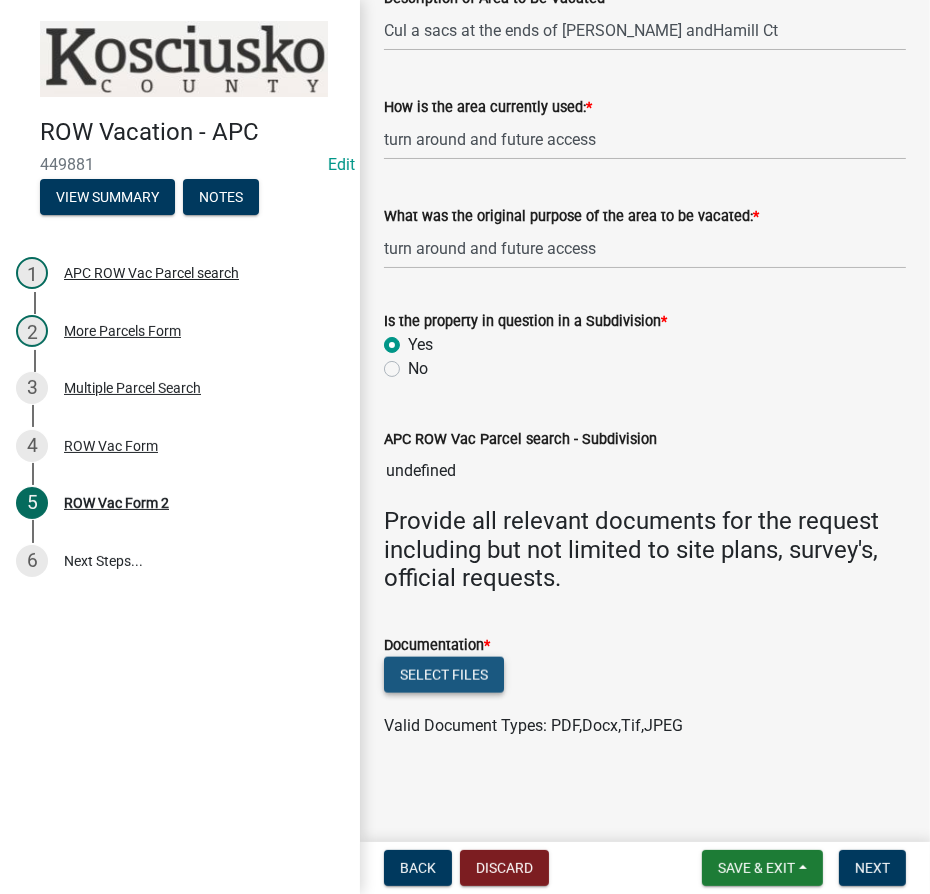 click on "Select files" 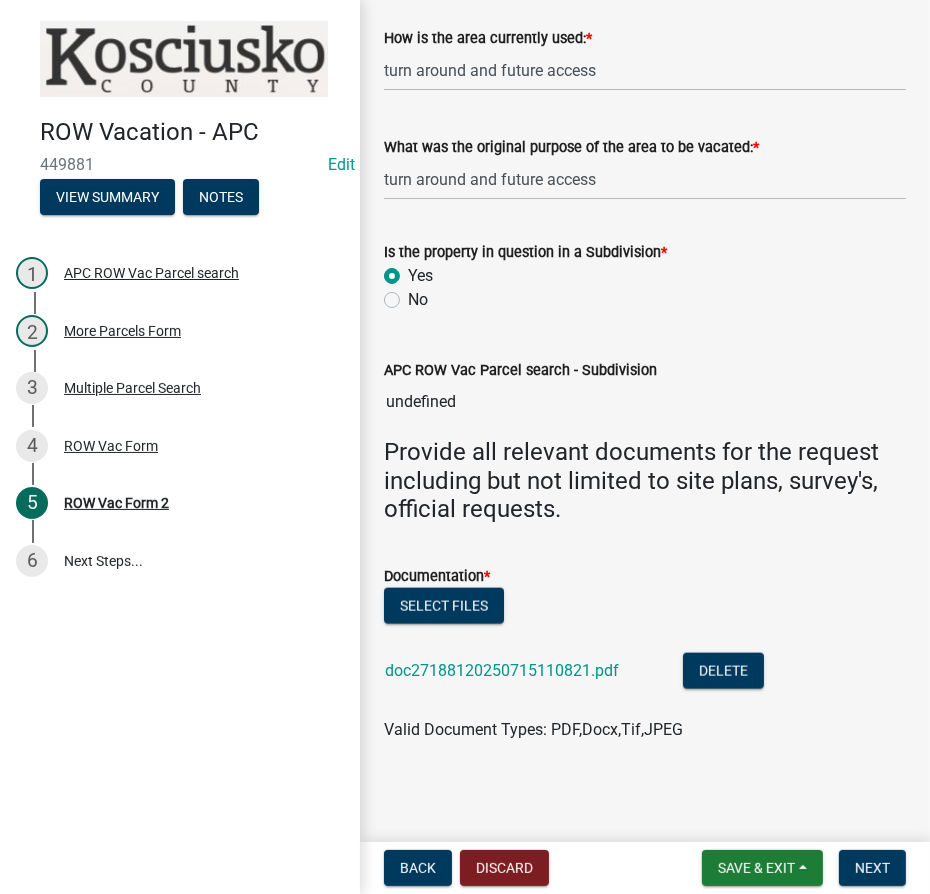 scroll, scrollTop: 1414, scrollLeft: 0, axis: vertical 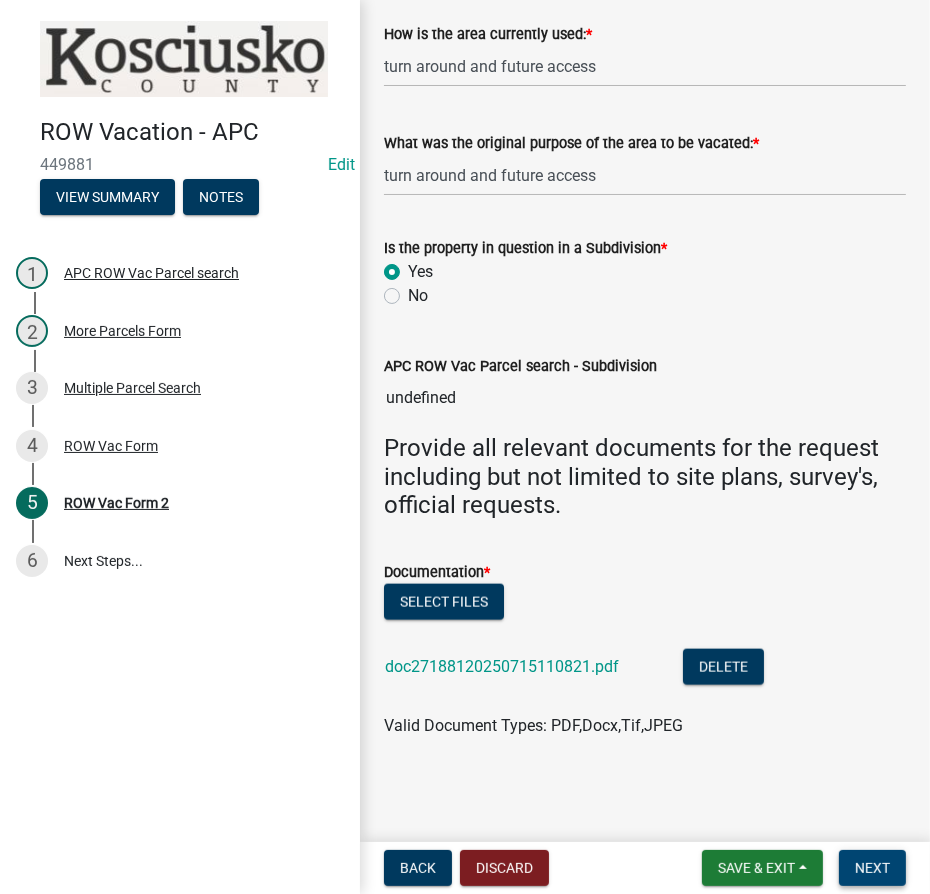 click on "Next" at bounding box center [872, 868] 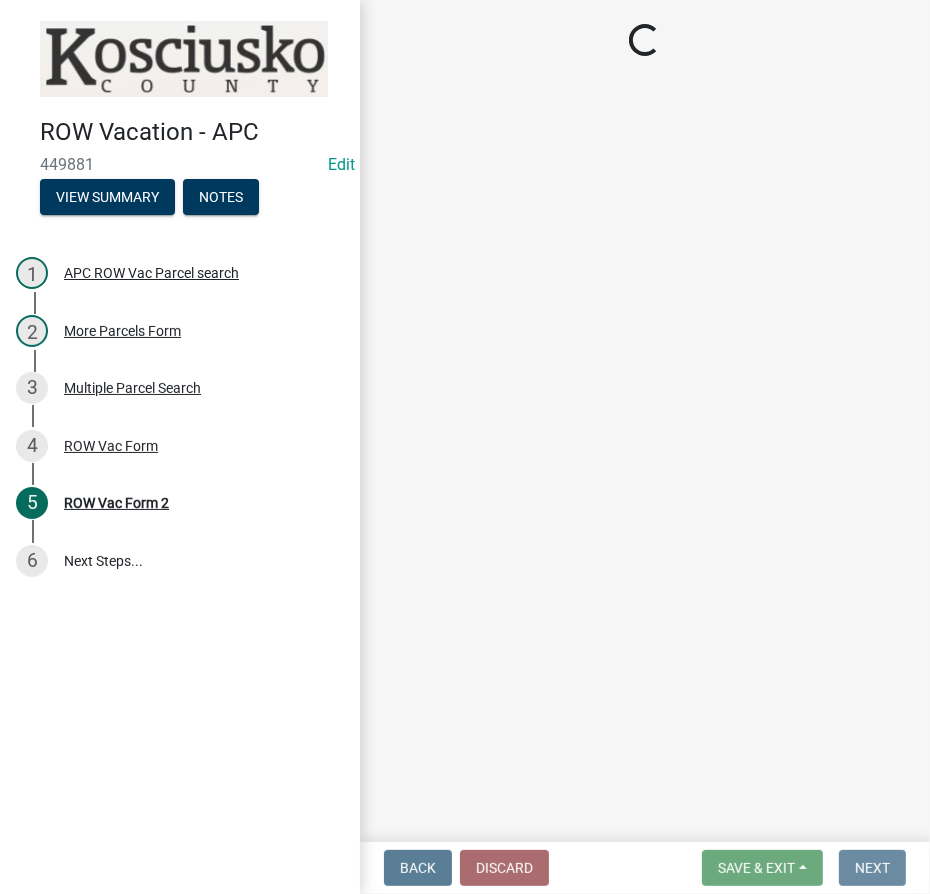 scroll, scrollTop: 0, scrollLeft: 0, axis: both 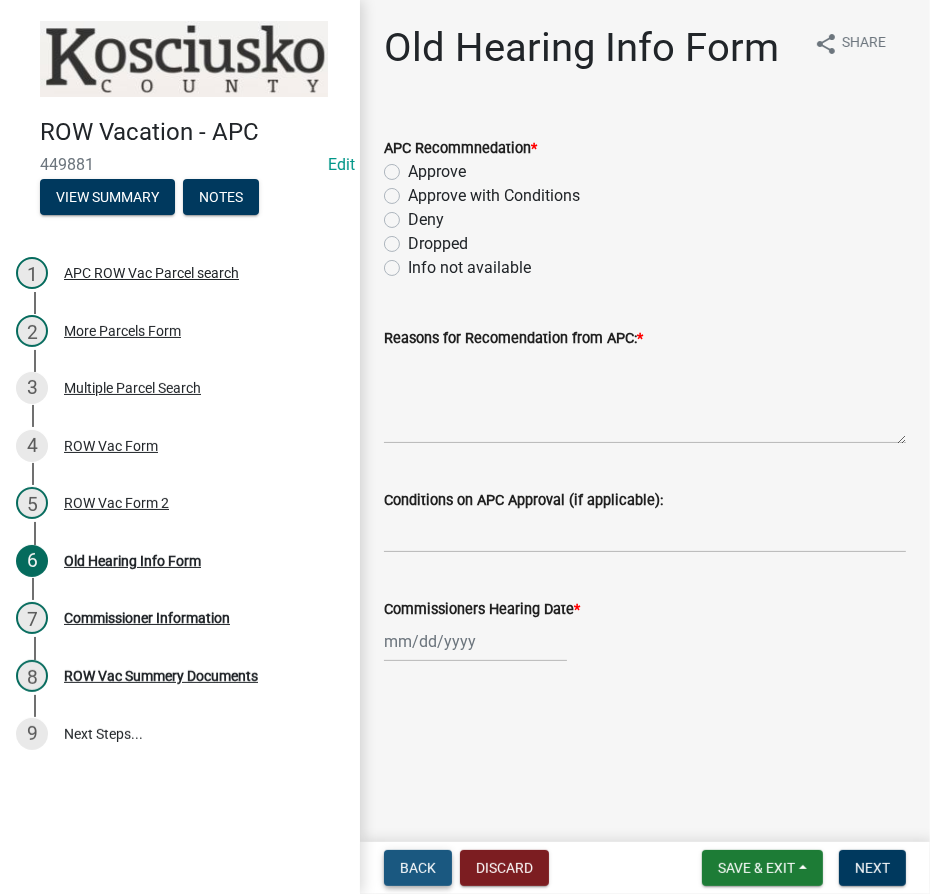 click on "Back" at bounding box center (418, 868) 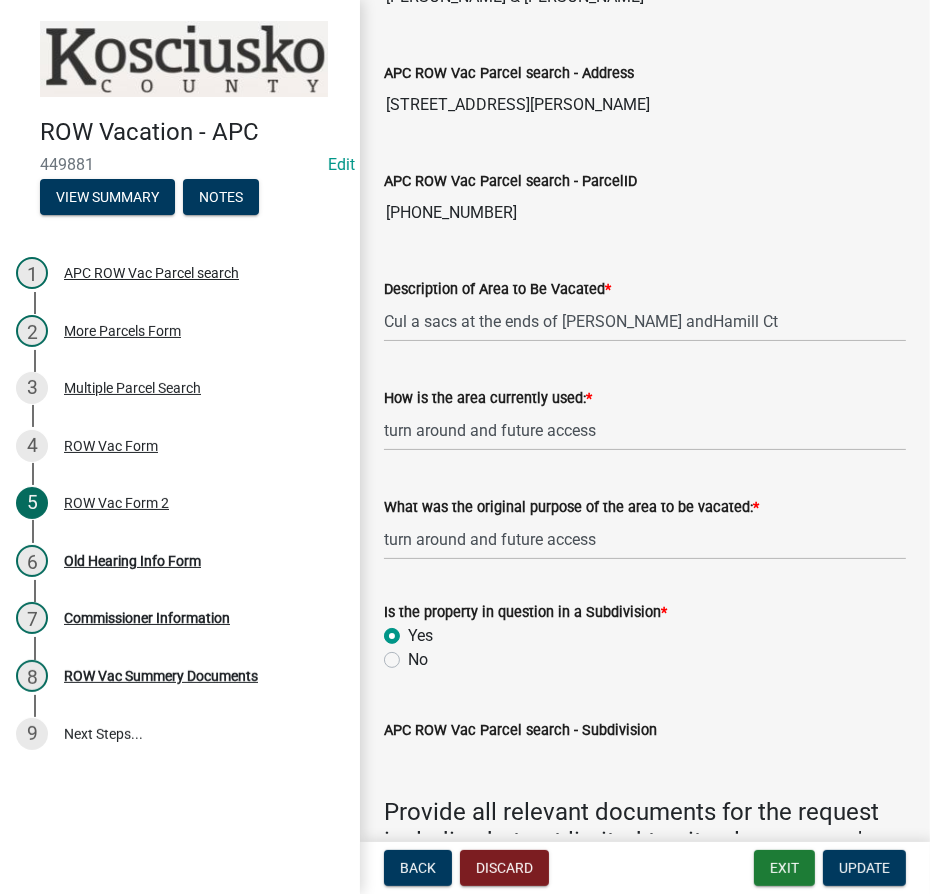 scroll, scrollTop: 1272, scrollLeft: 0, axis: vertical 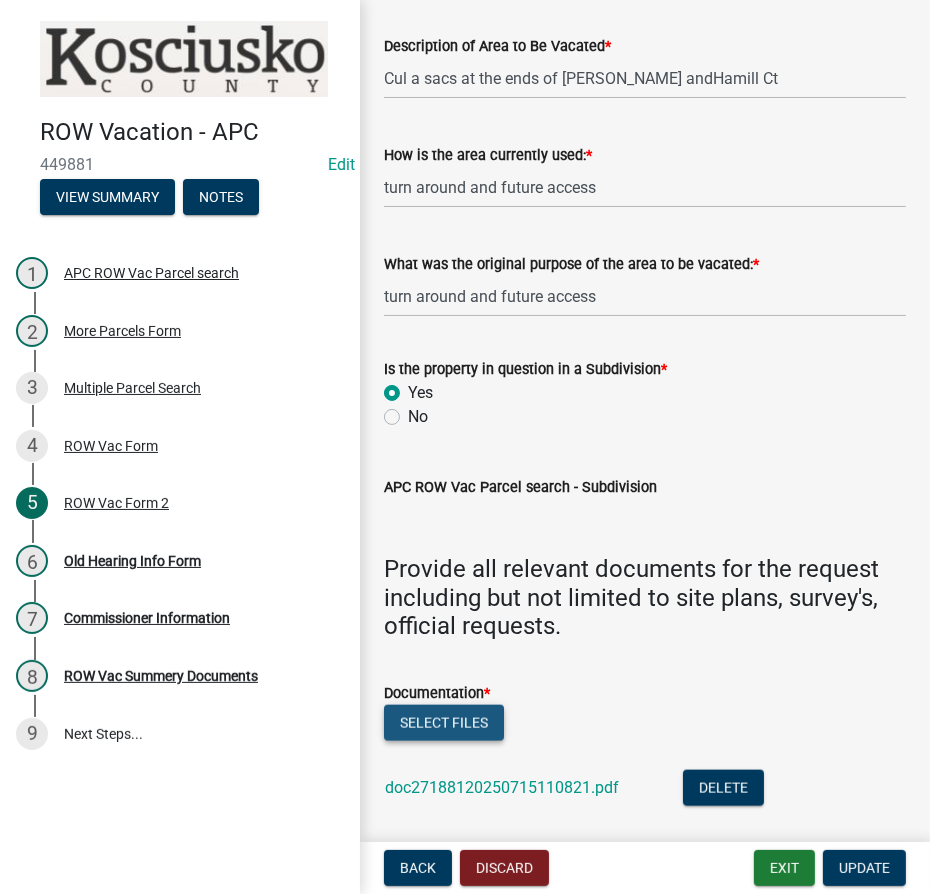 click on "Select files" 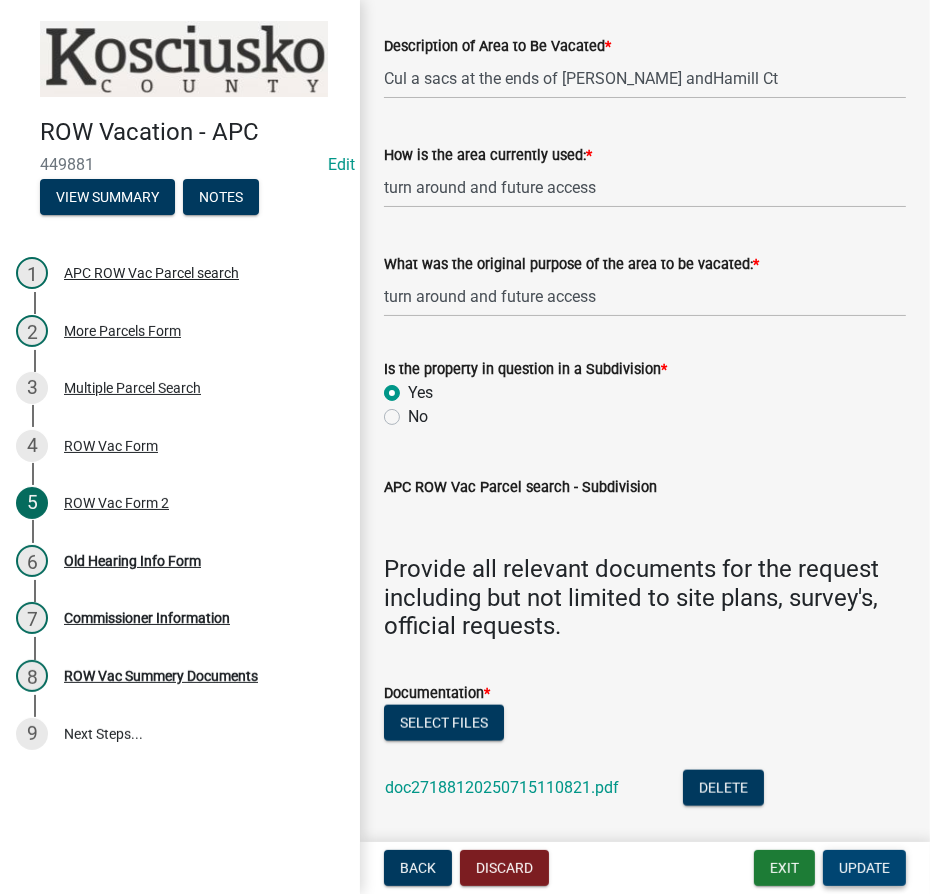 click on "Update" at bounding box center (864, 868) 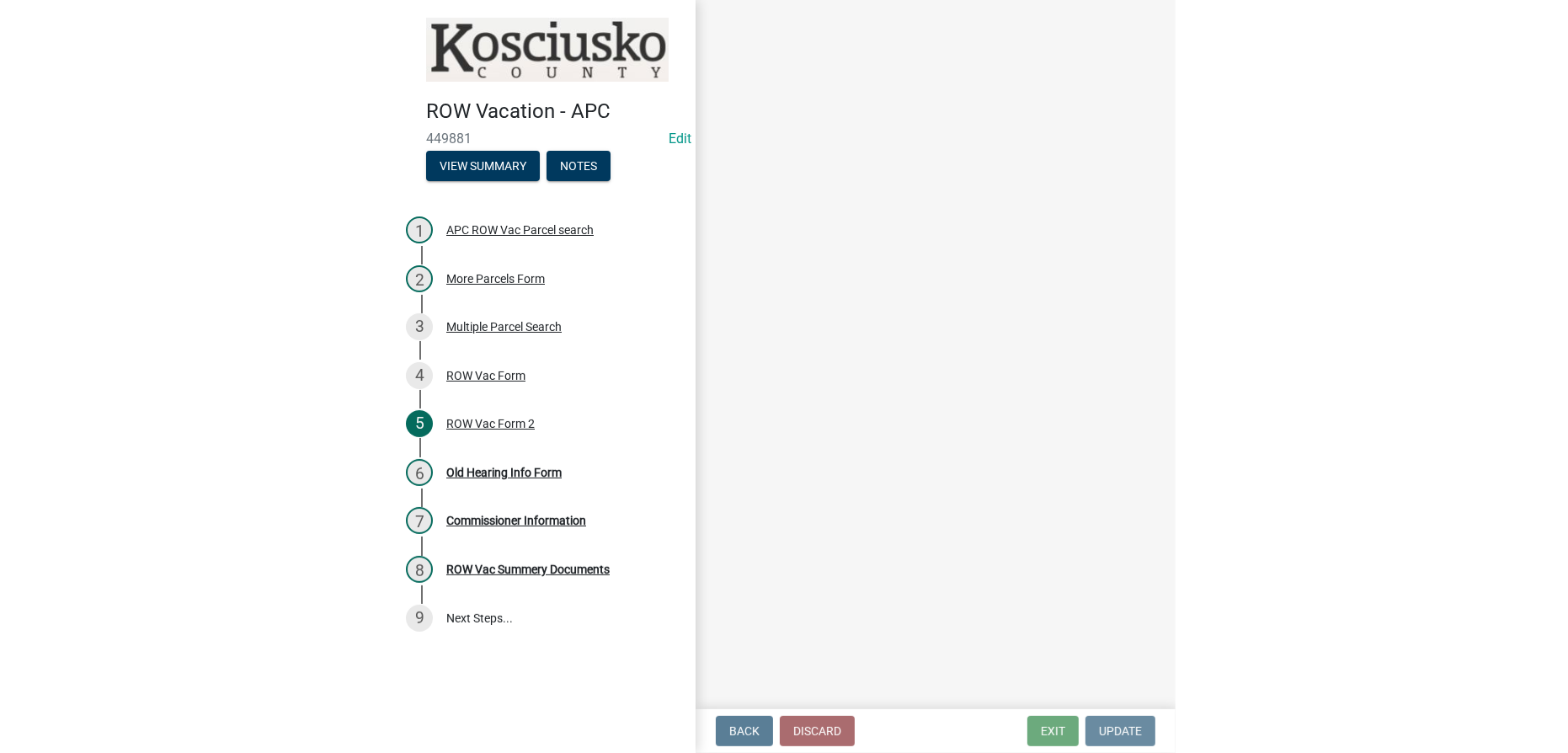scroll, scrollTop: 0, scrollLeft: 0, axis: both 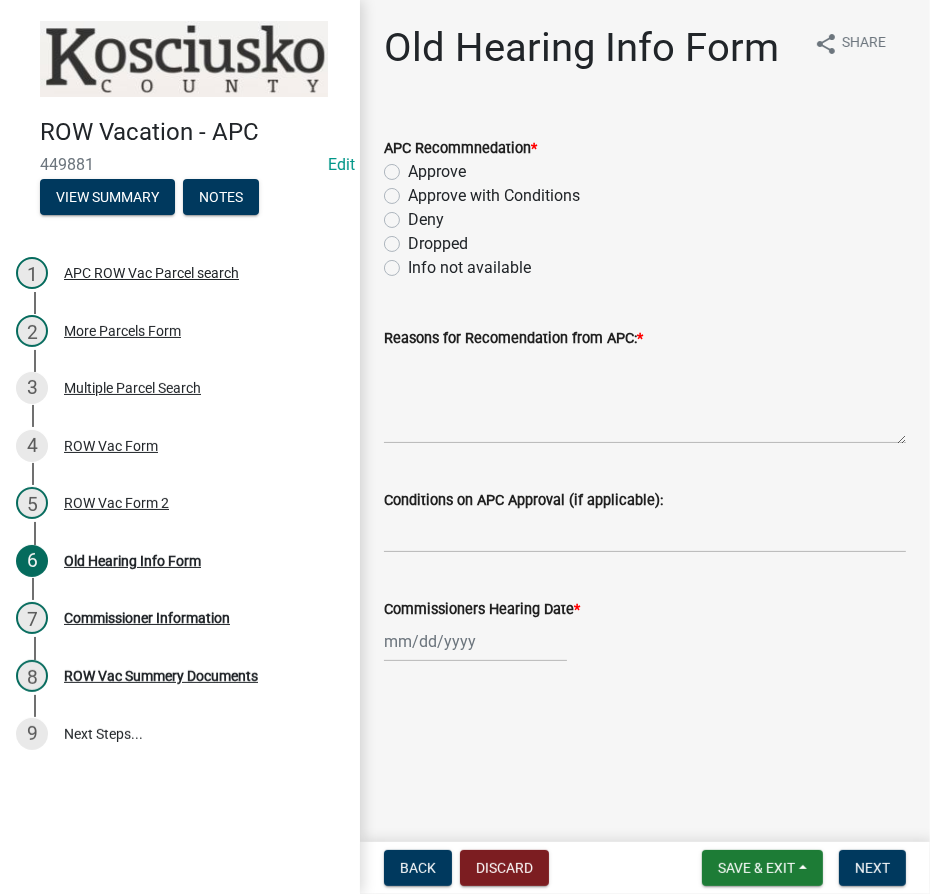 click on "Info not available" 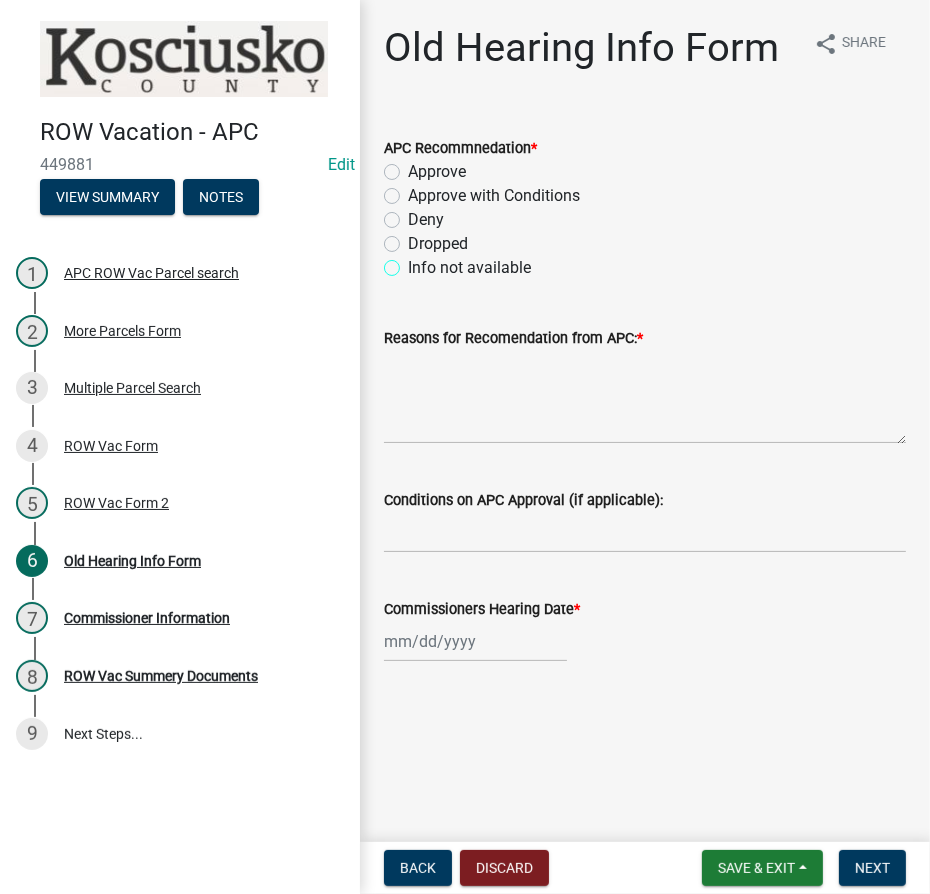 click on "Info not available" at bounding box center [414, 262] 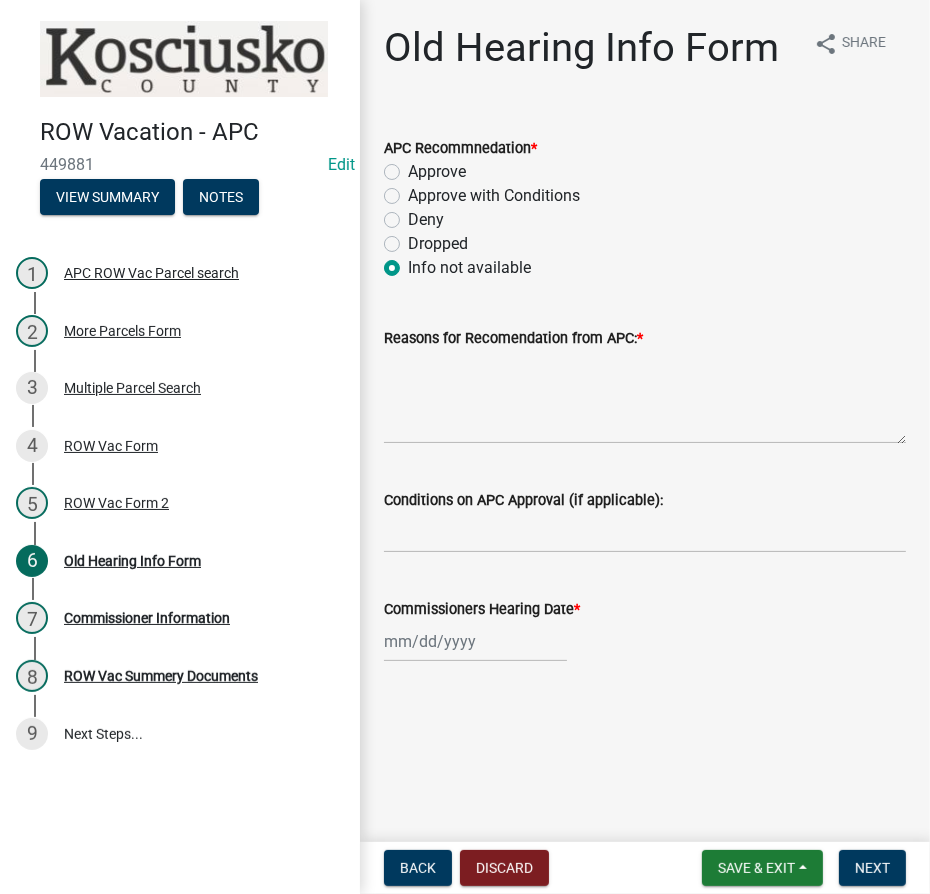 radio on "true" 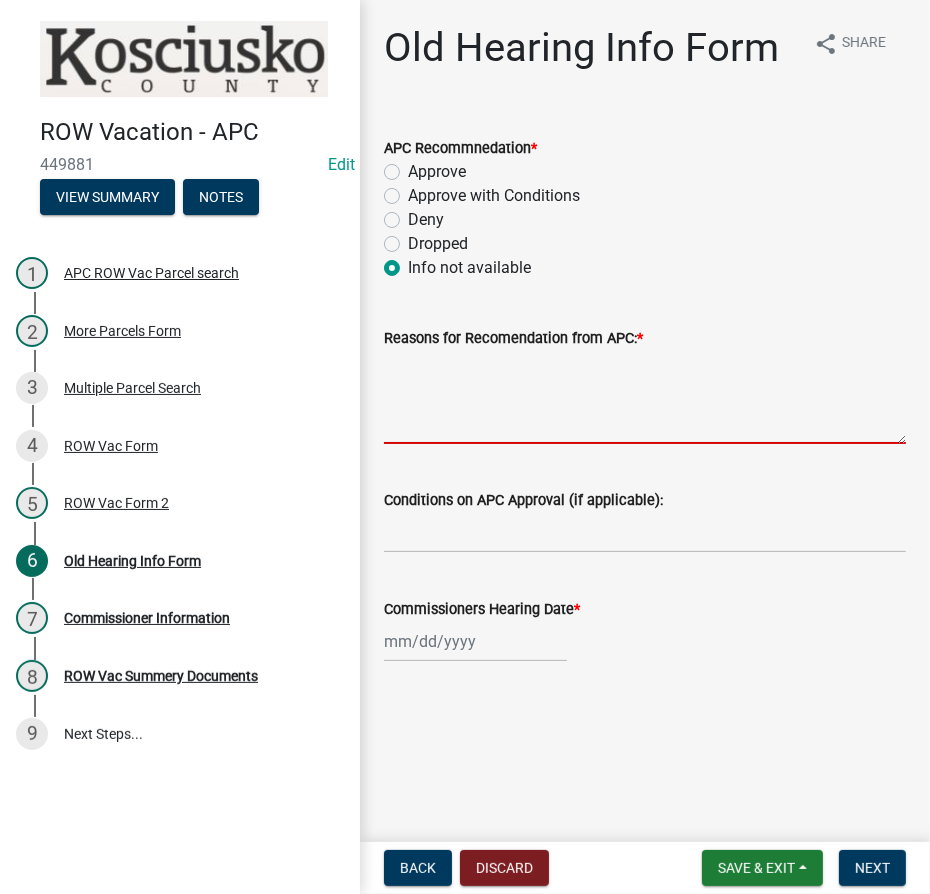 click on "Reasons for Recomendation from APC:  *" at bounding box center [645, 397] 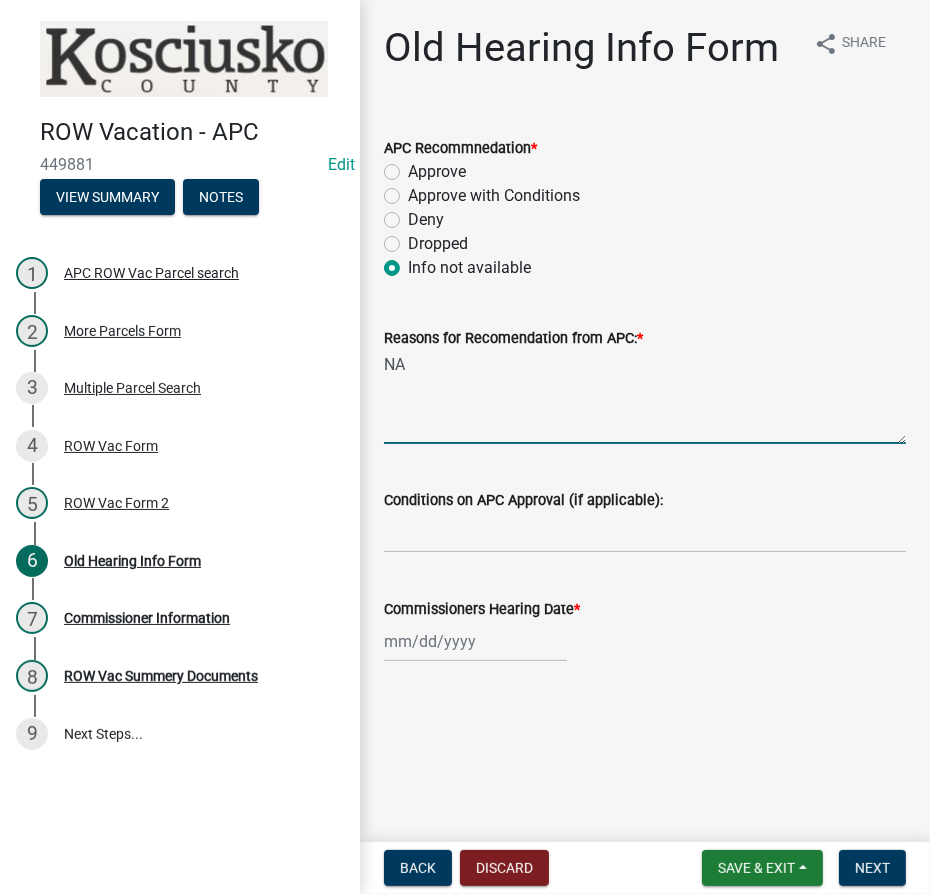 type on "NA" 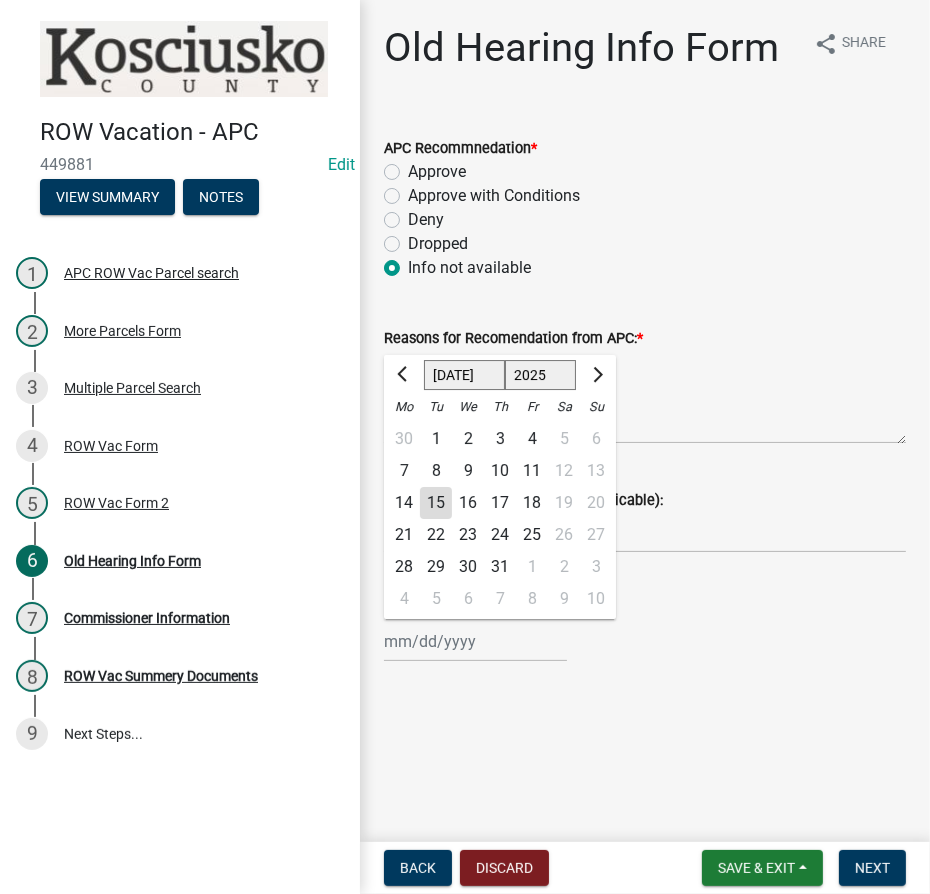 click on "1525 1526 1527 1528 1529 1530 1531 1532 1533 1534 1535 1536 1537 1538 1539 1540 1541 1542 1543 1544 1545 1546 1547 1548 1549 1550 1551 1552 1553 1554 1555 1556 1557 1558 1559 1560 1561 1562 1563 1564 1565 1566 1567 1568 1569 1570 1571 1572 1573 1574 1575 1576 1577 1578 1579 1580 1581 1582 1583 1584 1585 1586 1587 1588 1589 1590 1591 1592 1593 1594 1595 1596 1597 1598 1599 1600 1601 1602 1603 1604 1605 1606 1607 1608 1609 1610 1611 1612 1613 1614 1615 1616 1617 1618 1619 1620 1621 1622 1623 1624 1625 1626 1627 1628 1629 1630 1631 1632 1633 1634 1635 1636 1637 1638 1639 1640 1641 1642 1643 1644 1645 1646 1647 1648 1649 1650 1651 1652 1653 1654 1655 1656 1657 1658 1659 1660 1661 1662 1663 1664 1665 1666 1667 1668 1669 1670 1671 1672 1673 1674 1675 1676 1677 1678 1679 1680 1681 1682 1683 1684 1685 1686 1687 1688 1689 1690 1691 1692 1693 1694 1695 1696 1697 1698 1699 1700 1701 1702 1703 1704 1705 1706 1707 1708 1709 1710 1711 1712 1713 1714 1715 1716 1717 1718 1719 1720 1721 1722 1723 1724 1725 1726 1727 1728 1729" 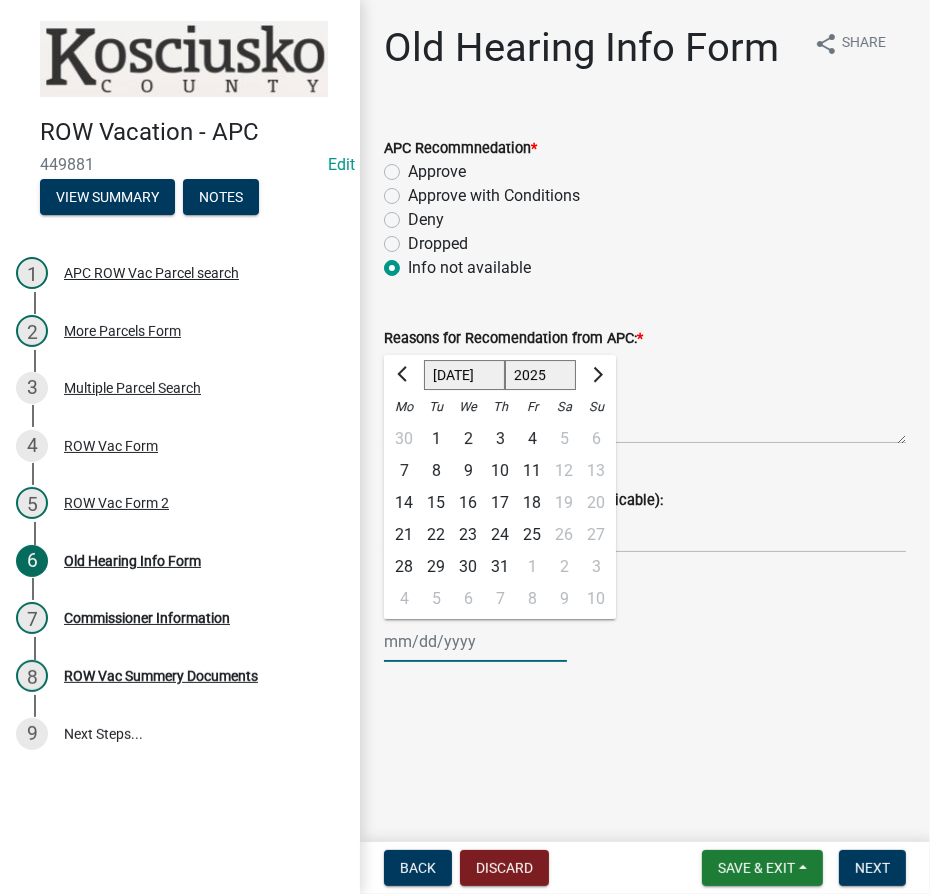 select on "1997" 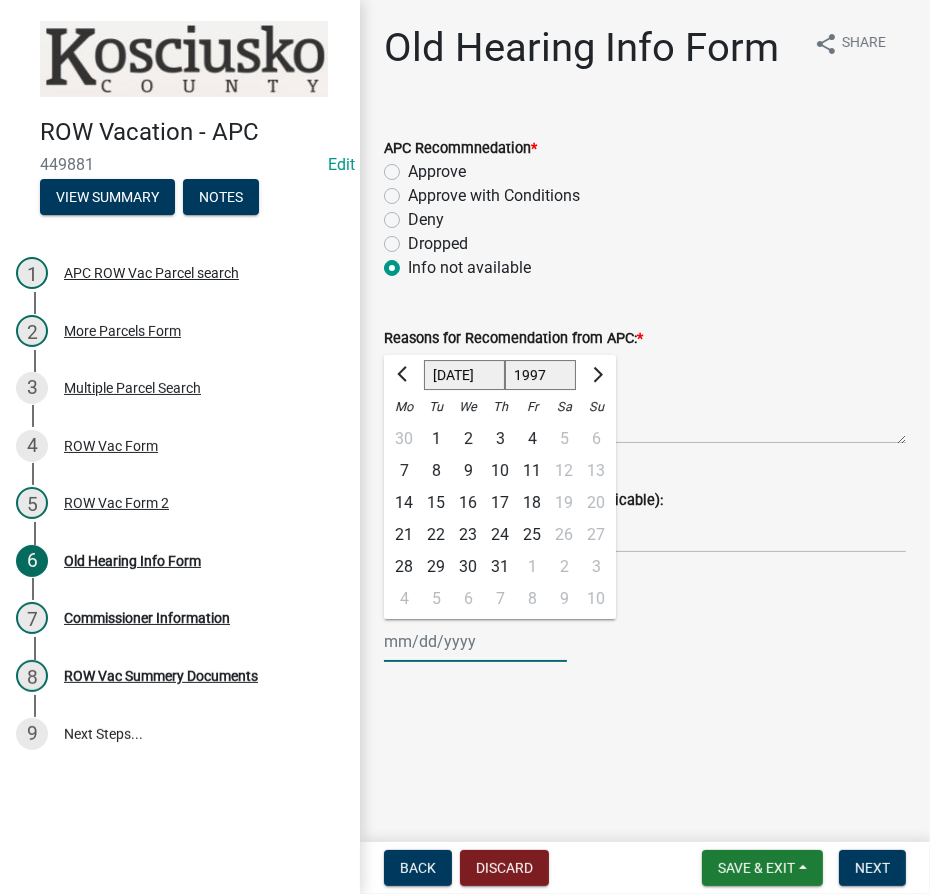click on "1525 1526 1527 1528 1529 1530 1531 1532 1533 1534 1535 1536 1537 1538 1539 1540 1541 1542 1543 1544 1545 1546 1547 1548 1549 1550 1551 1552 1553 1554 1555 1556 1557 1558 1559 1560 1561 1562 1563 1564 1565 1566 1567 1568 1569 1570 1571 1572 1573 1574 1575 1576 1577 1578 1579 1580 1581 1582 1583 1584 1585 1586 1587 1588 1589 1590 1591 1592 1593 1594 1595 1596 1597 1598 1599 1600 1601 1602 1603 1604 1605 1606 1607 1608 1609 1610 1611 1612 1613 1614 1615 1616 1617 1618 1619 1620 1621 1622 1623 1624 1625 1626 1627 1628 1629 1630 1631 1632 1633 1634 1635 1636 1637 1638 1639 1640 1641 1642 1643 1644 1645 1646 1647 1648 1649 1650 1651 1652 1653 1654 1655 1656 1657 1658 1659 1660 1661 1662 1663 1664 1665 1666 1667 1668 1669 1670 1671 1672 1673 1674 1675 1676 1677 1678 1679 1680 1681 1682 1683 1684 1685 1686 1687 1688 1689 1690 1691 1692 1693 1694 1695 1696 1697 1698 1699 1700 1701 1702 1703 1704 1705 1706 1707 1708 1709 1710 1711 1712 1713 1714 1715 1716 1717 1718 1719 1720 1721 1722 1723 1724 1725 1726 1727 1728 1729" 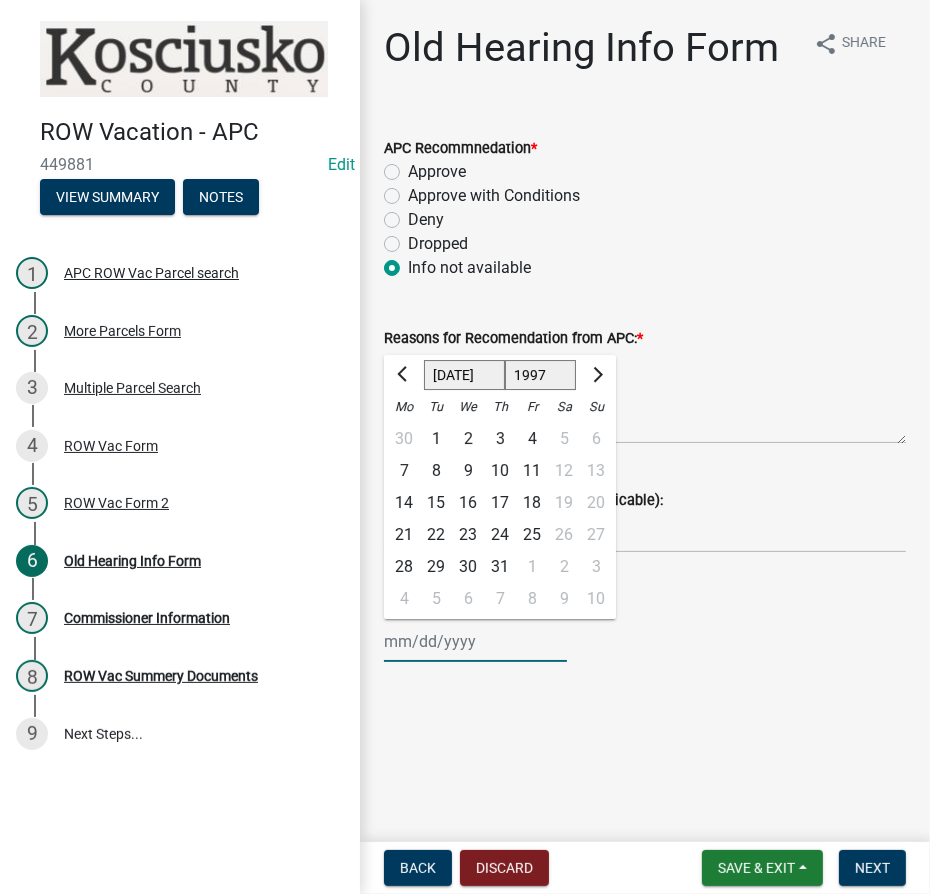 click on "Jan Feb Mar Apr May Jun [DATE] Aug Sep Oct Nov Dec" 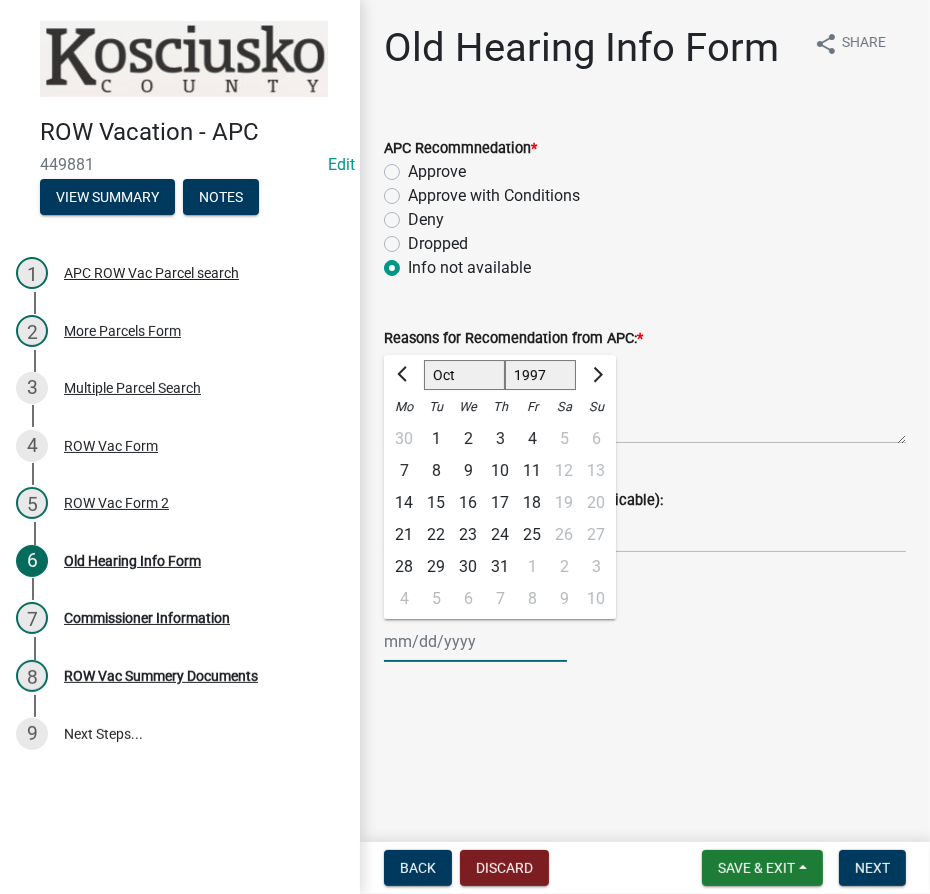click on "Jan Feb Mar Apr May Jun [DATE] Aug Sep Oct Nov Dec" 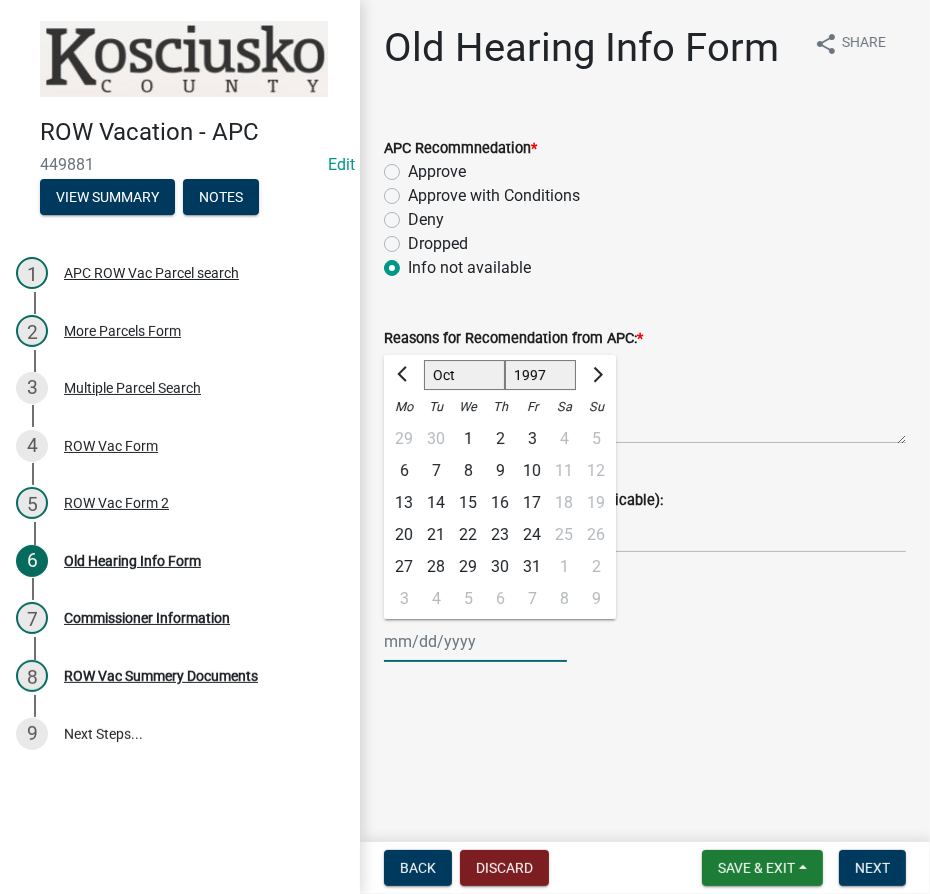 click on "Jan Feb Mar Apr May Jun [DATE] Aug Sep Oct Nov Dec" 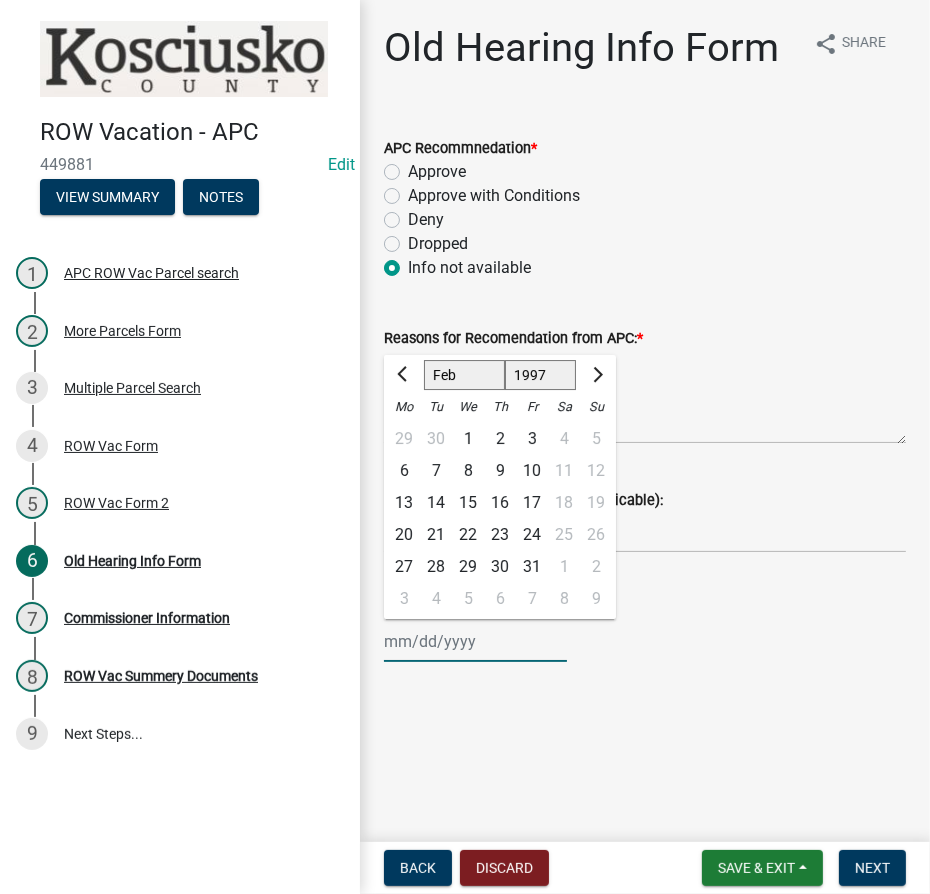 click on "Jan Feb Mar Apr May Jun [DATE] Aug Sep Oct Nov Dec" 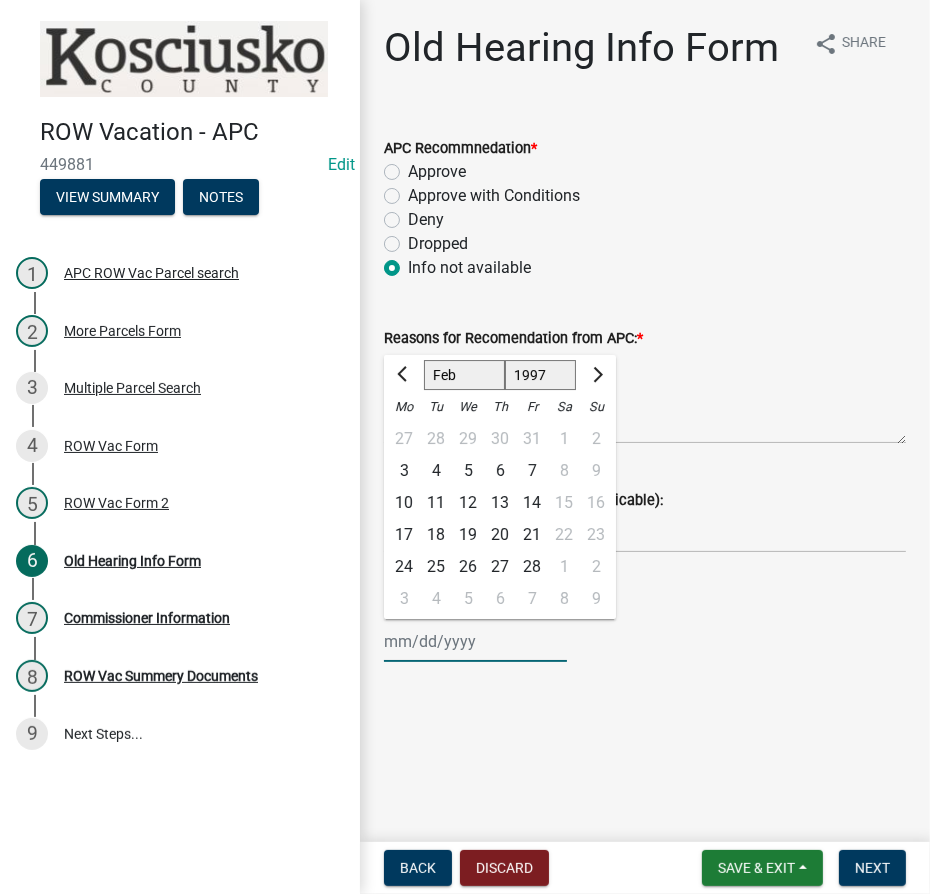 click on "4" 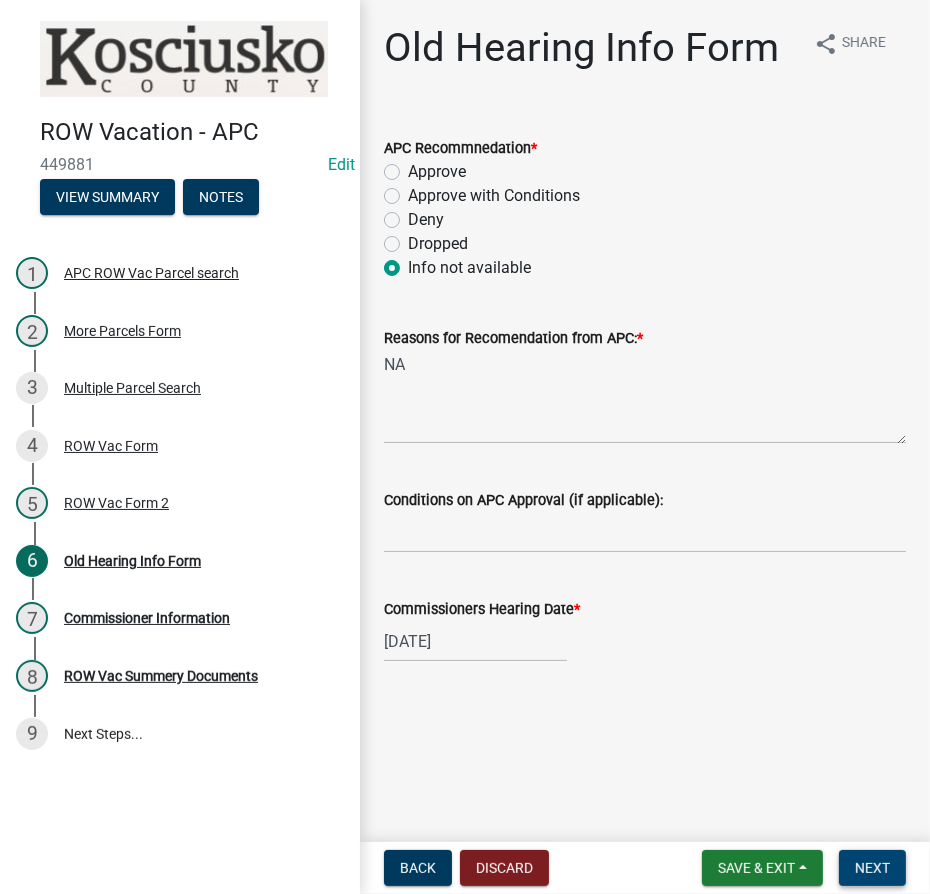 click on "Next" at bounding box center (872, 868) 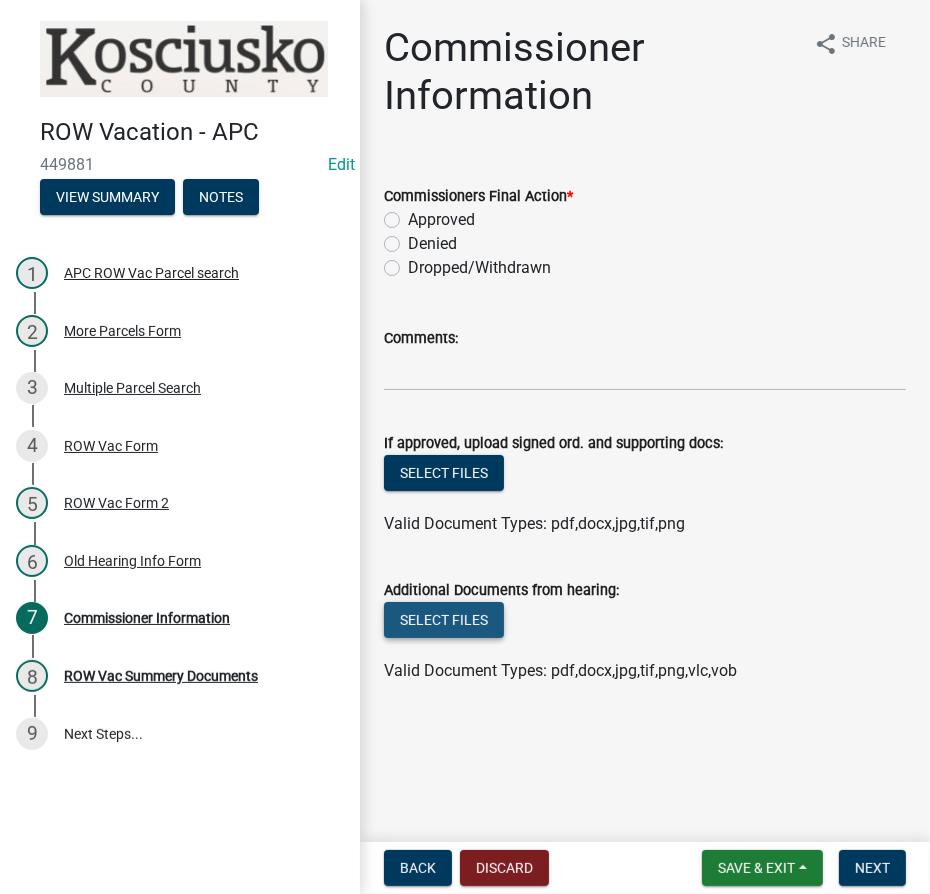 click on "Select files" 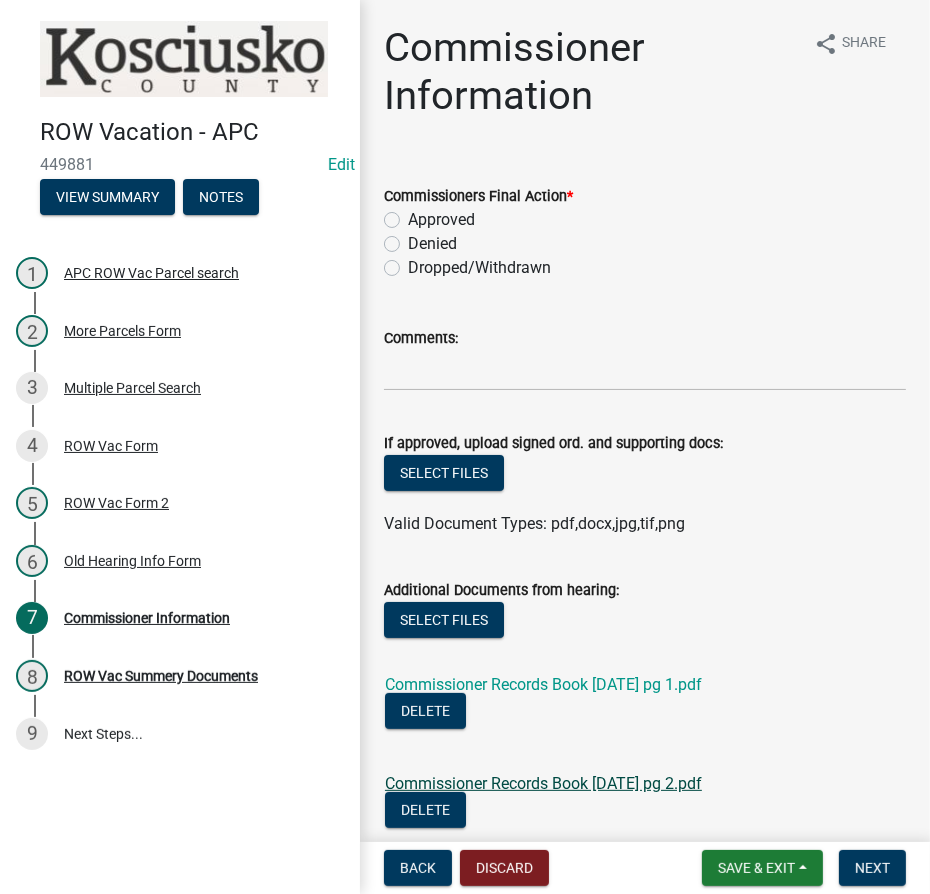 click on "Commissioner Records Book [DATE] pg 2.pdf" 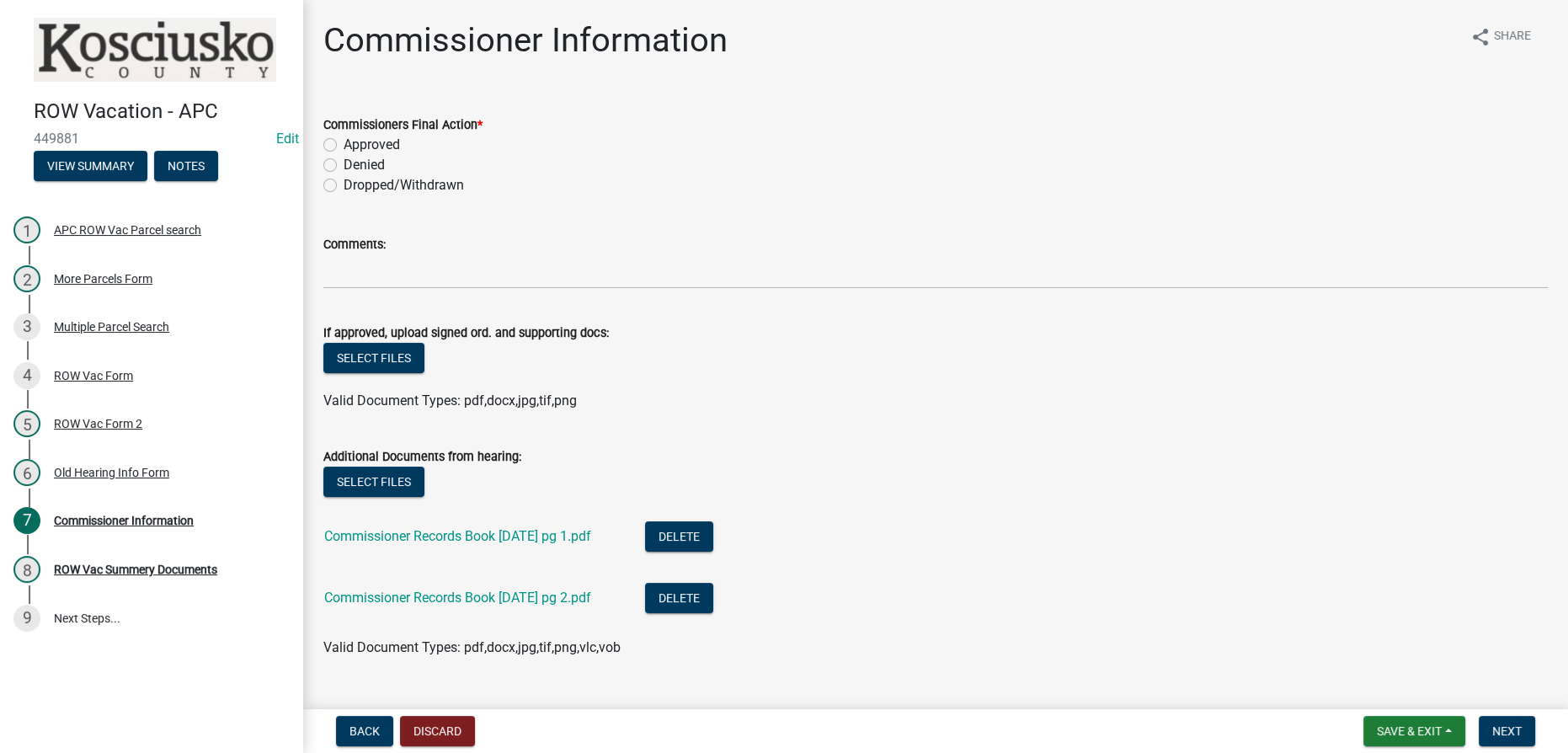 click on "Approved" 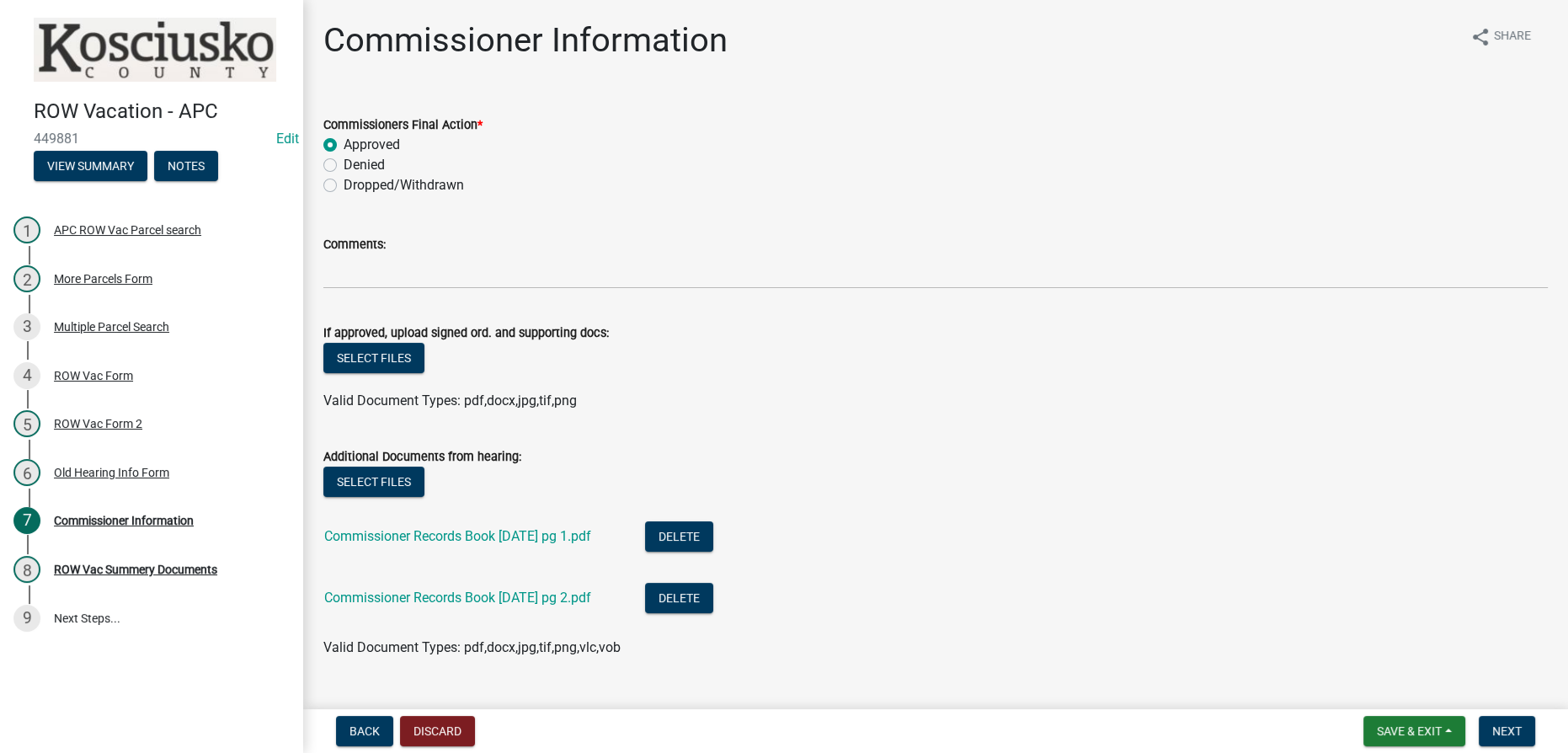 radio on "true" 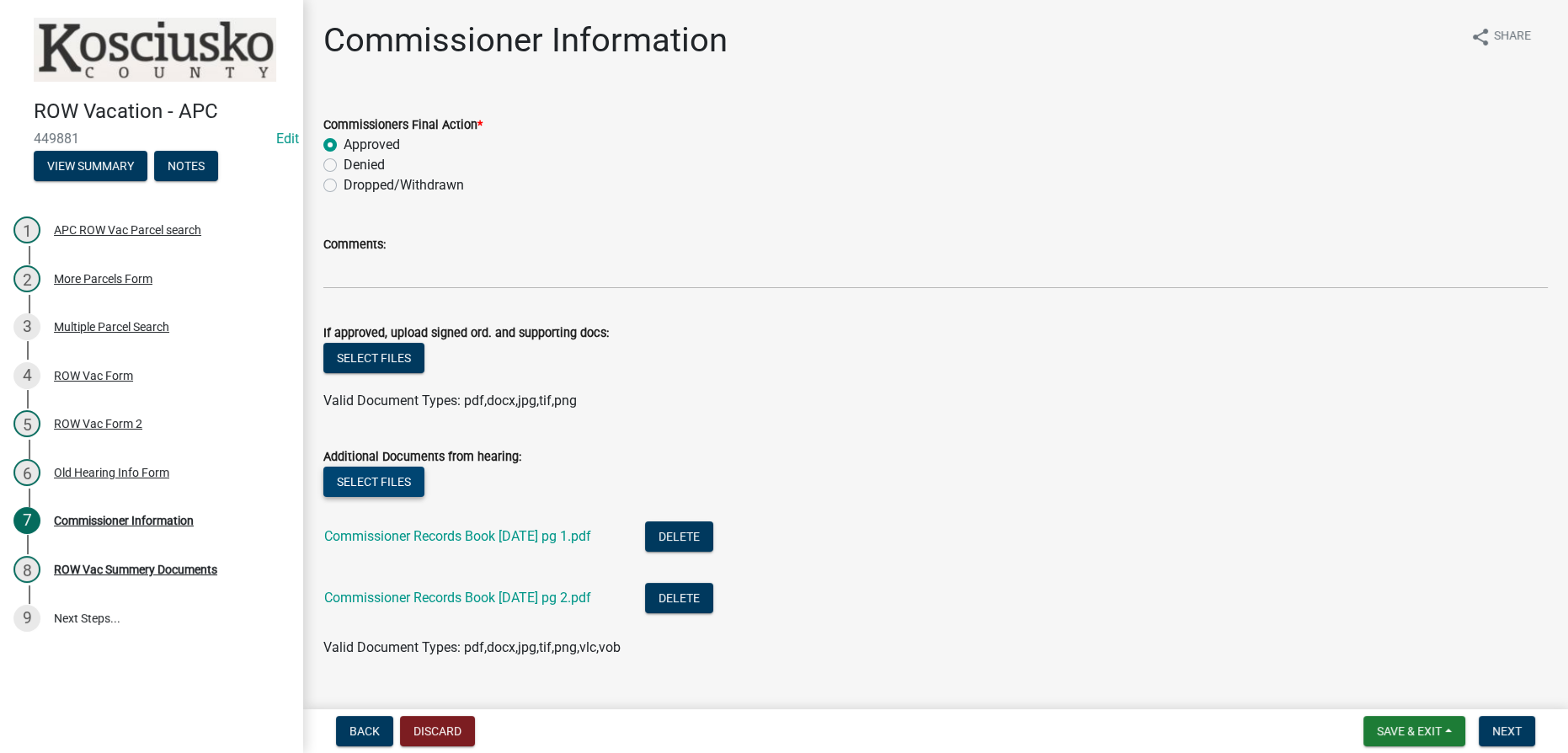 click on "Select files" 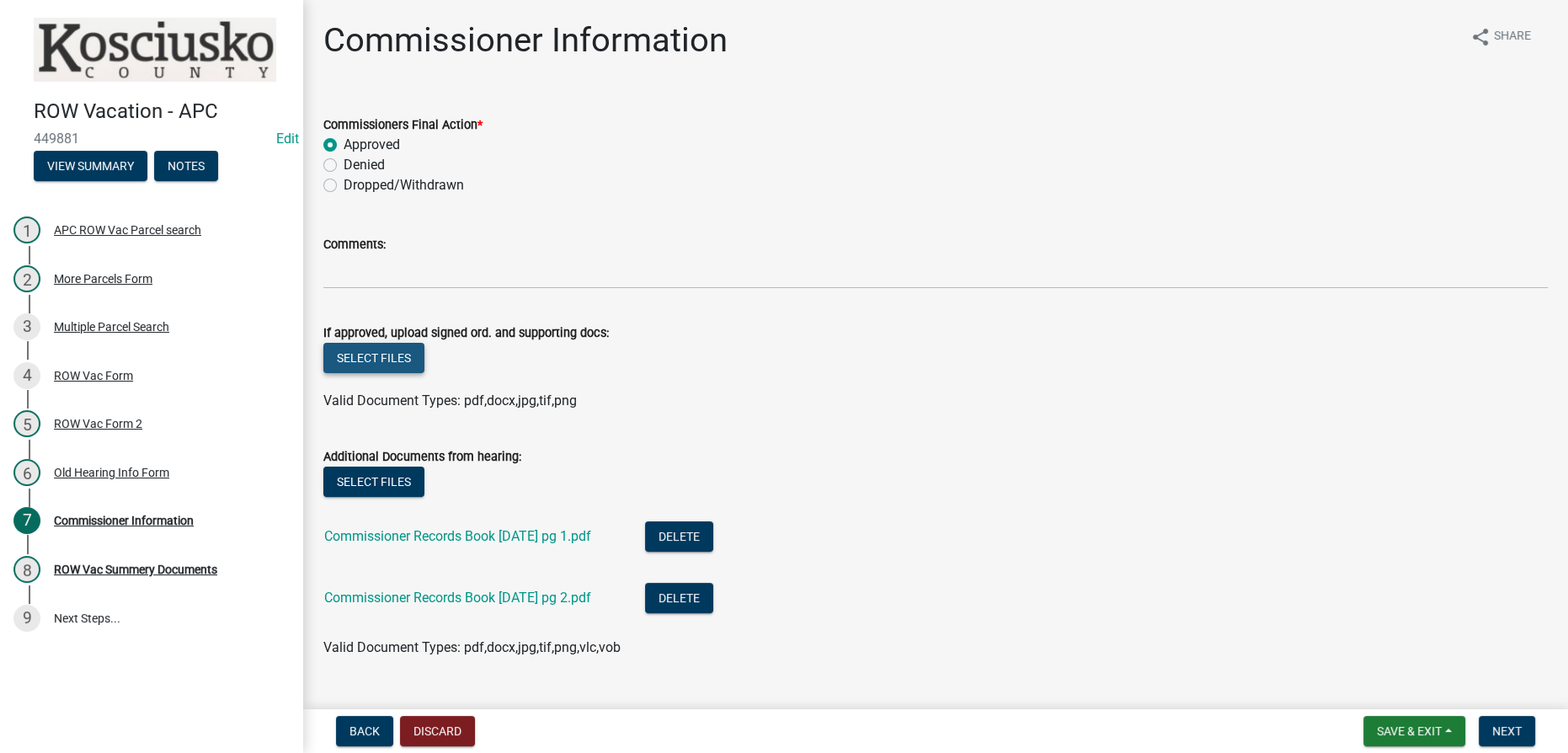 click on "Select files" 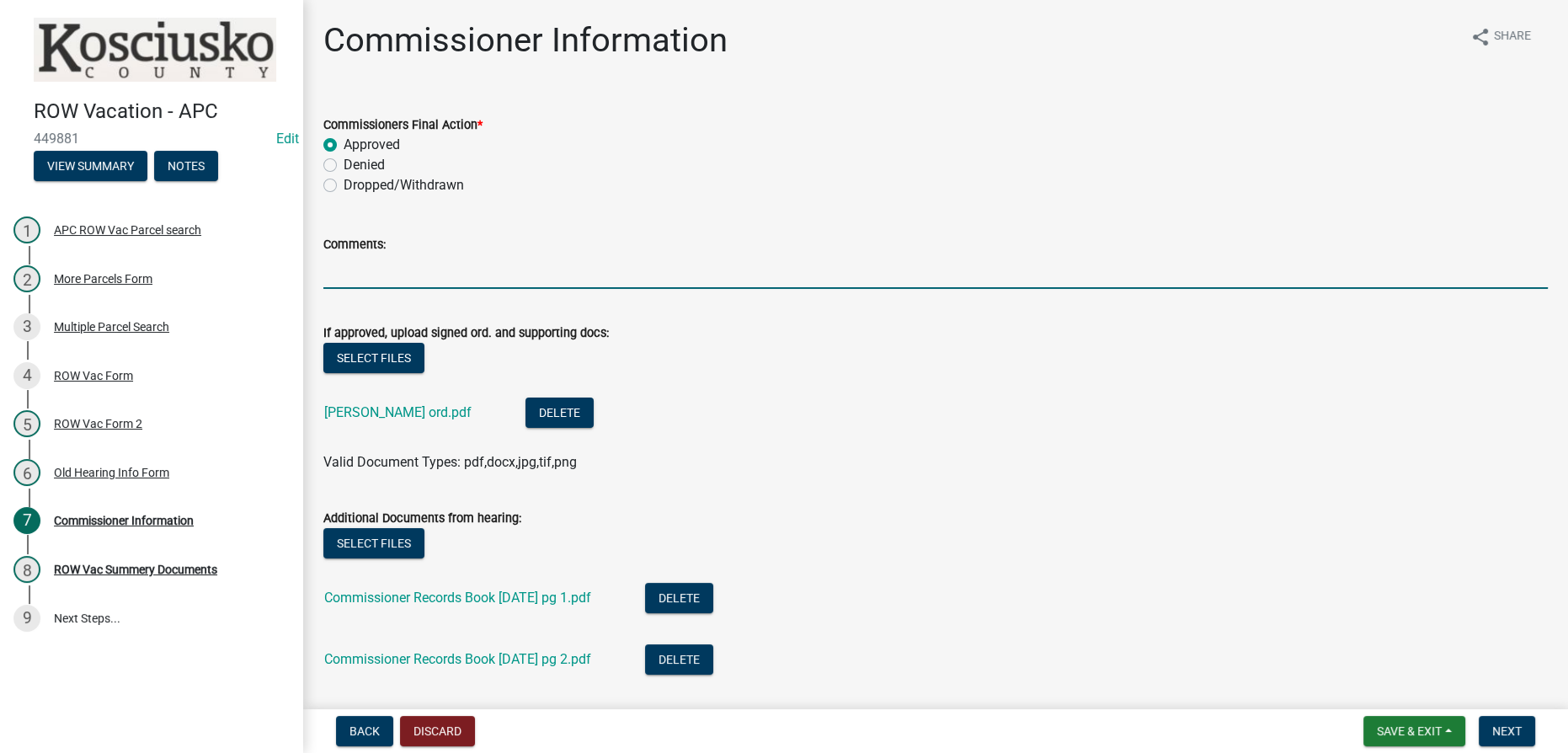 drag, startPoint x: 397, startPoint y: 277, endPoint x: 406, endPoint y: 275, distance: 9.21954 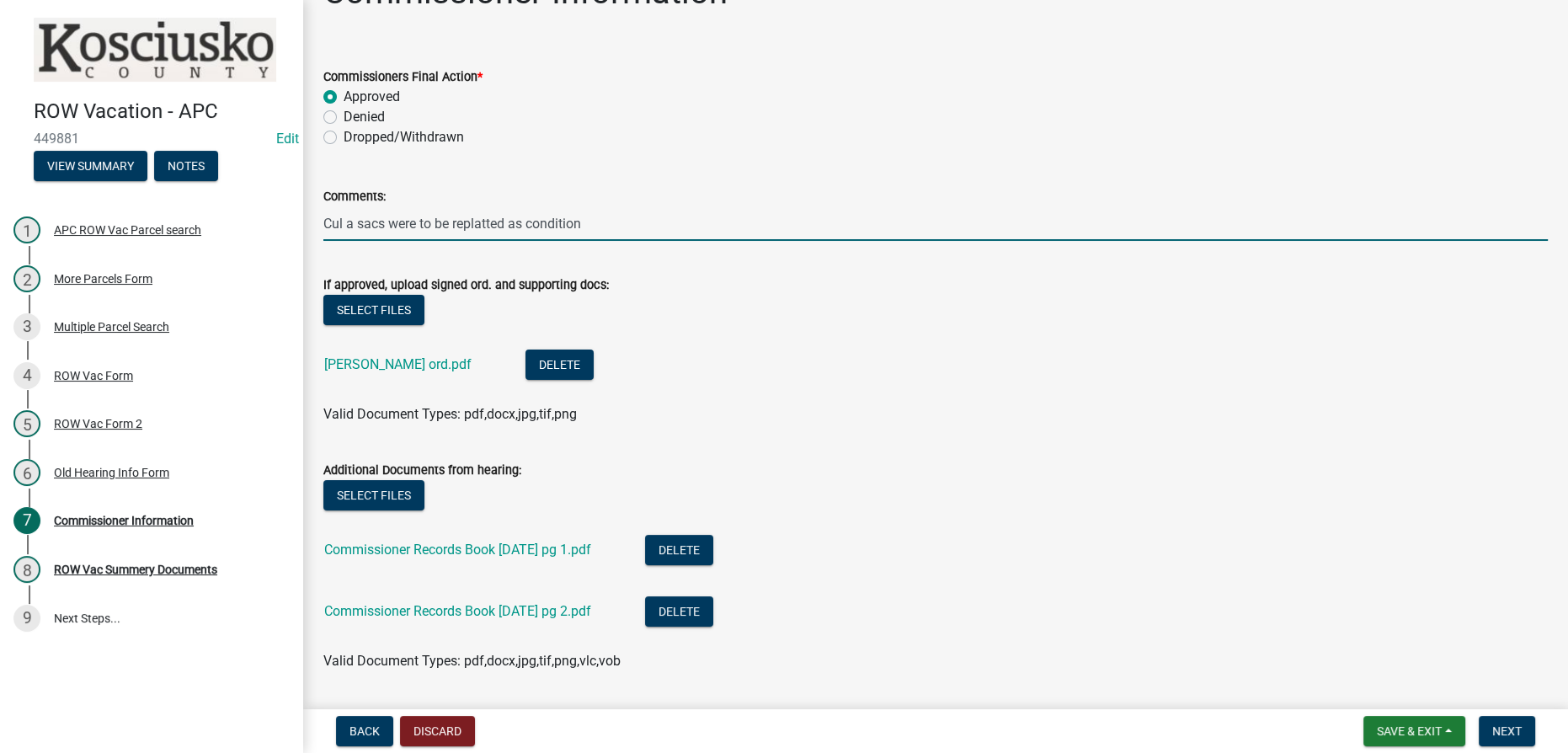 scroll, scrollTop: 97, scrollLeft: 0, axis: vertical 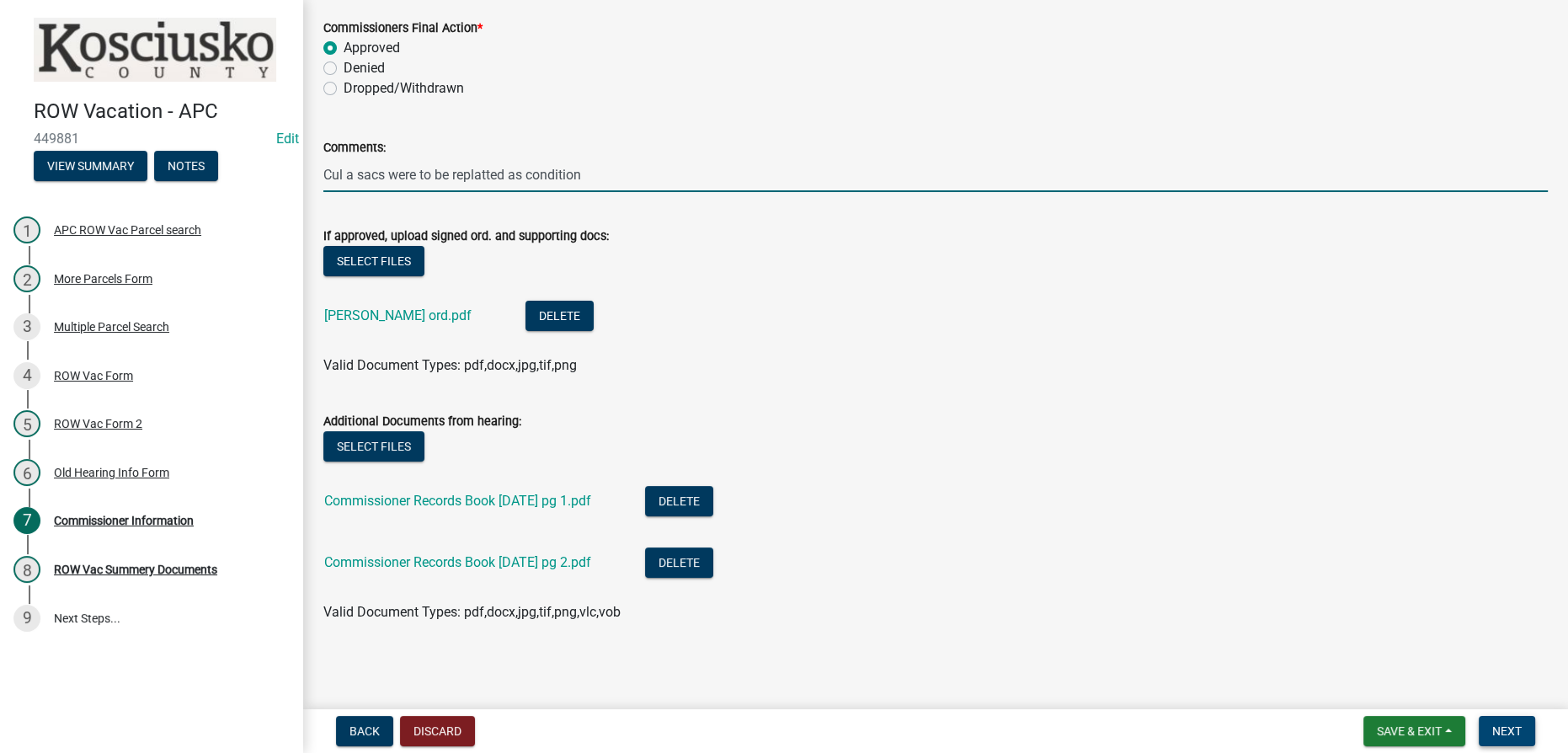 type on "Cul a sacs were to be replatted as condition" 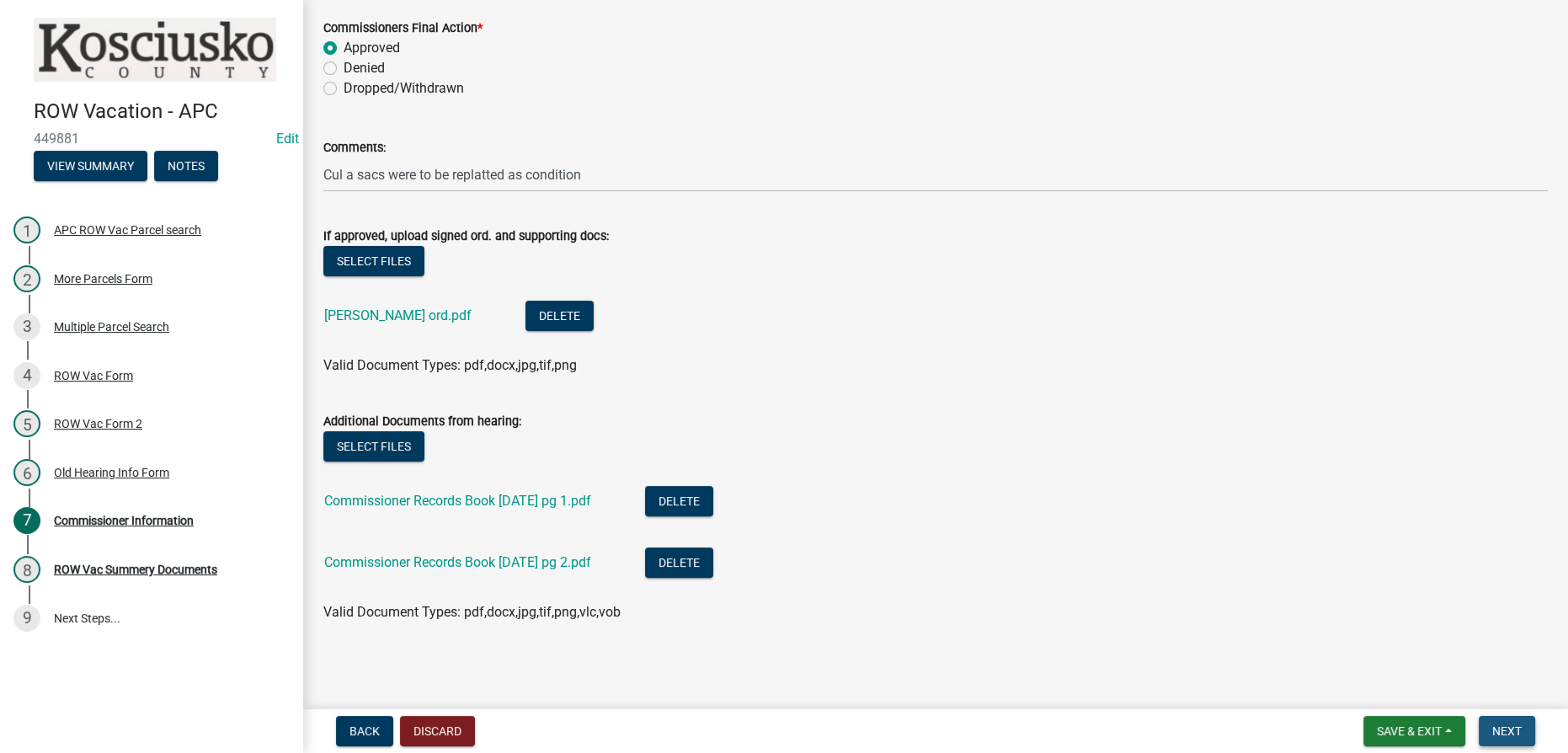 click on "Next" at bounding box center (1507, 731) 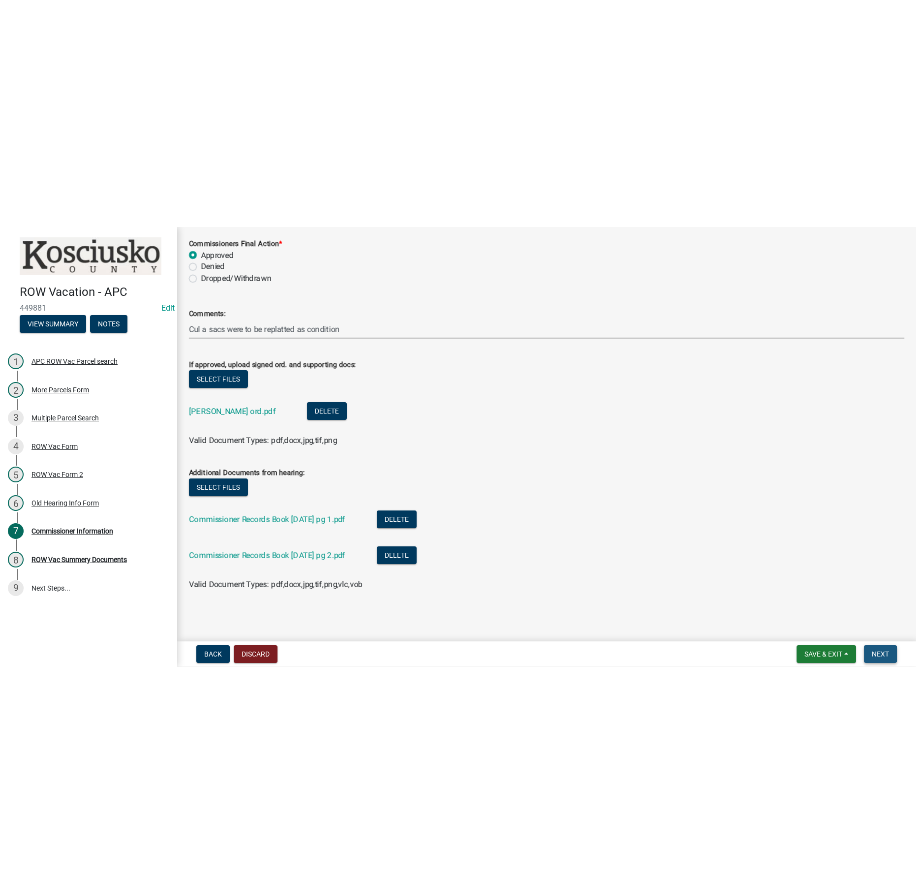 scroll, scrollTop: 0, scrollLeft: 0, axis: both 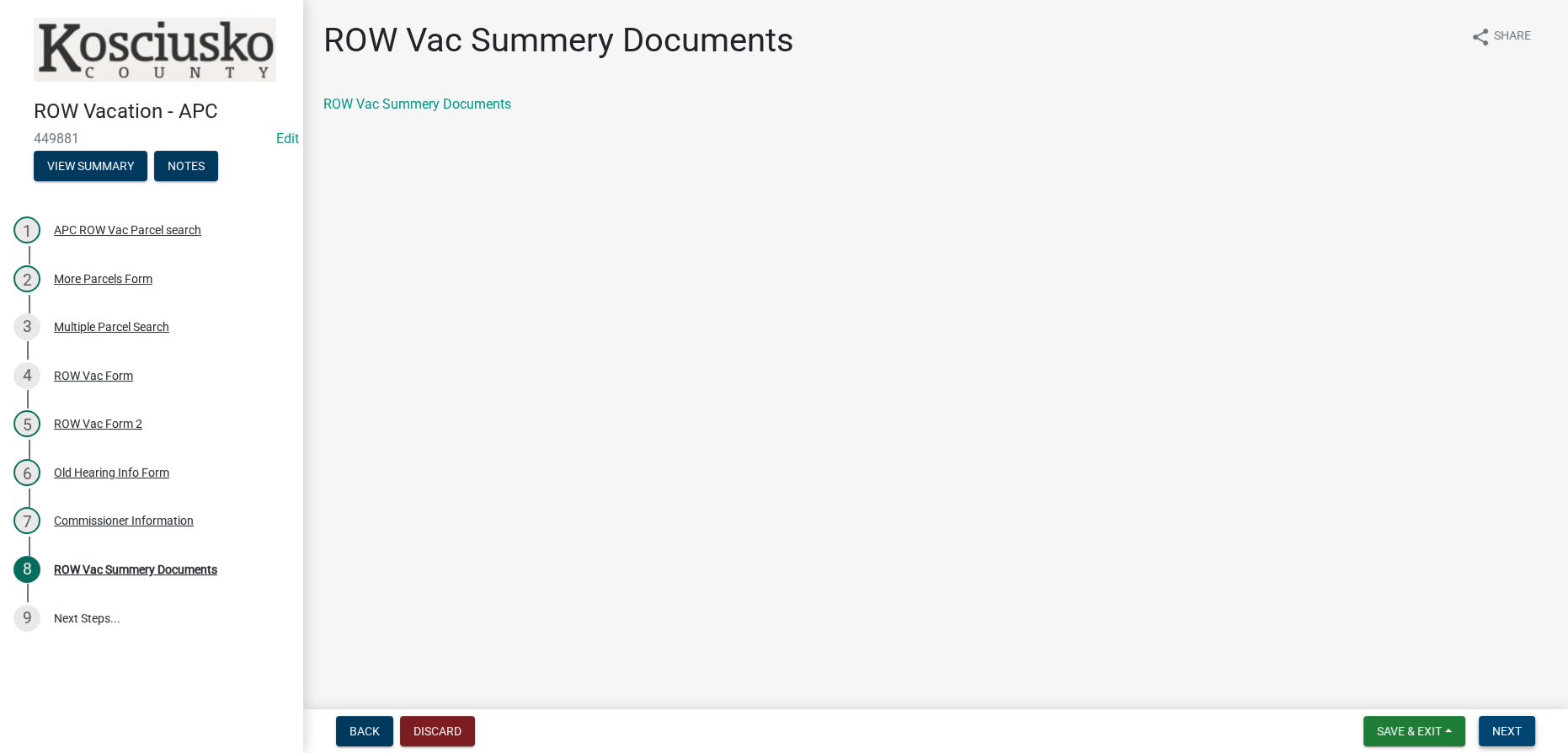 drag, startPoint x: 1540, startPoint y: 735, endPoint x: 1511, endPoint y: 725, distance: 31 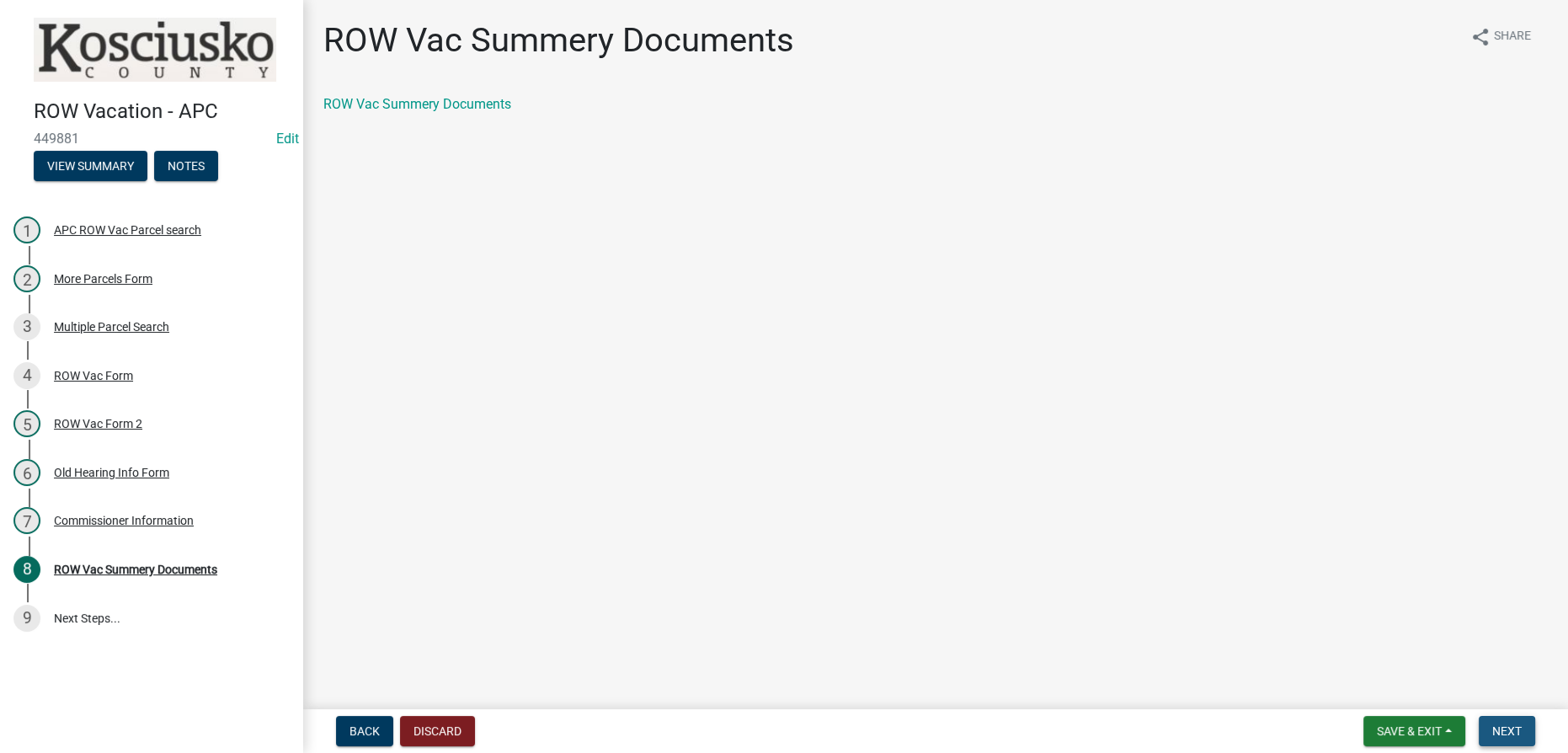 click on "Next" at bounding box center [1507, 731] 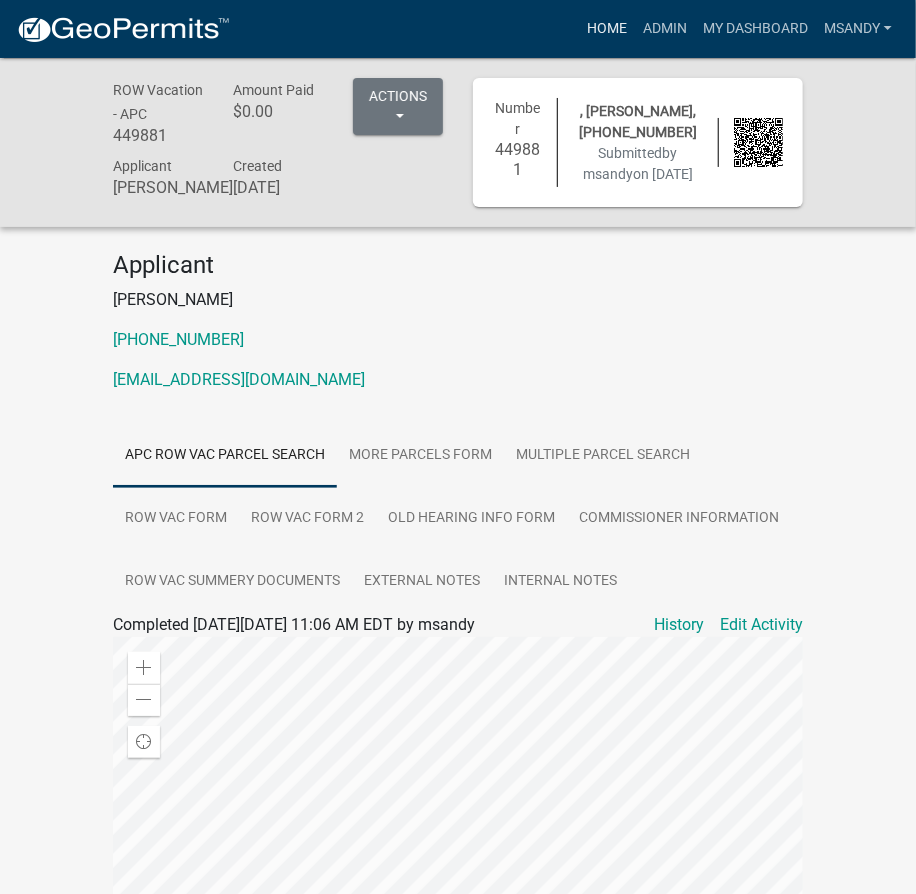 click on "Home" at bounding box center [607, 29] 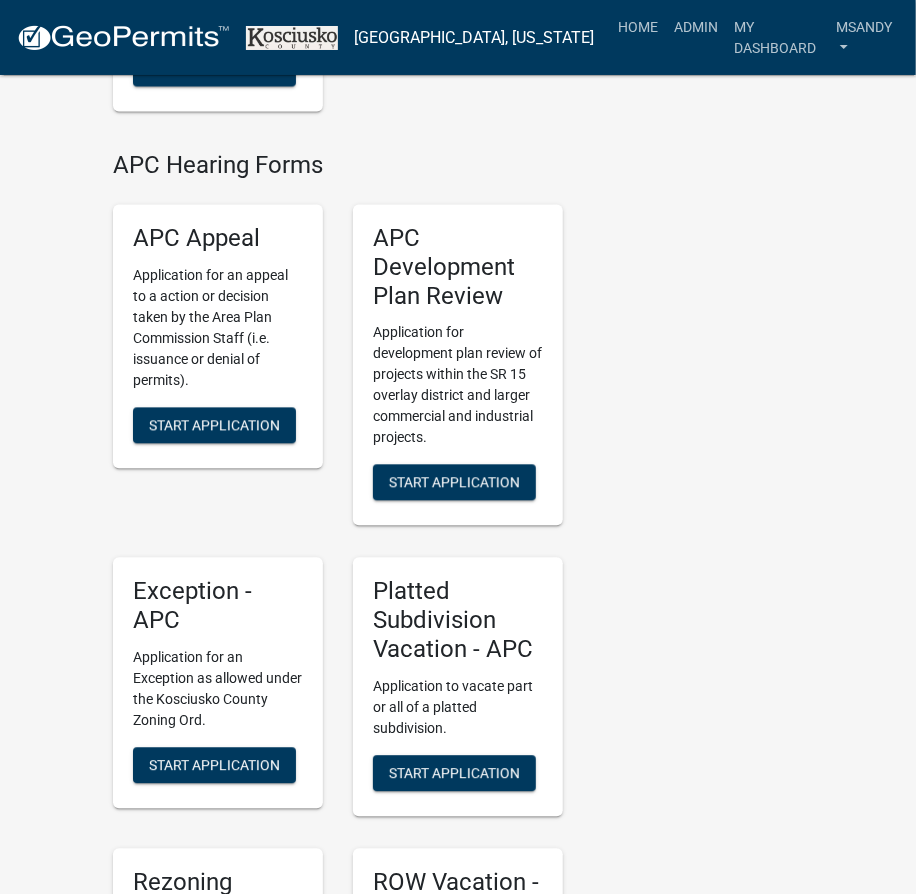 scroll, scrollTop: 4090, scrollLeft: 0, axis: vertical 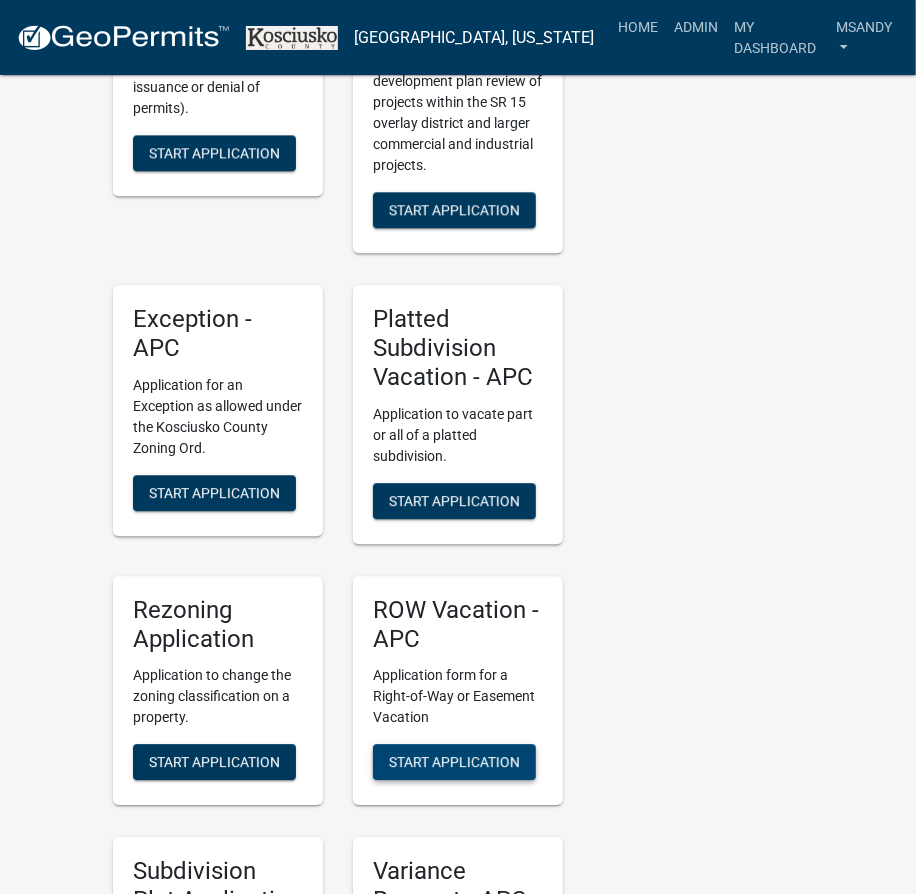 click on "Start Application" at bounding box center (454, 762) 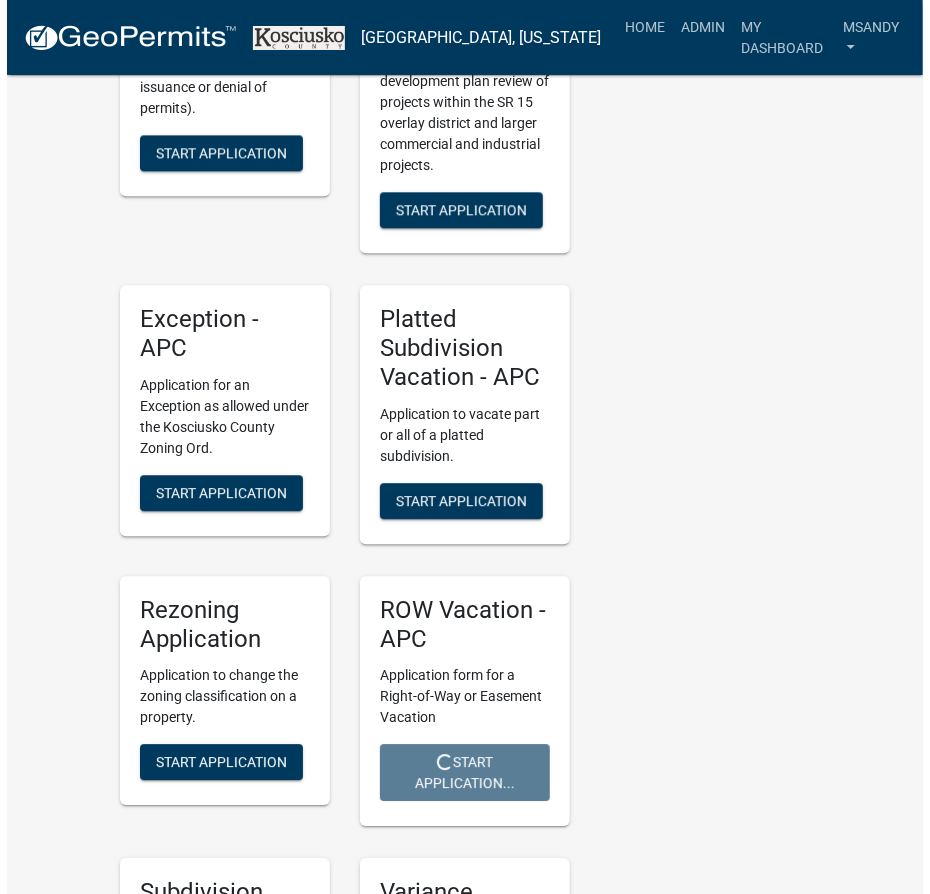 scroll, scrollTop: 0, scrollLeft: 0, axis: both 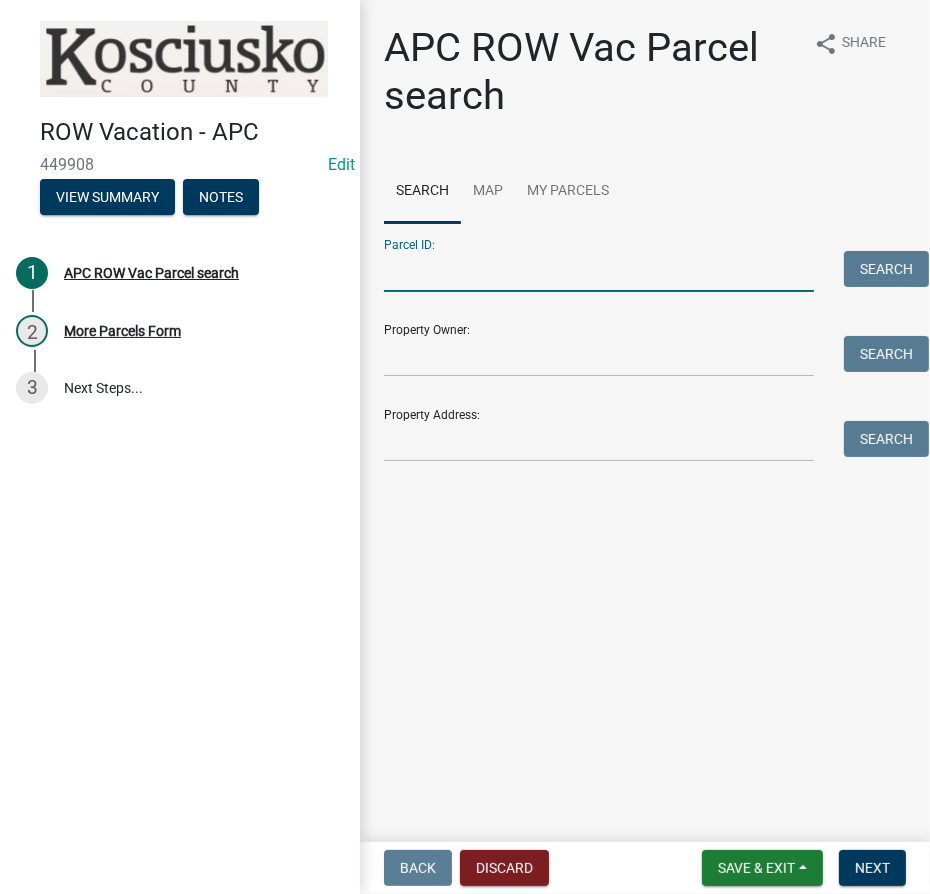 click on "Parcel ID:" at bounding box center [599, 271] 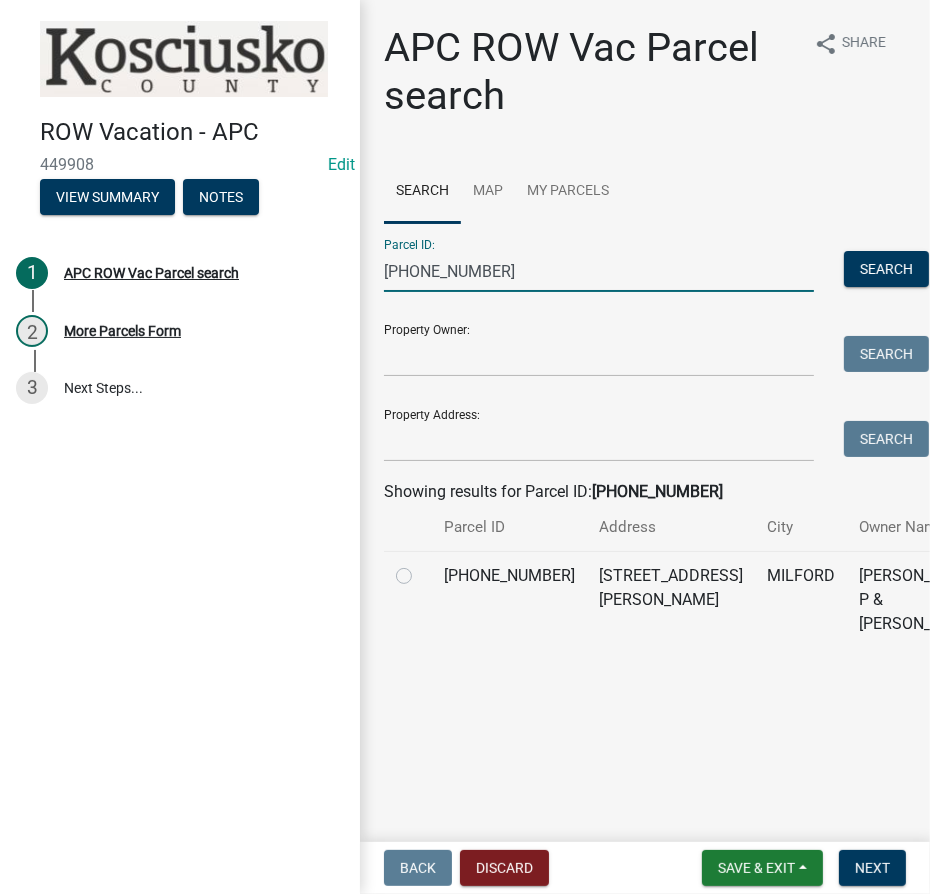 type on "[PHONE_NUMBER]" 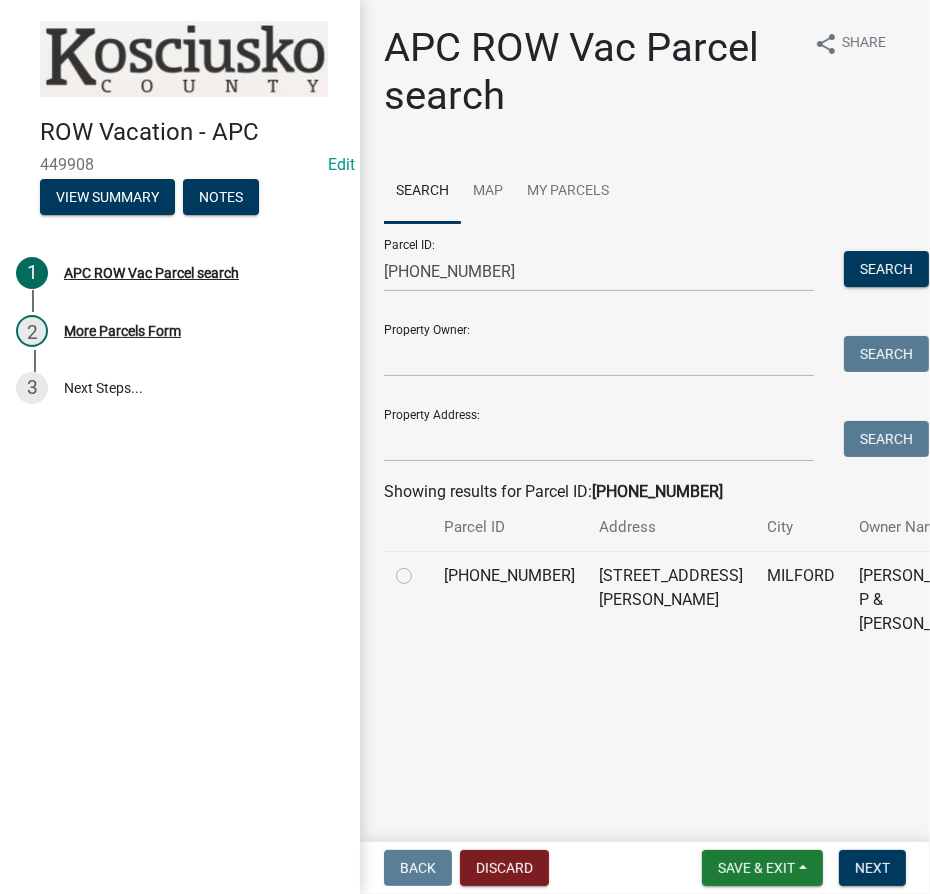 click 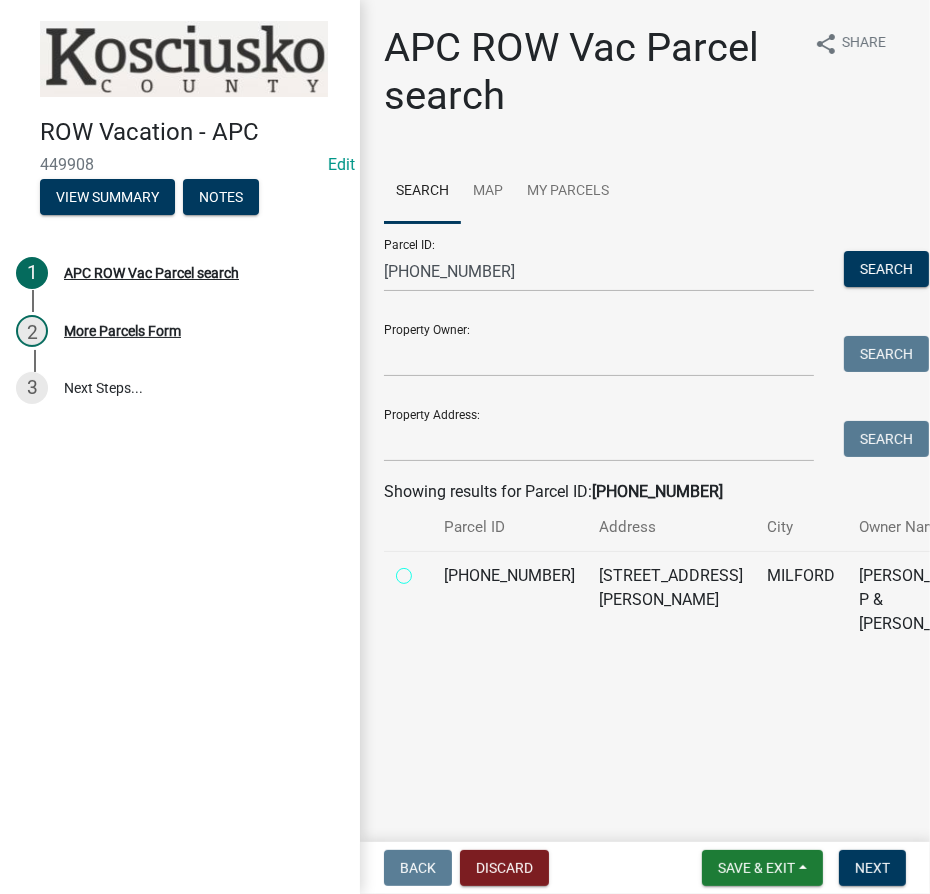 click at bounding box center [426, 570] 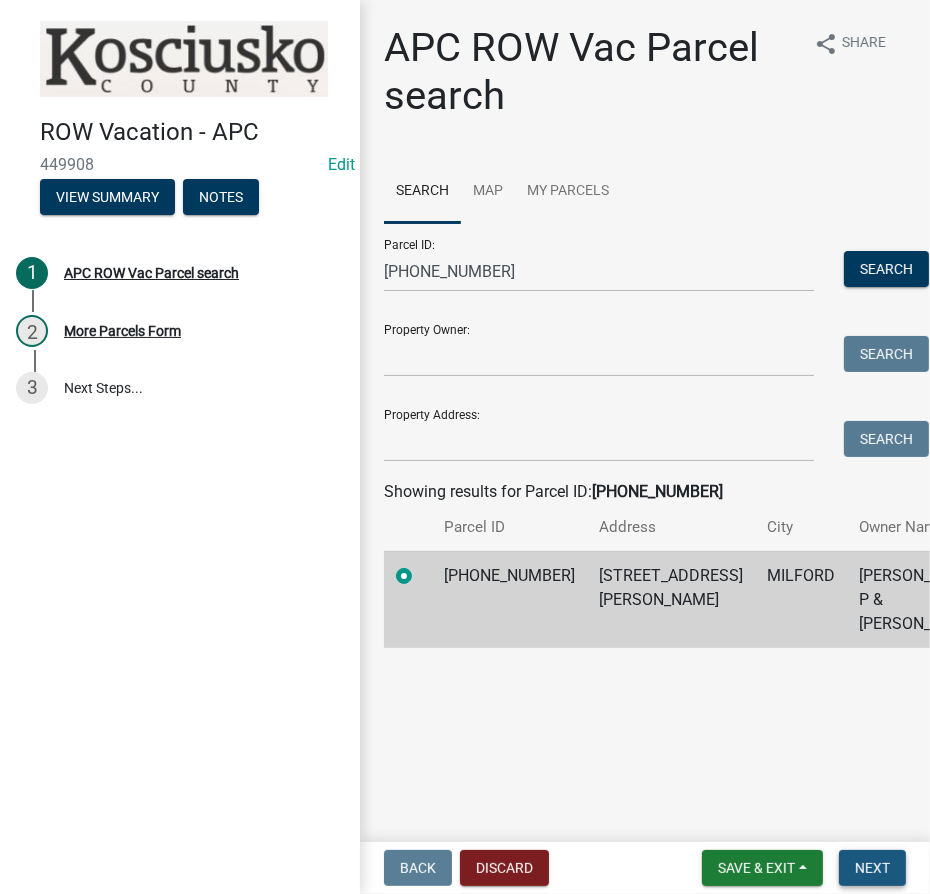 click on "Next" at bounding box center [872, 868] 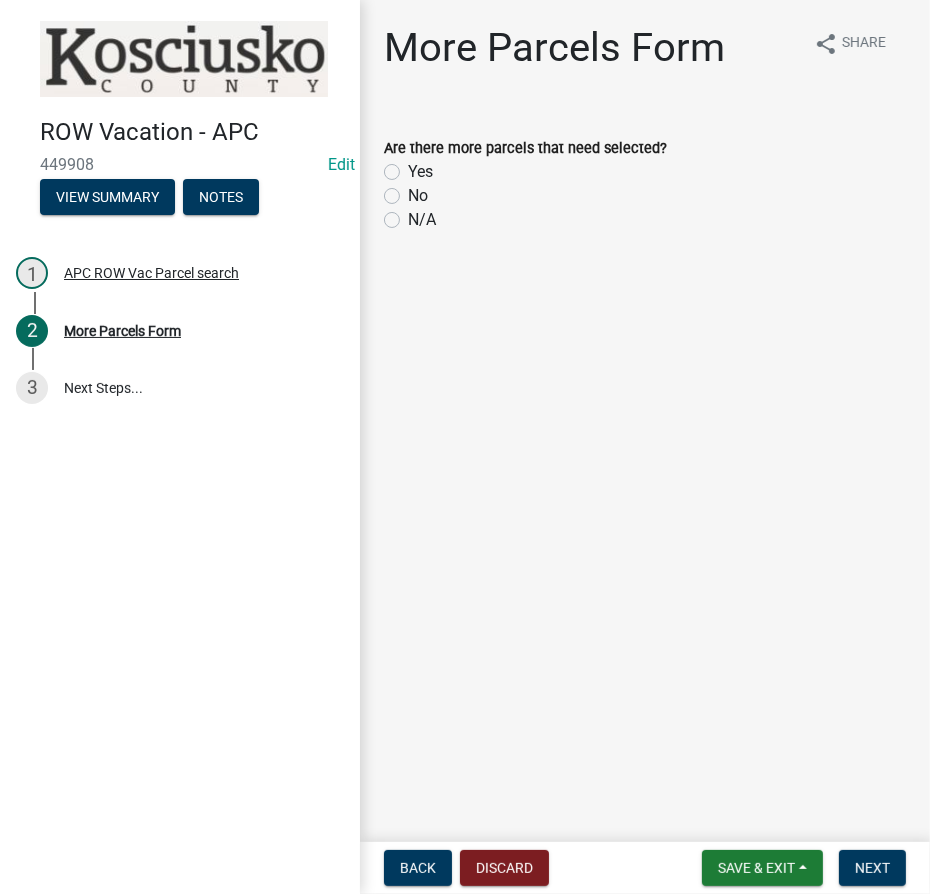click on "Yes" 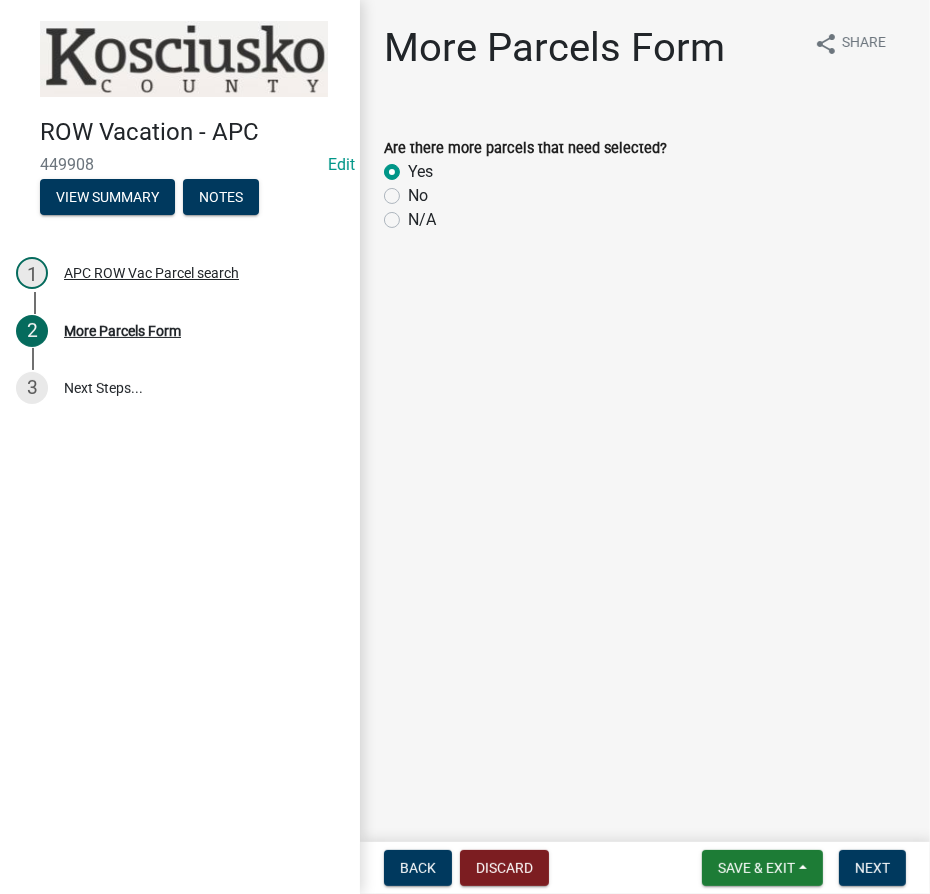 radio on "true" 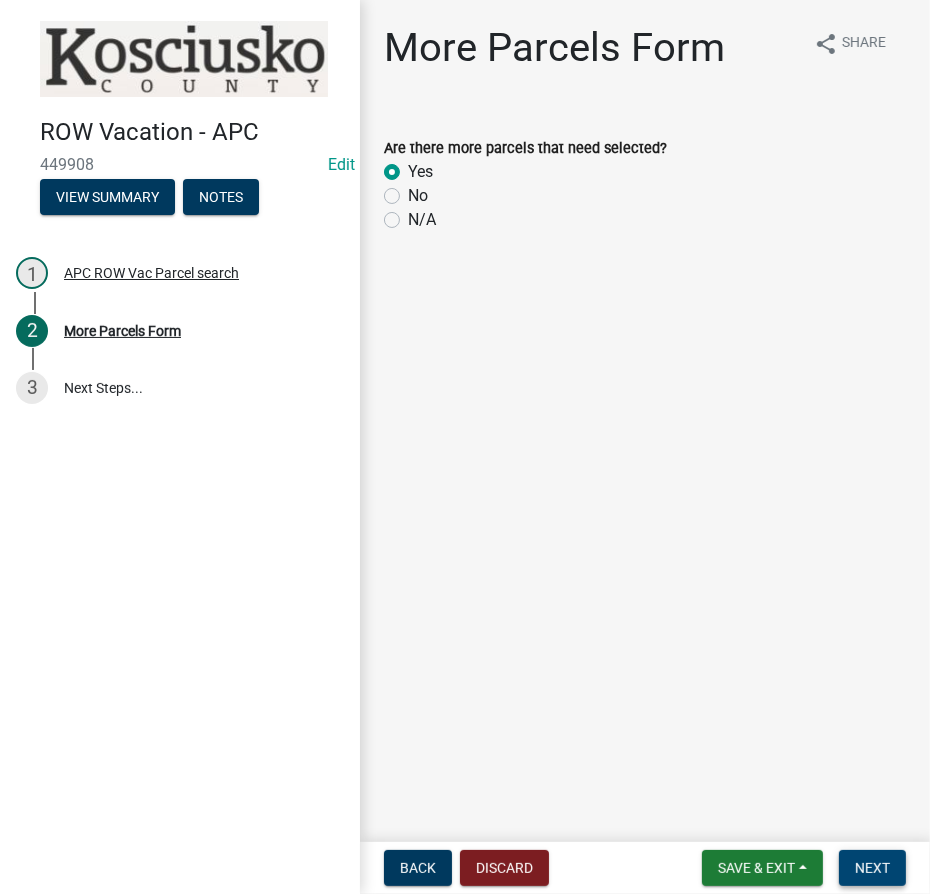 click on "Next" at bounding box center [872, 868] 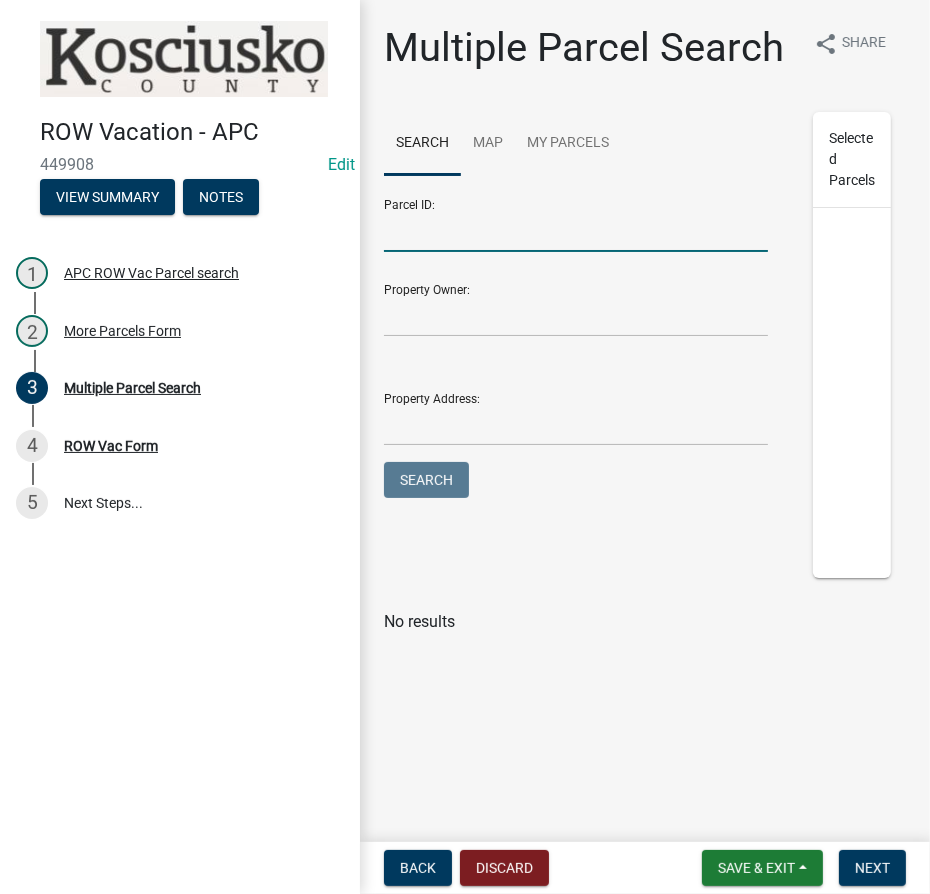 drag, startPoint x: 511, startPoint y: 239, endPoint x: 505, endPoint y: 218, distance: 21.84033 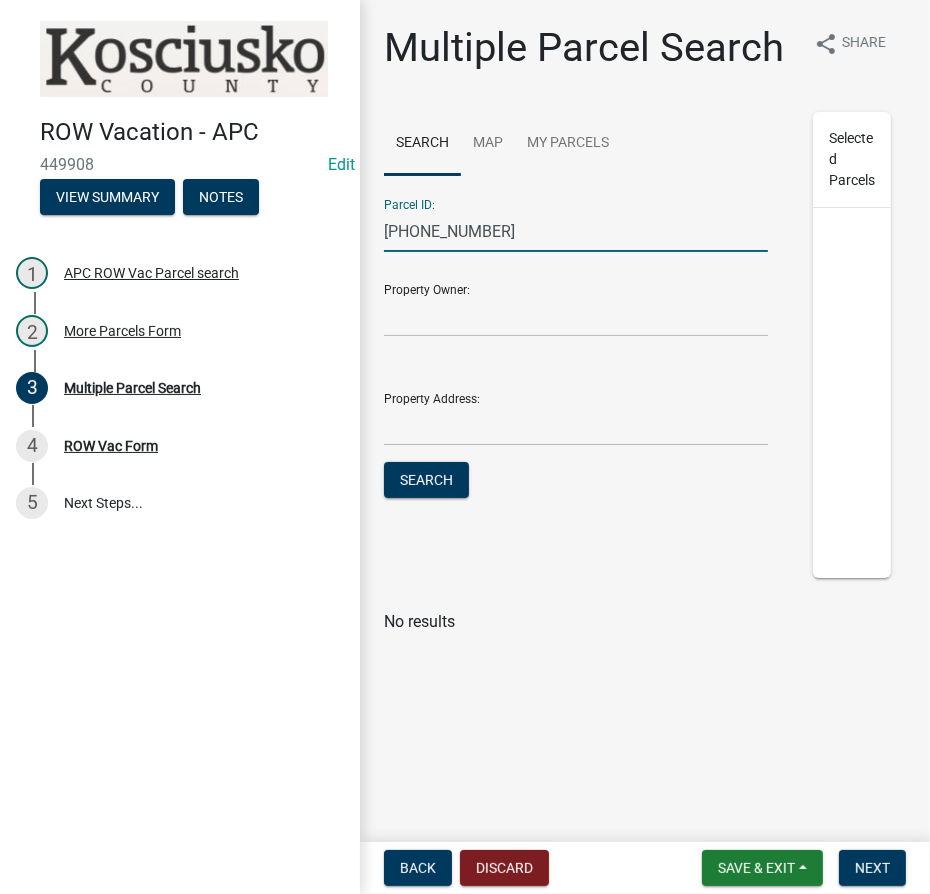 type on "[PHONE_NUMBER]" 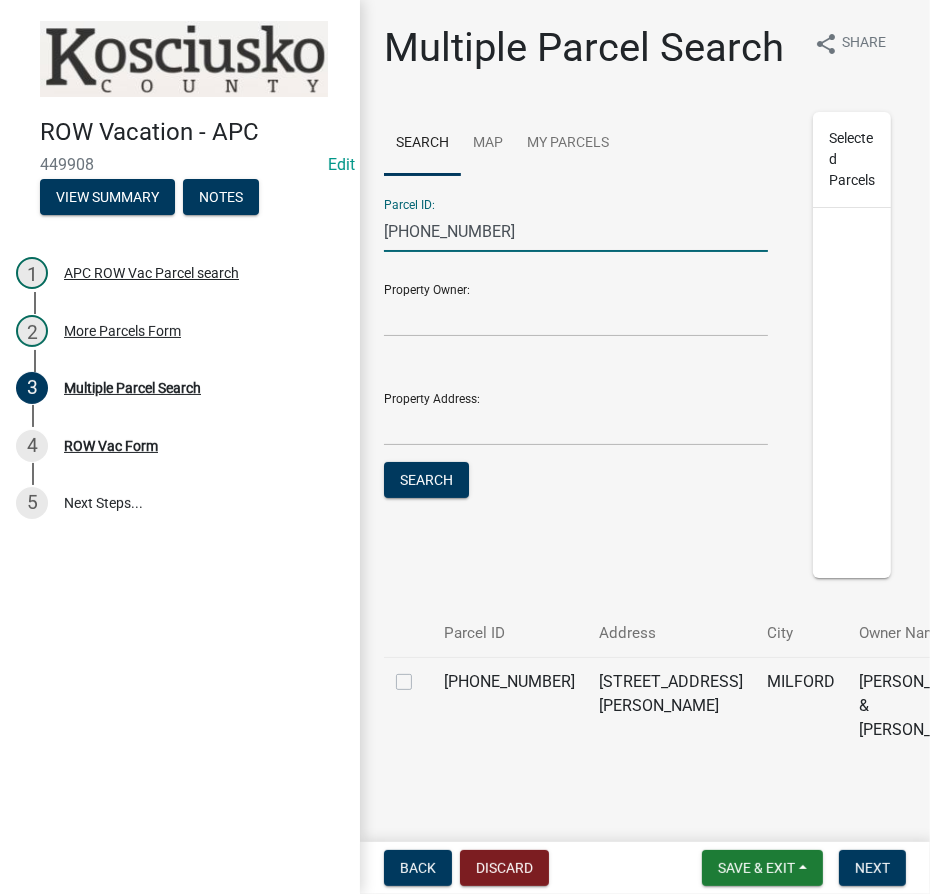 click 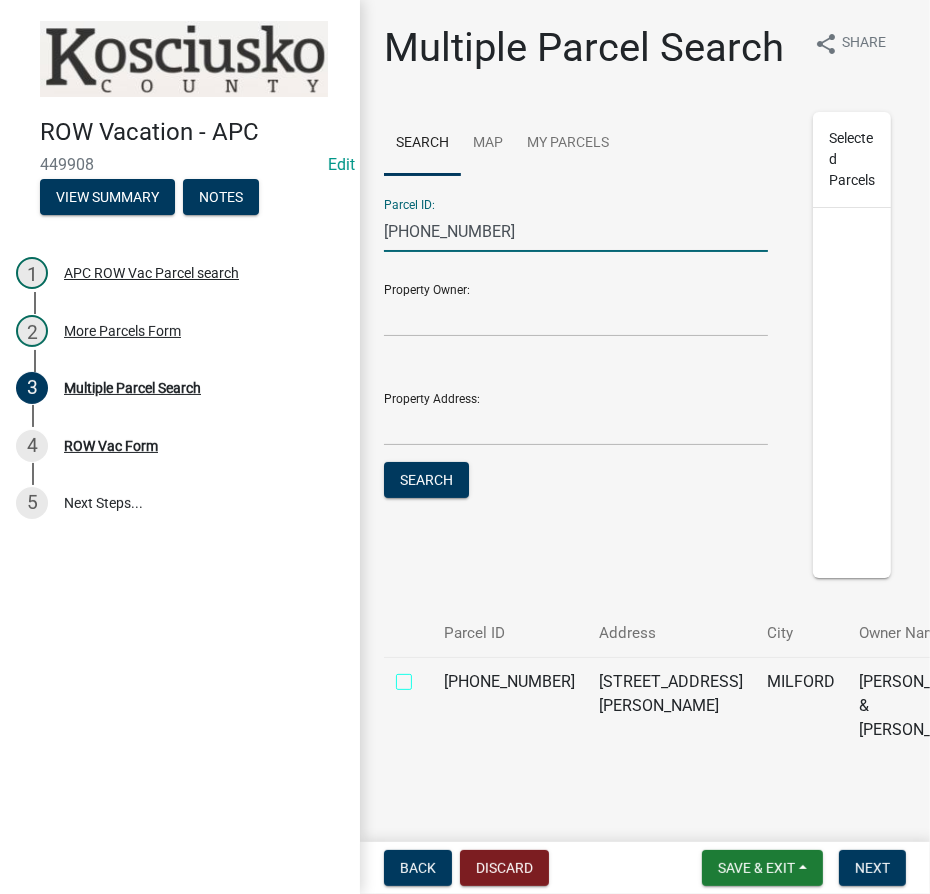click at bounding box center (426, 676) 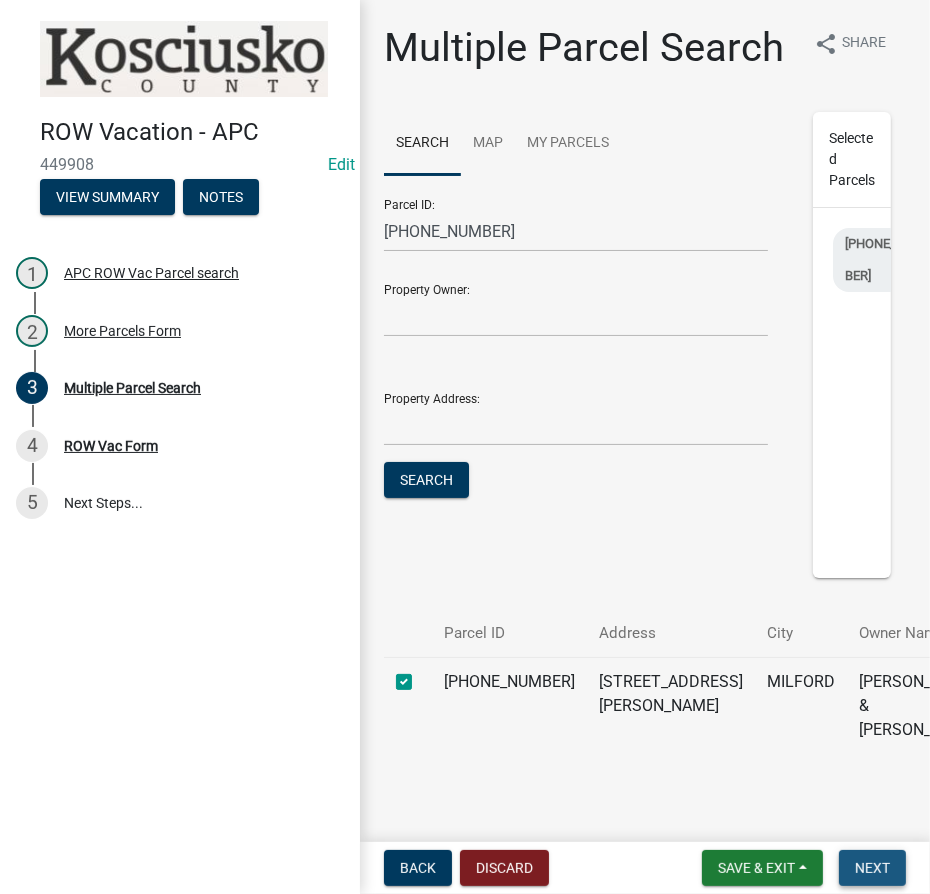 click on "Next" at bounding box center (872, 868) 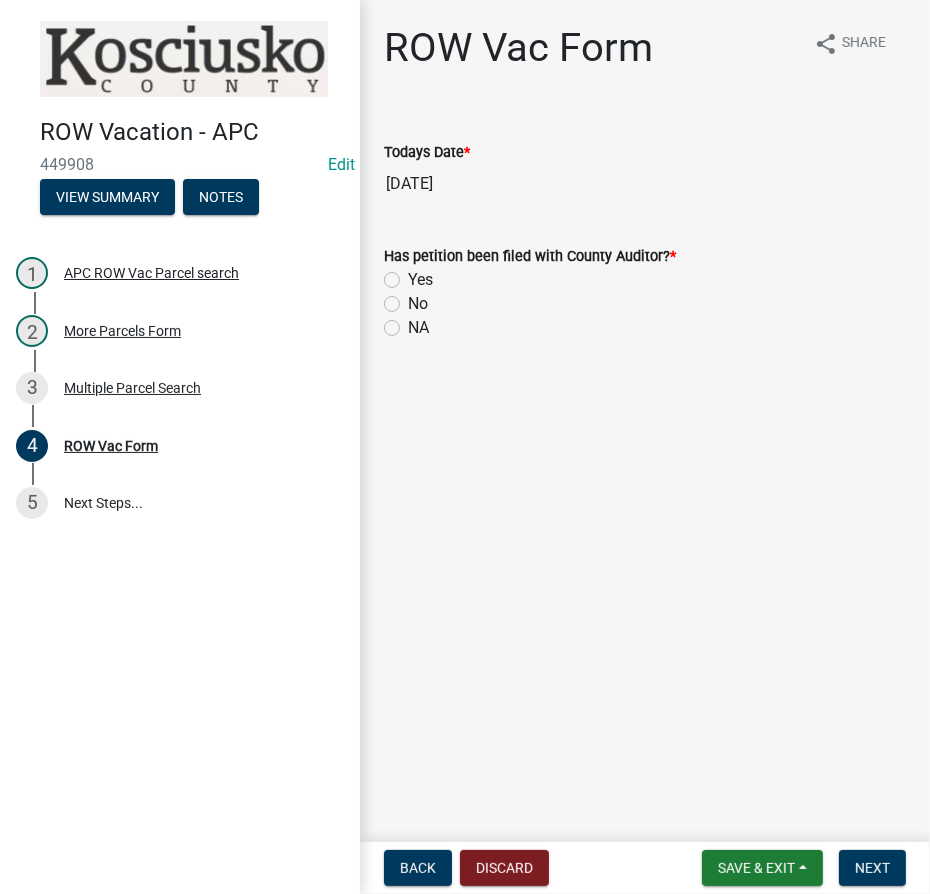 click on "NA" 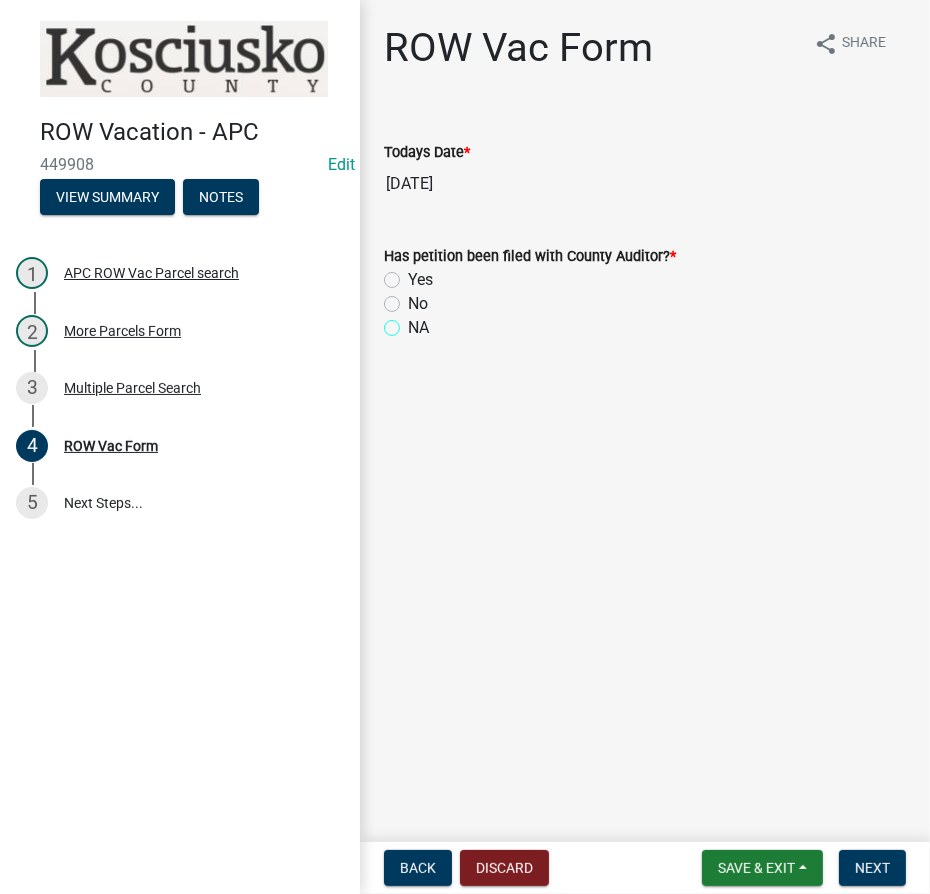 click on "NA" at bounding box center (414, 322) 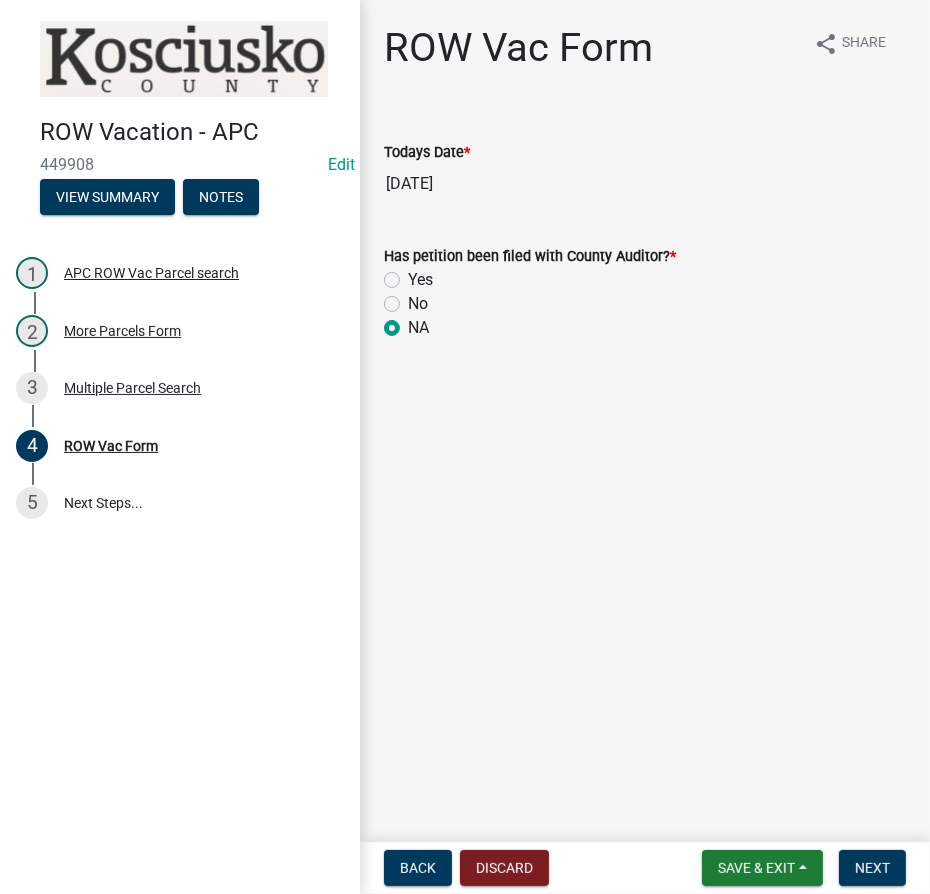 radio on "true" 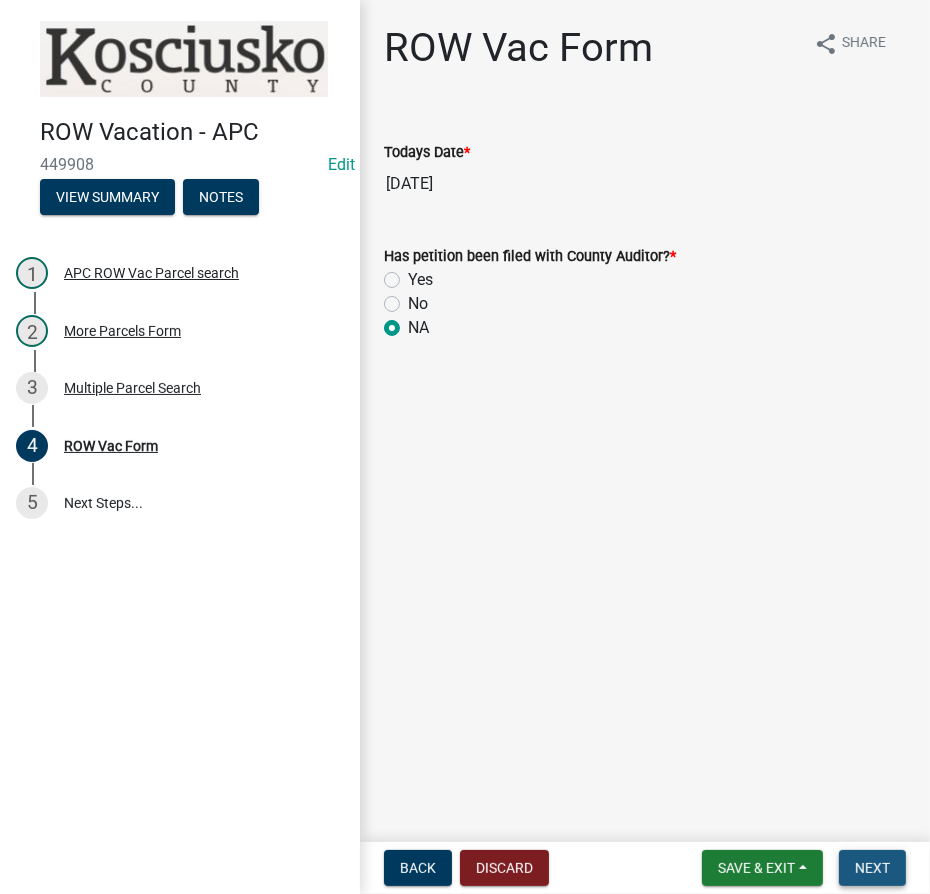 click on "Next" at bounding box center (872, 868) 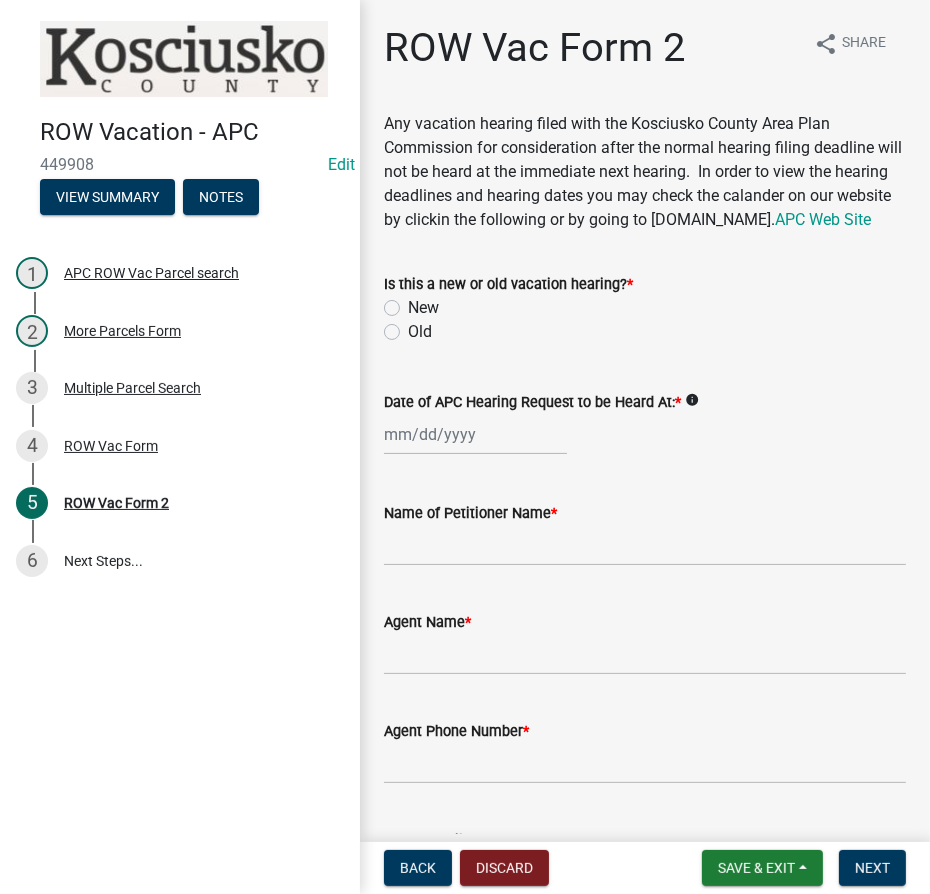 click on "Old" 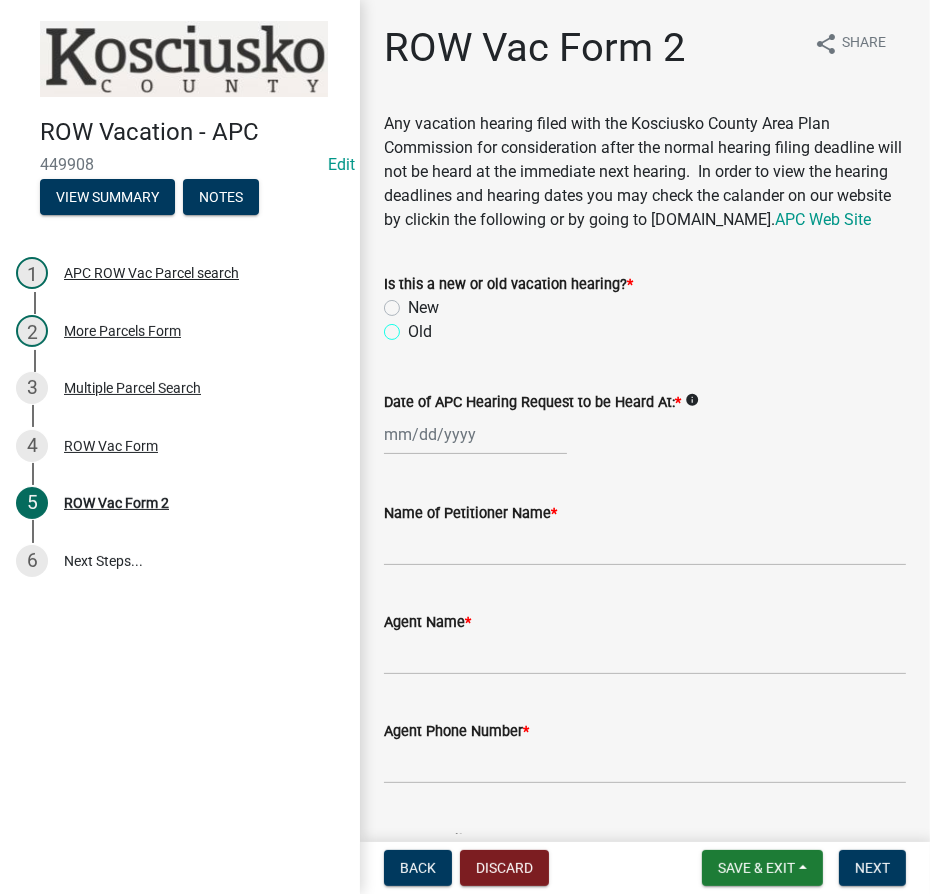 click on "Old" at bounding box center (414, 326) 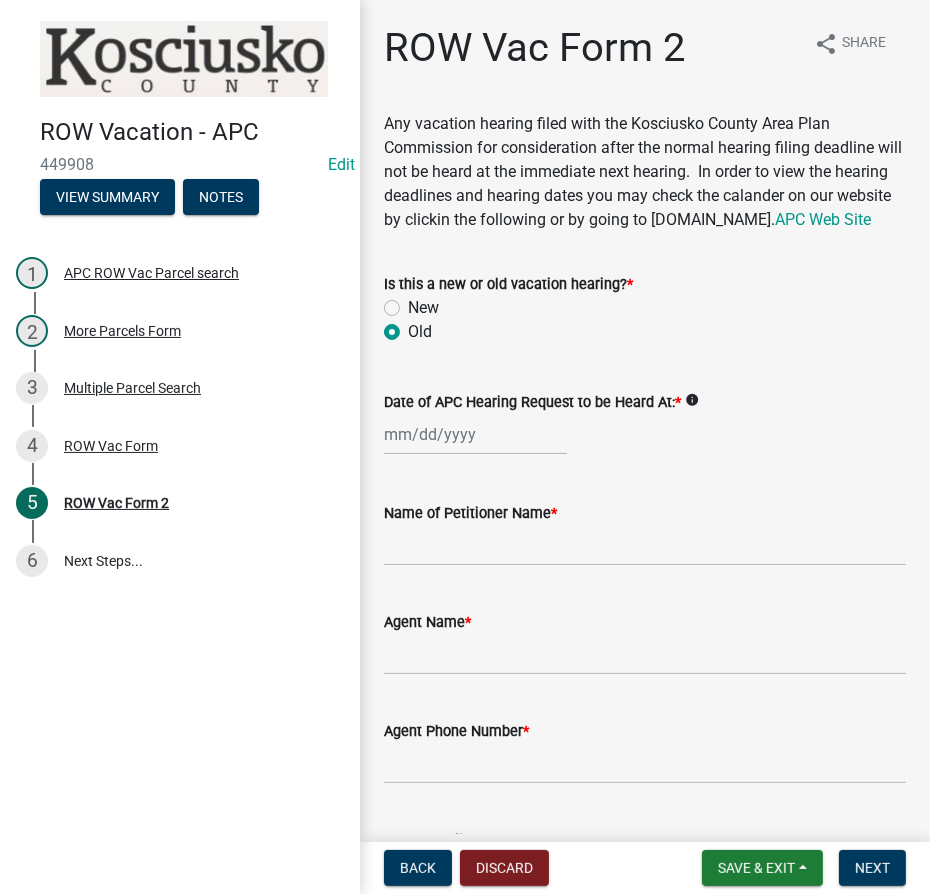 radio on "true" 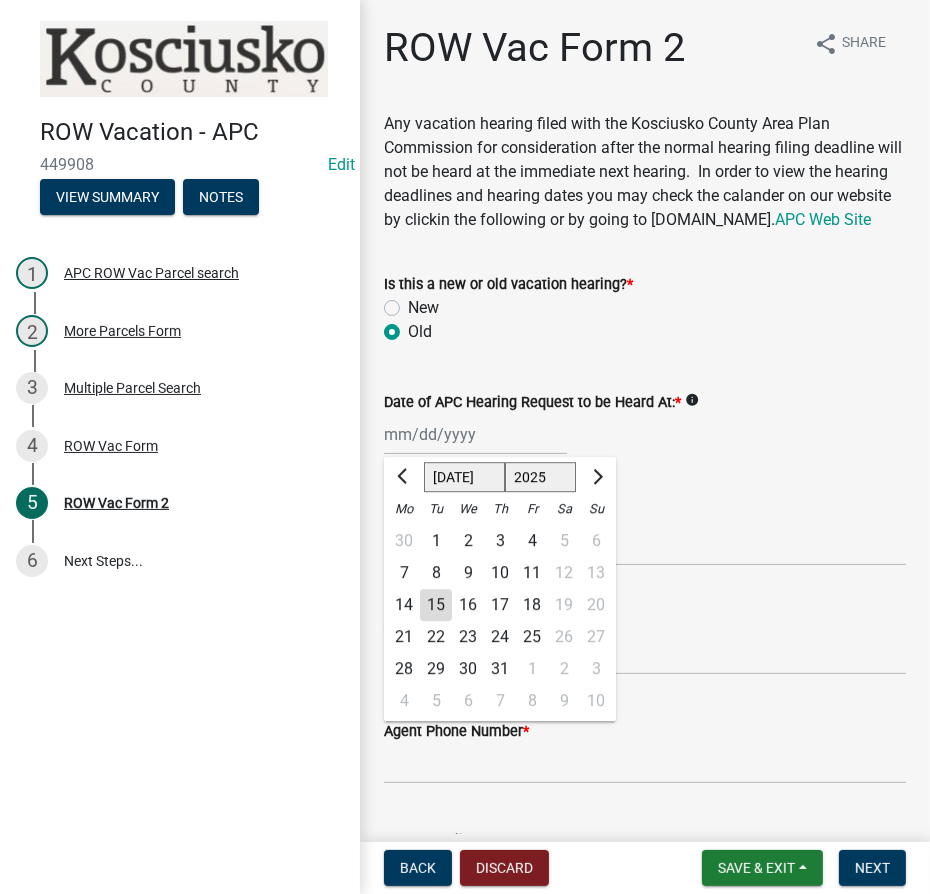 click on "[PERSON_NAME] Feb Mar Apr [PERSON_NAME][DATE] Oct Nov [DATE] 1526 1527 1528 1529 1530 1531 1532 1533 1534 1535 1536 1537 1538 1539 1540 1541 1542 1543 1544 1545 1546 1547 1548 1549 1550 1551 1552 1553 1554 1555 1556 1557 1558 1559 1560 1561 1562 1563 1564 1565 1566 1567 1568 1569 1570 1571 1572 1573 1574 1575 1576 1577 1578 1579 1580 1581 1582 1583 1584 1585 1586 1587 1588 1589 1590 1591 1592 1593 1594 1595 1596 1597 1598 1599 1600 1601 1602 1603 1604 1605 1606 1607 1608 1609 1610 1611 1612 1613 1614 1615 1616 1617 1618 1619 1620 1621 1622 1623 1624 1625 1626 1627 1628 1629 1630 1631 1632 1633 1634 1635 1636 1637 1638 1639 1640 1641 1642 1643 1644 1645 1646 1647 1648 1649 1650 1651 1652 1653 1654 1655 1656 1657 1658 1659 1660 1661 1662 1663 1664 1665 1666 1667 1668 1669 1670 1671 1672 1673 1674 1675 1676 1677 1678 1679 1680 1681 1682 1683 1684 1685 1686 1687 1688 1689 1690 1691 1692 1693 1694 1695 1696 1697 1698 1699 1700 1701 1702 1703 1704 1705 1706 1707 1708 1709 1710 1711 1712 1713 1714 1715 1716 1717 1718 1719 1" 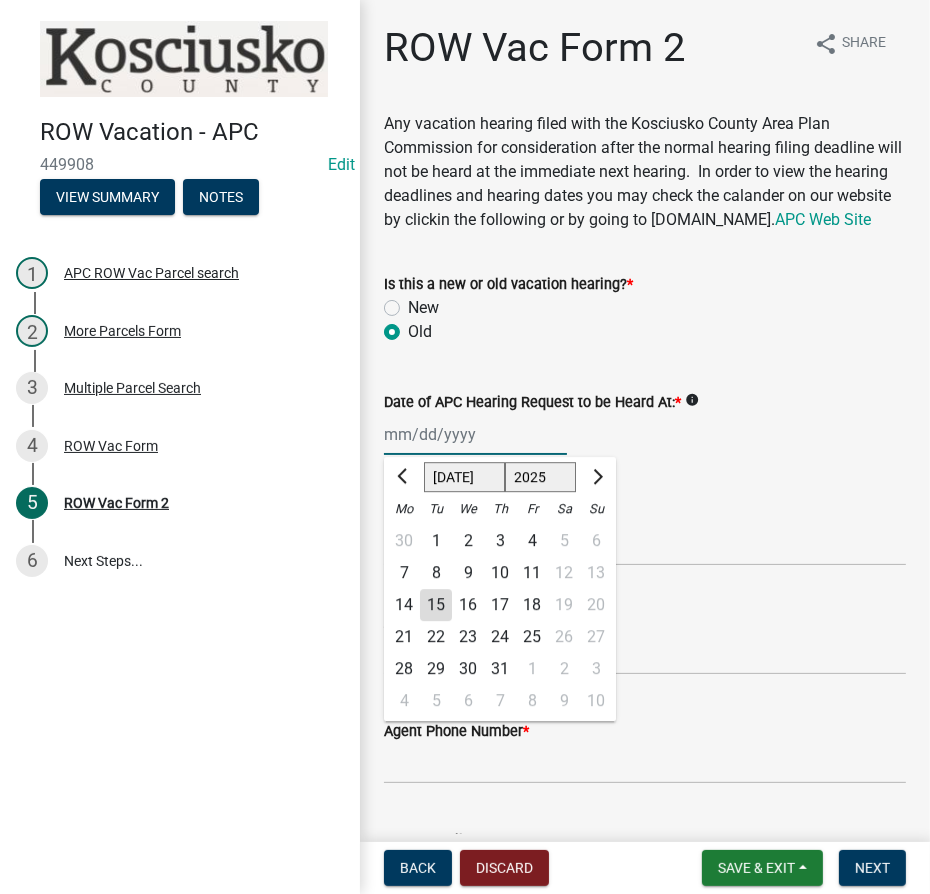type on "[DATE]" 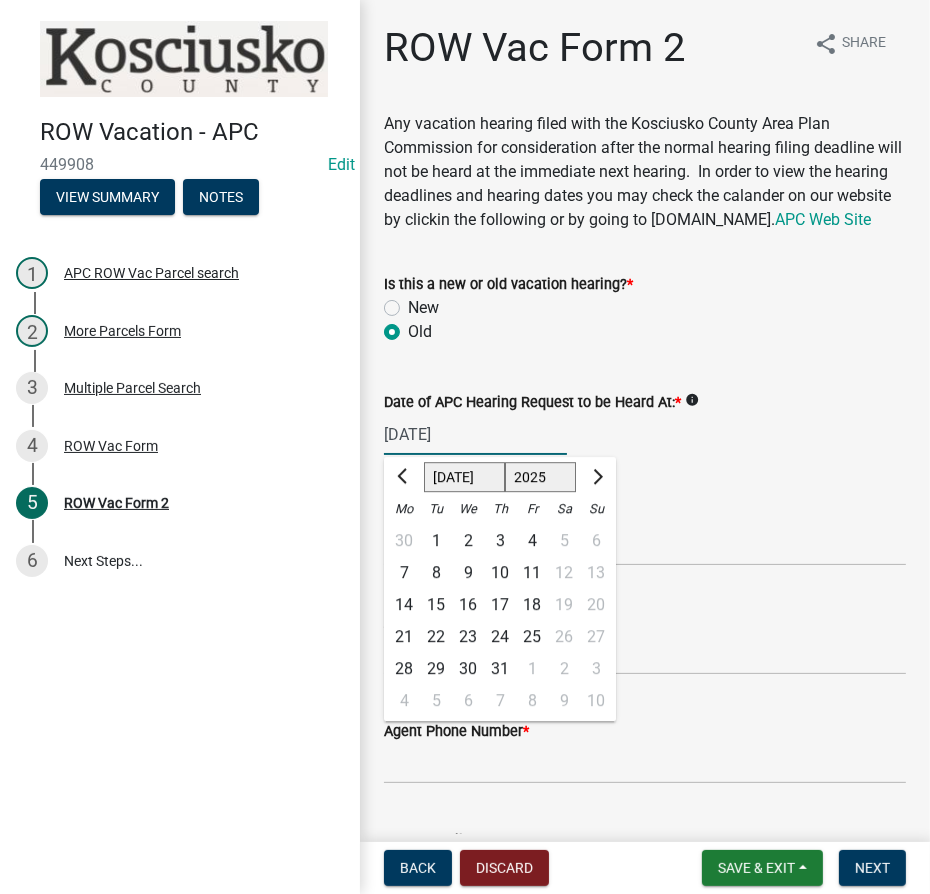 click on "1525 1526 1527 1528 1529 1530 1531 1532 1533 1534 1535 1536 1537 1538 1539 1540 1541 1542 1543 1544 1545 1546 1547 1548 1549 1550 1551 1552 1553 1554 1555 1556 1557 1558 1559 1560 1561 1562 1563 1564 1565 1566 1567 1568 1569 1570 1571 1572 1573 1574 1575 1576 1577 1578 1579 1580 1581 1582 1583 1584 1585 1586 1587 1588 1589 1590 1591 1592 1593 1594 1595 1596 1597 1598 1599 1600 1601 1602 1603 1604 1605 1606 1607 1608 1609 1610 1611 1612 1613 1614 1615 1616 1617 1618 1619 1620 1621 1622 1623 1624 1625 1626 1627 1628 1629 1630 1631 1632 1633 1634 1635 1636 1637 1638 1639 1640 1641 1642 1643 1644 1645 1646 1647 1648 1649 1650 1651 1652 1653 1654 1655 1656 1657 1658 1659 1660 1661 1662 1663 1664 1665 1666 1667 1668 1669 1670 1671 1672 1673 1674 1675 1676 1677 1678 1679 1680 1681 1682 1683 1684 1685 1686 1687 1688 1689 1690 1691 1692 1693 1694 1695 1696 1697 1698 1699 1700 1701 1702 1703 1704 1705 1706 1707 1708 1709 1710 1711 1712 1713 1714 1715 1716 1717 1718 1719 1720 1721 1722 1723 1724 1725 1726 1727 1728 1729" 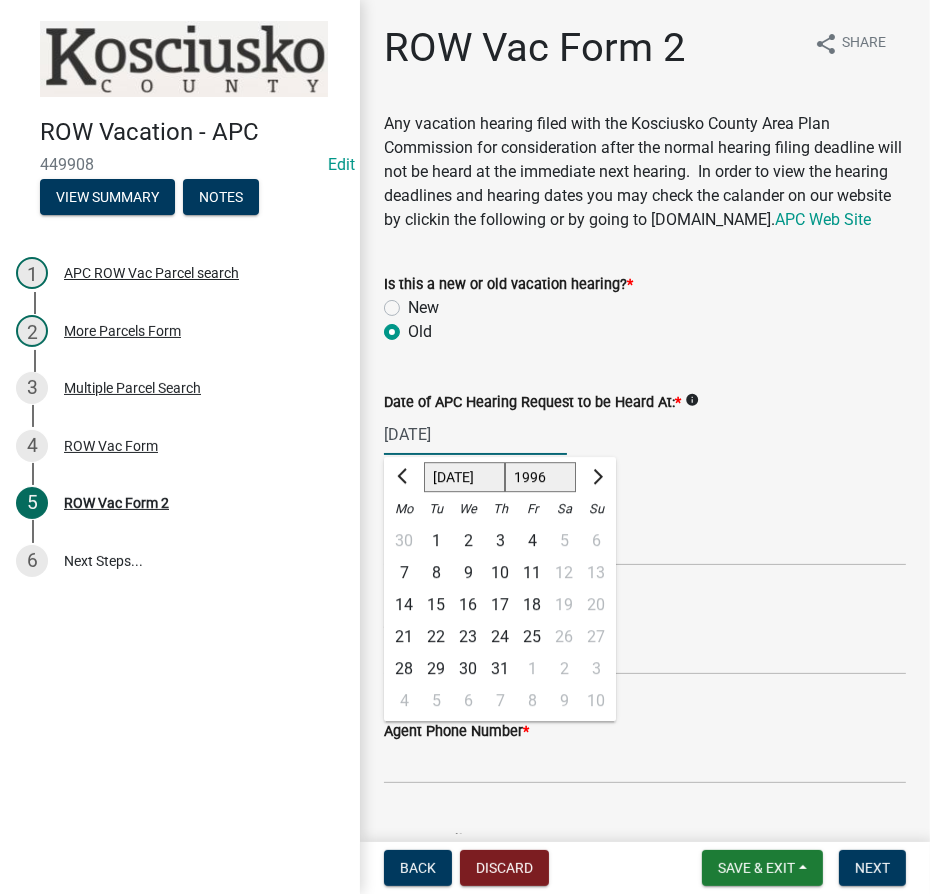 click on "1525 1526 1527 1528 1529 1530 1531 1532 1533 1534 1535 1536 1537 1538 1539 1540 1541 1542 1543 1544 1545 1546 1547 1548 1549 1550 1551 1552 1553 1554 1555 1556 1557 1558 1559 1560 1561 1562 1563 1564 1565 1566 1567 1568 1569 1570 1571 1572 1573 1574 1575 1576 1577 1578 1579 1580 1581 1582 1583 1584 1585 1586 1587 1588 1589 1590 1591 1592 1593 1594 1595 1596 1597 1598 1599 1600 1601 1602 1603 1604 1605 1606 1607 1608 1609 1610 1611 1612 1613 1614 1615 1616 1617 1618 1619 1620 1621 1622 1623 1624 1625 1626 1627 1628 1629 1630 1631 1632 1633 1634 1635 1636 1637 1638 1639 1640 1641 1642 1643 1644 1645 1646 1647 1648 1649 1650 1651 1652 1653 1654 1655 1656 1657 1658 1659 1660 1661 1662 1663 1664 1665 1666 1667 1668 1669 1670 1671 1672 1673 1674 1675 1676 1677 1678 1679 1680 1681 1682 1683 1684 1685 1686 1687 1688 1689 1690 1691 1692 1693 1694 1695 1696 1697 1698 1699 1700 1701 1702 1703 1704 1705 1706 1707 1708 1709 1710 1711 1712 1713 1714 1715 1716 1717 1718 1719 1720 1721 1722 1723 1724 1725 1726 1727 1728 1729" 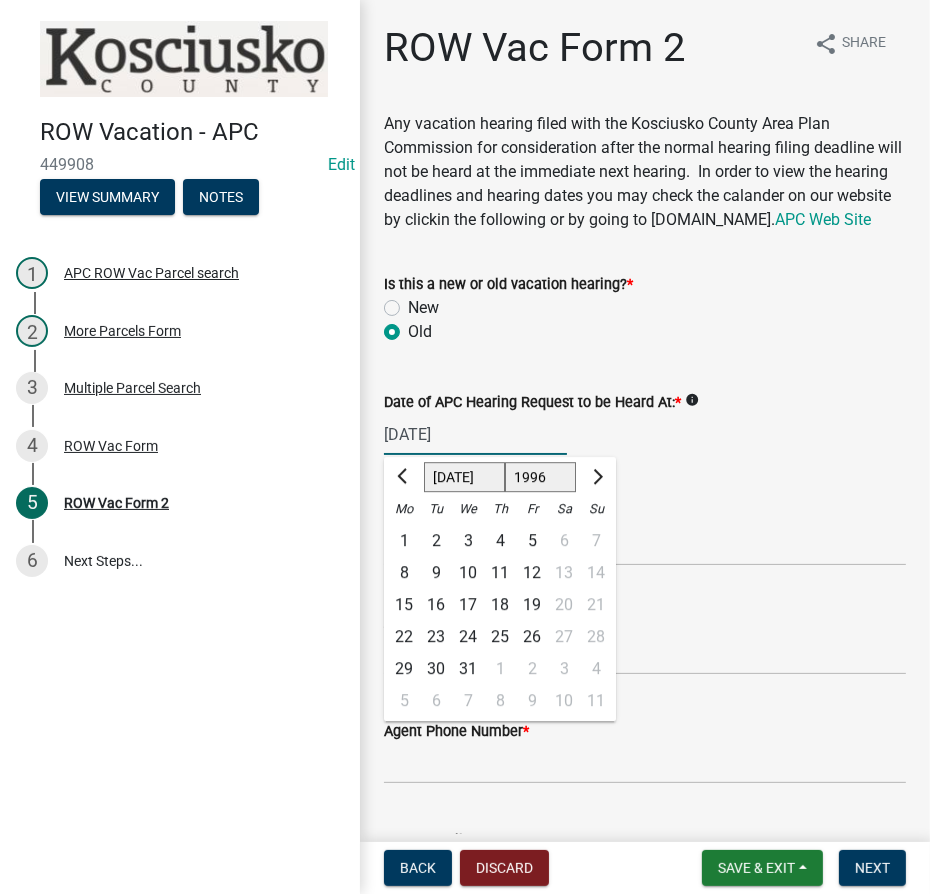 click on "Jan Feb Mar Apr May Jun [DATE] Aug Sep Oct Nov Dec" 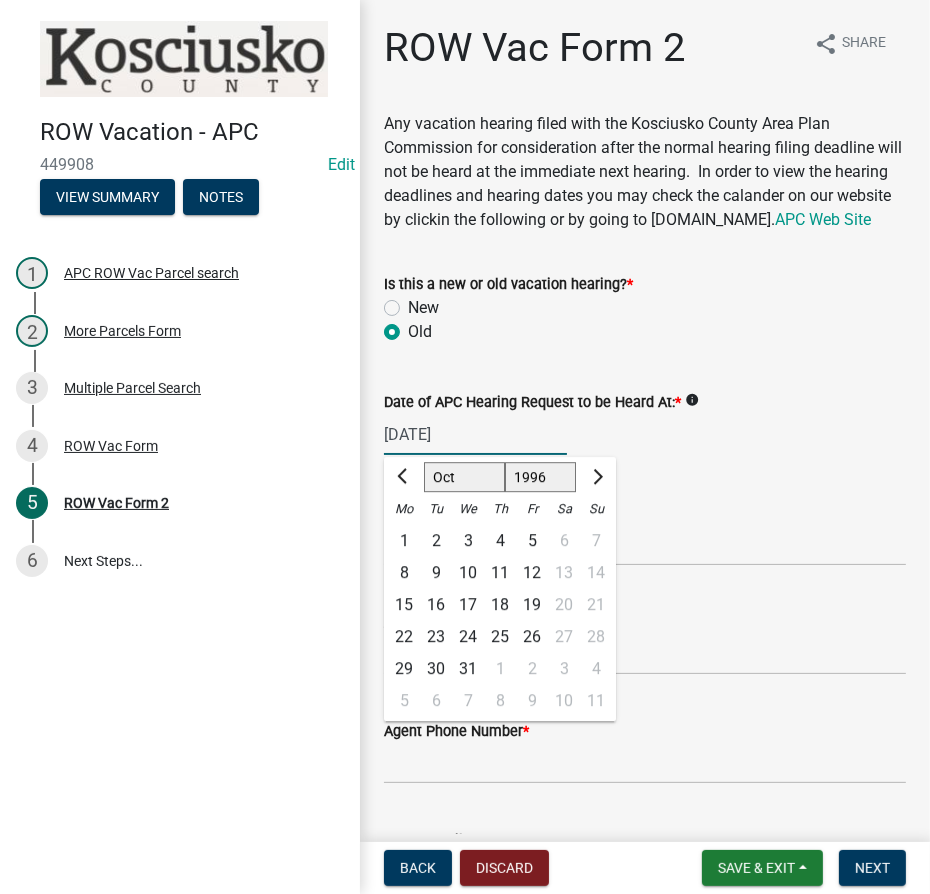 click on "Jan Feb Mar Apr May Jun [DATE] Aug Sep Oct Nov Dec" 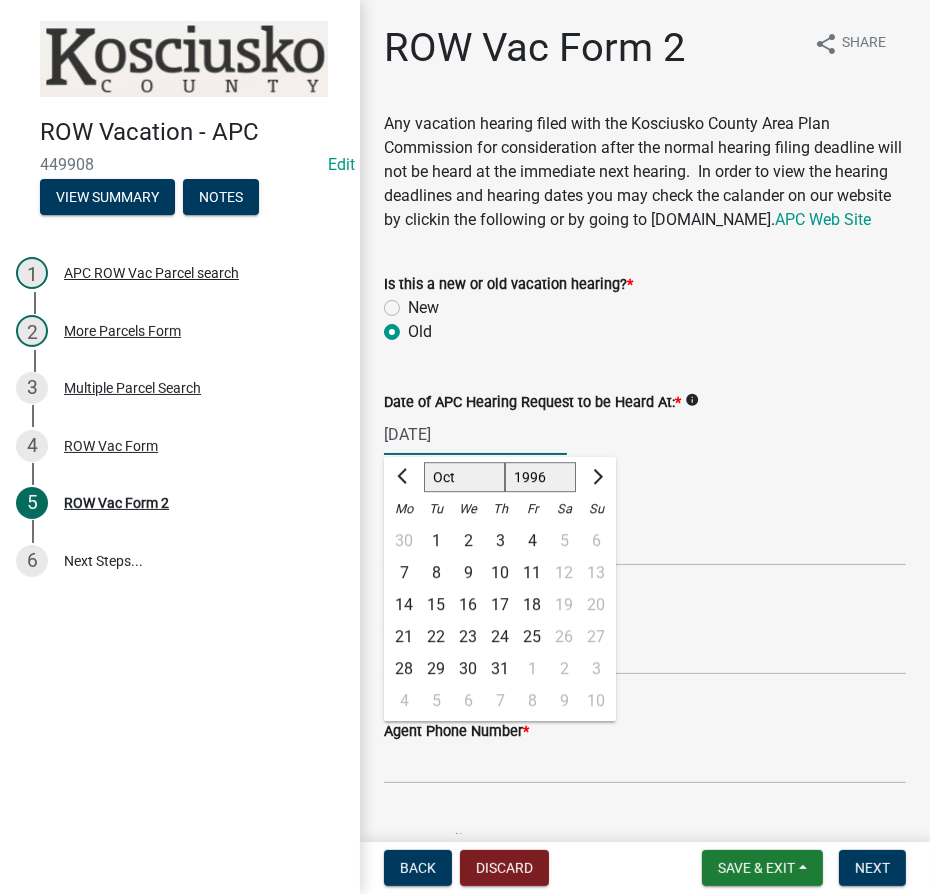 click on "15" 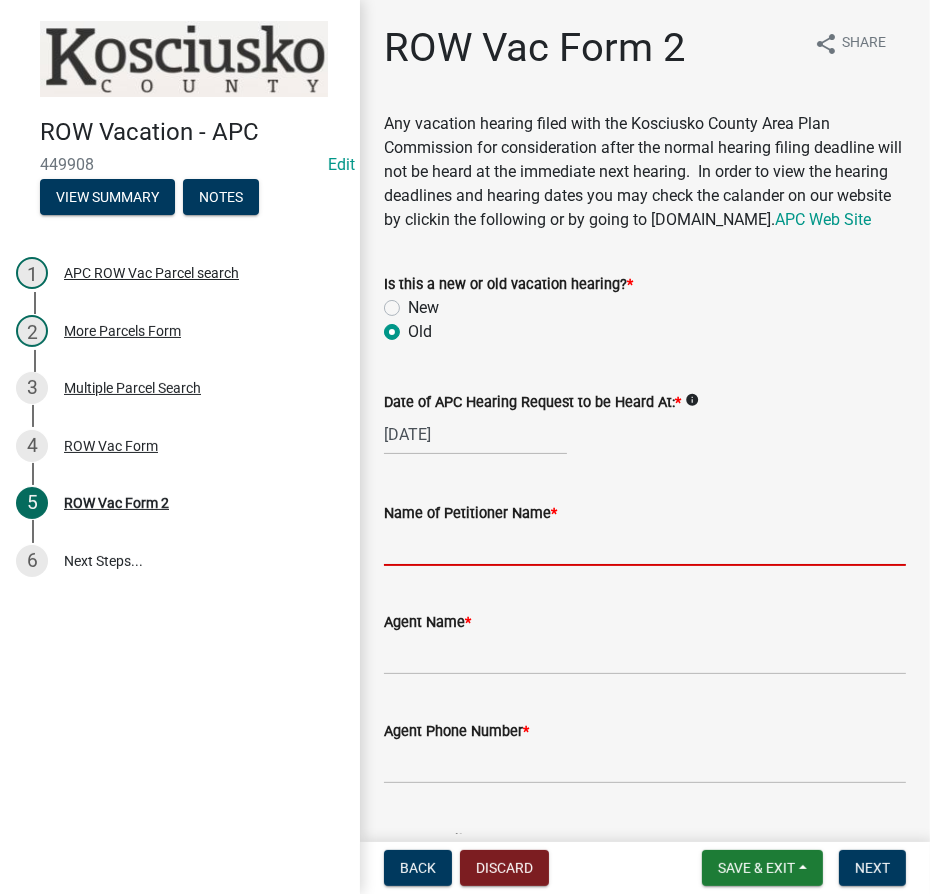 click on "Name of Petitioner Name  *" at bounding box center [645, 545] 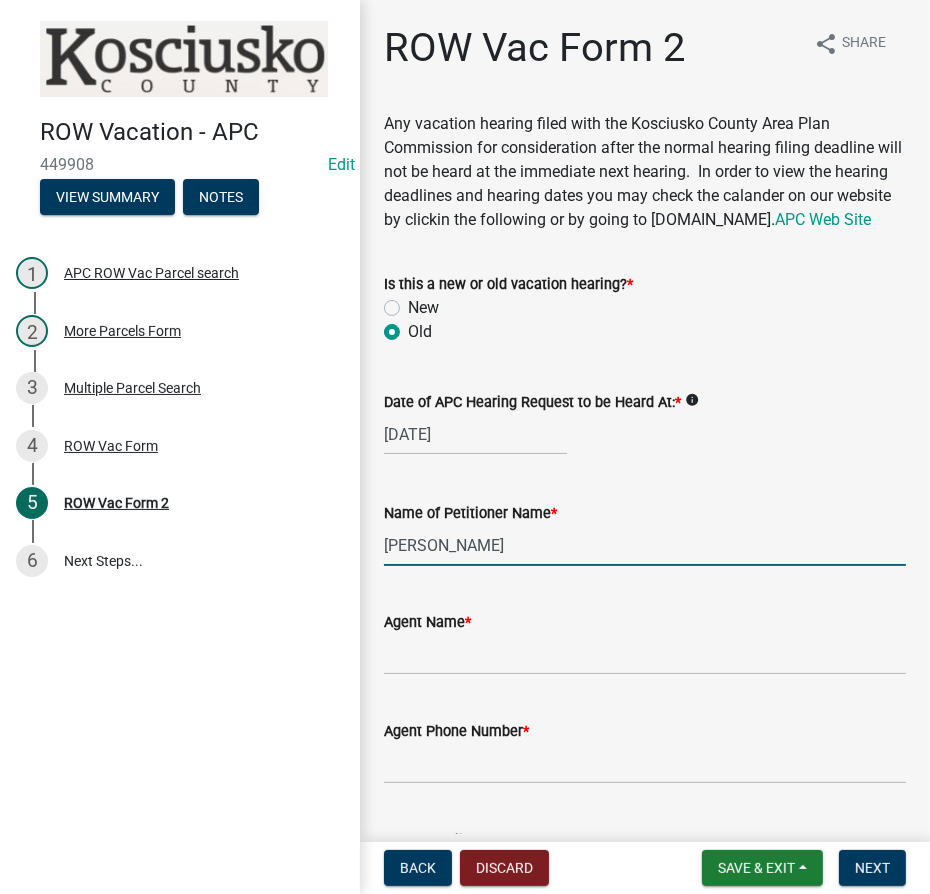 type on "[PERSON_NAME]" 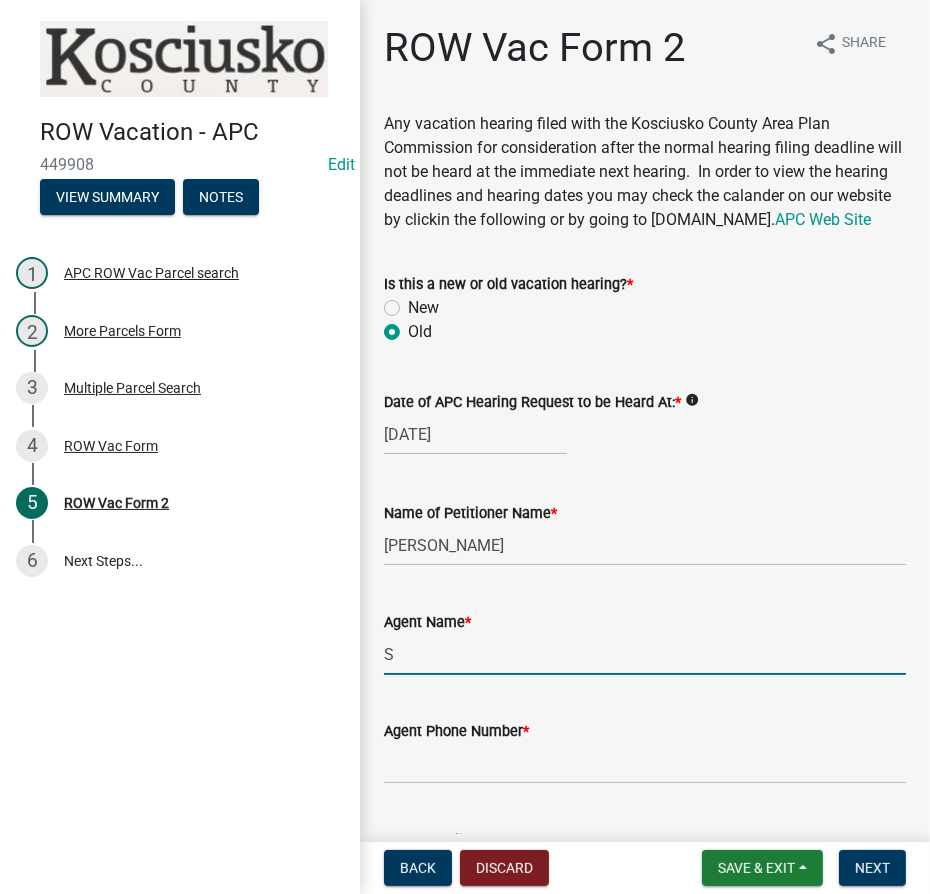 type on "[PERSON_NAME]" 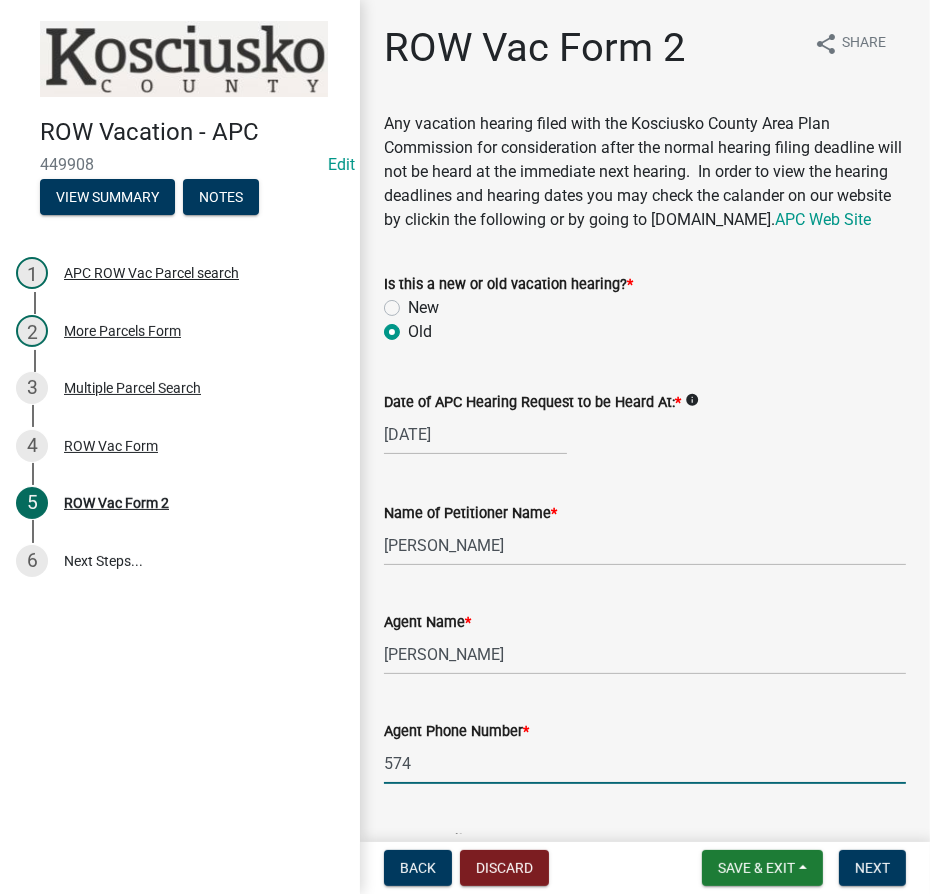 type on "[PHONE_NUMBER]" 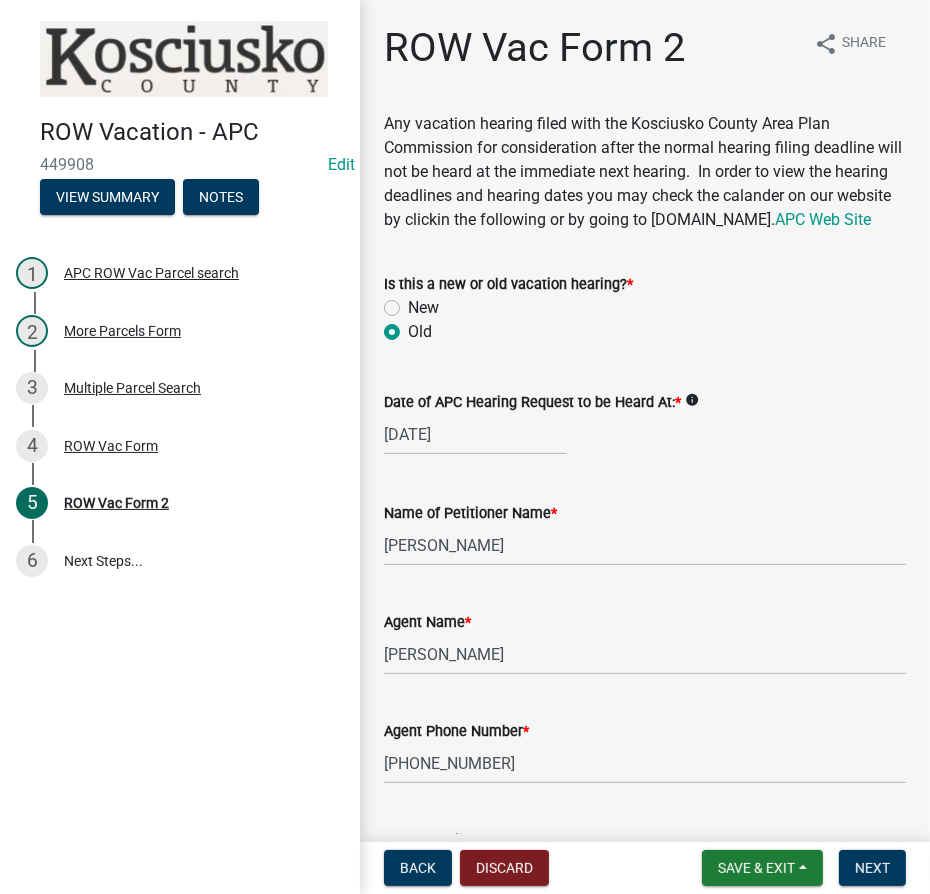 scroll, scrollTop: 479, scrollLeft: 0, axis: vertical 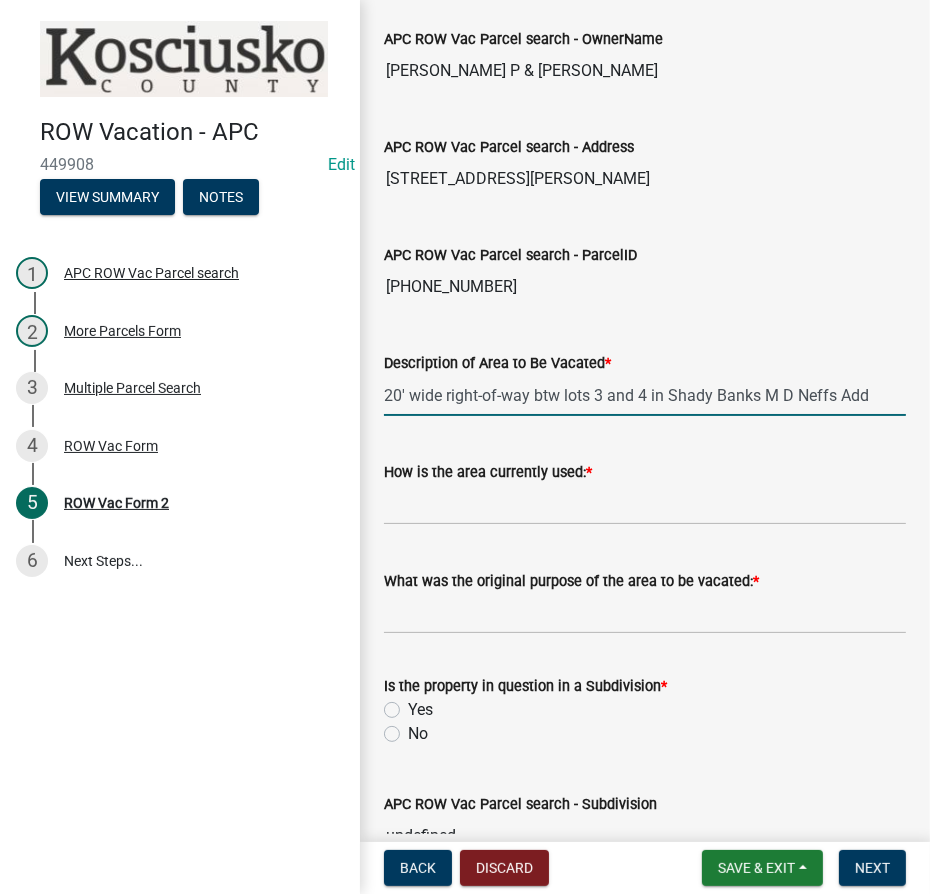 type on "20' wide right-of-way btw lots 3 and 4 in Shady Banks M D Neffs Add" 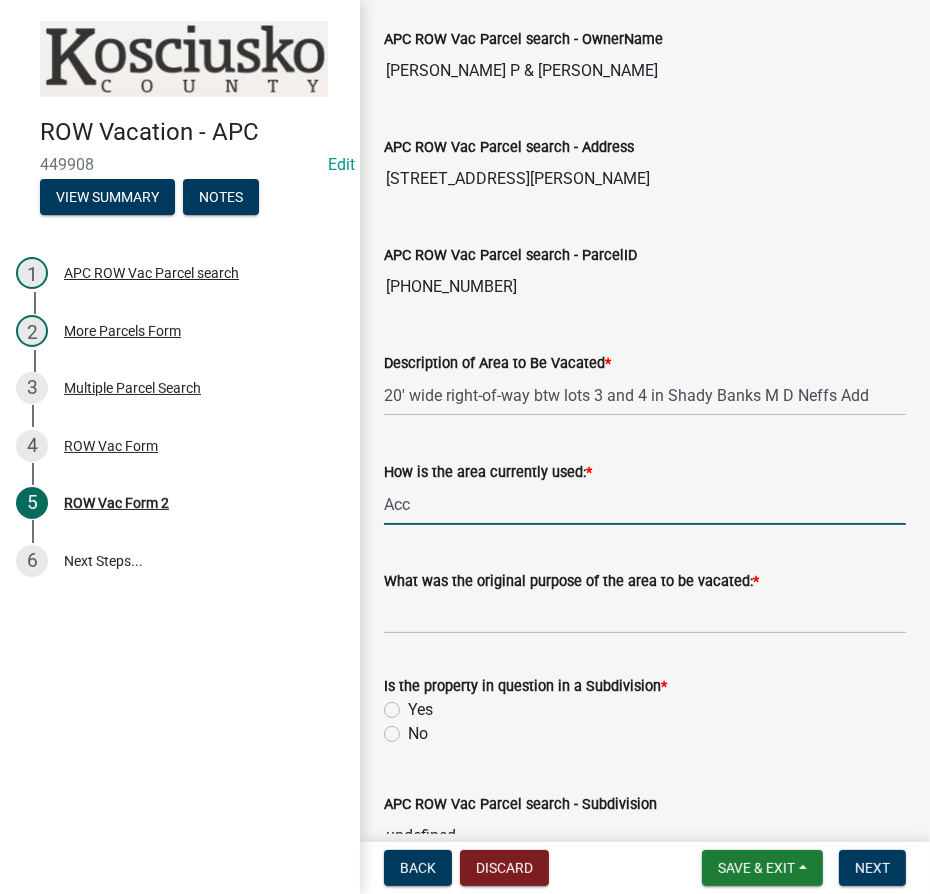 type on "Access to lake" 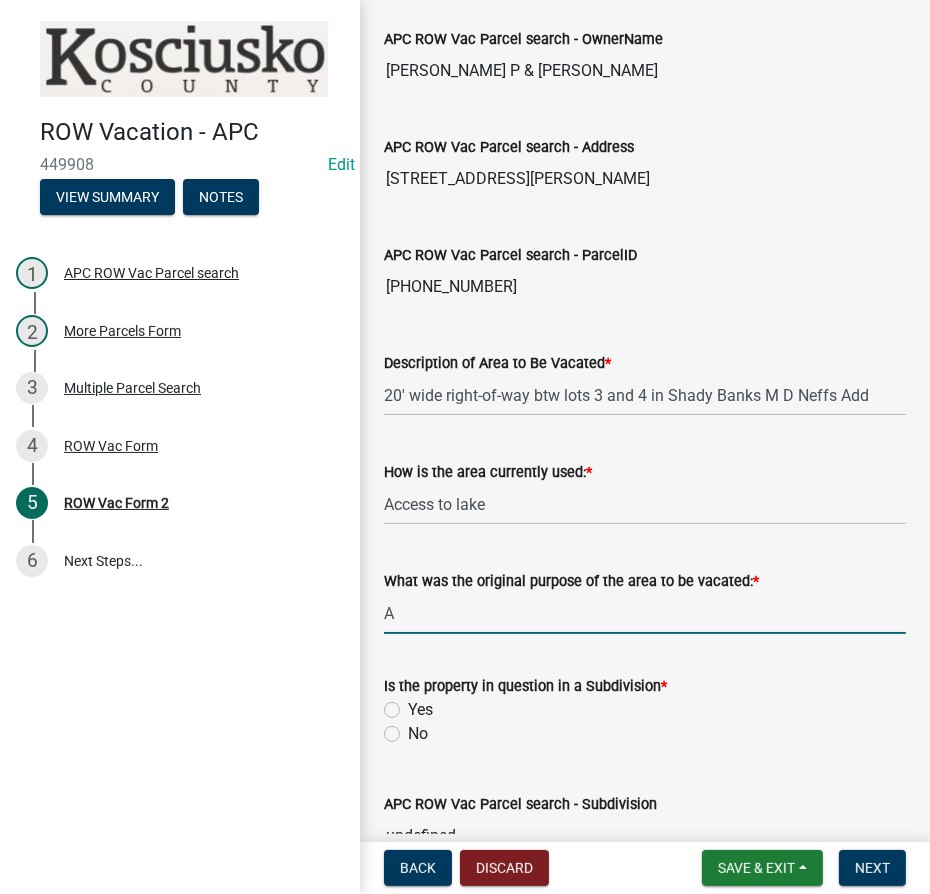 type on "Access to lake" 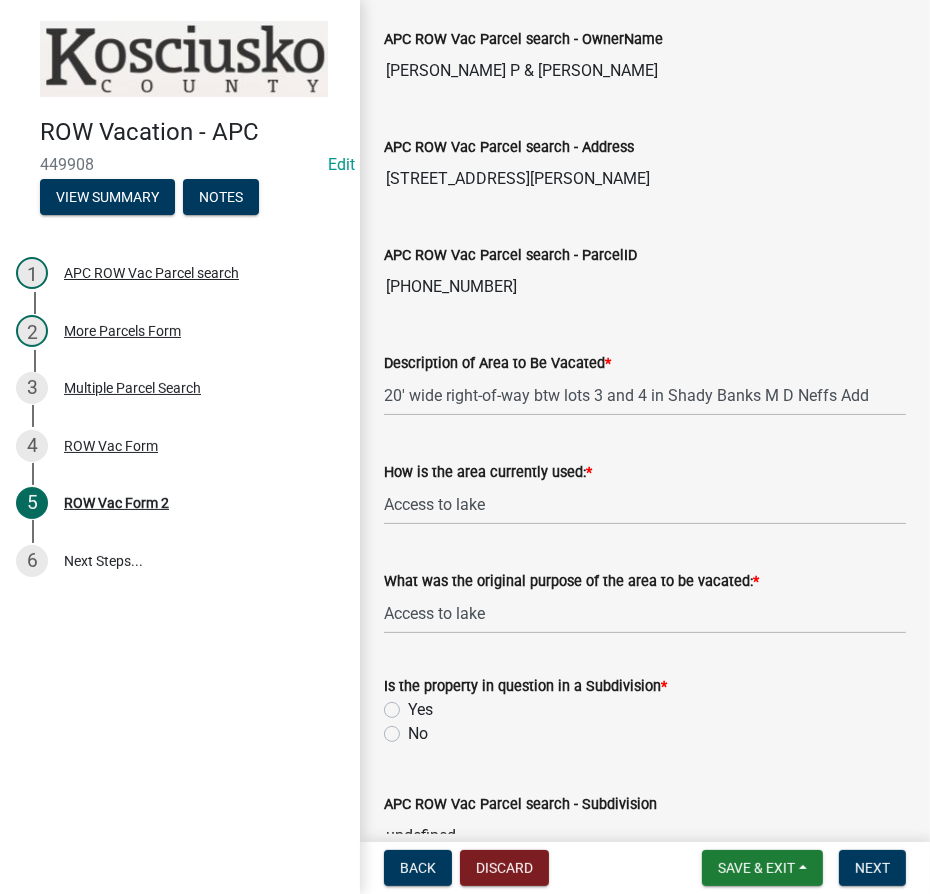click on "Yes" 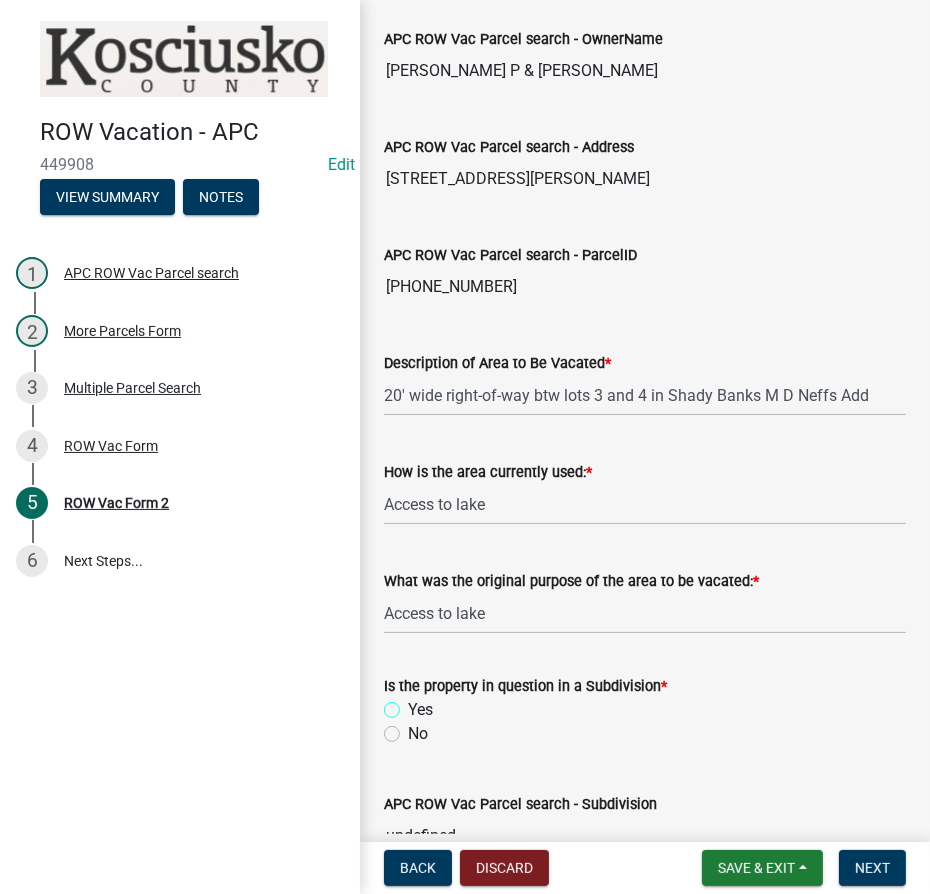 click on "Yes" at bounding box center [414, 704] 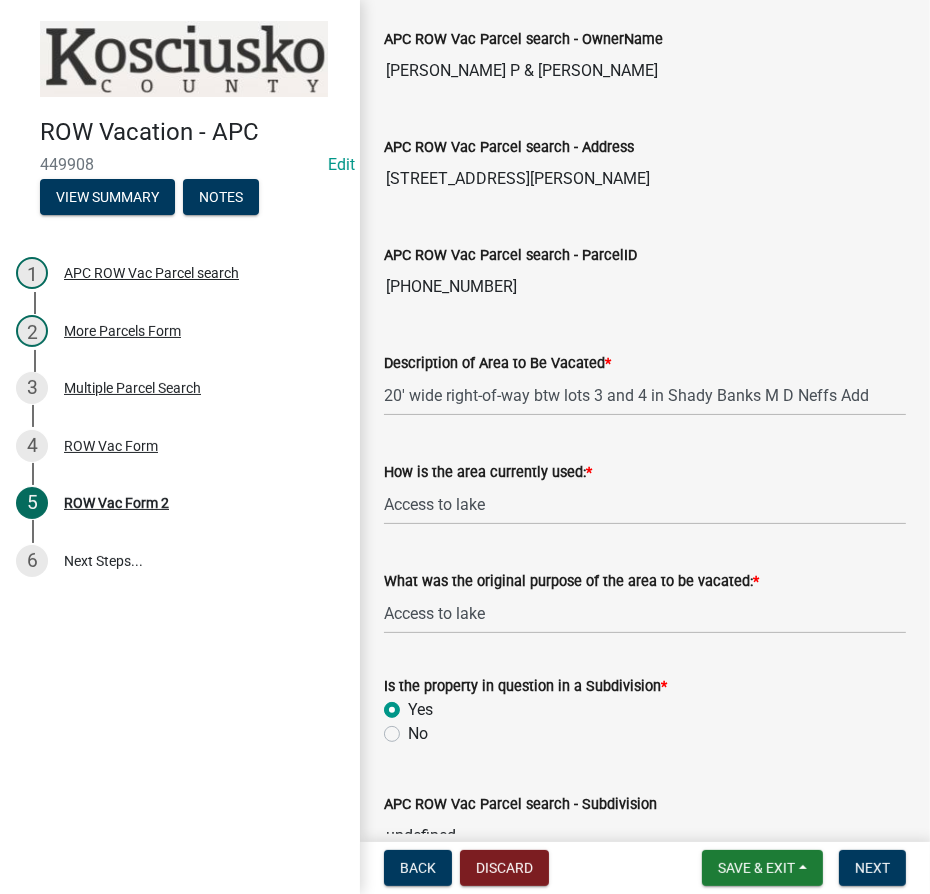 radio on "true" 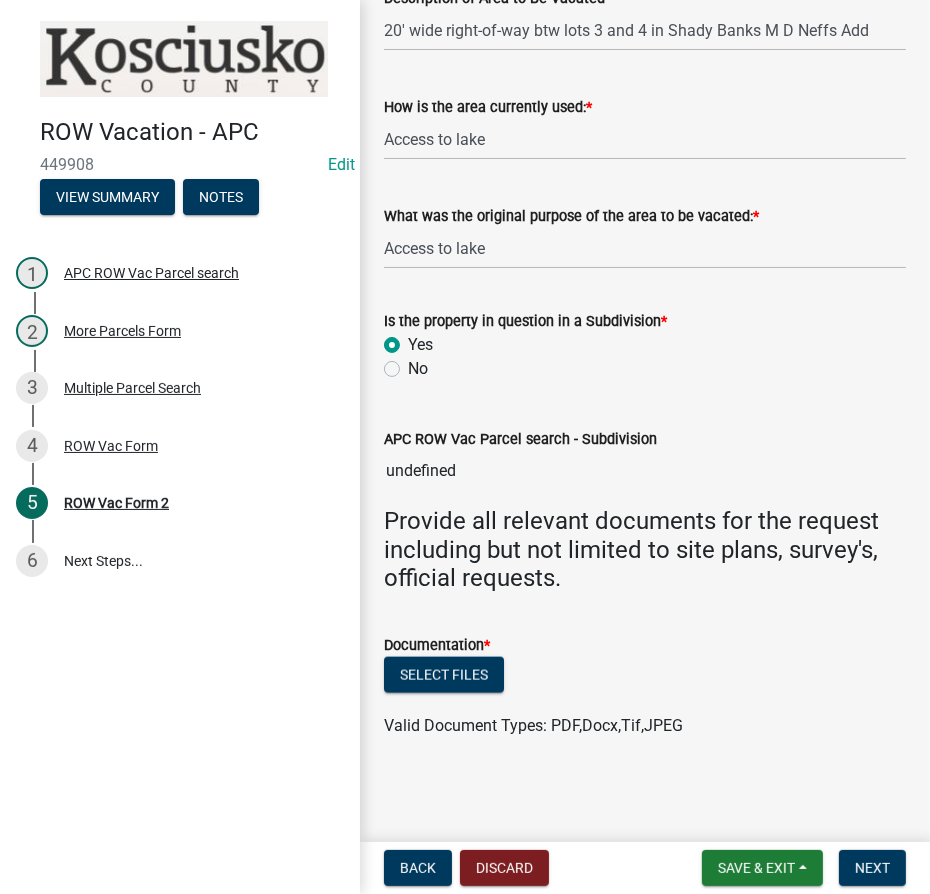 scroll, scrollTop: 1341, scrollLeft: 0, axis: vertical 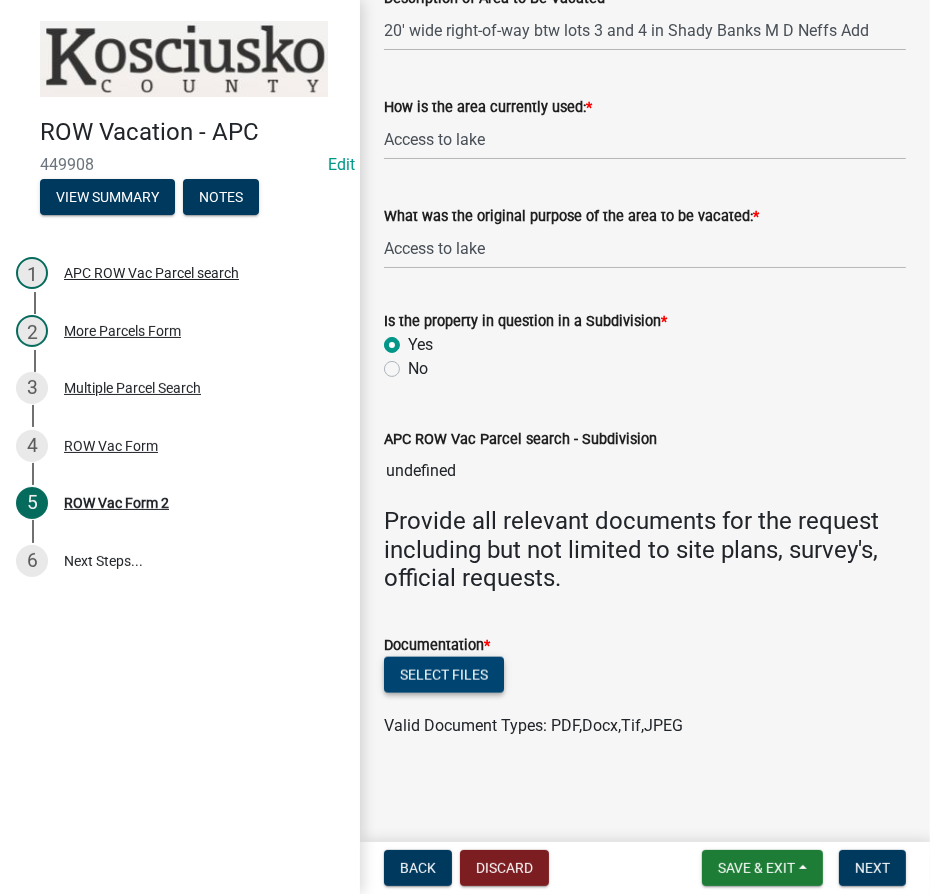 click on "Select files" 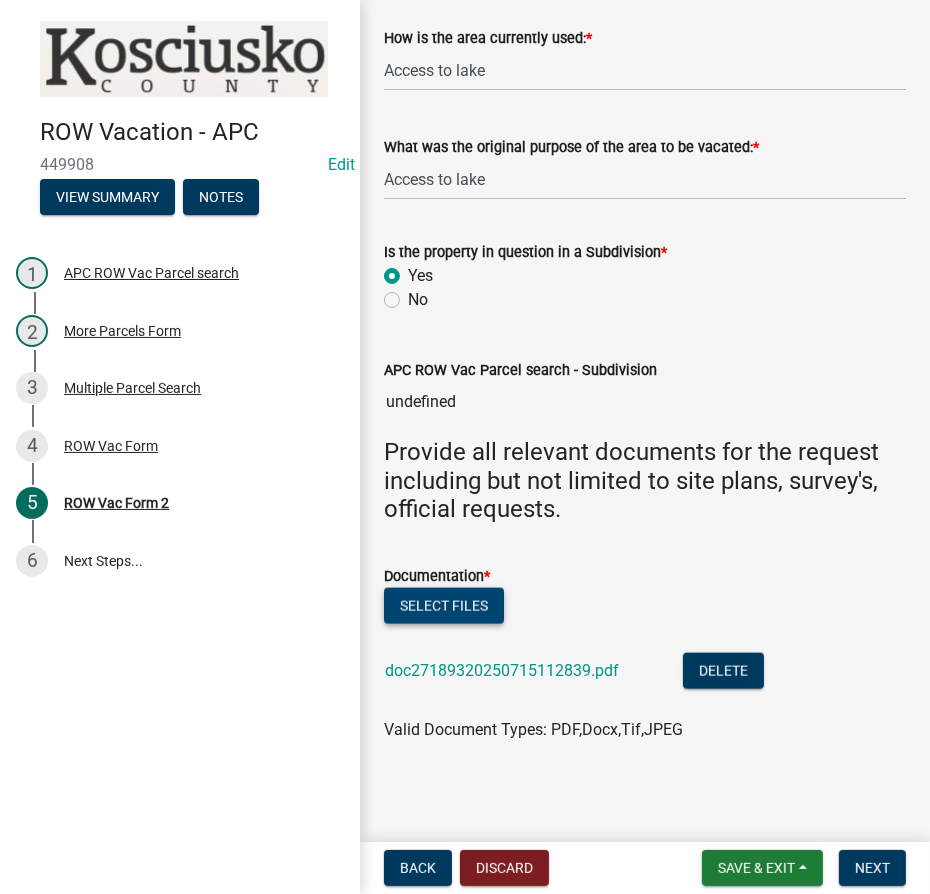 scroll, scrollTop: 1414, scrollLeft: 0, axis: vertical 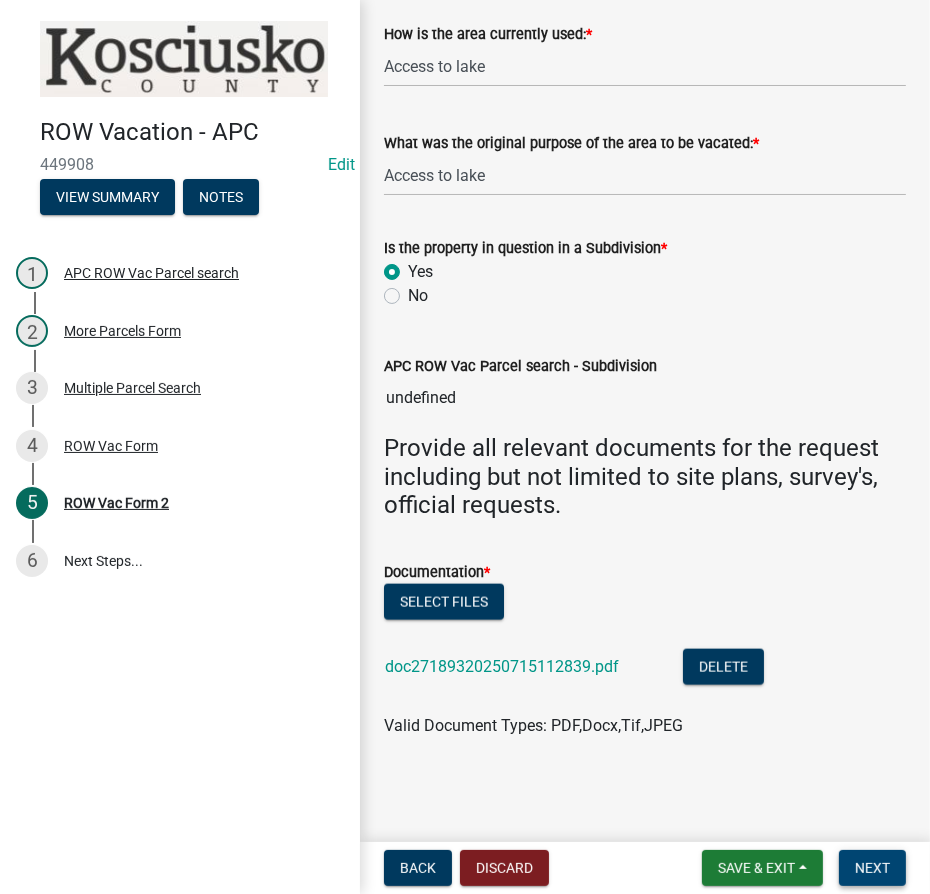 click on "Next" at bounding box center (872, 868) 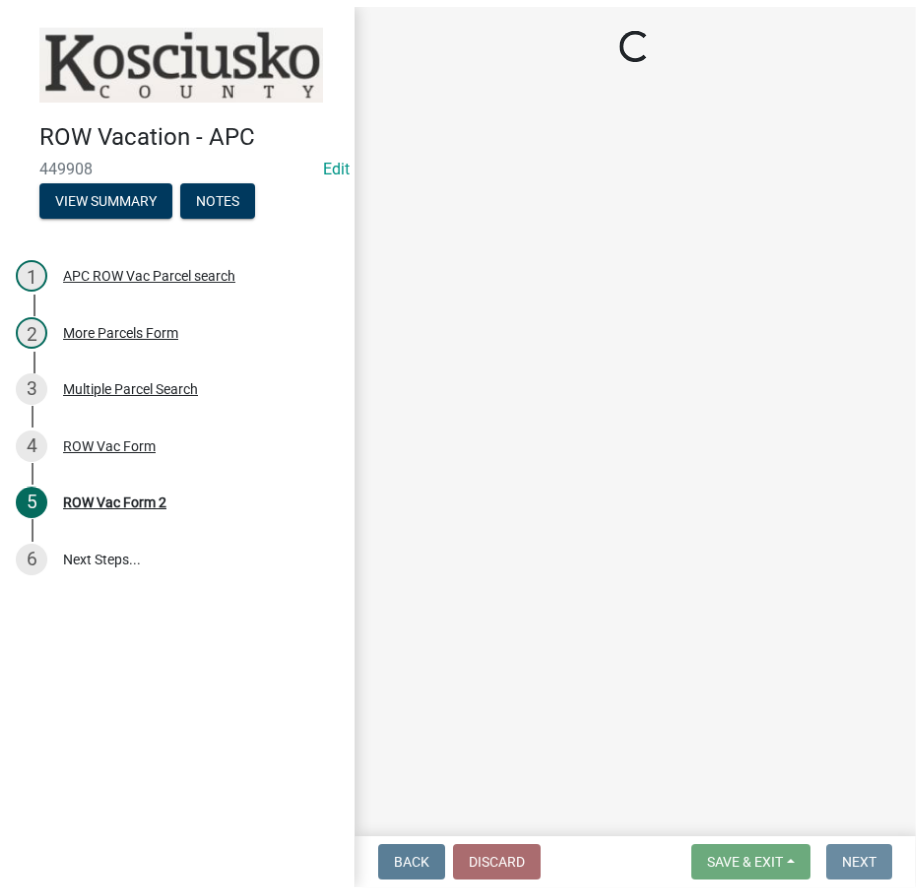 scroll, scrollTop: 0, scrollLeft: 0, axis: both 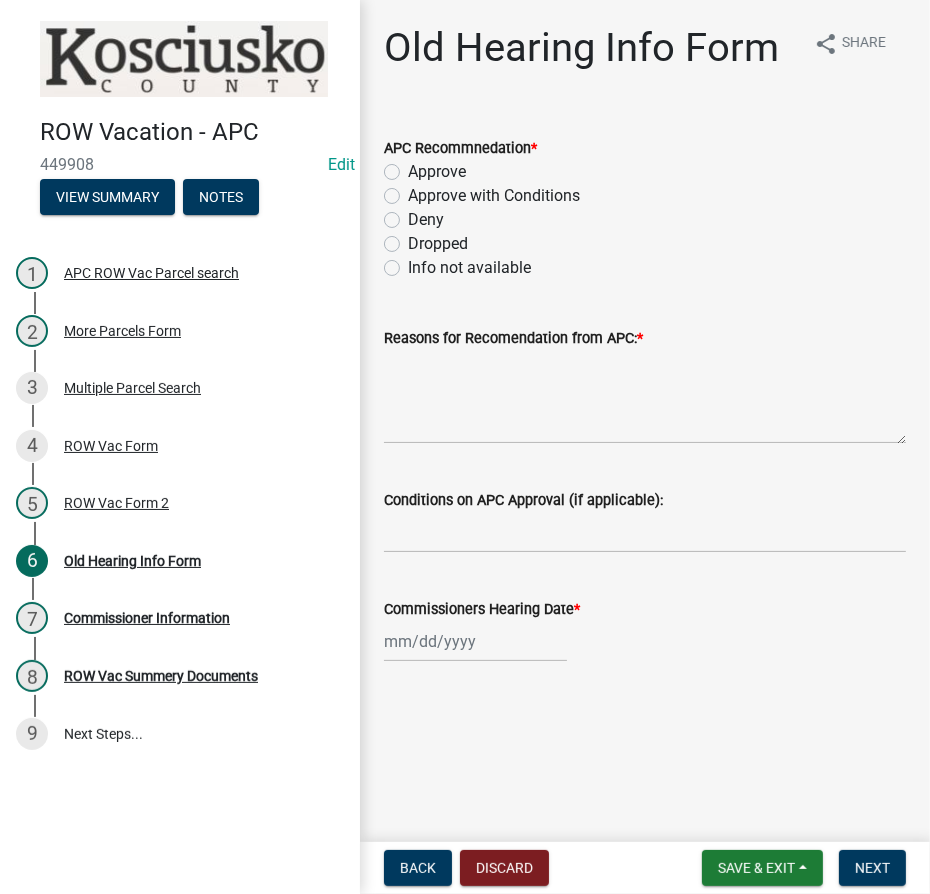 click on "Deny" 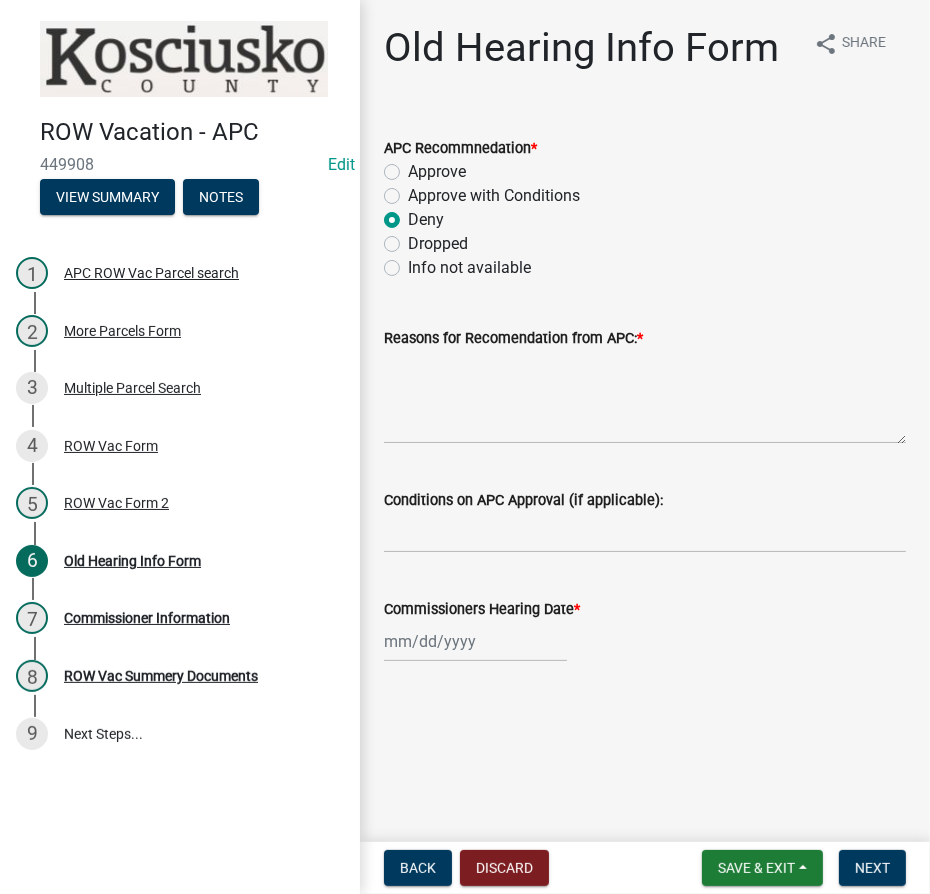 radio on "true" 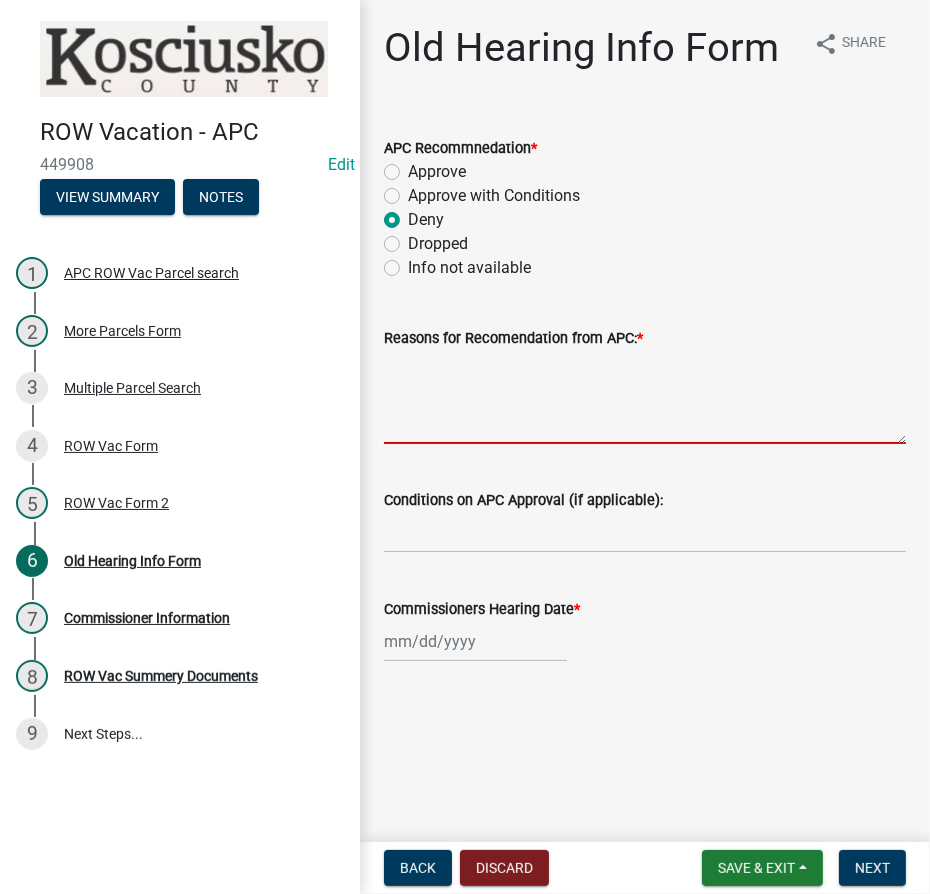 click on "Reasons for Recomendation from APC:  *" at bounding box center [645, 397] 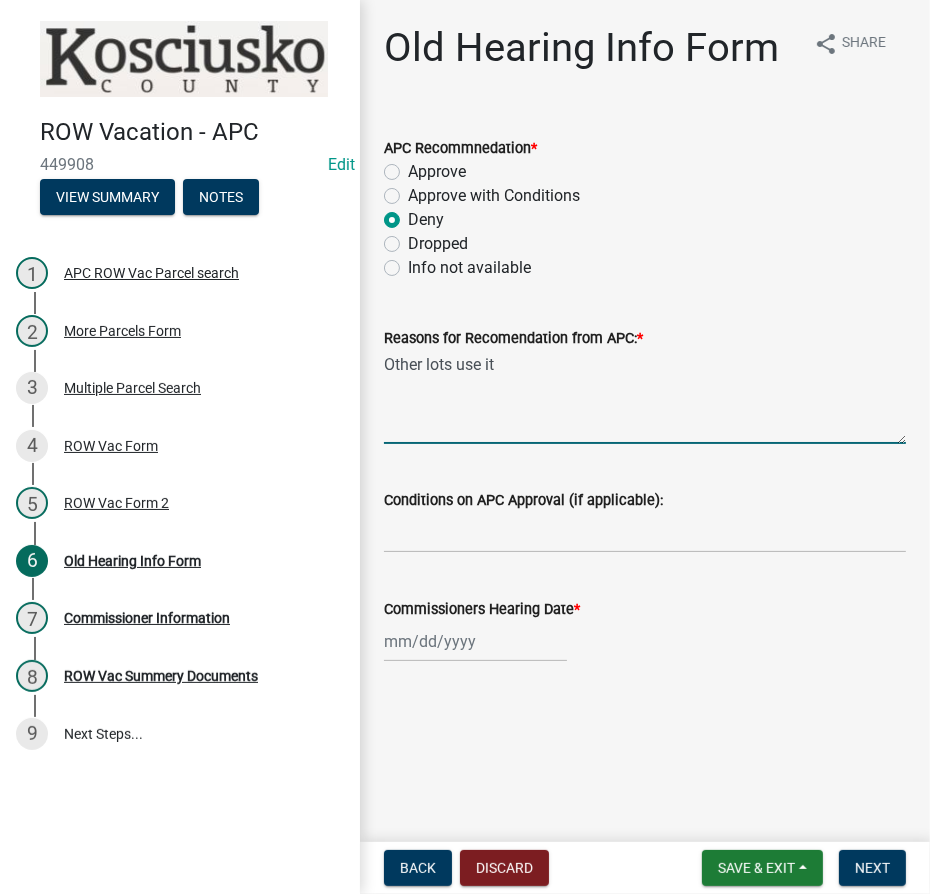 type on "Other lots use it" 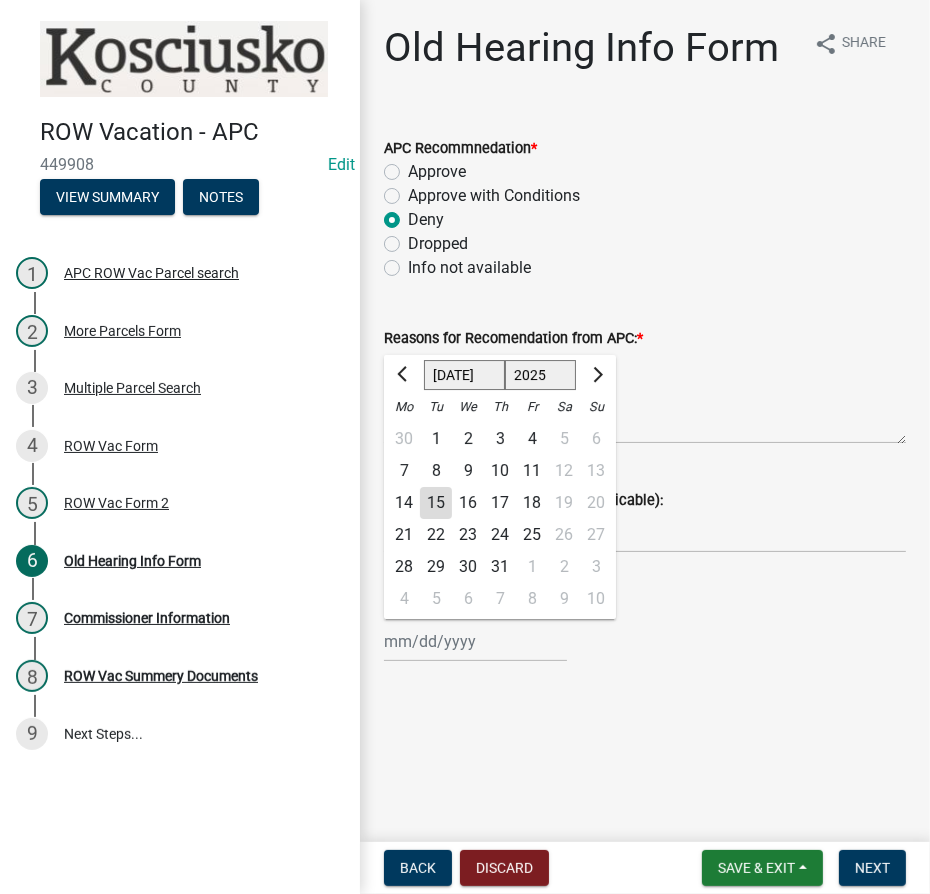click on "[PERSON_NAME] Feb Mar Apr [PERSON_NAME][DATE] Oct Nov [DATE] 1526 1527 1528 1529 1530 1531 1532 1533 1534 1535 1536 1537 1538 1539 1540 1541 1542 1543 1544 1545 1546 1547 1548 1549 1550 1551 1552 1553 1554 1555 1556 1557 1558 1559 1560 1561 1562 1563 1564 1565 1566 1567 1568 1569 1570 1571 1572 1573 1574 1575 1576 1577 1578 1579 1580 1581 1582 1583 1584 1585 1586 1587 1588 1589 1590 1591 1592 1593 1594 1595 1596 1597 1598 1599 1600 1601 1602 1603 1604 1605 1606 1607 1608 1609 1610 1611 1612 1613 1614 1615 1616 1617 1618 1619 1620 1621 1622 1623 1624 1625 1626 1627 1628 1629 1630 1631 1632 1633 1634 1635 1636 1637 1638 1639 1640 1641 1642 1643 1644 1645 1646 1647 1648 1649 1650 1651 1652 1653 1654 1655 1656 1657 1658 1659 1660 1661 1662 1663 1664 1665 1666 1667 1668 1669 1670 1671 1672 1673 1674 1675 1676 1677 1678 1679 1680 1681 1682 1683 1684 1685 1686 1687 1688 1689 1690 1691 1692 1693 1694 1695 1696 1697 1698 1699 1700 1701 1702 1703 1704 1705 1706 1707 1708 1709 1710 1711 1712 1713 1714 1715 1716 1717 1718 1719 1" 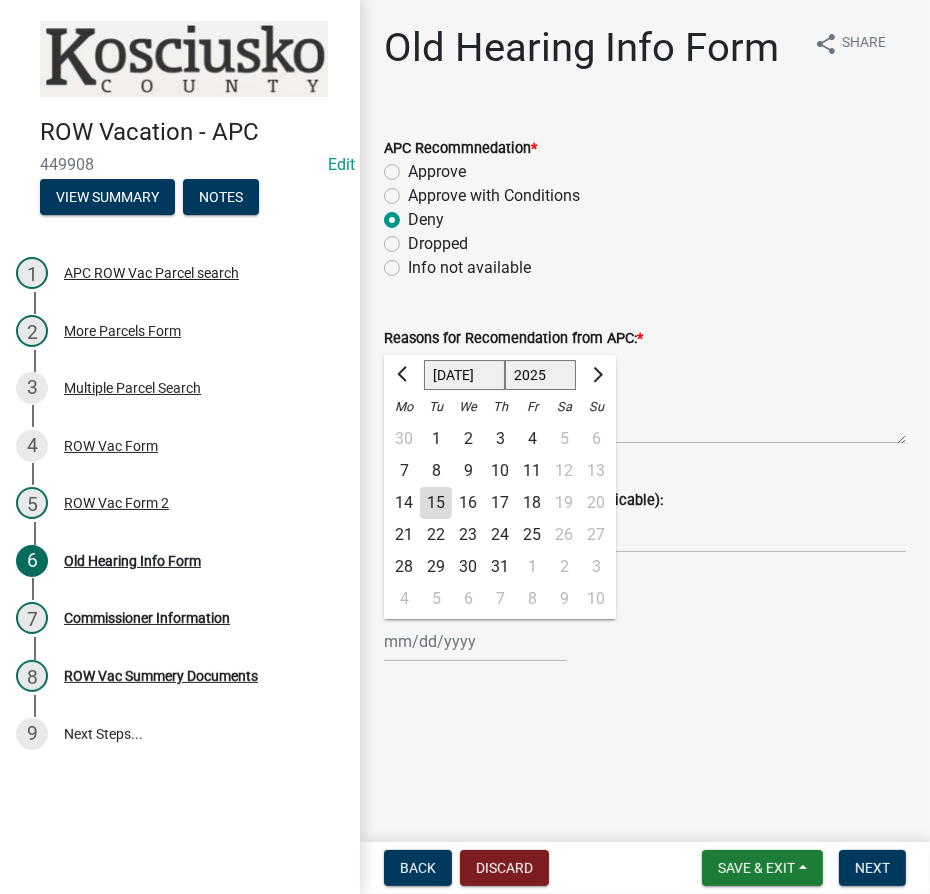 click on "1525 1526 1527 1528 1529 1530 1531 1532 1533 1534 1535 1536 1537 1538 1539 1540 1541 1542 1543 1544 1545 1546 1547 1548 1549 1550 1551 1552 1553 1554 1555 1556 1557 1558 1559 1560 1561 1562 1563 1564 1565 1566 1567 1568 1569 1570 1571 1572 1573 1574 1575 1576 1577 1578 1579 1580 1581 1582 1583 1584 1585 1586 1587 1588 1589 1590 1591 1592 1593 1594 1595 1596 1597 1598 1599 1600 1601 1602 1603 1604 1605 1606 1607 1608 1609 1610 1611 1612 1613 1614 1615 1616 1617 1618 1619 1620 1621 1622 1623 1624 1625 1626 1627 1628 1629 1630 1631 1632 1633 1634 1635 1636 1637 1638 1639 1640 1641 1642 1643 1644 1645 1646 1647 1648 1649 1650 1651 1652 1653 1654 1655 1656 1657 1658 1659 1660 1661 1662 1663 1664 1665 1666 1667 1668 1669 1670 1671 1672 1673 1674 1675 1676 1677 1678 1679 1680 1681 1682 1683 1684 1685 1686 1687 1688 1689 1690 1691 1692 1693 1694 1695 1696 1697 1698 1699 1700 1701 1702 1703 1704 1705 1706 1707 1708 1709 1710 1711 1712 1713 1714 1715 1716 1717 1718 1719 1720 1721 1722 1723 1724 1725 1726 1727 1728 1729" 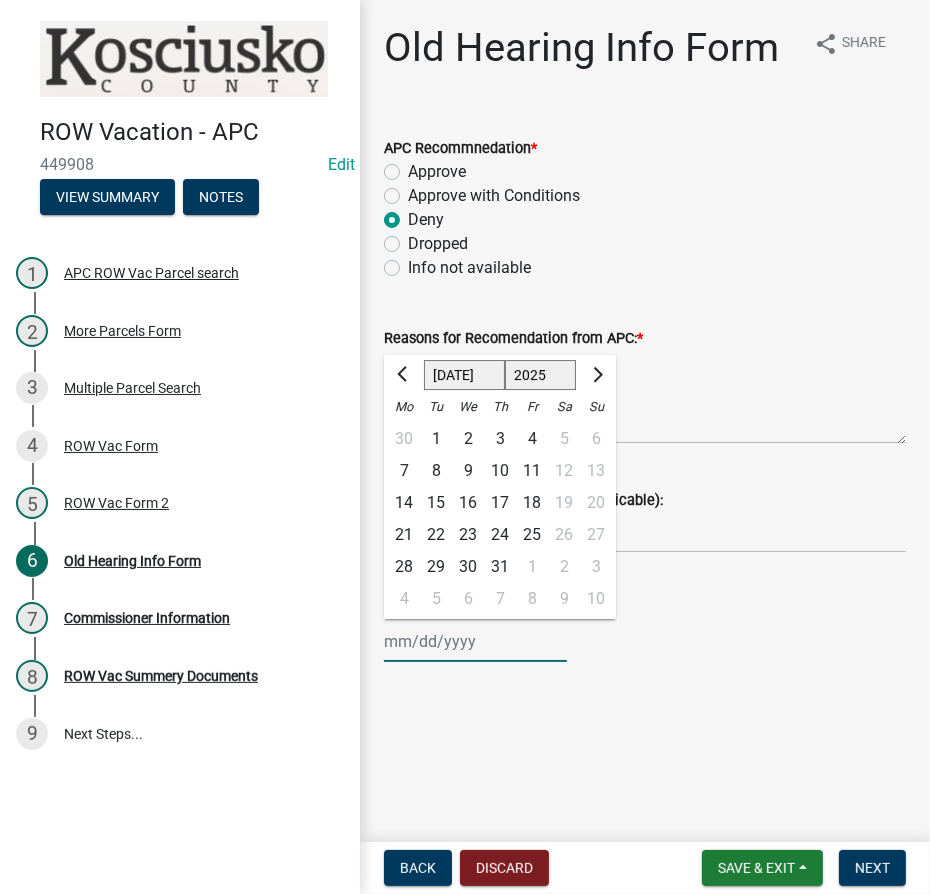select on "1996" 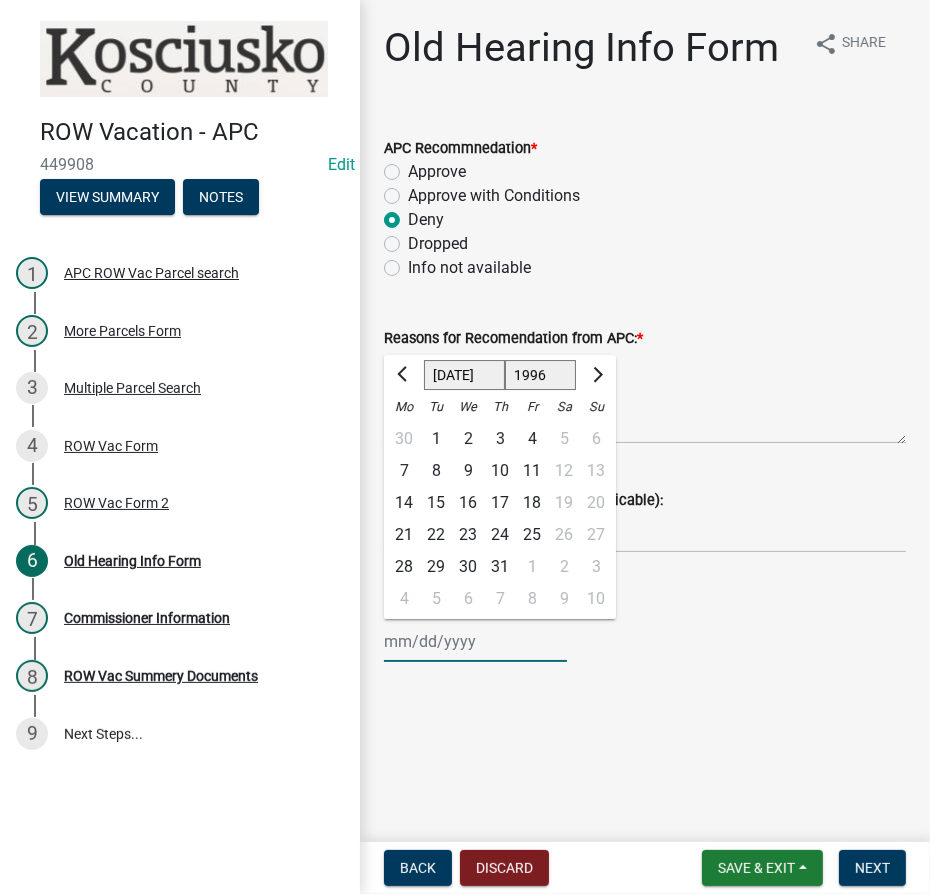 click on "1525 1526 1527 1528 1529 1530 1531 1532 1533 1534 1535 1536 1537 1538 1539 1540 1541 1542 1543 1544 1545 1546 1547 1548 1549 1550 1551 1552 1553 1554 1555 1556 1557 1558 1559 1560 1561 1562 1563 1564 1565 1566 1567 1568 1569 1570 1571 1572 1573 1574 1575 1576 1577 1578 1579 1580 1581 1582 1583 1584 1585 1586 1587 1588 1589 1590 1591 1592 1593 1594 1595 1596 1597 1598 1599 1600 1601 1602 1603 1604 1605 1606 1607 1608 1609 1610 1611 1612 1613 1614 1615 1616 1617 1618 1619 1620 1621 1622 1623 1624 1625 1626 1627 1628 1629 1630 1631 1632 1633 1634 1635 1636 1637 1638 1639 1640 1641 1642 1643 1644 1645 1646 1647 1648 1649 1650 1651 1652 1653 1654 1655 1656 1657 1658 1659 1660 1661 1662 1663 1664 1665 1666 1667 1668 1669 1670 1671 1672 1673 1674 1675 1676 1677 1678 1679 1680 1681 1682 1683 1684 1685 1686 1687 1688 1689 1690 1691 1692 1693 1694 1695 1696 1697 1698 1699 1700 1701 1702 1703 1704 1705 1706 1707 1708 1709 1710 1711 1712 1713 1714 1715 1716 1717 1718 1719 1720 1721 1722 1723 1724 1725 1726 1727 1728 1729" 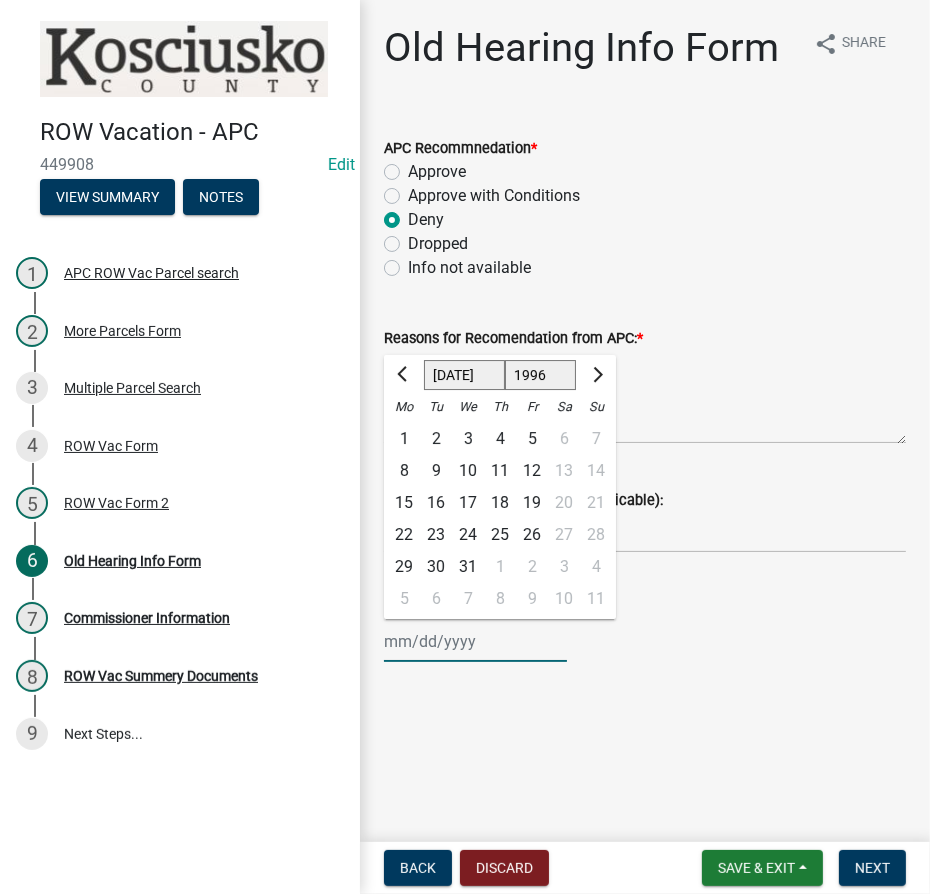 click on "Jan Feb Mar Apr May Jun [DATE] Aug Sep Oct Nov Dec" 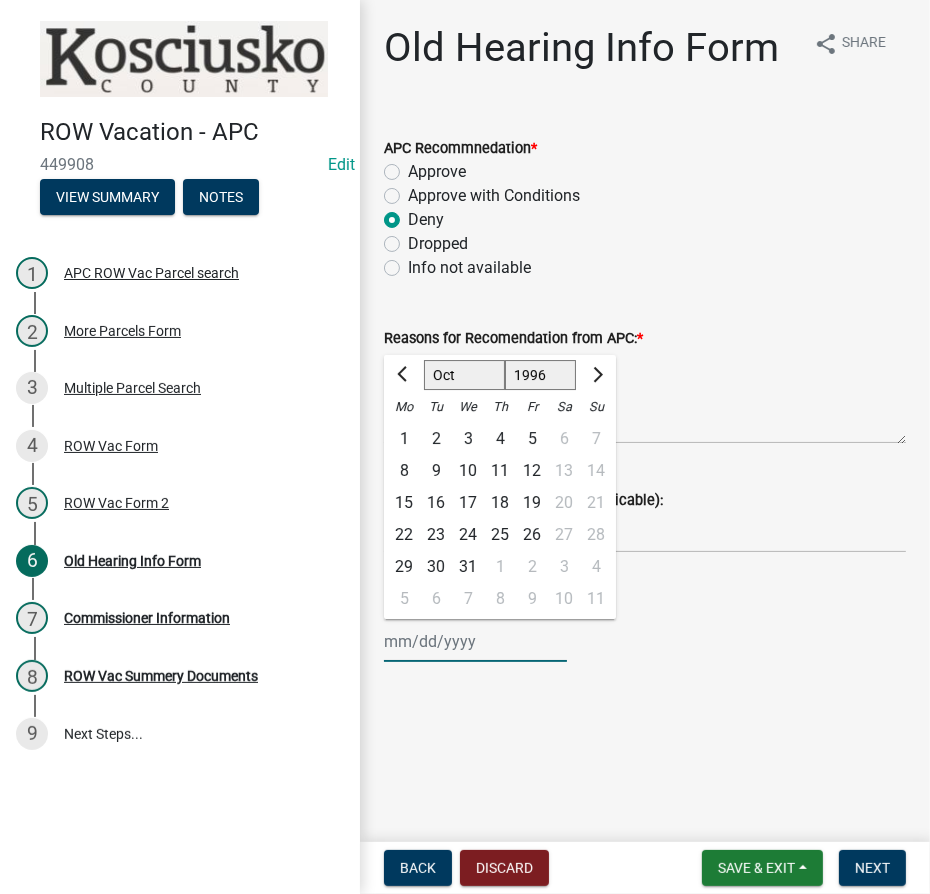 click on "Jan Feb Mar Apr May Jun [DATE] Aug Sep Oct Nov Dec" 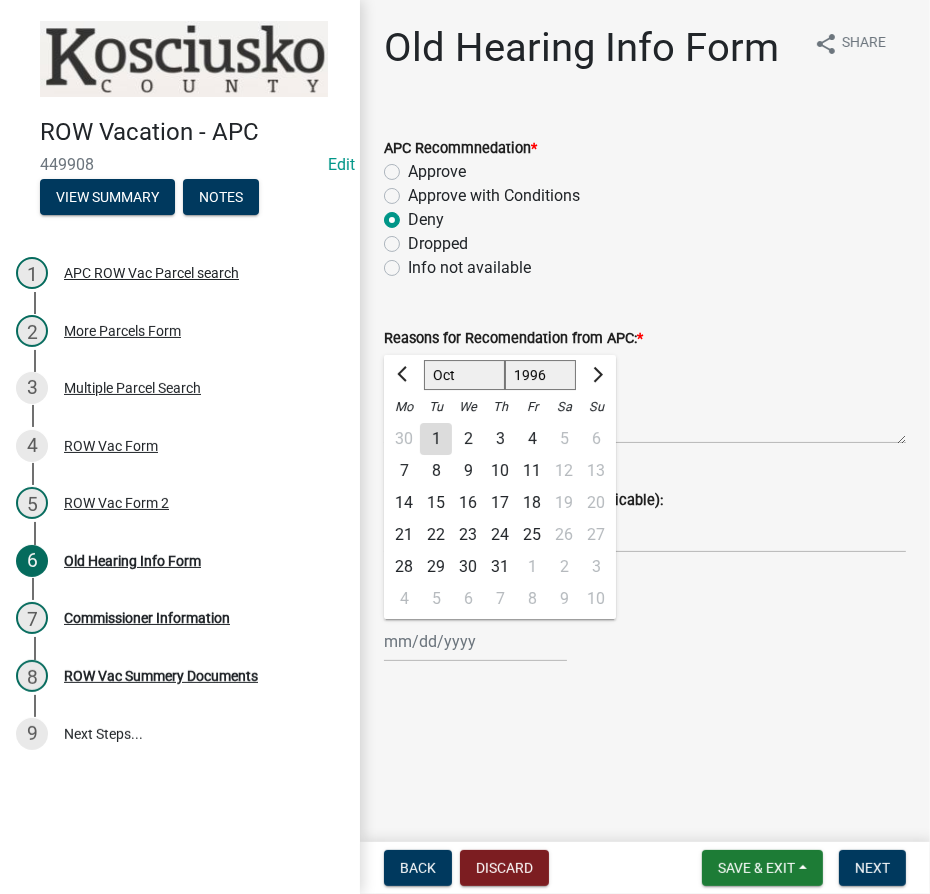 click on "15" 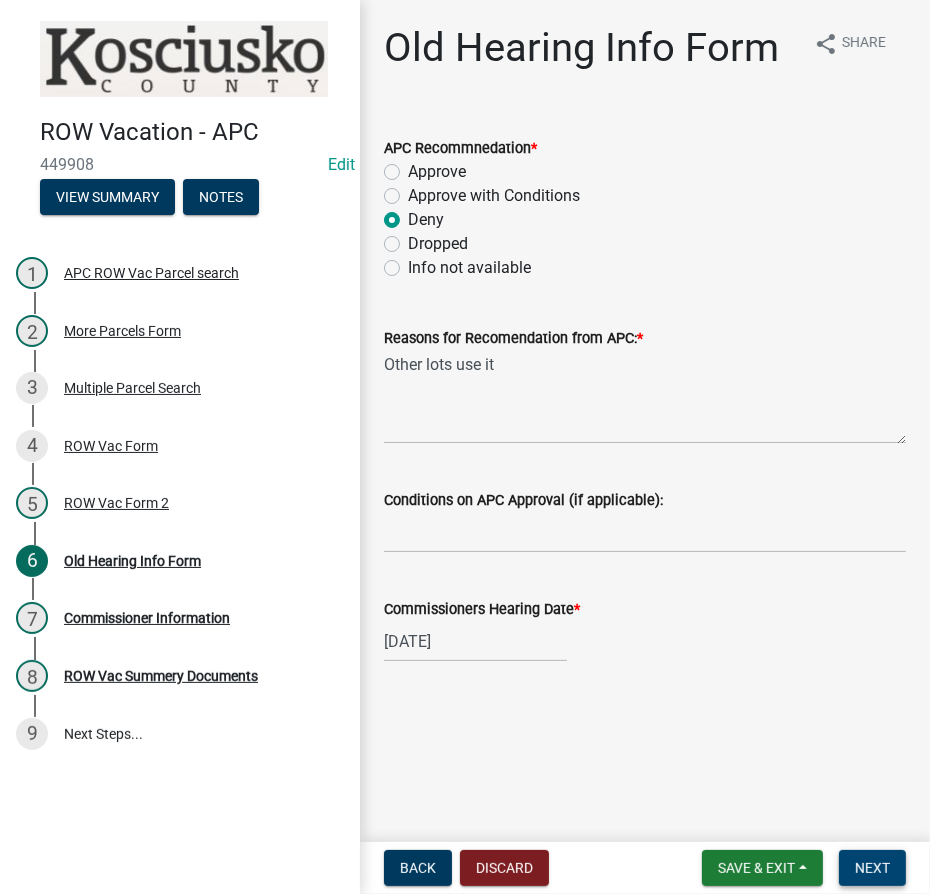 click on "Next" at bounding box center [872, 868] 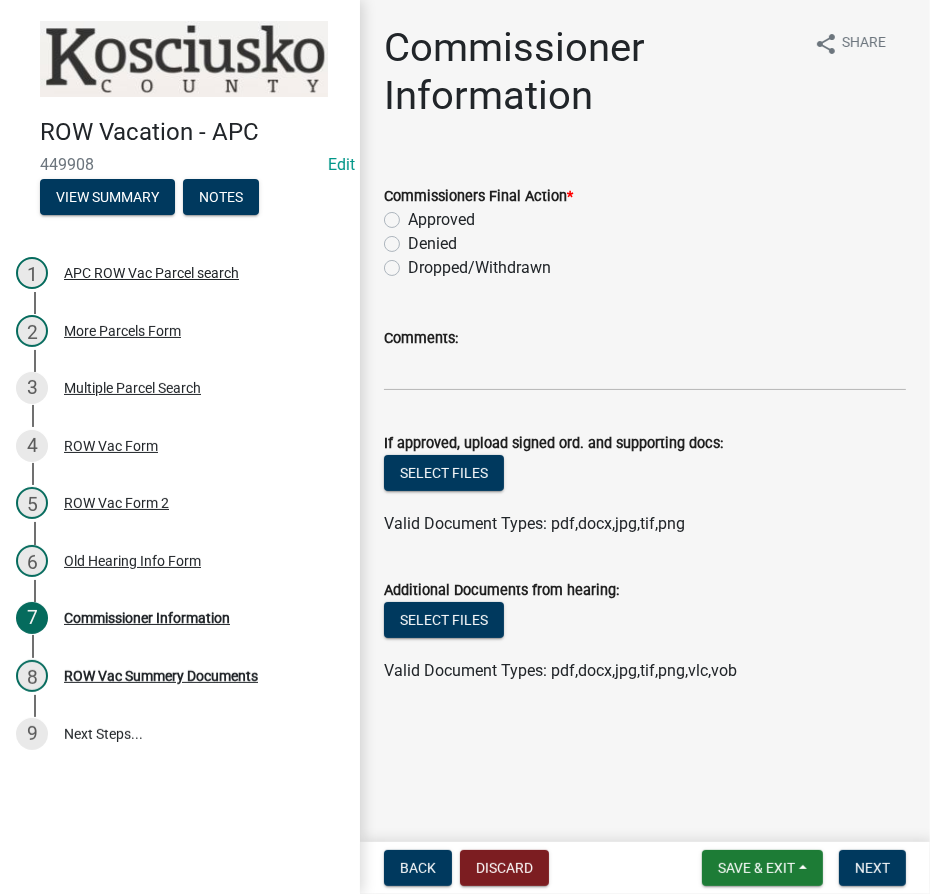 click on "Denied" 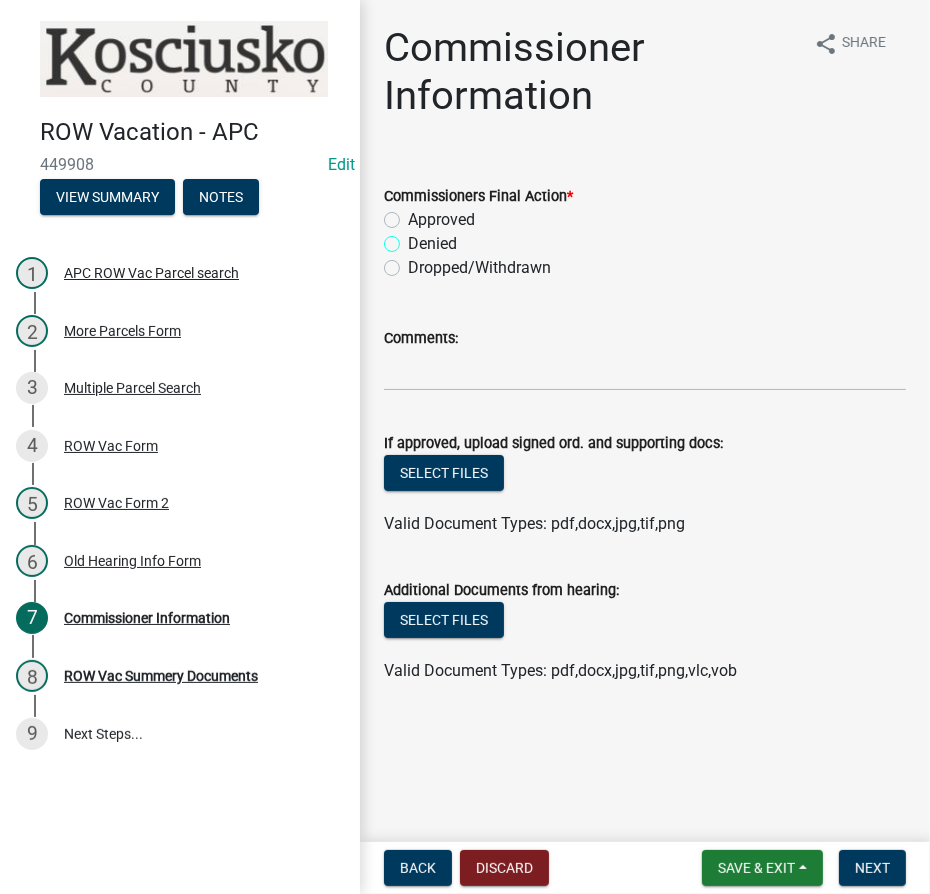 click on "Denied" at bounding box center [414, 238] 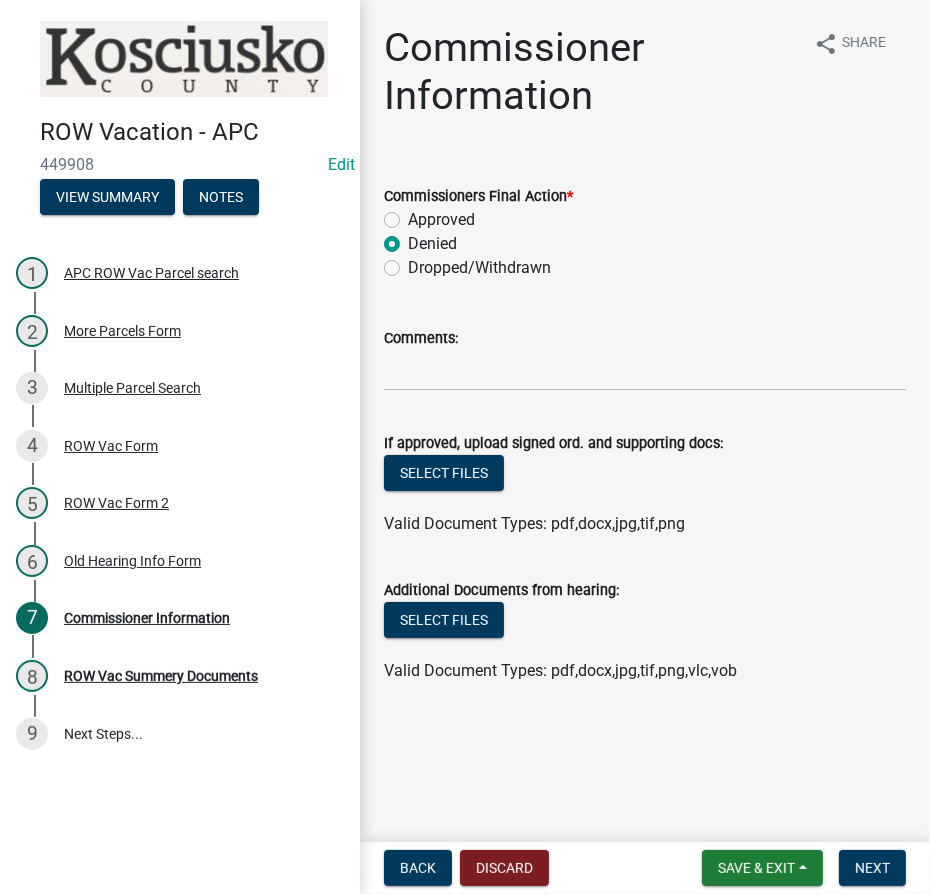 radio on "true" 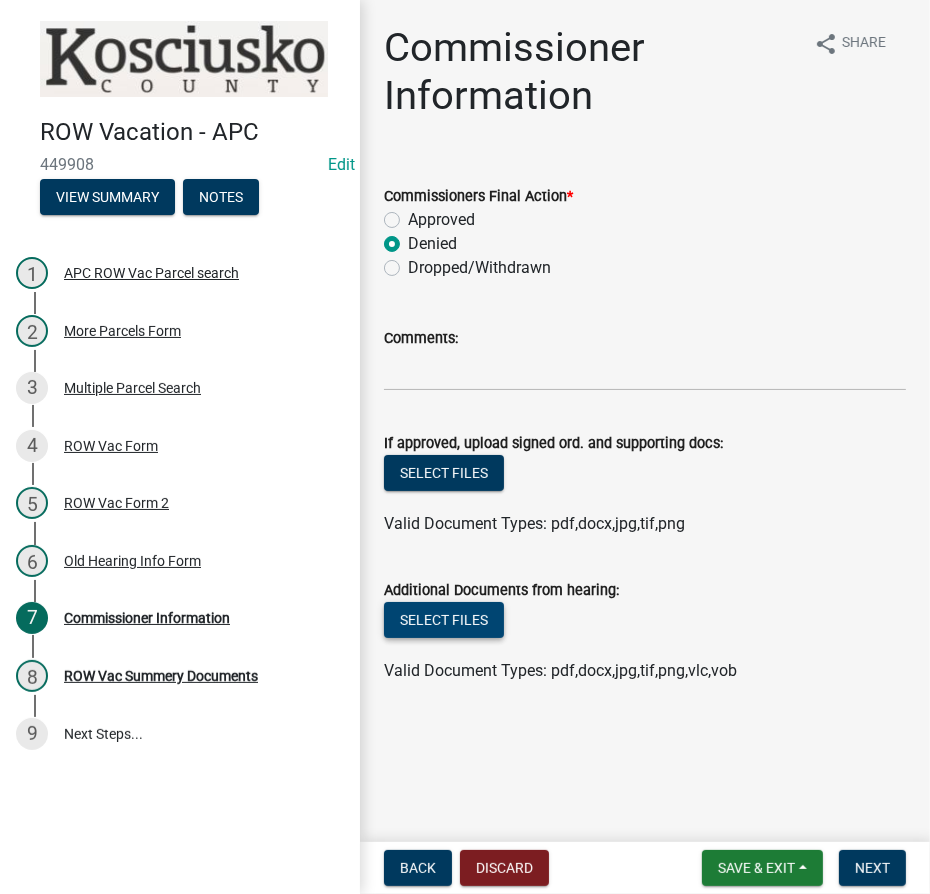 click on "Select files" 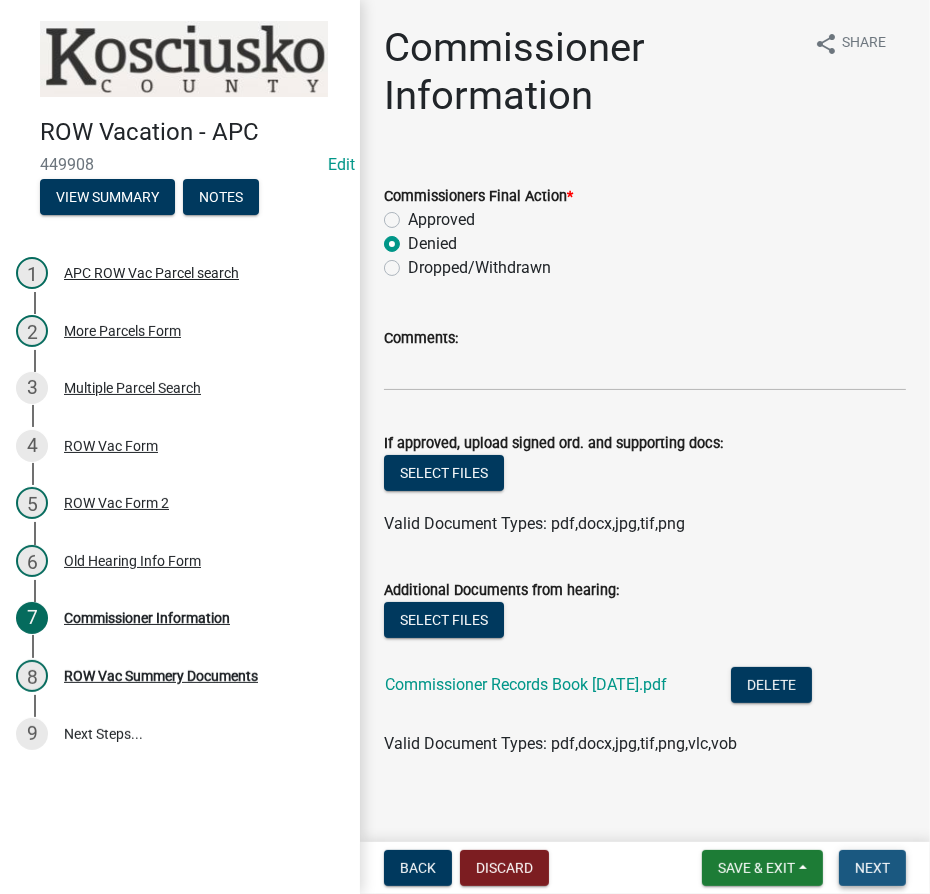 click on "Next" at bounding box center [872, 868] 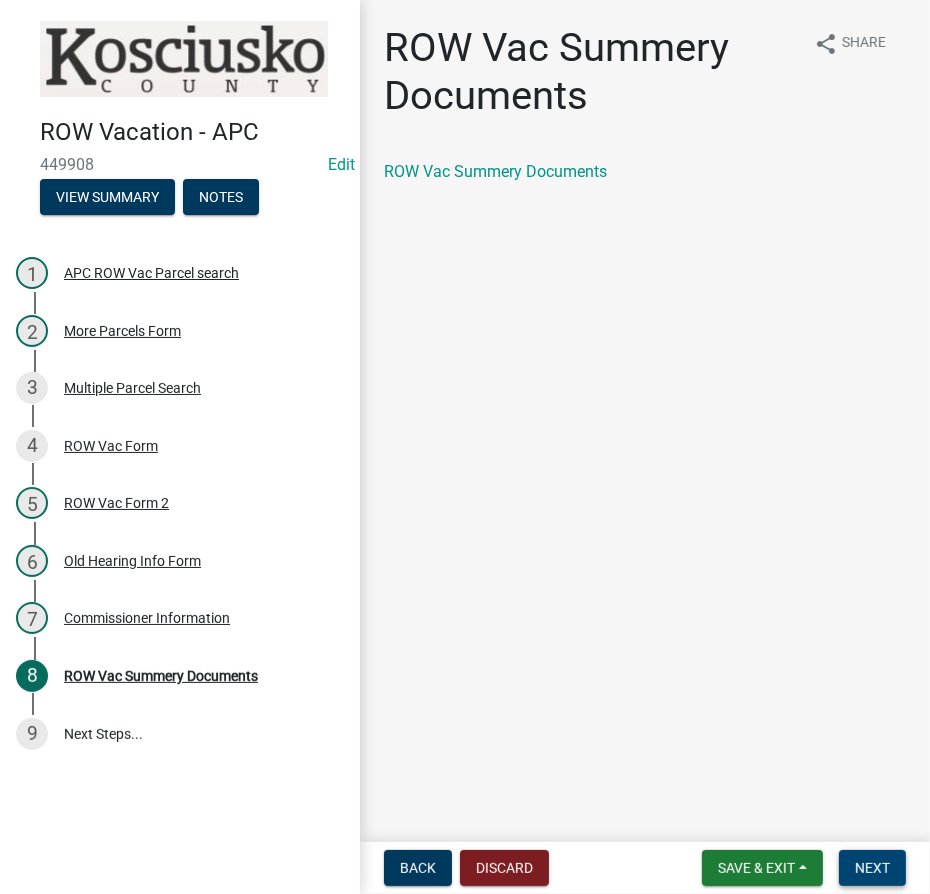 drag, startPoint x: 869, startPoint y: 867, endPoint x: 662, endPoint y: 866, distance: 207.00241 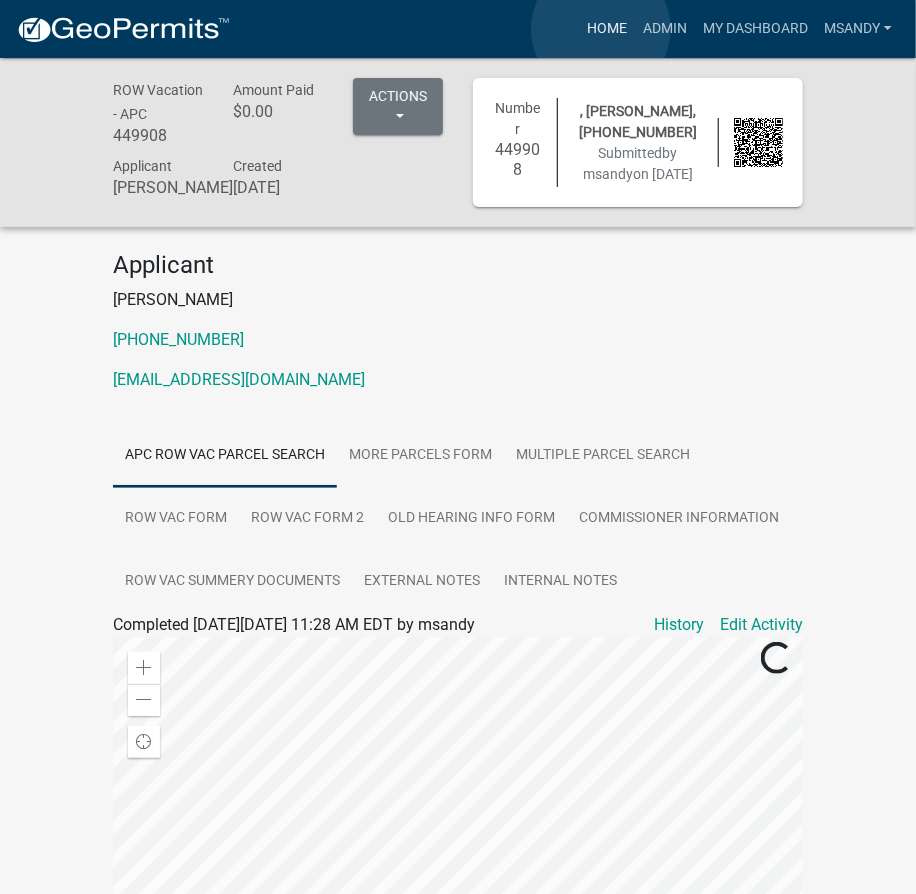 click on "Home" at bounding box center (607, 29) 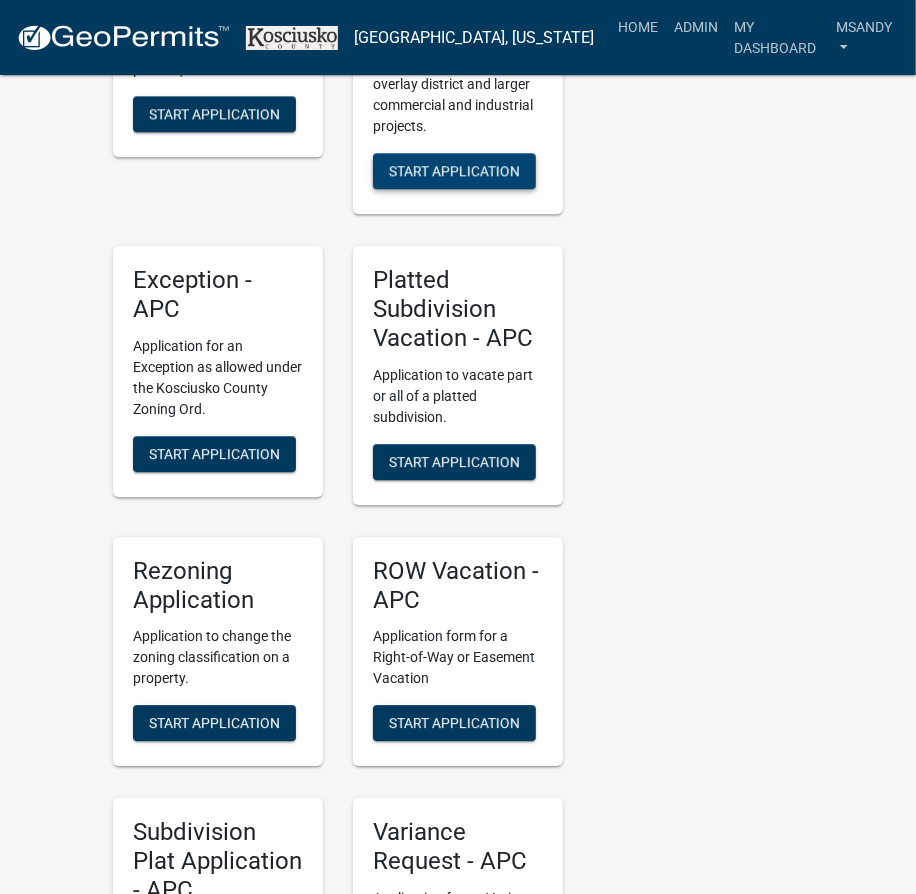 scroll, scrollTop: 4272, scrollLeft: 0, axis: vertical 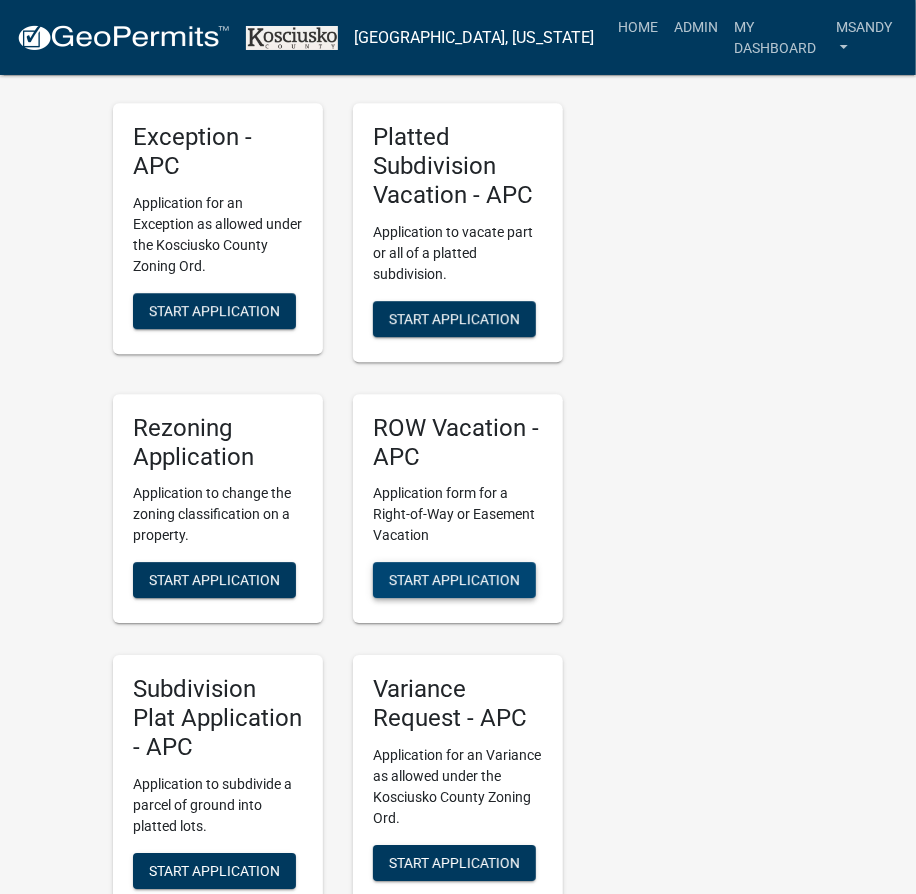 click on "Start Application" at bounding box center [454, 580] 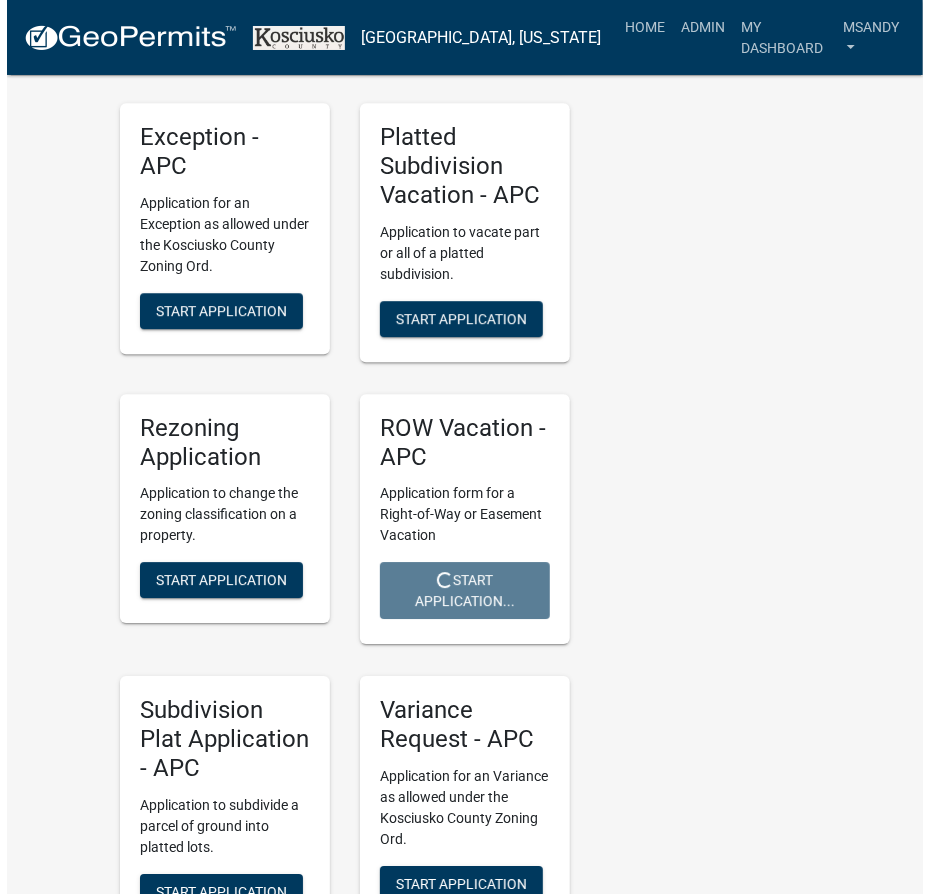 scroll, scrollTop: 0, scrollLeft: 0, axis: both 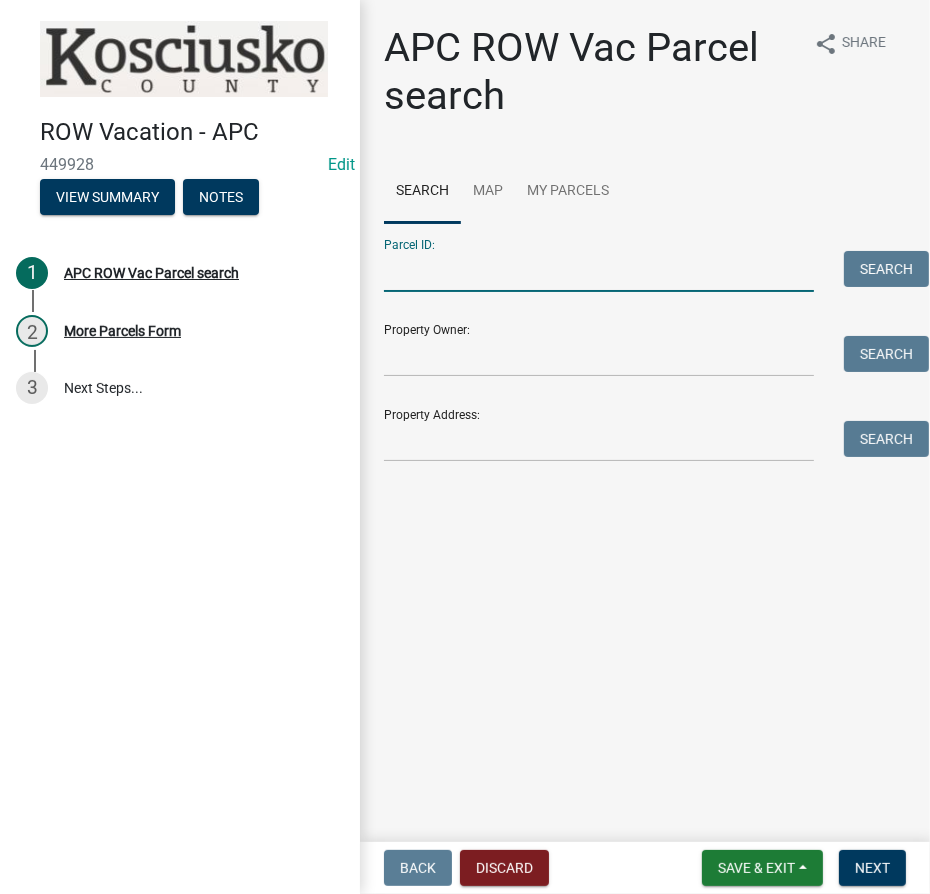 click on "Parcel ID:" at bounding box center (599, 271) 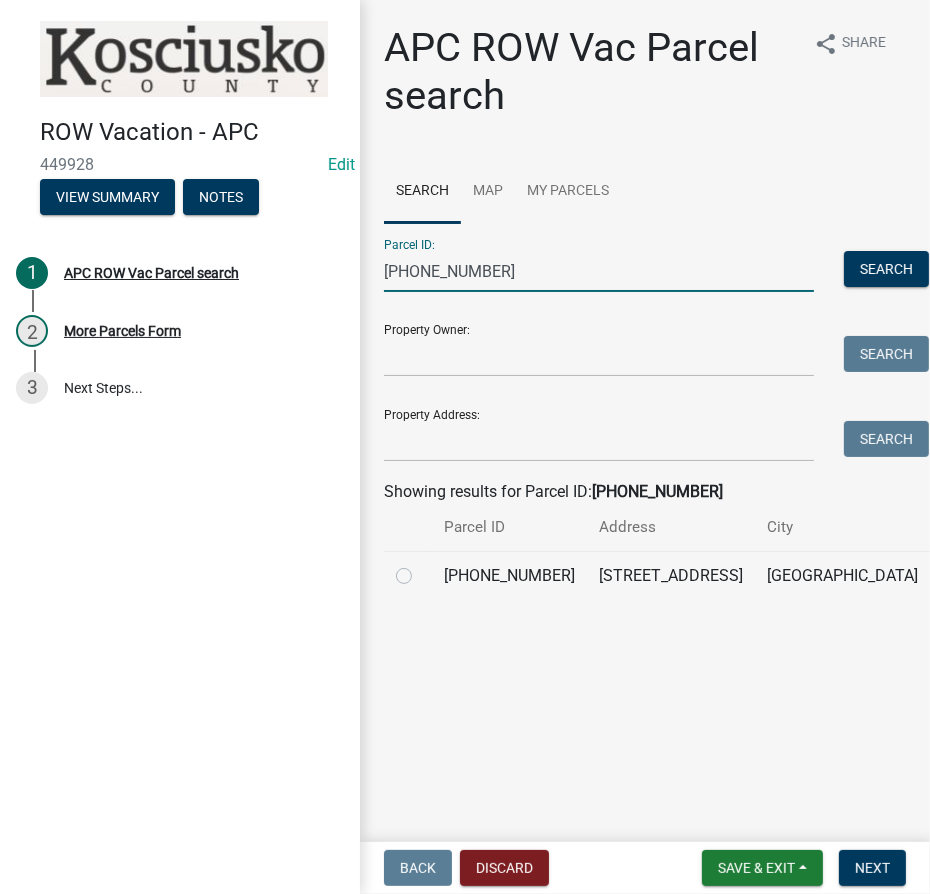 type on "[PHONE_NUMBER]" 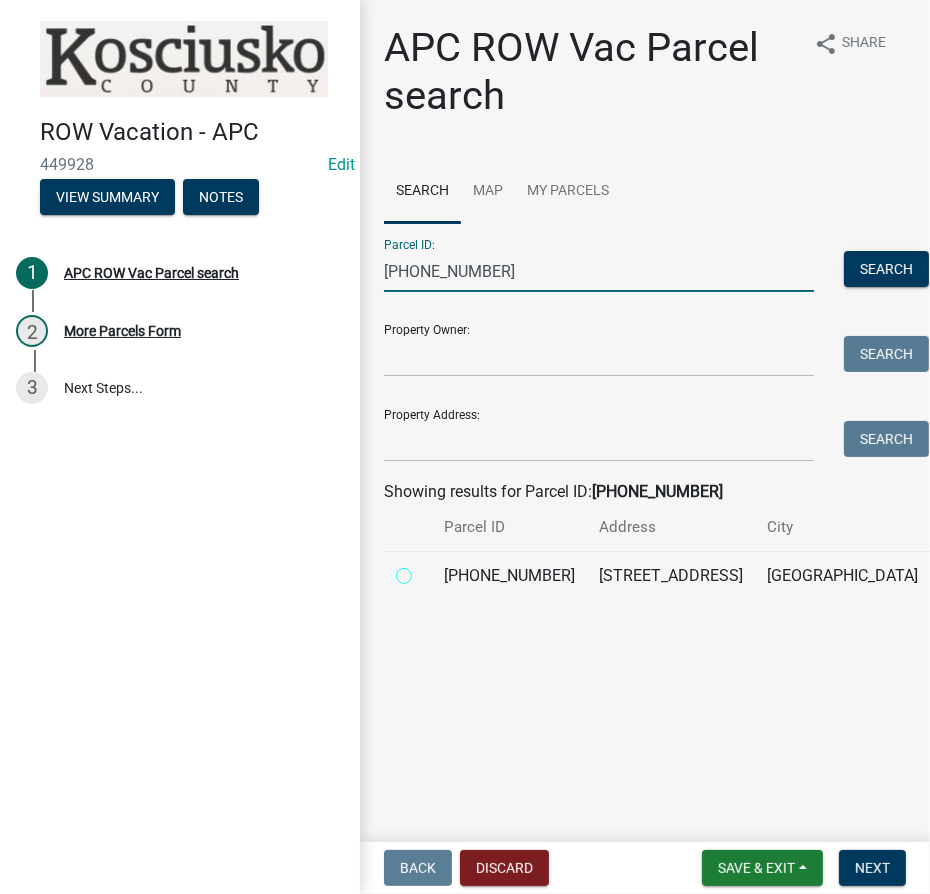 radio on "true" 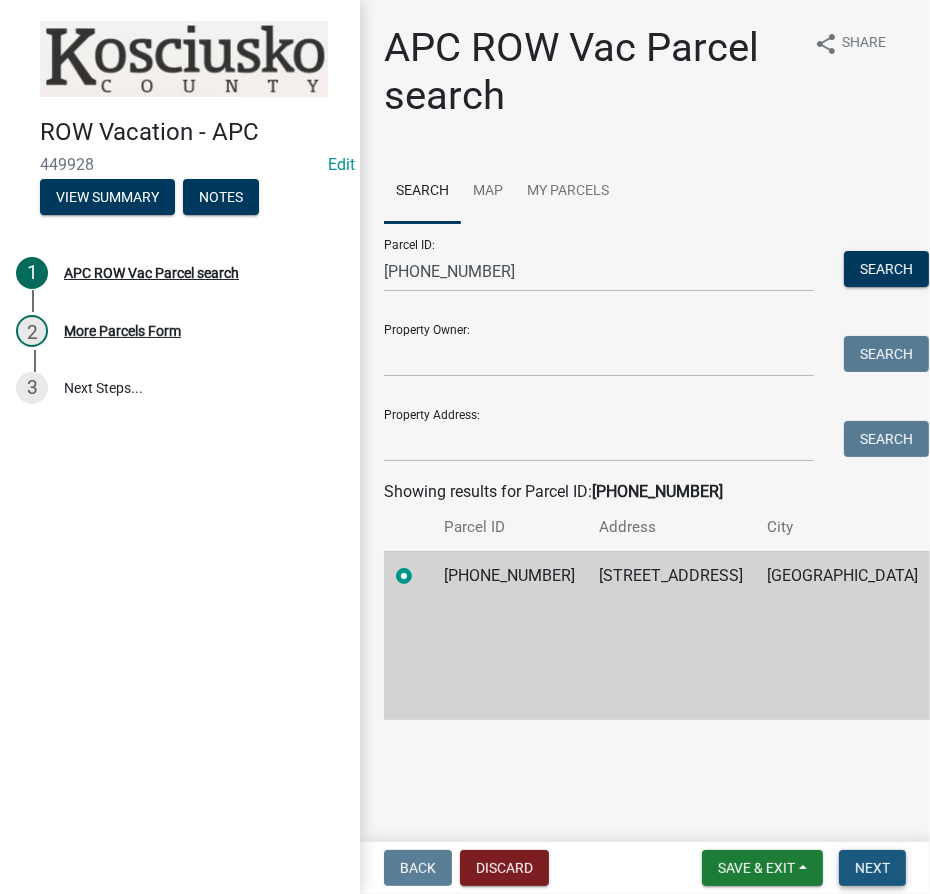 click on "Next" at bounding box center [872, 868] 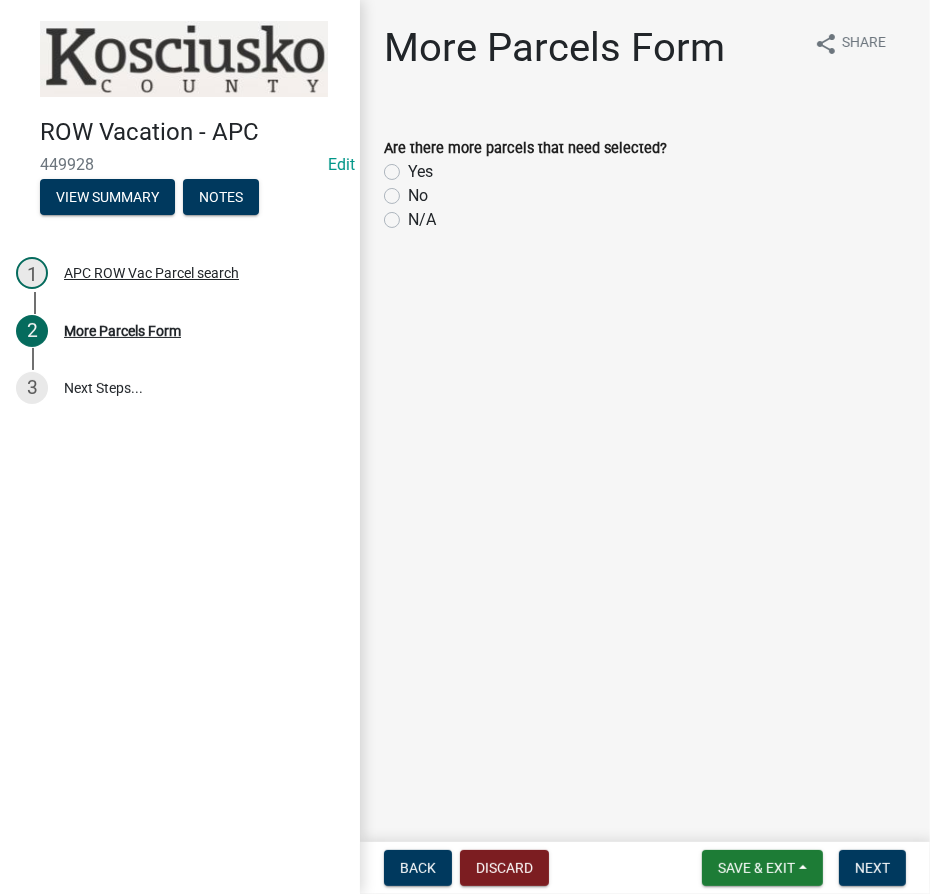 click on "Yes" 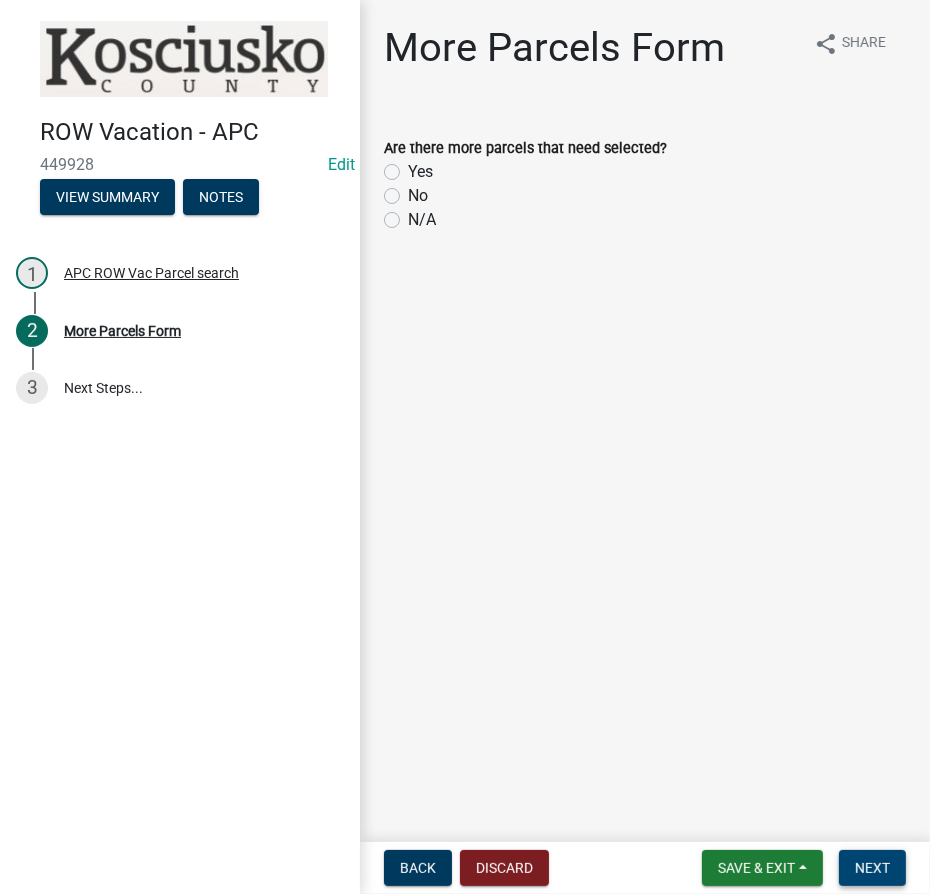 click on "Next" at bounding box center [872, 868] 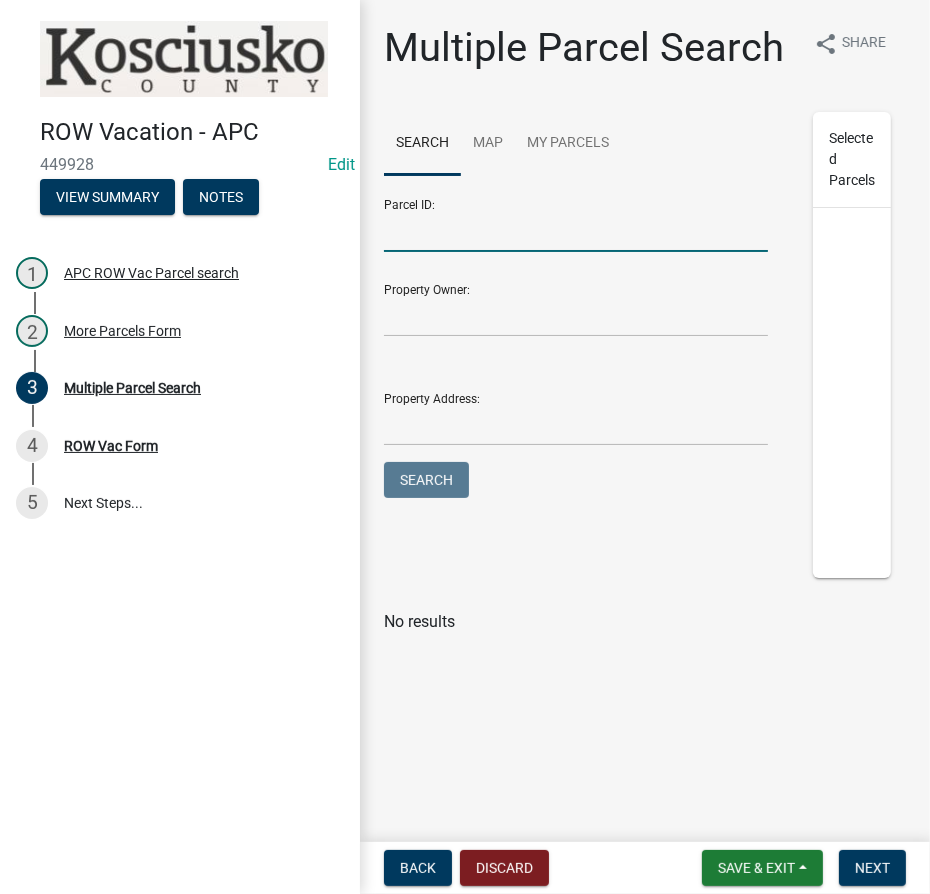click on "Parcel ID:" at bounding box center [576, 231] 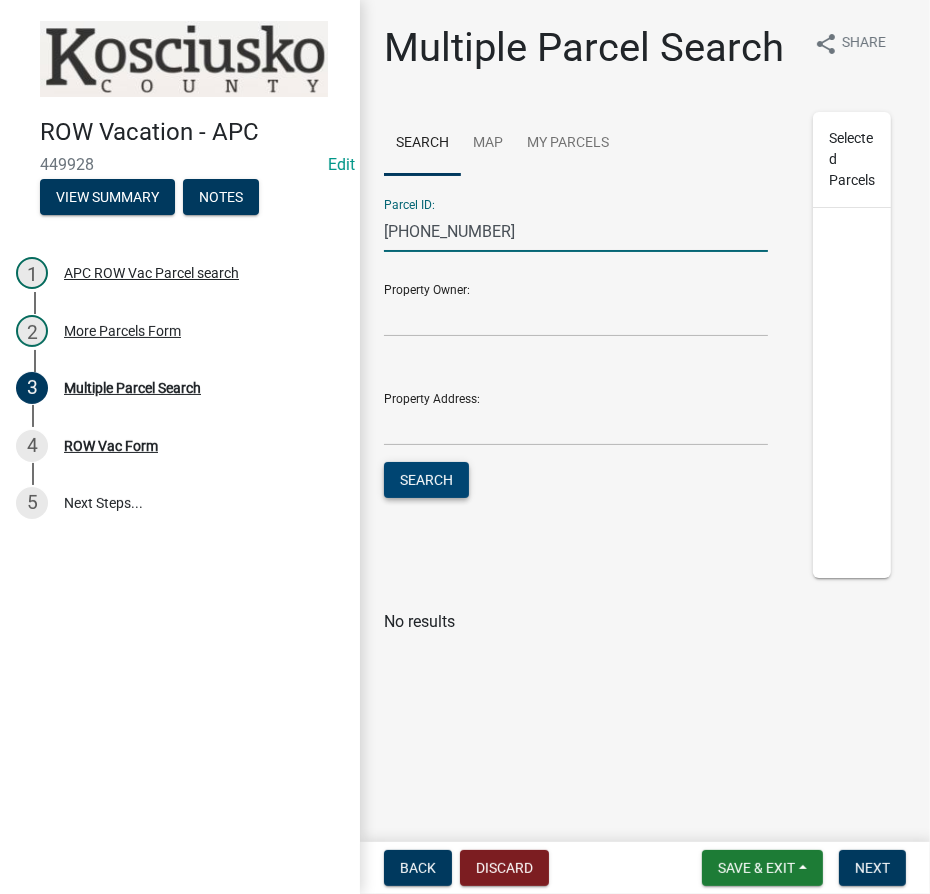 click on "Search" at bounding box center (426, 480) 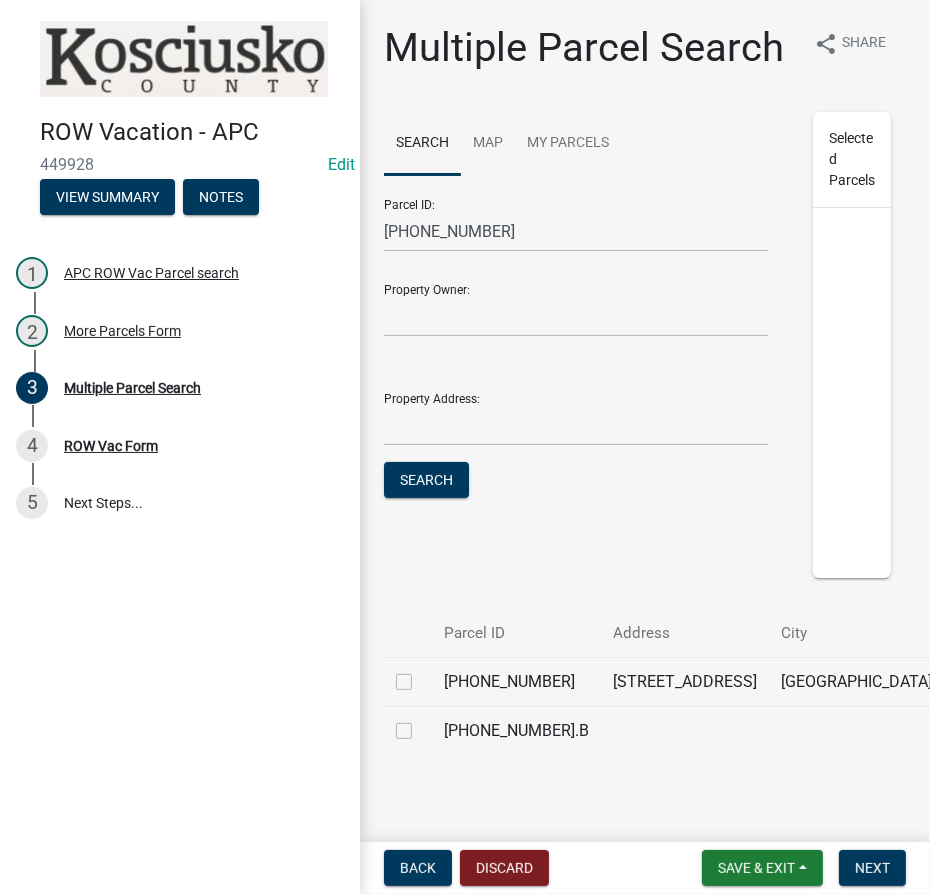 click 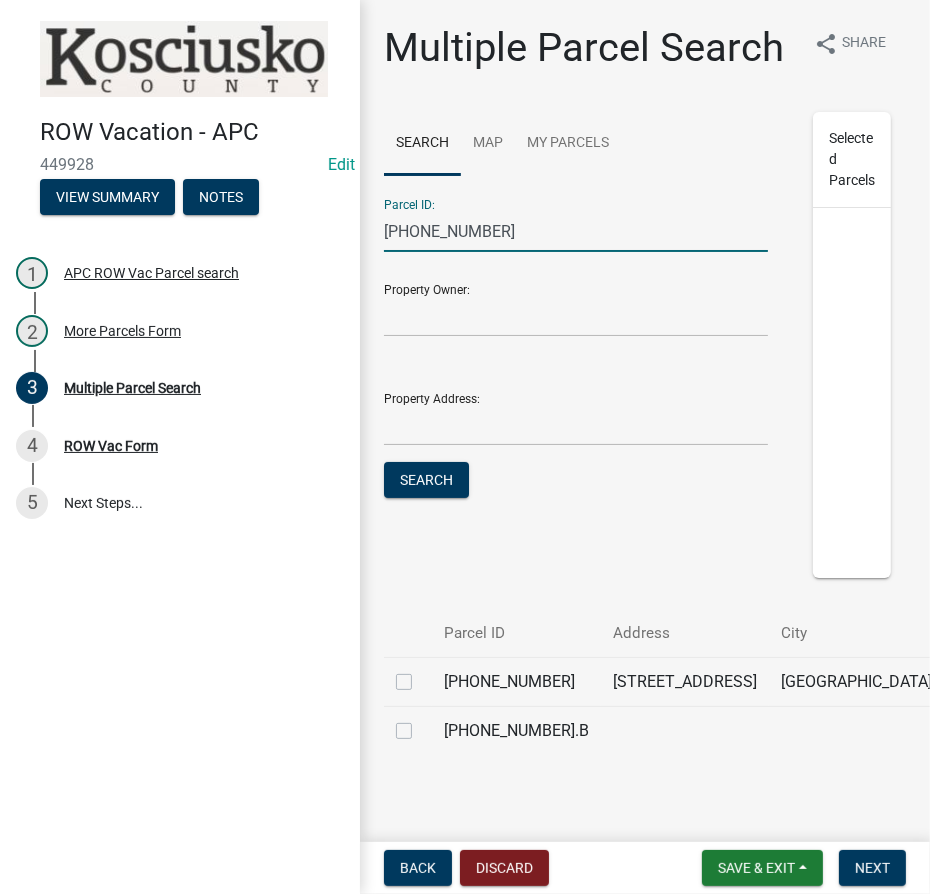 click on "[PHONE_NUMBER]" at bounding box center [576, 231] 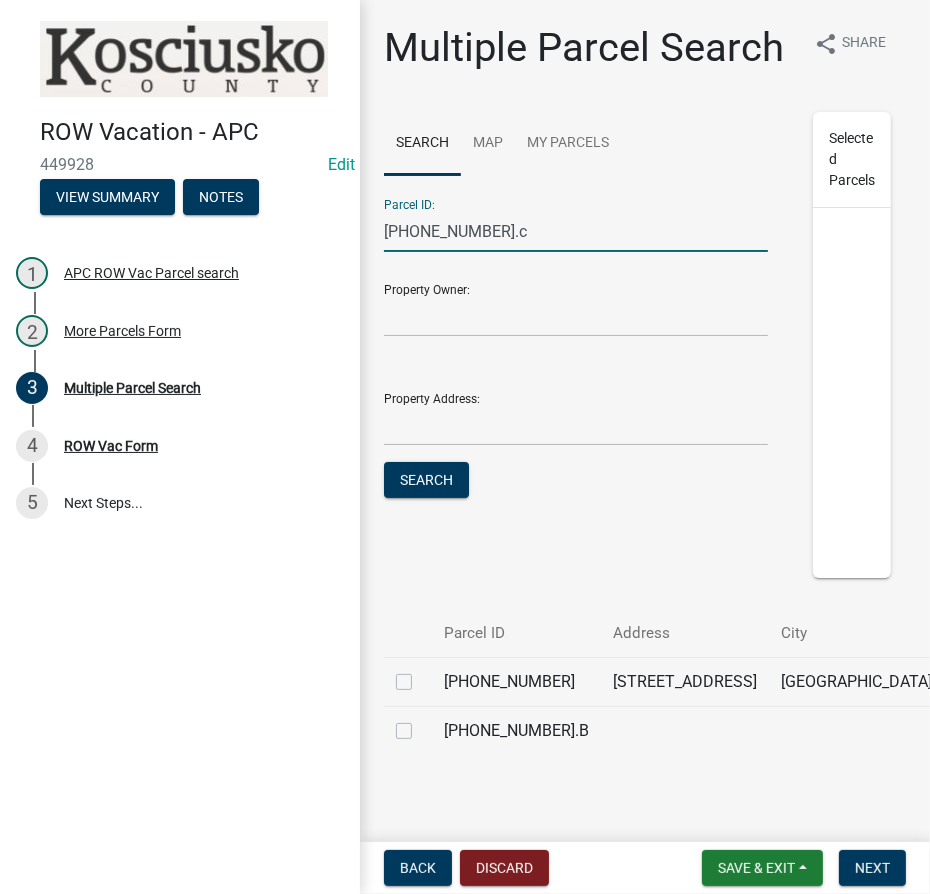 type on "[PHONE_NUMBER].c" 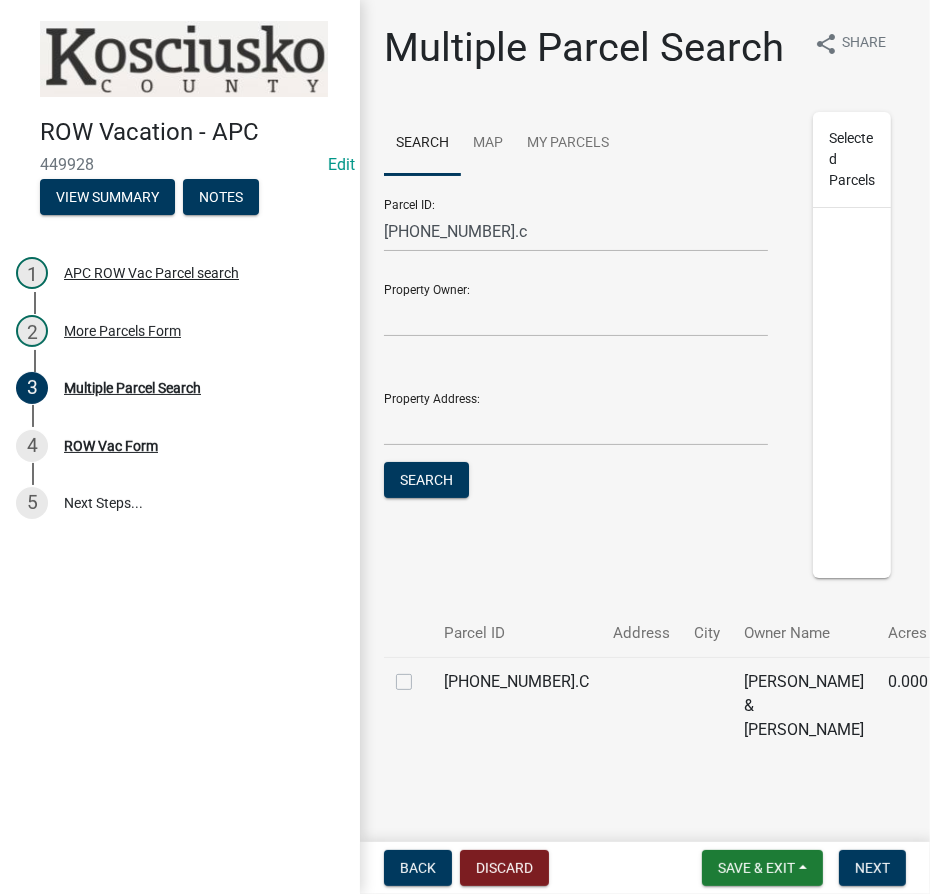 click 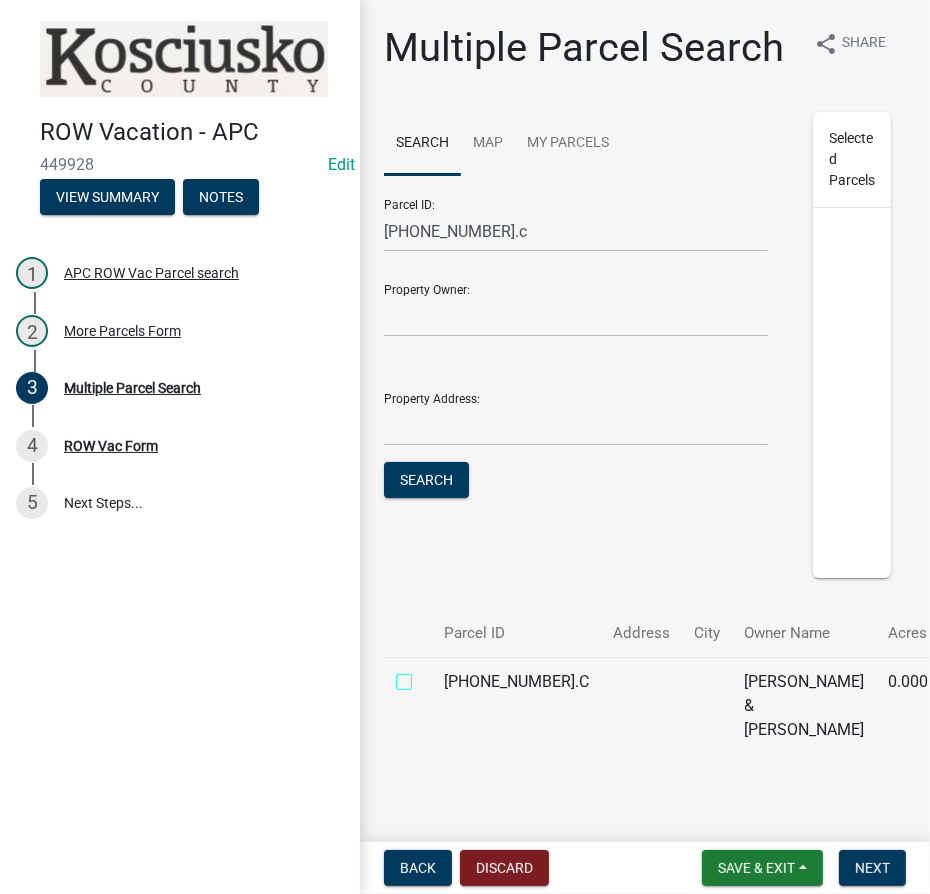 checkbox on "true" 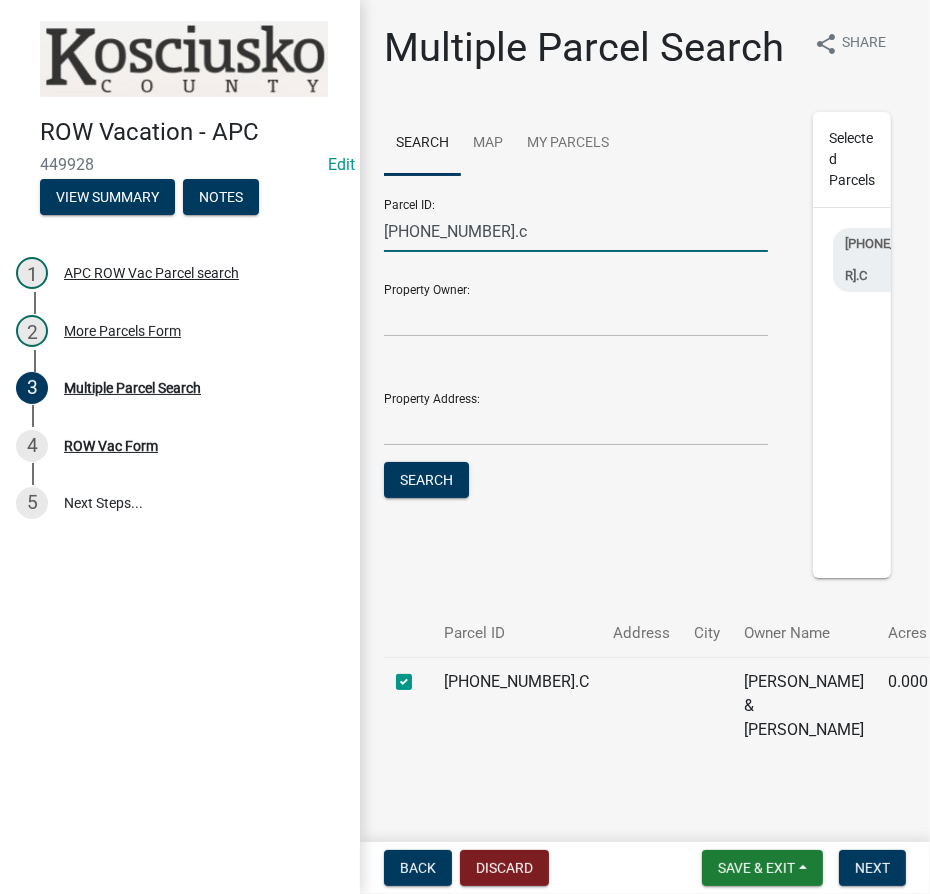 click on "[PHONE_NUMBER].c" at bounding box center [576, 231] 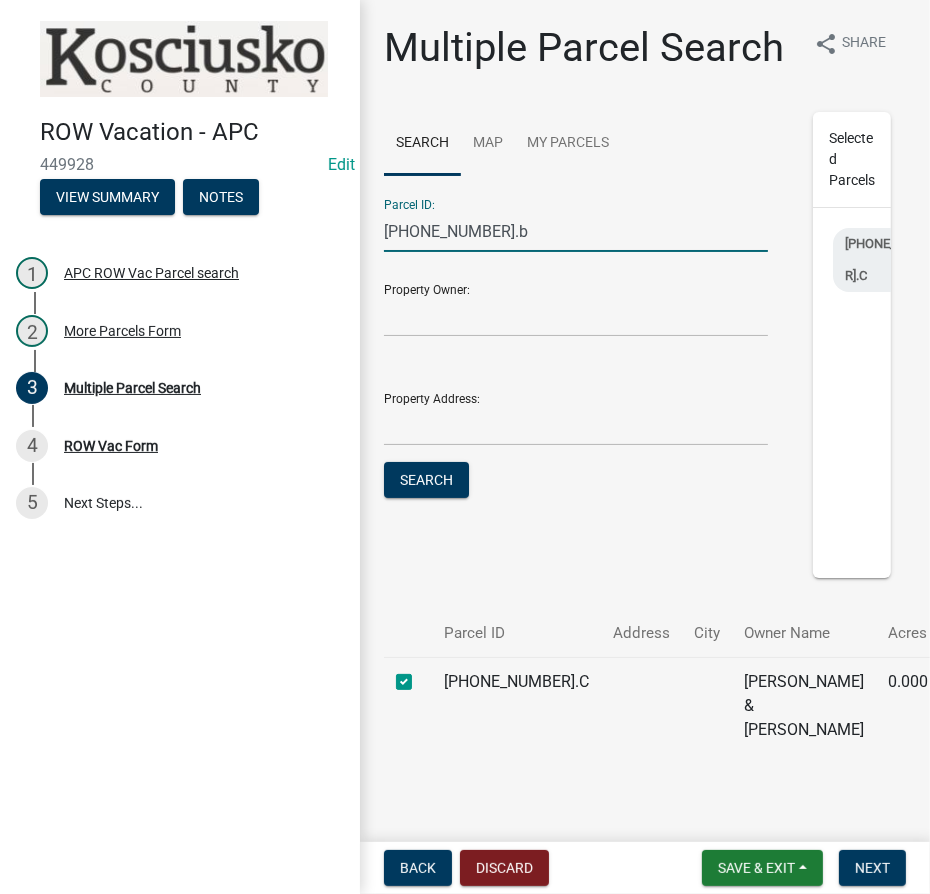 type on "[PHONE_NUMBER].b" 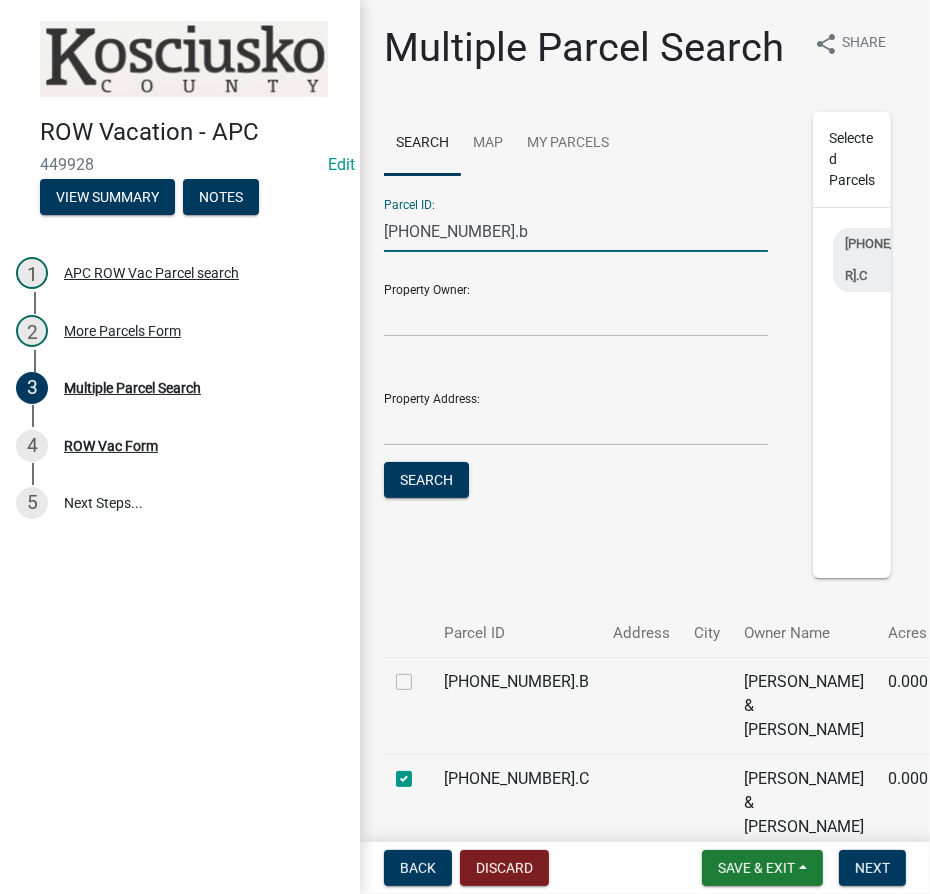 click 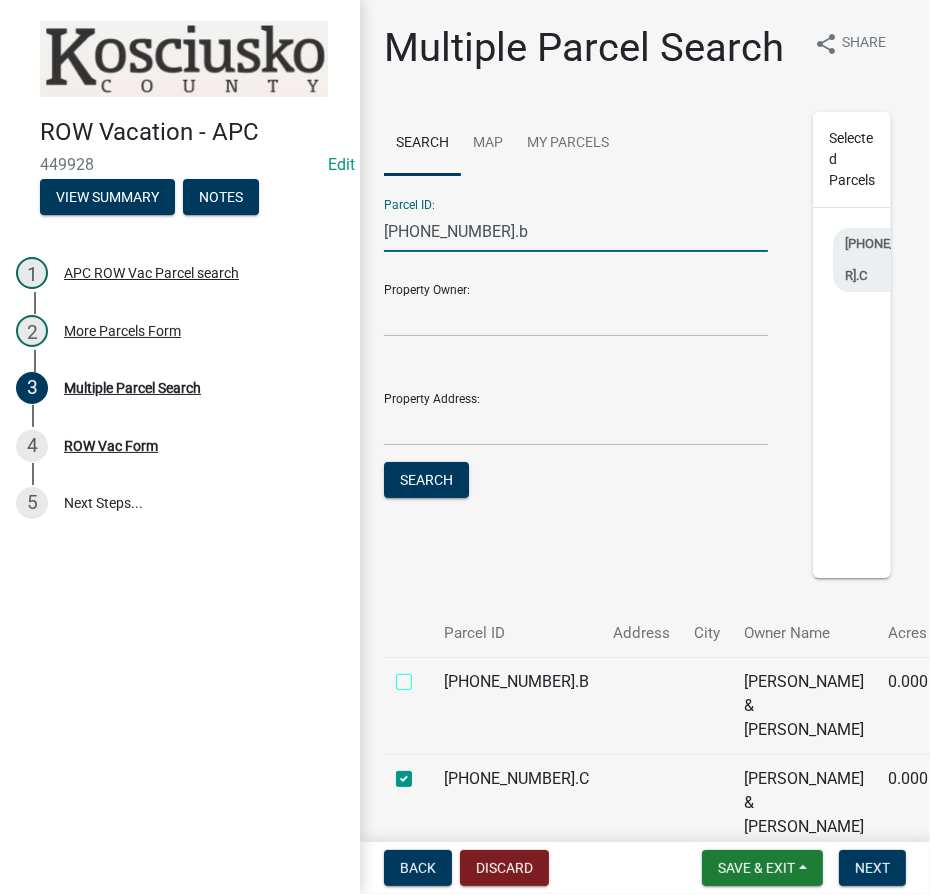 click at bounding box center [426, 676] 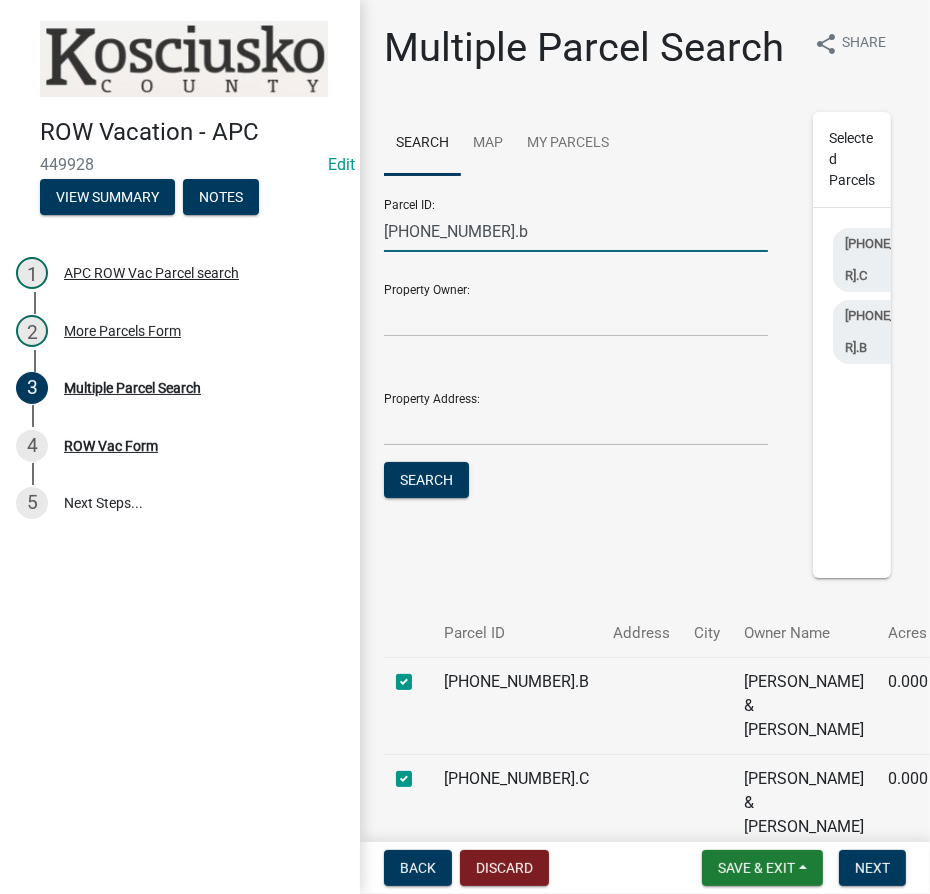 click on "[PHONE_NUMBER].b" at bounding box center (576, 231) 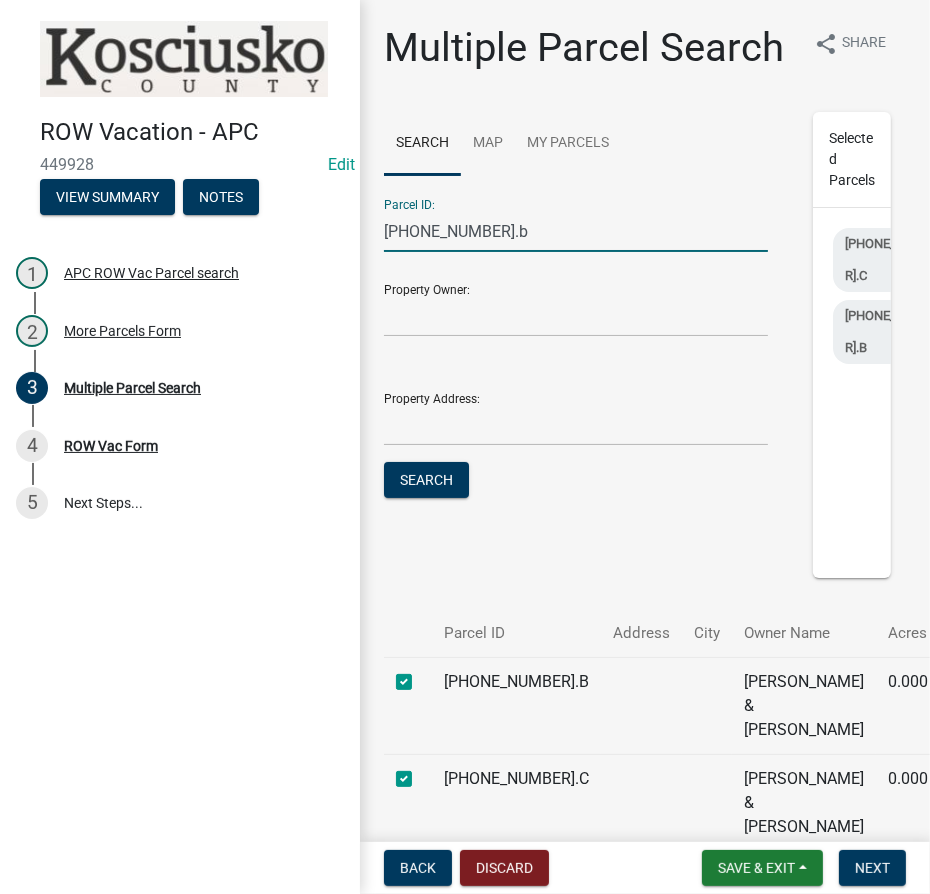 type on "[PHONE_NUMBER].b" 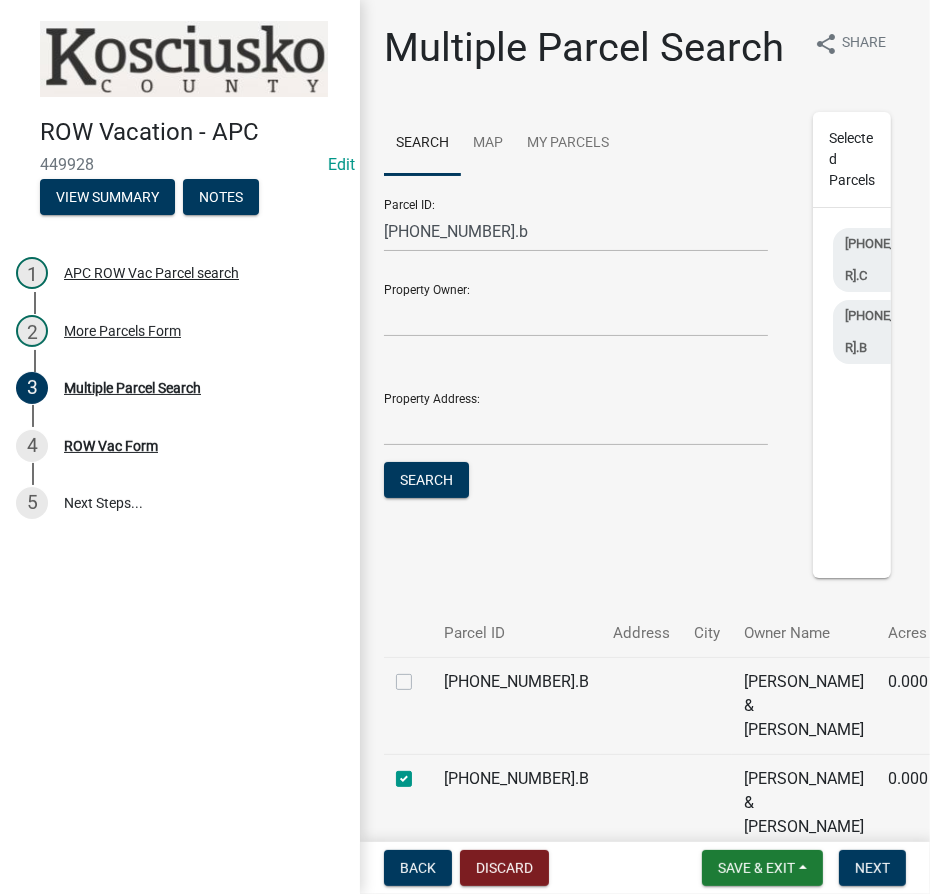 click 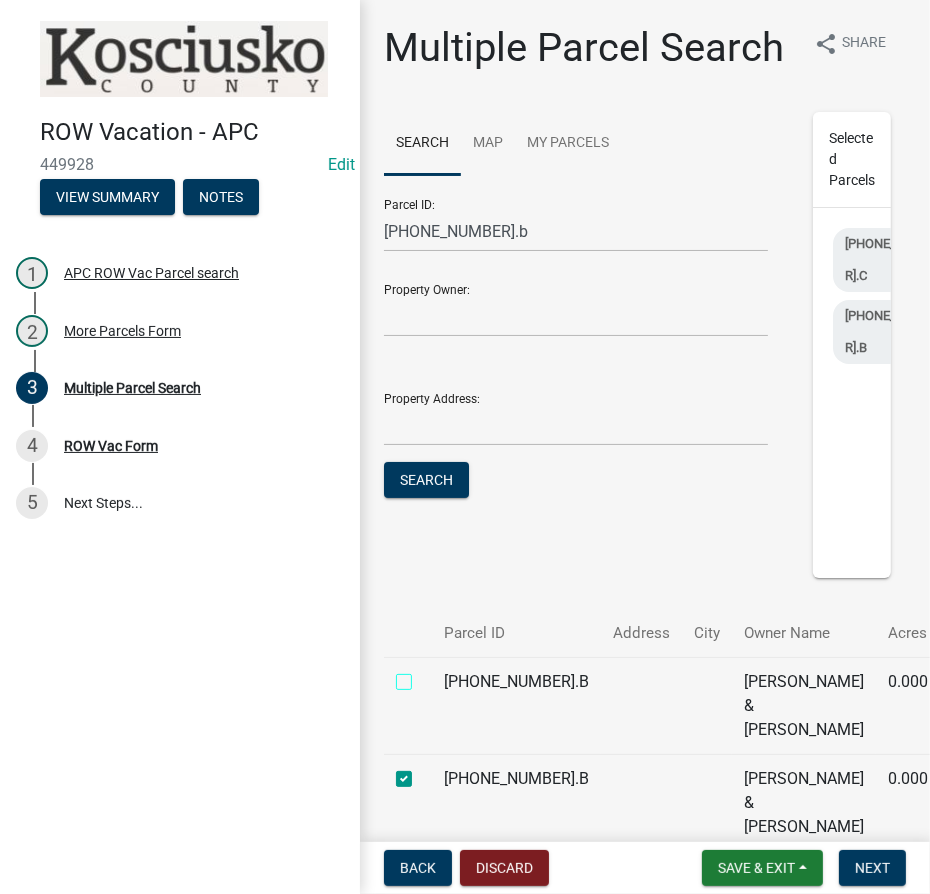 click at bounding box center (426, 676) 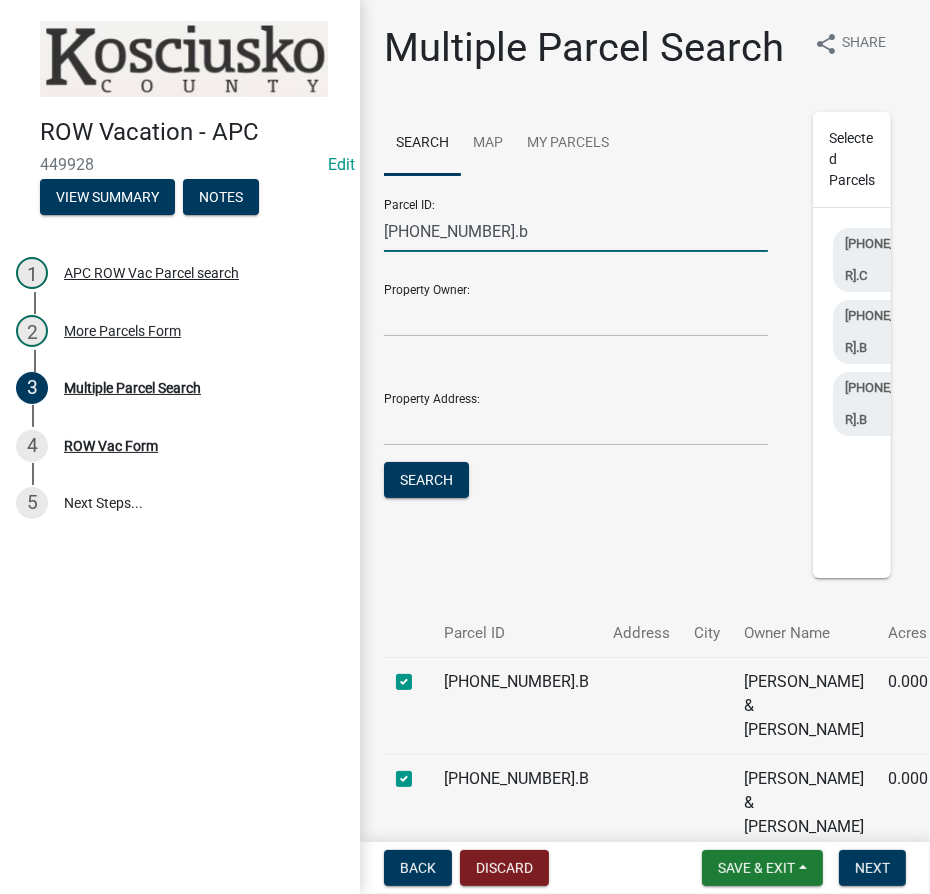 click on "[PHONE_NUMBER].b" at bounding box center [576, 231] 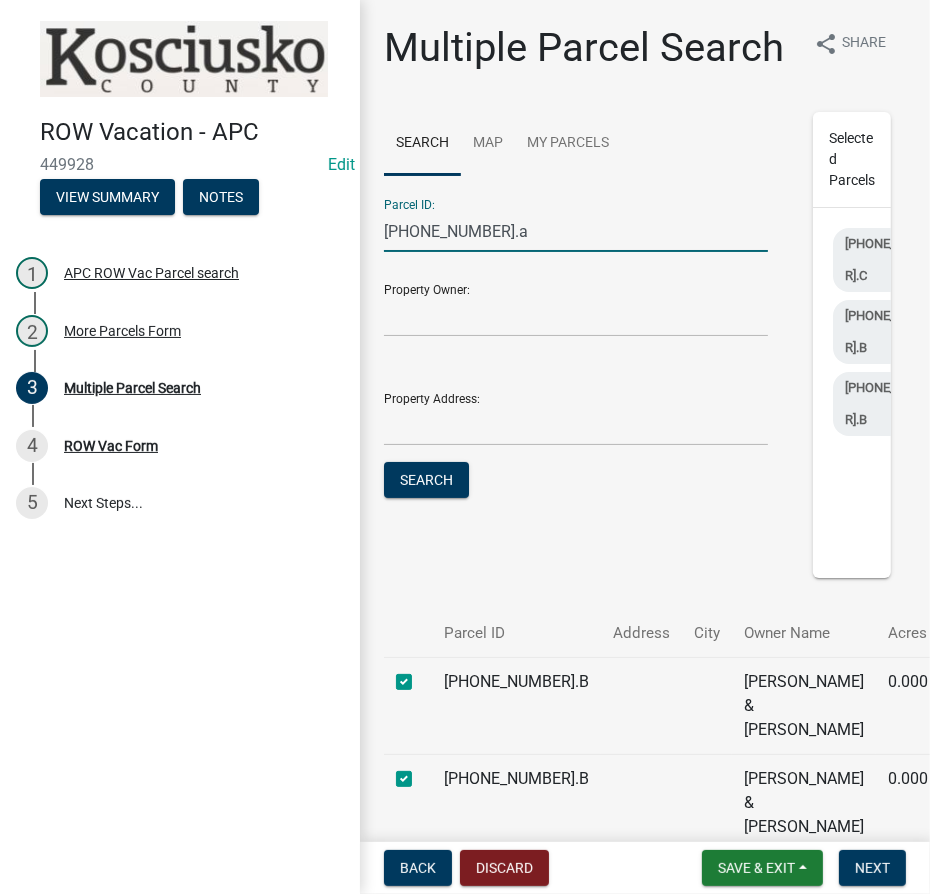 type on "[PHONE_NUMBER].a" 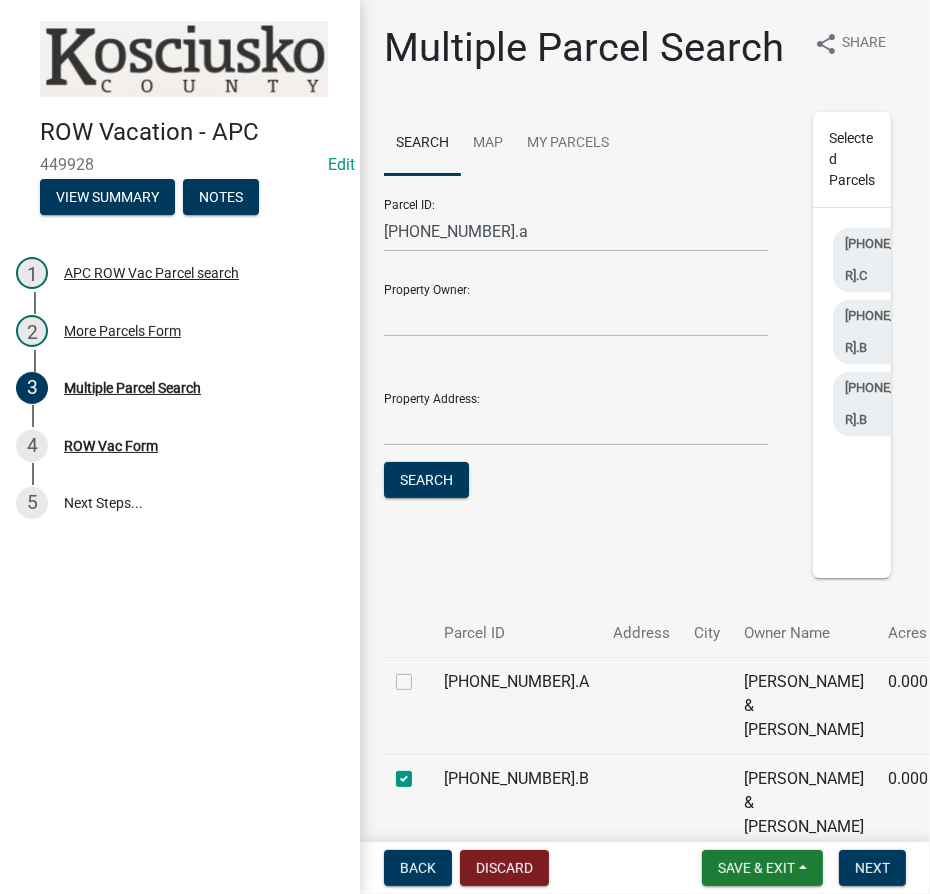 click 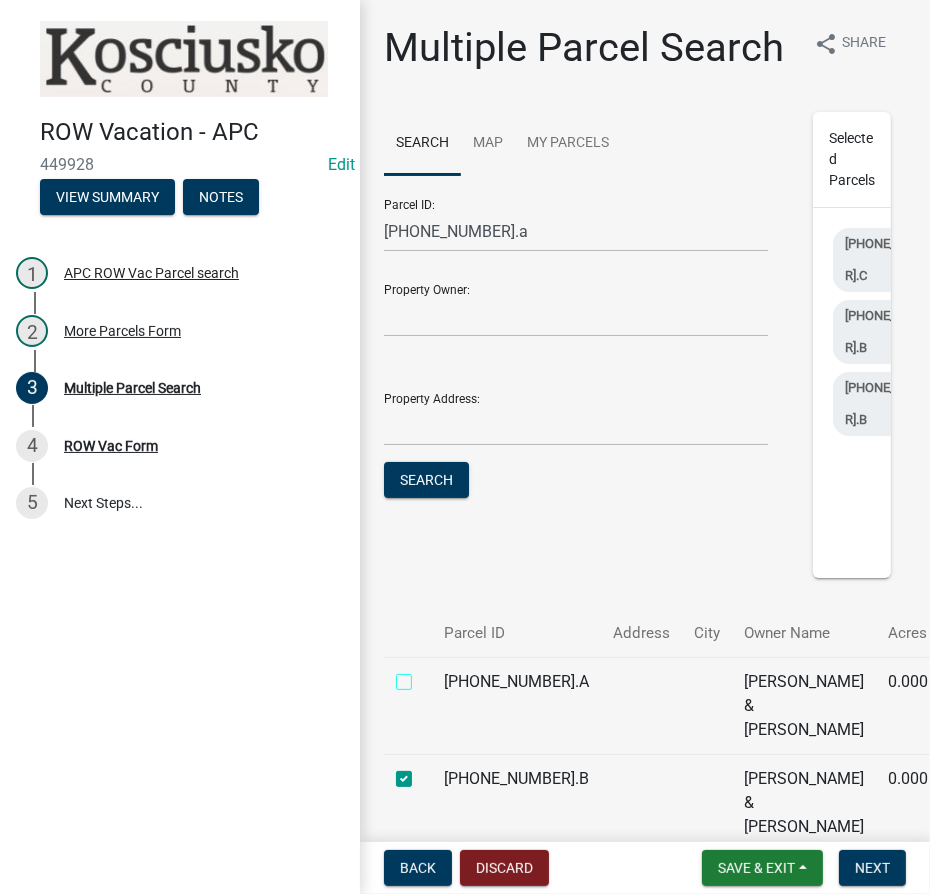 click at bounding box center (426, 676) 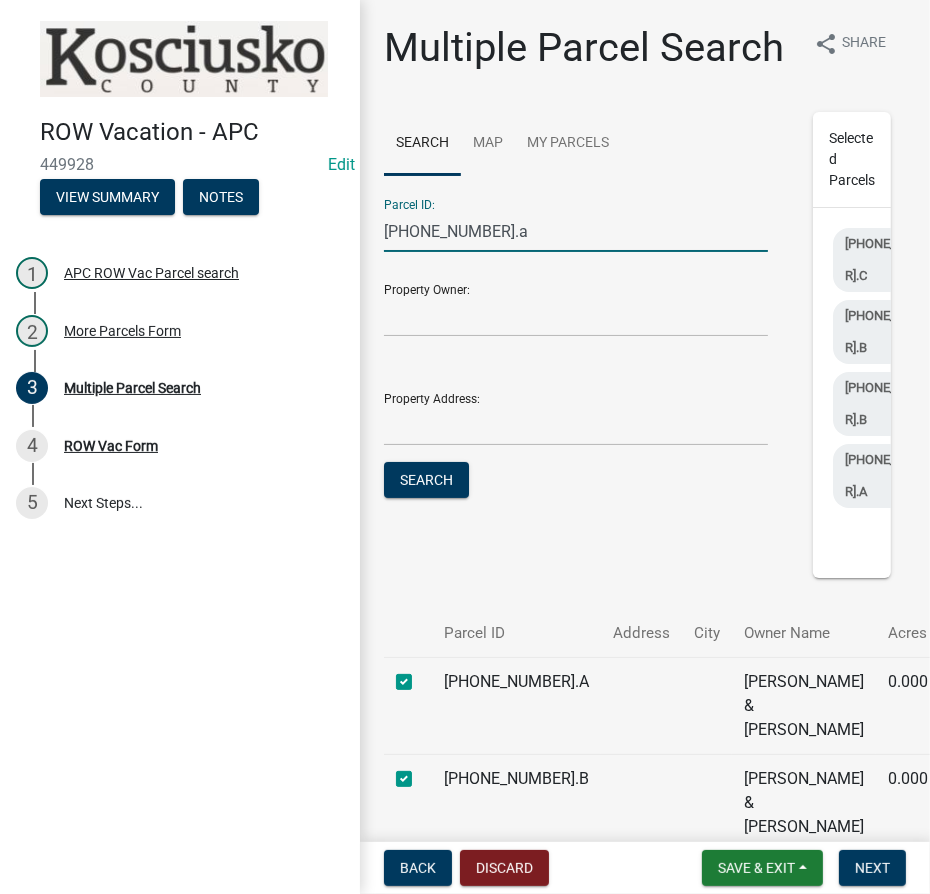 click on "[PHONE_NUMBER].a" at bounding box center (576, 231) 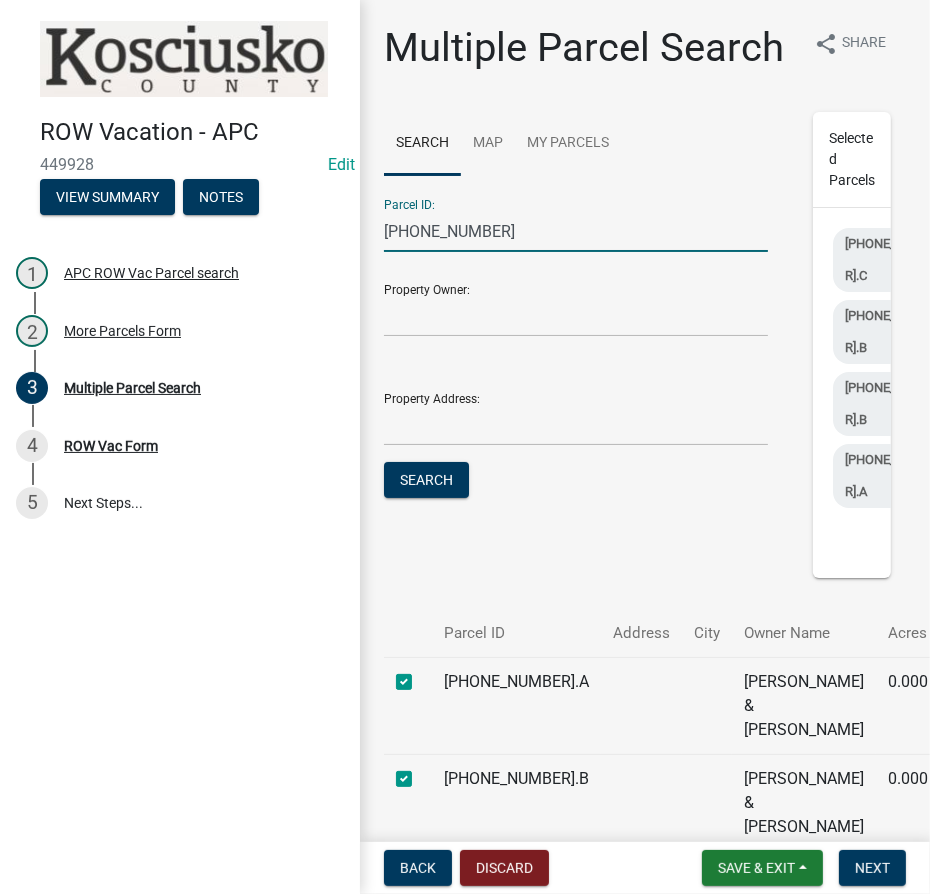 type on "[PHONE_NUMBER]" 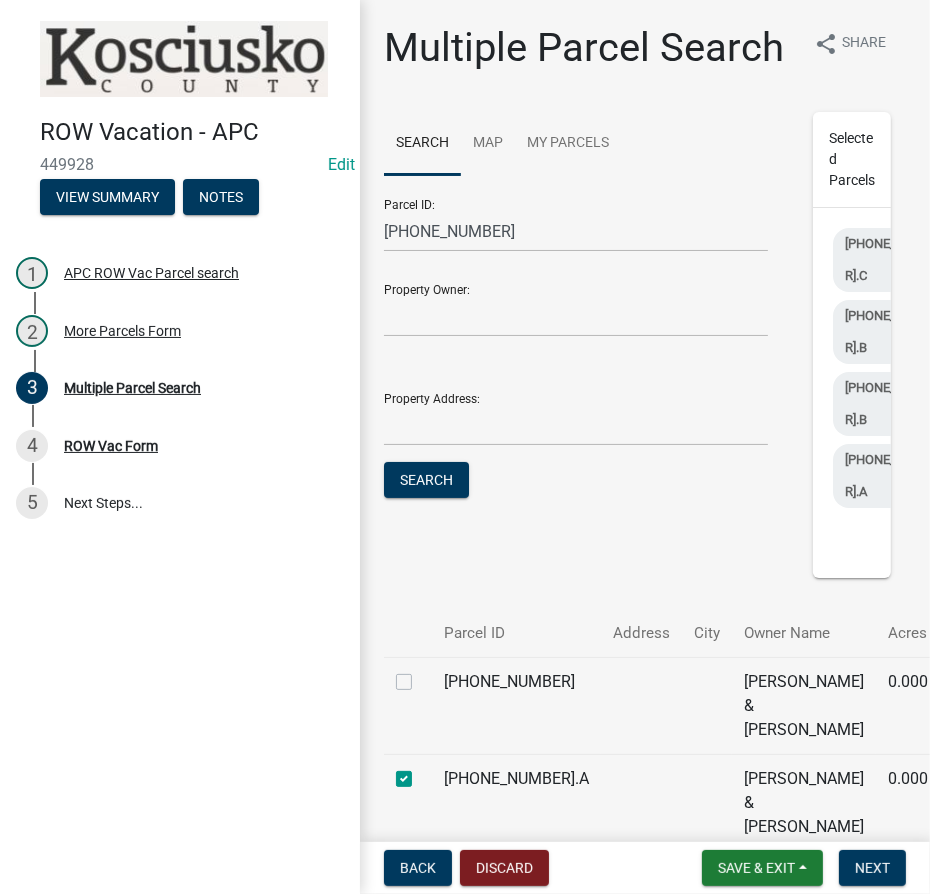 click 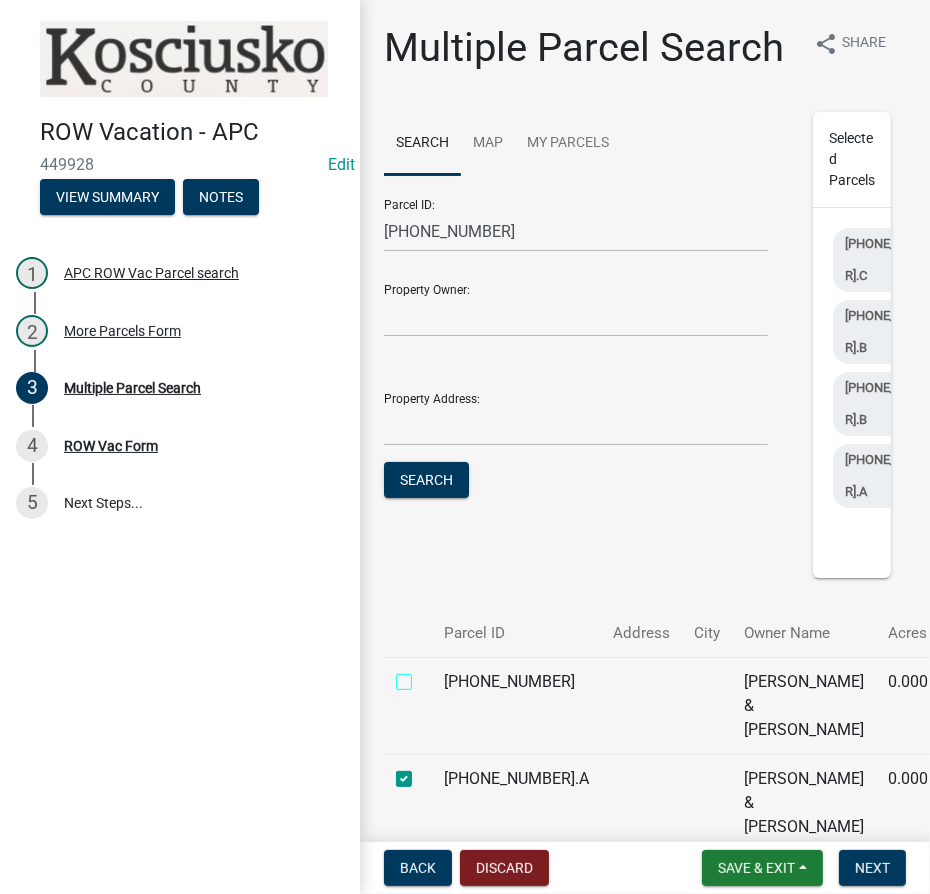 checkbox on "true" 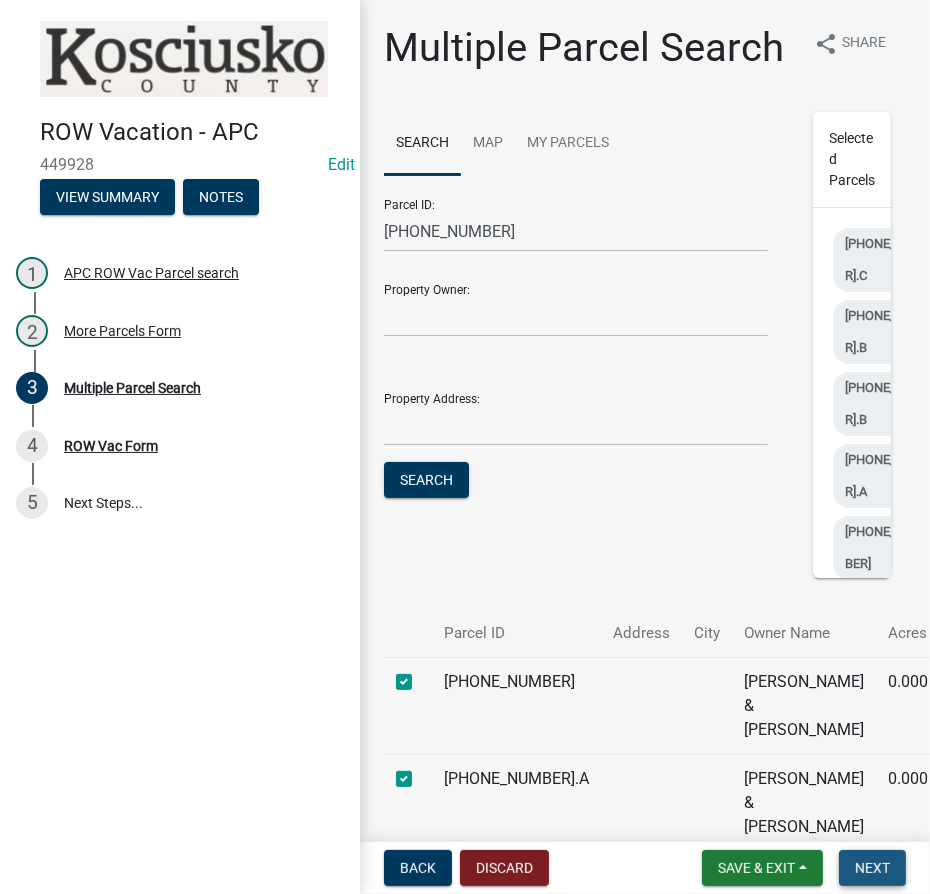 click on "Next" at bounding box center [872, 868] 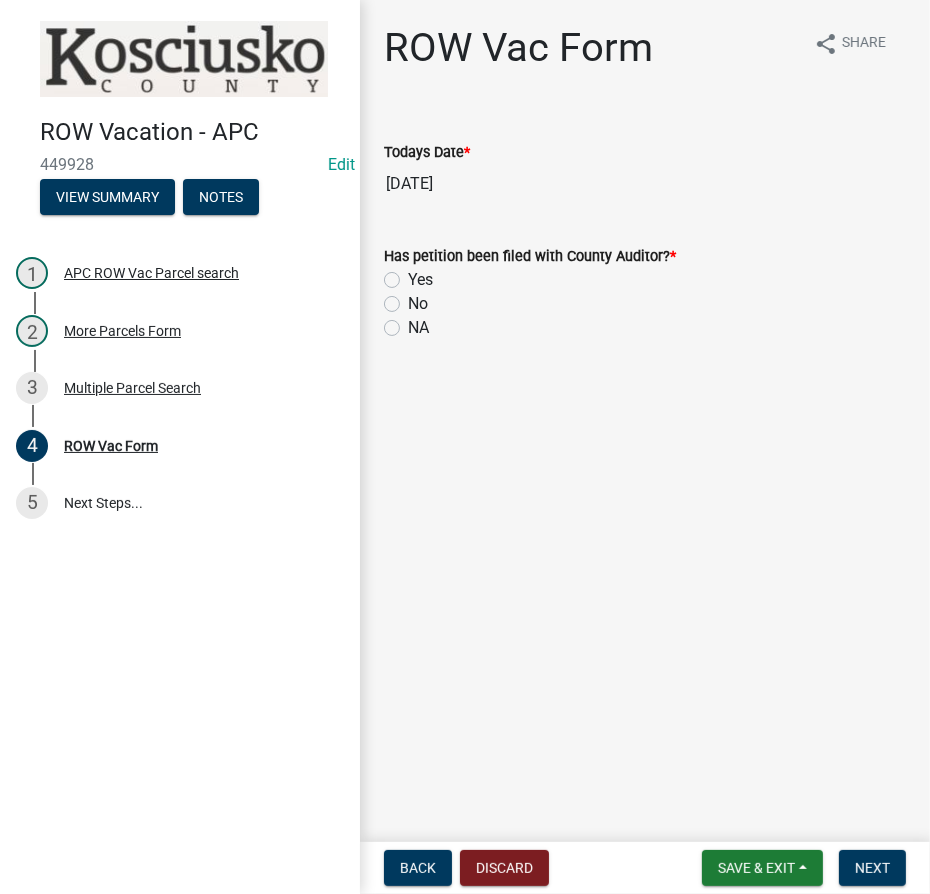 click on "Has petition been filed with County Auditor?  *  Yes   No   NA" 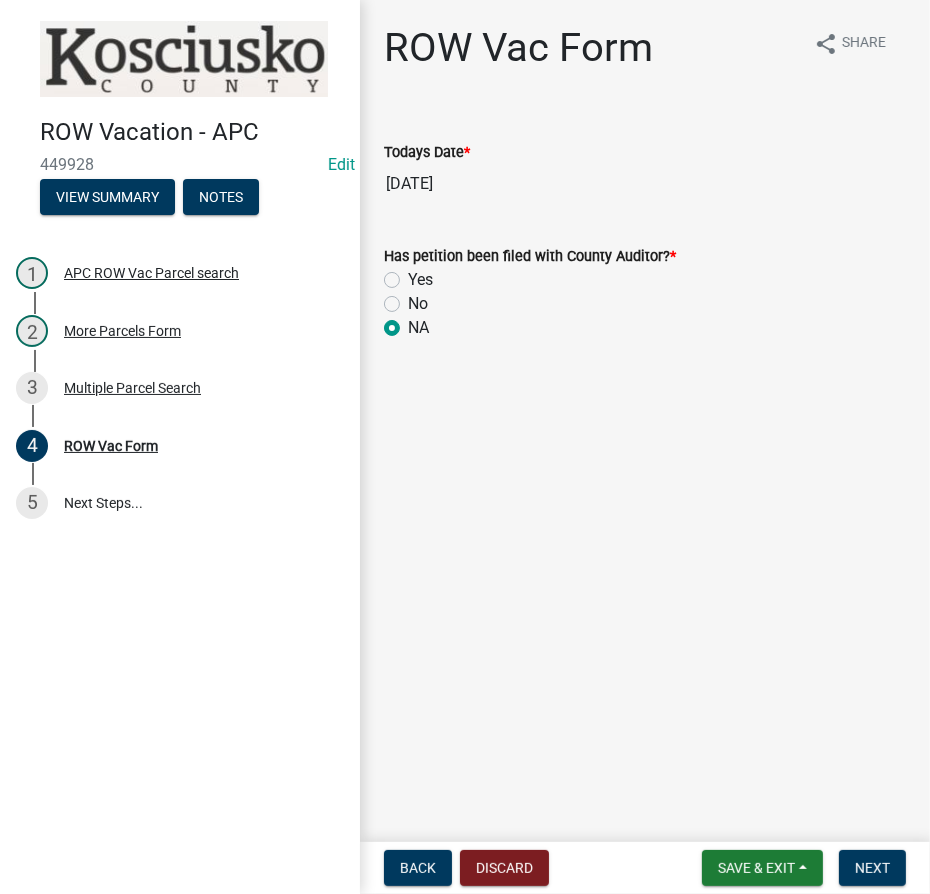 radio on "true" 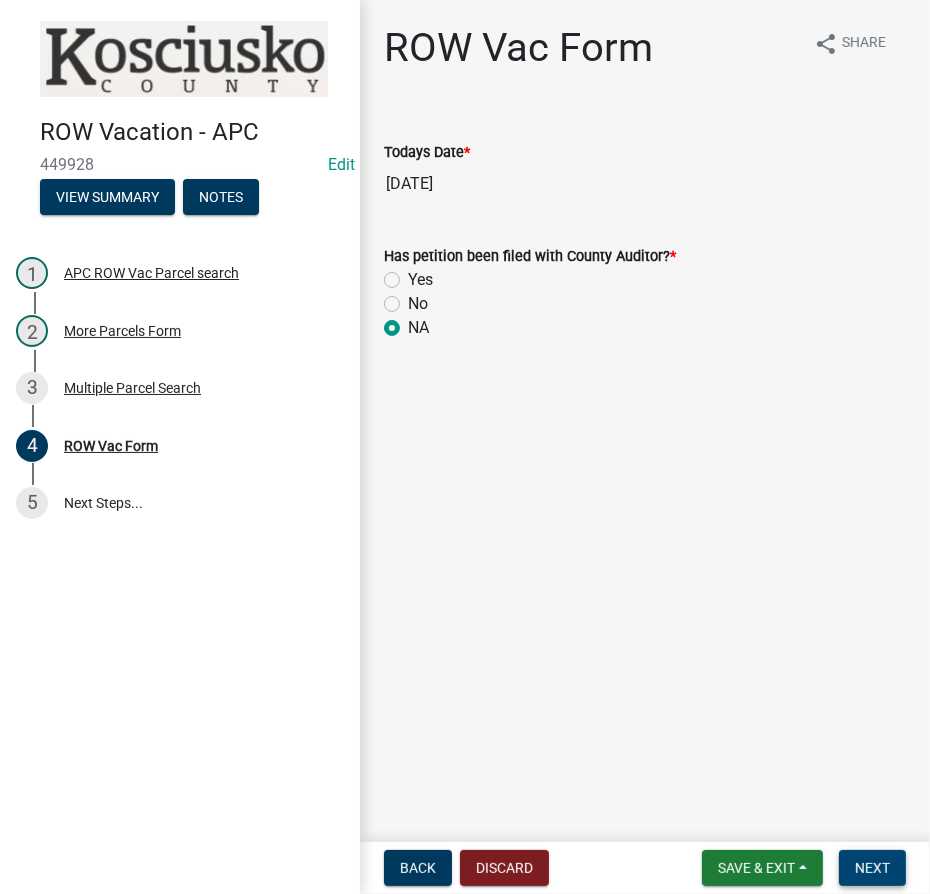 click on "Next" at bounding box center (872, 868) 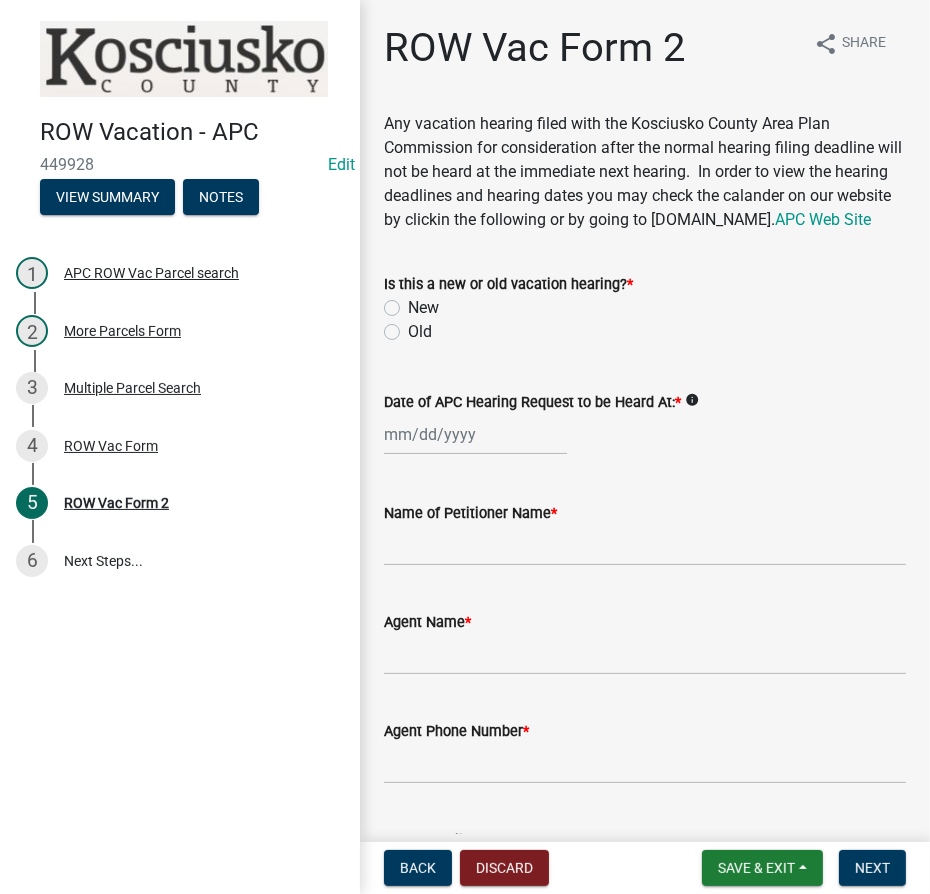click on "Old" 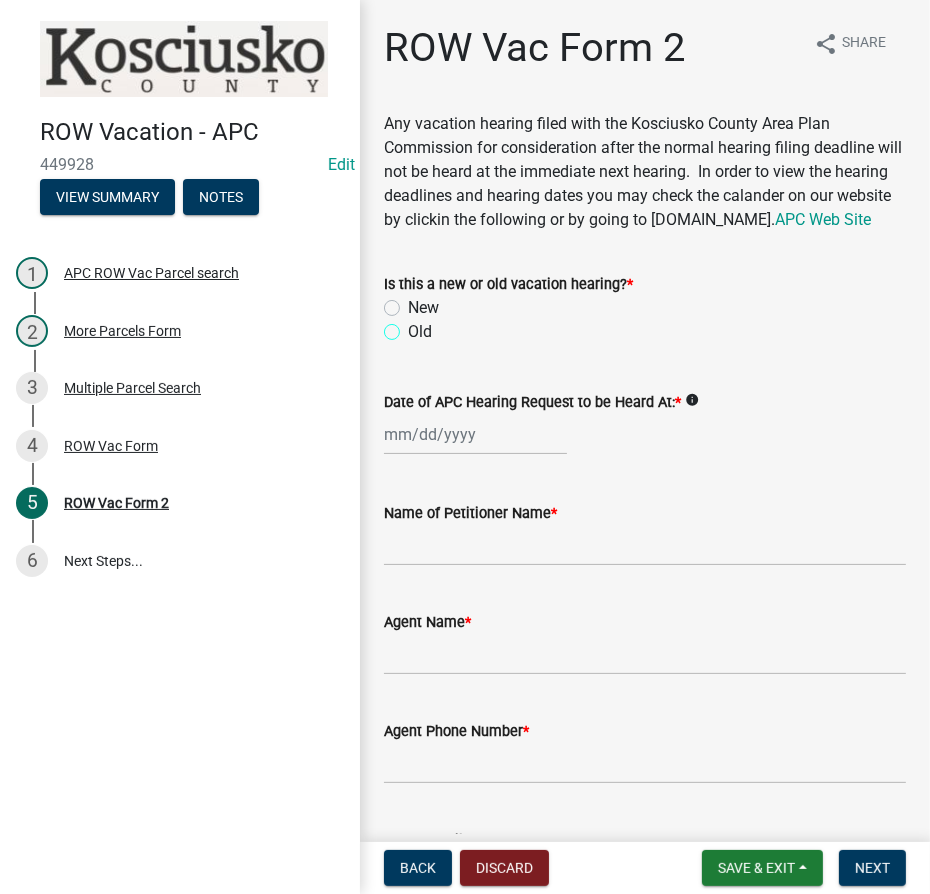 click on "Old" at bounding box center [414, 326] 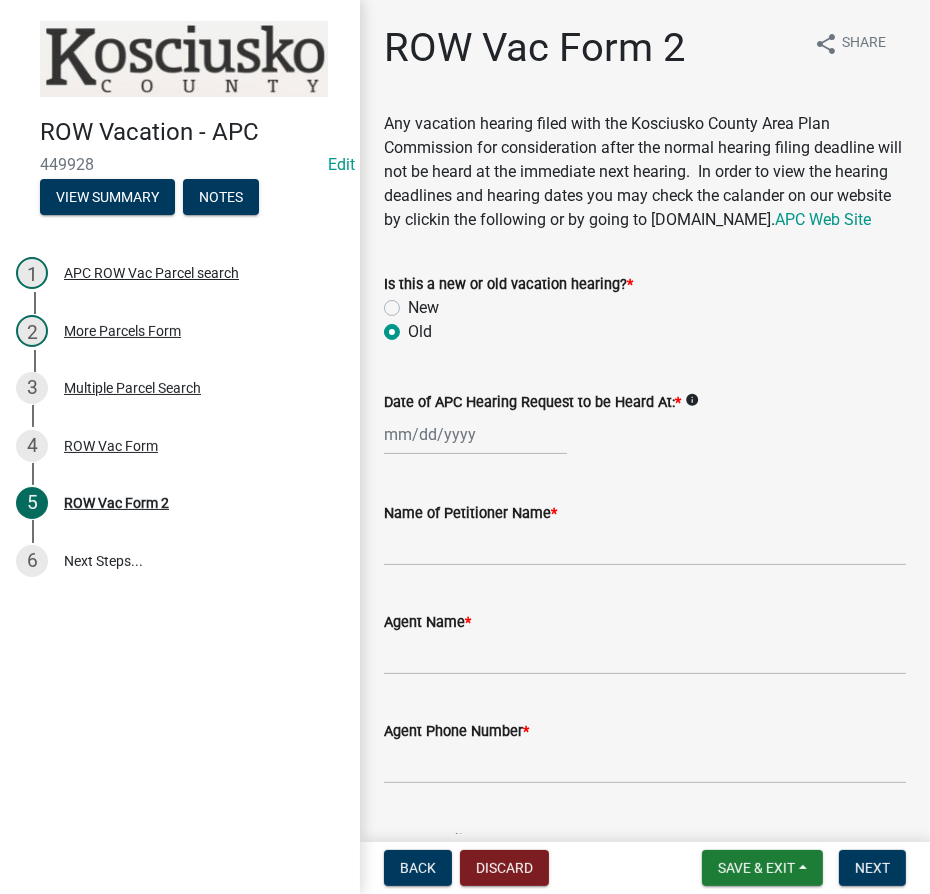 radio on "true" 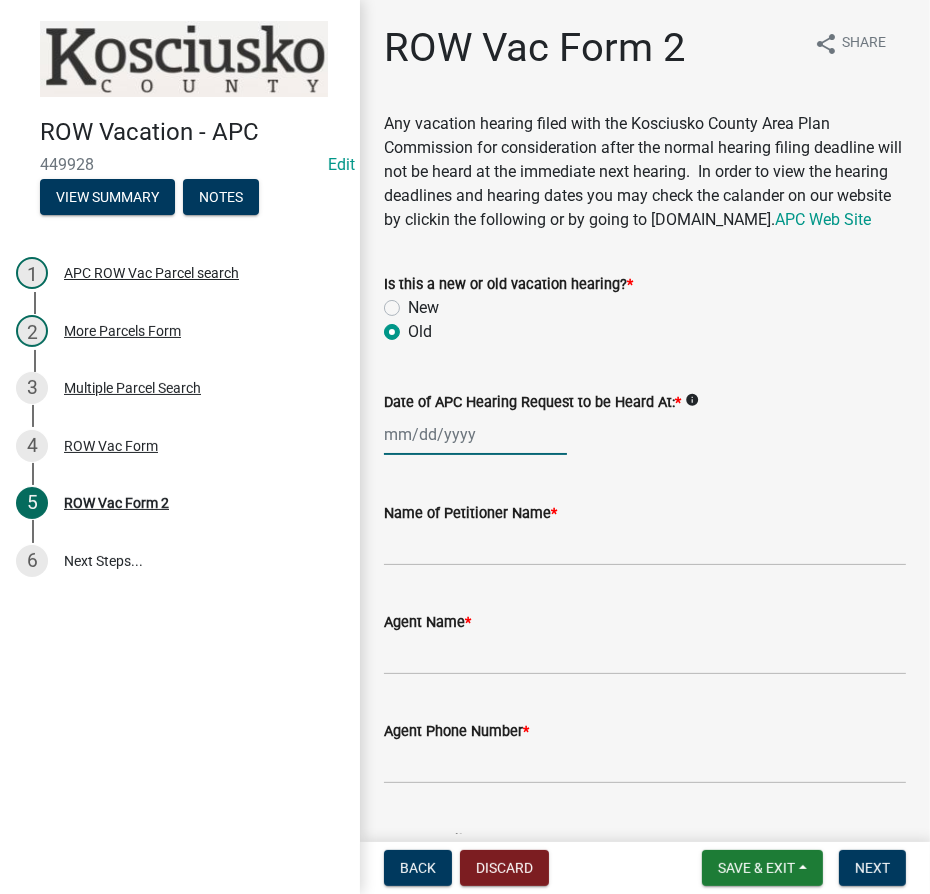 click 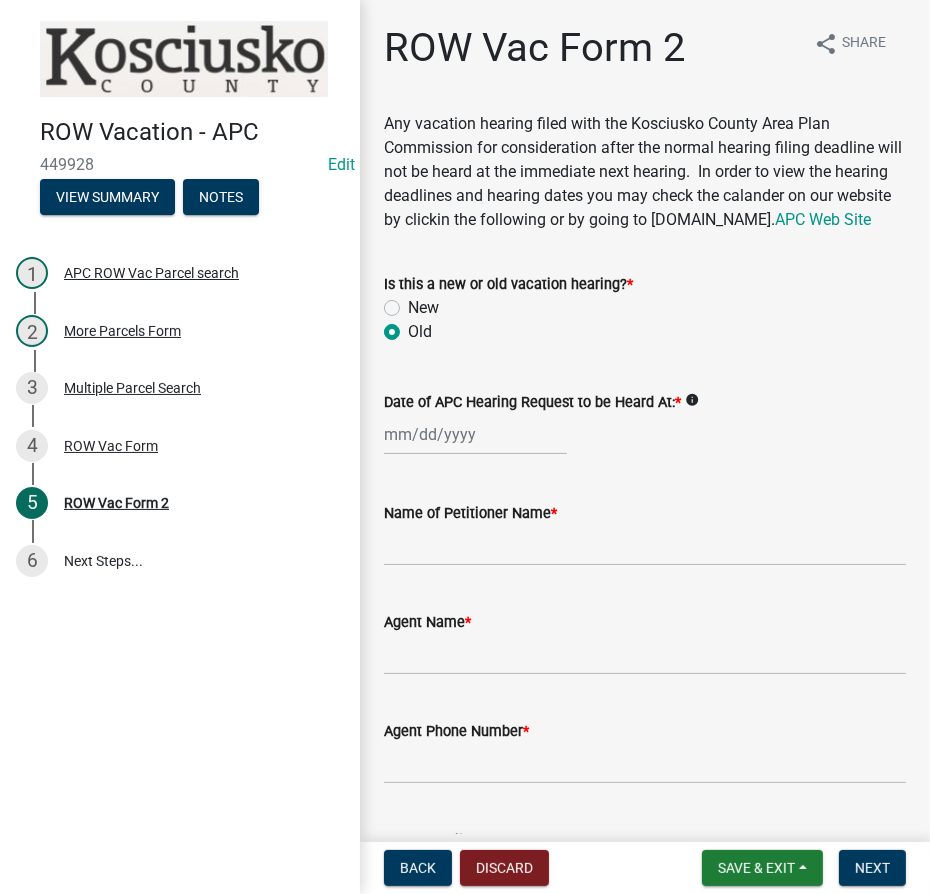 select on "7" 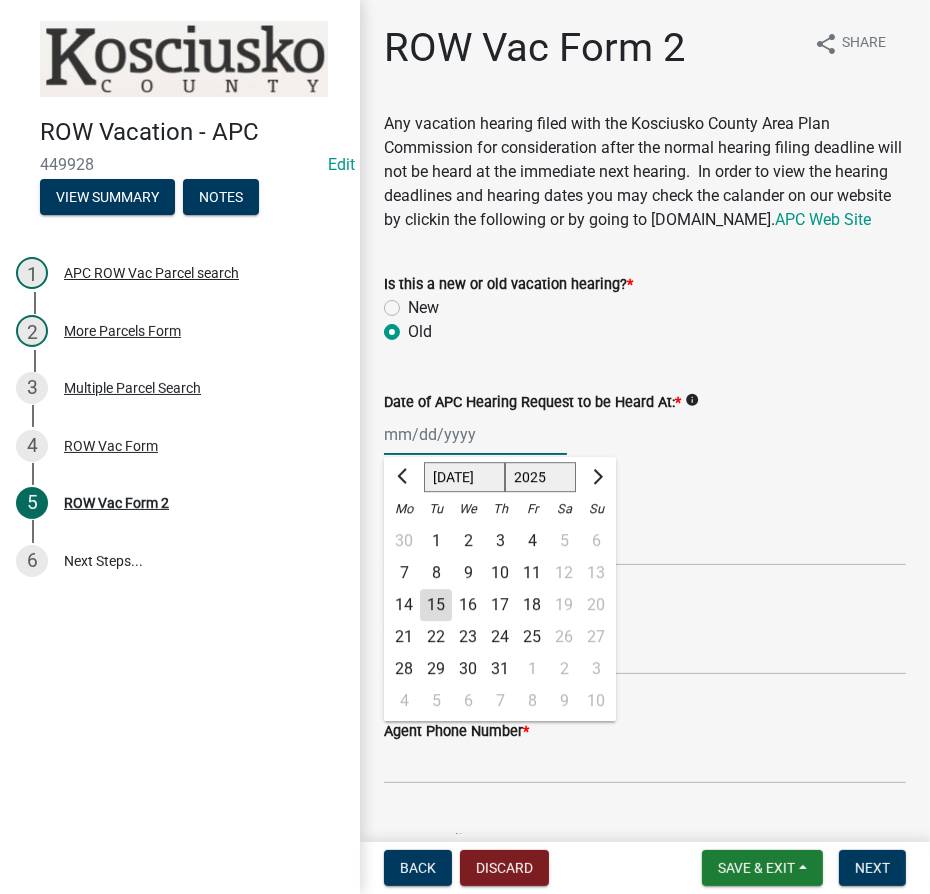type on "[DATE]" 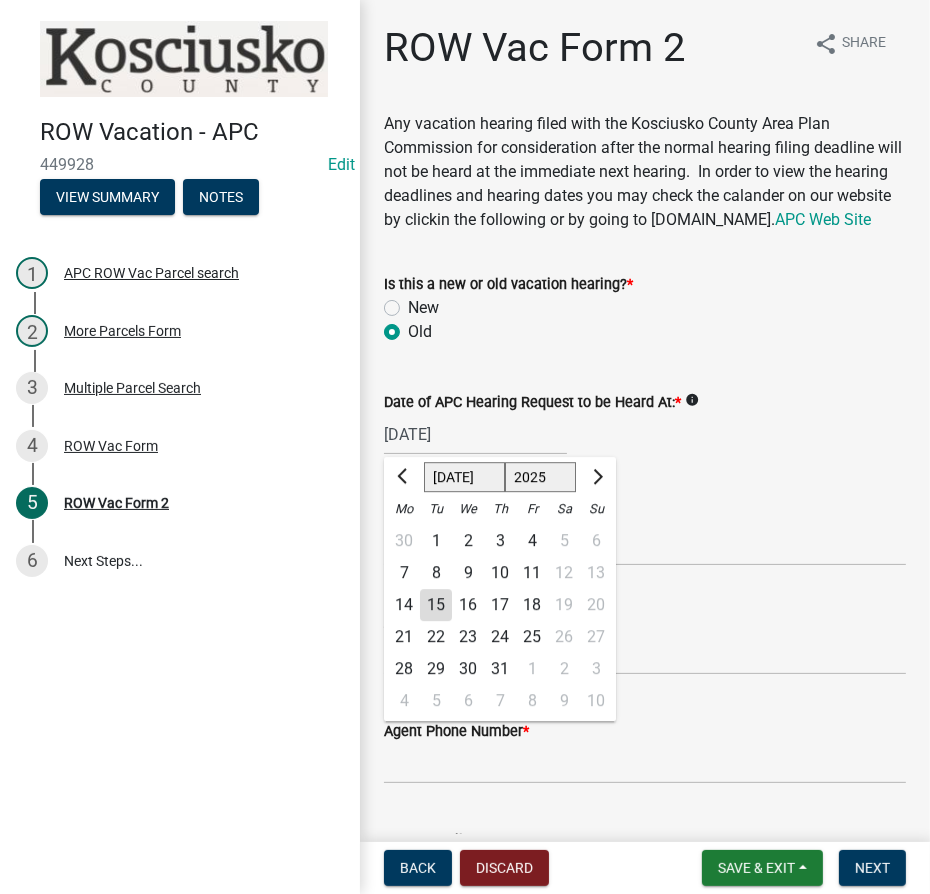 click on "1525 1526 1527 1528 1529 1530 1531 1532 1533 1534 1535 1536 1537 1538 1539 1540 1541 1542 1543 1544 1545 1546 1547 1548 1549 1550 1551 1552 1553 1554 1555 1556 1557 1558 1559 1560 1561 1562 1563 1564 1565 1566 1567 1568 1569 1570 1571 1572 1573 1574 1575 1576 1577 1578 1579 1580 1581 1582 1583 1584 1585 1586 1587 1588 1589 1590 1591 1592 1593 1594 1595 1596 1597 1598 1599 1600 1601 1602 1603 1604 1605 1606 1607 1608 1609 1610 1611 1612 1613 1614 1615 1616 1617 1618 1619 1620 1621 1622 1623 1624 1625 1626 1627 1628 1629 1630 1631 1632 1633 1634 1635 1636 1637 1638 1639 1640 1641 1642 1643 1644 1645 1646 1647 1648 1649 1650 1651 1652 1653 1654 1655 1656 1657 1658 1659 1660 1661 1662 1663 1664 1665 1666 1667 1668 1669 1670 1671 1672 1673 1674 1675 1676 1677 1678 1679 1680 1681 1682 1683 1684 1685 1686 1687 1688 1689 1690 1691 1692 1693 1694 1695 1696 1697 1698 1699 1700 1701 1702 1703 1704 1705 1706 1707 1708 1709 1710 1711 1712 1713 1714 1715 1716 1717 1718 1719 1720 1721 1722 1723 1724 1725 1726 1727 1728 1729" 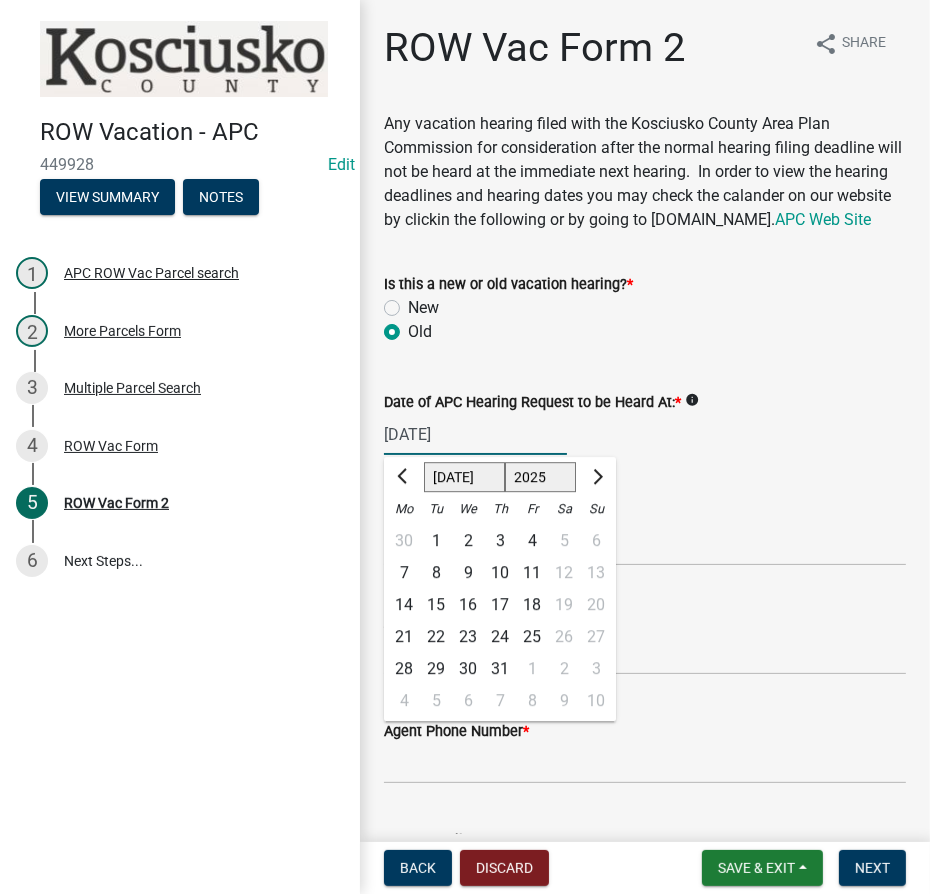 select on "1996" 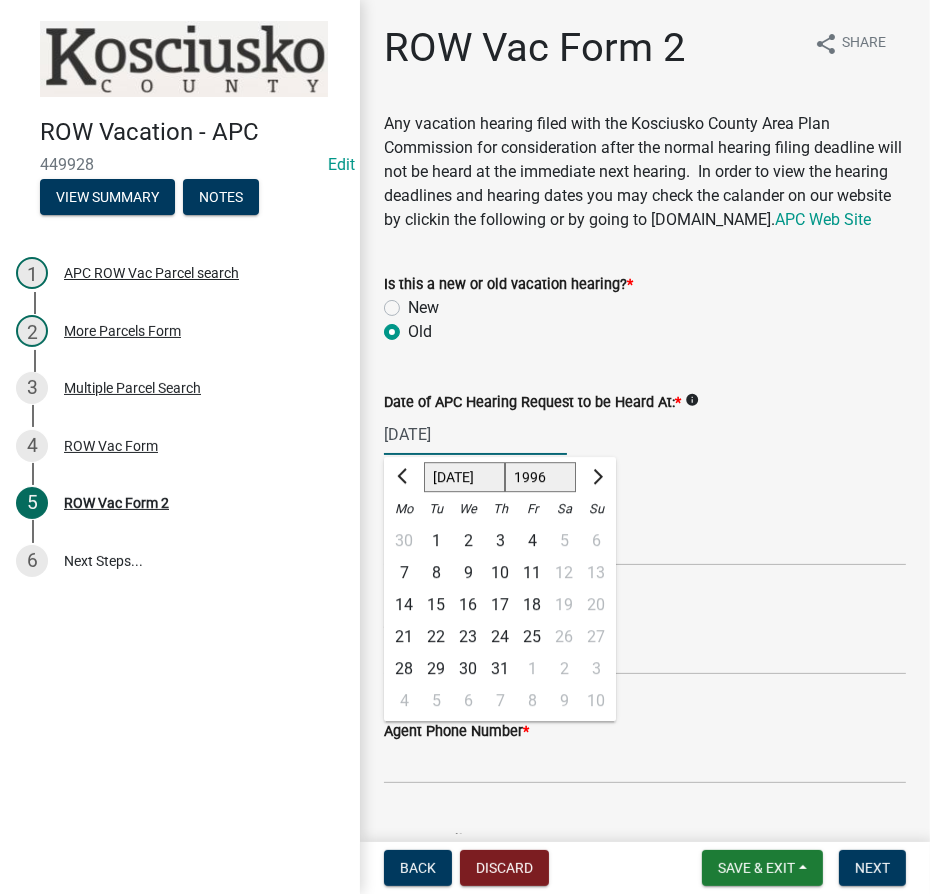 click on "1525 1526 1527 1528 1529 1530 1531 1532 1533 1534 1535 1536 1537 1538 1539 1540 1541 1542 1543 1544 1545 1546 1547 1548 1549 1550 1551 1552 1553 1554 1555 1556 1557 1558 1559 1560 1561 1562 1563 1564 1565 1566 1567 1568 1569 1570 1571 1572 1573 1574 1575 1576 1577 1578 1579 1580 1581 1582 1583 1584 1585 1586 1587 1588 1589 1590 1591 1592 1593 1594 1595 1596 1597 1598 1599 1600 1601 1602 1603 1604 1605 1606 1607 1608 1609 1610 1611 1612 1613 1614 1615 1616 1617 1618 1619 1620 1621 1622 1623 1624 1625 1626 1627 1628 1629 1630 1631 1632 1633 1634 1635 1636 1637 1638 1639 1640 1641 1642 1643 1644 1645 1646 1647 1648 1649 1650 1651 1652 1653 1654 1655 1656 1657 1658 1659 1660 1661 1662 1663 1664 1665 1666 1667 1668 1669 1670 1671 1672 1673 1674 1675 1676 1677 1678 1679 1680 1681 1682 1683 1684 1685 1686 1687 1688 1689 1690 1691 1692 1693 1694 1695 1696 1697 1698 1699 1700 1701 1702 1703 1704 1705 1706 1707 1708 1709 1710 1711 1712 1713 1714 1715 1716 1717 1718 1719 1720 1721 1722 1723 1724 1725 1726 1727 1728 1729" 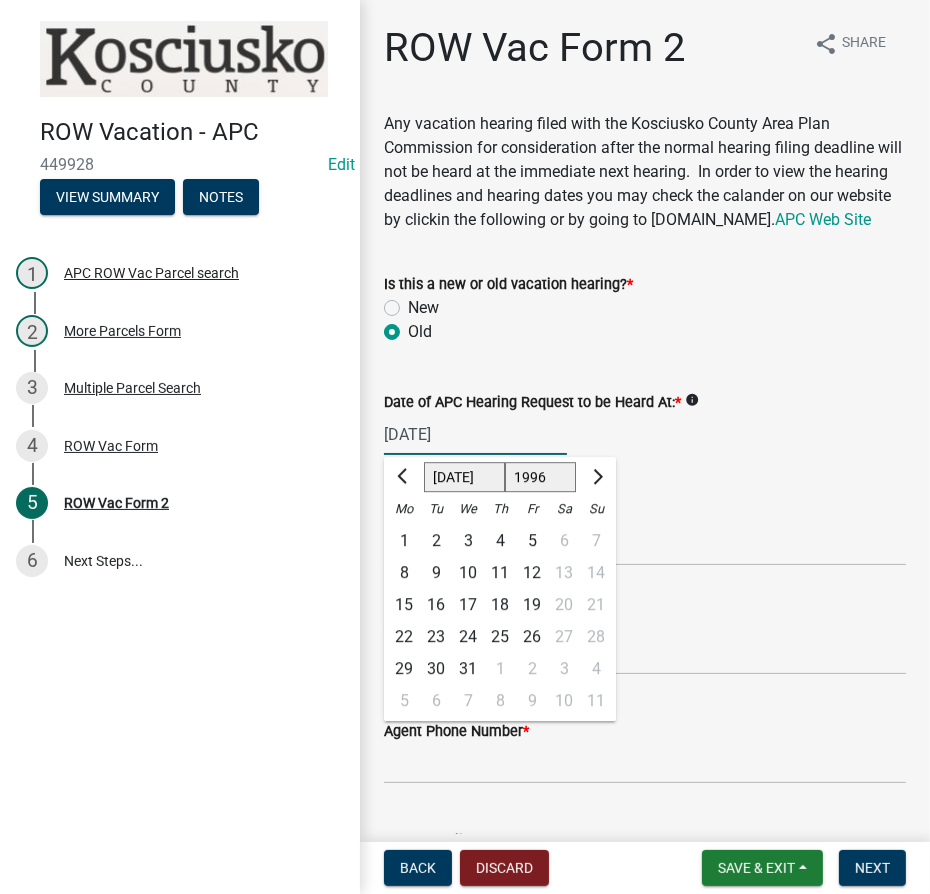 click on "Jan Feb Mar Apr May Jun [DATE] Aug Sep Oct Nov Dec" 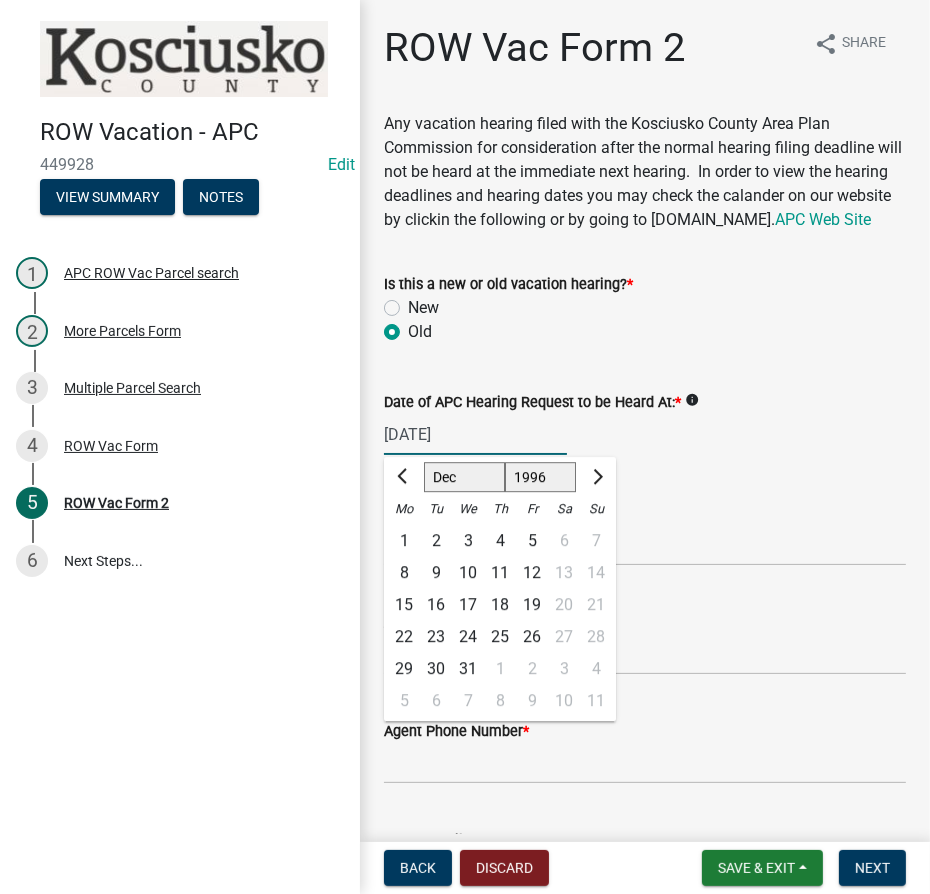 click on "Jan Feb Mar Apr May Jun [DATE] Aug Sep Oct Nov Dec" 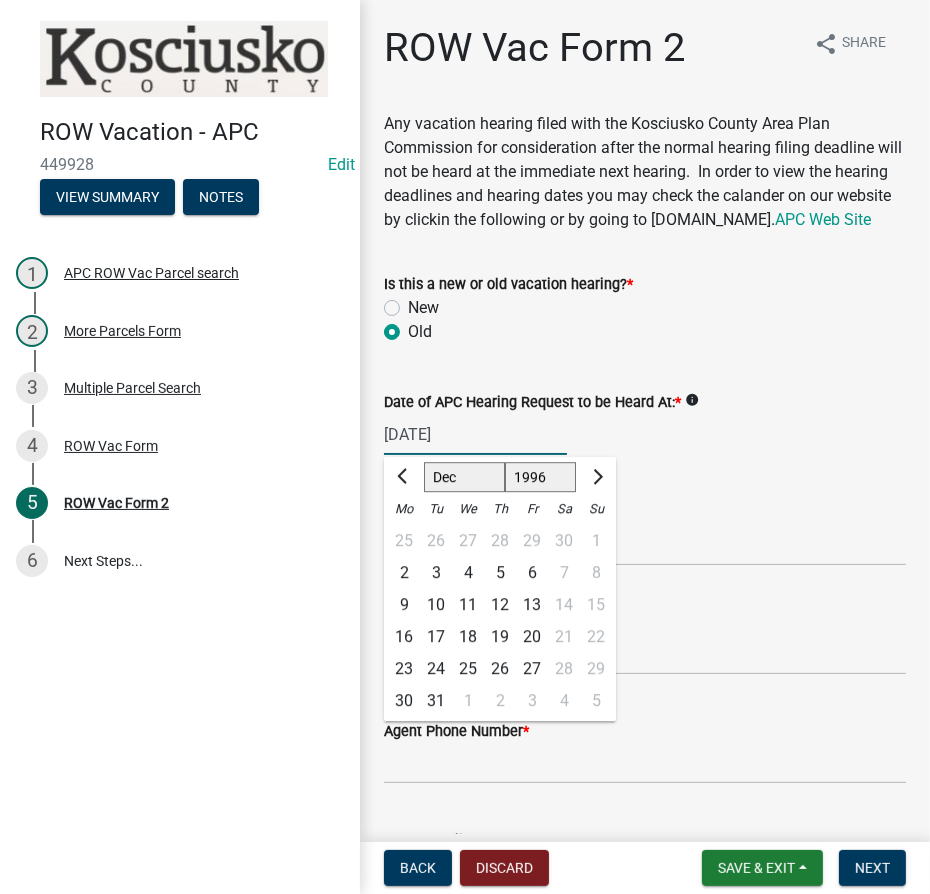 click on "10" 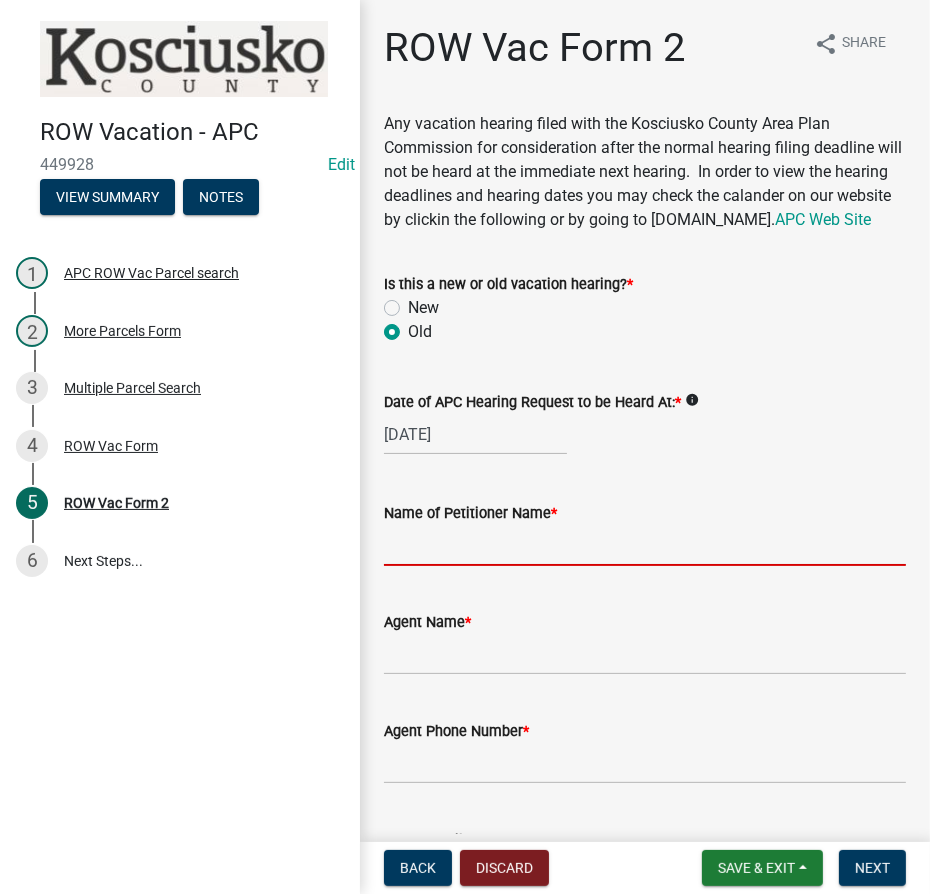click on "Name of Petitioner Name  *" at bounding box center [645, 545] 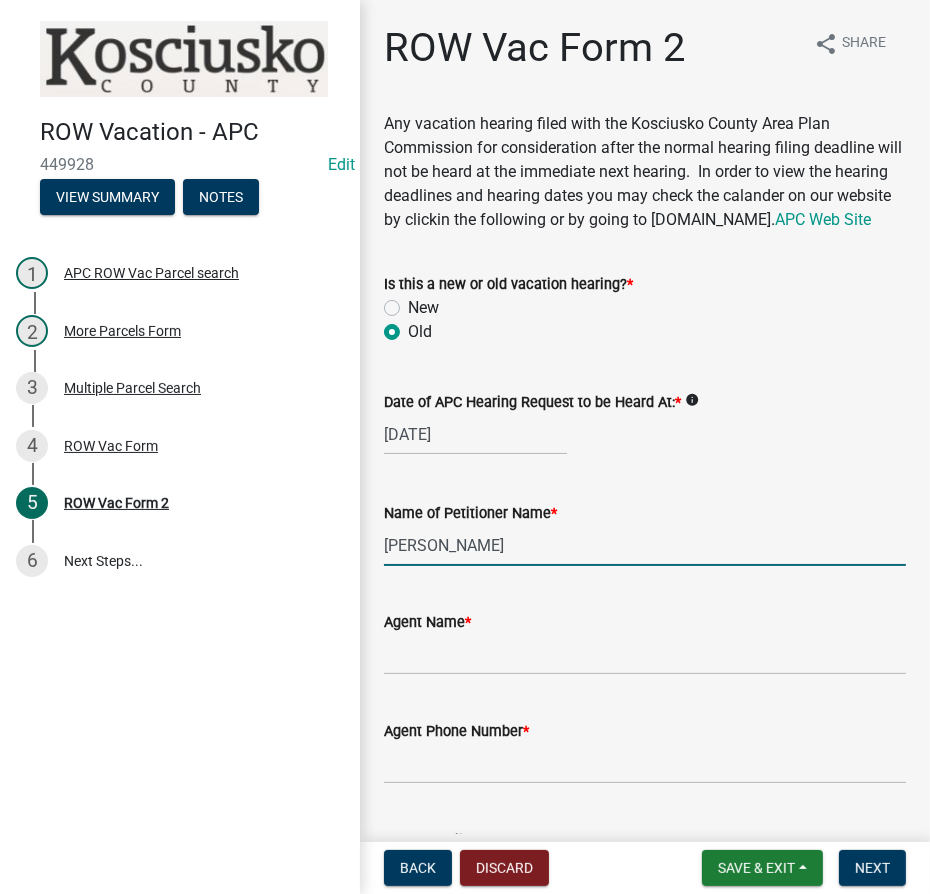type on "[PERSON_NAME]" 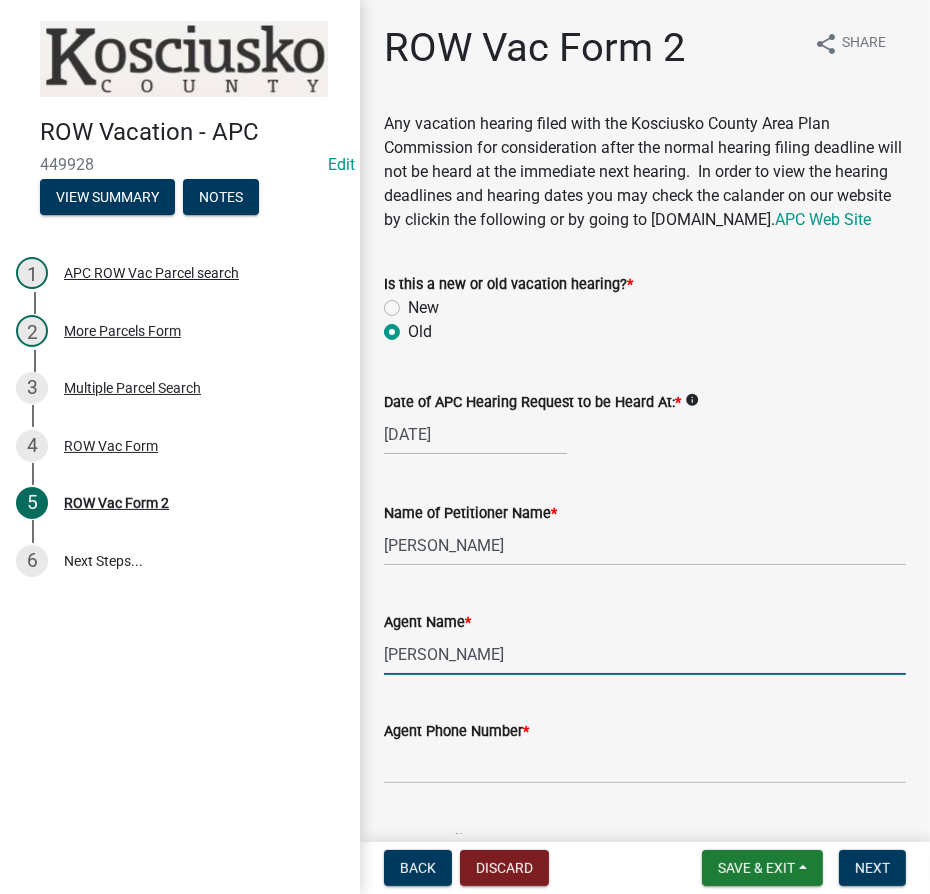 type on "[PERSON_NAME]" 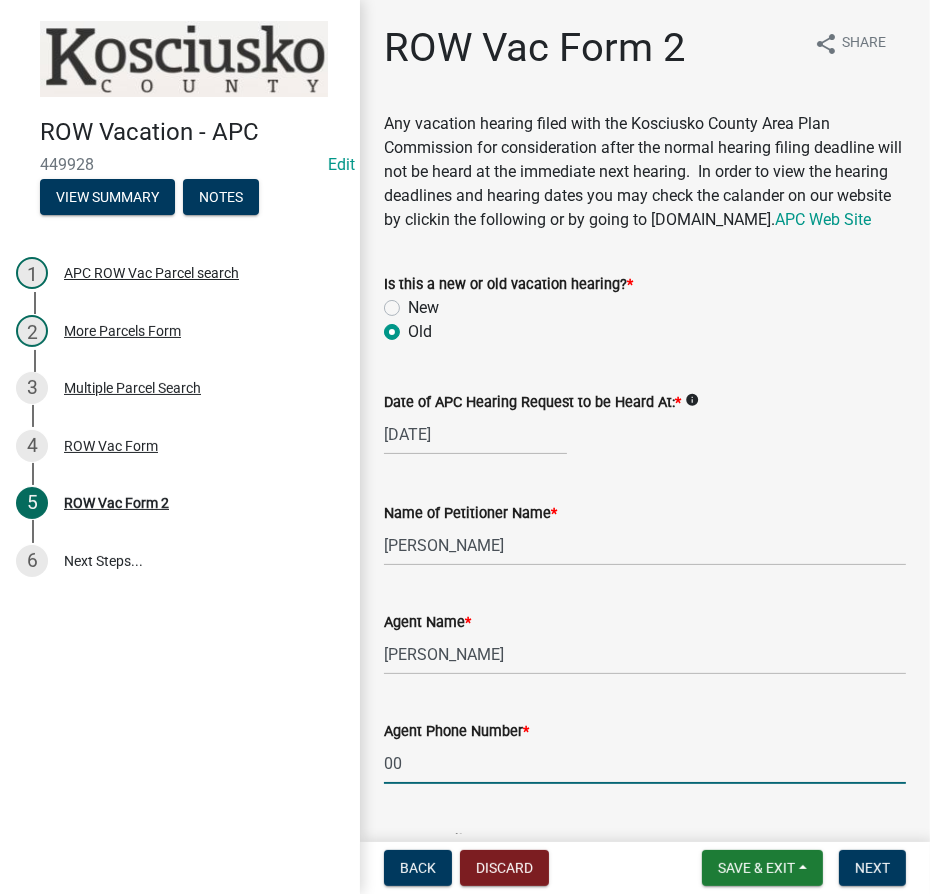 type on "000-000-0000" 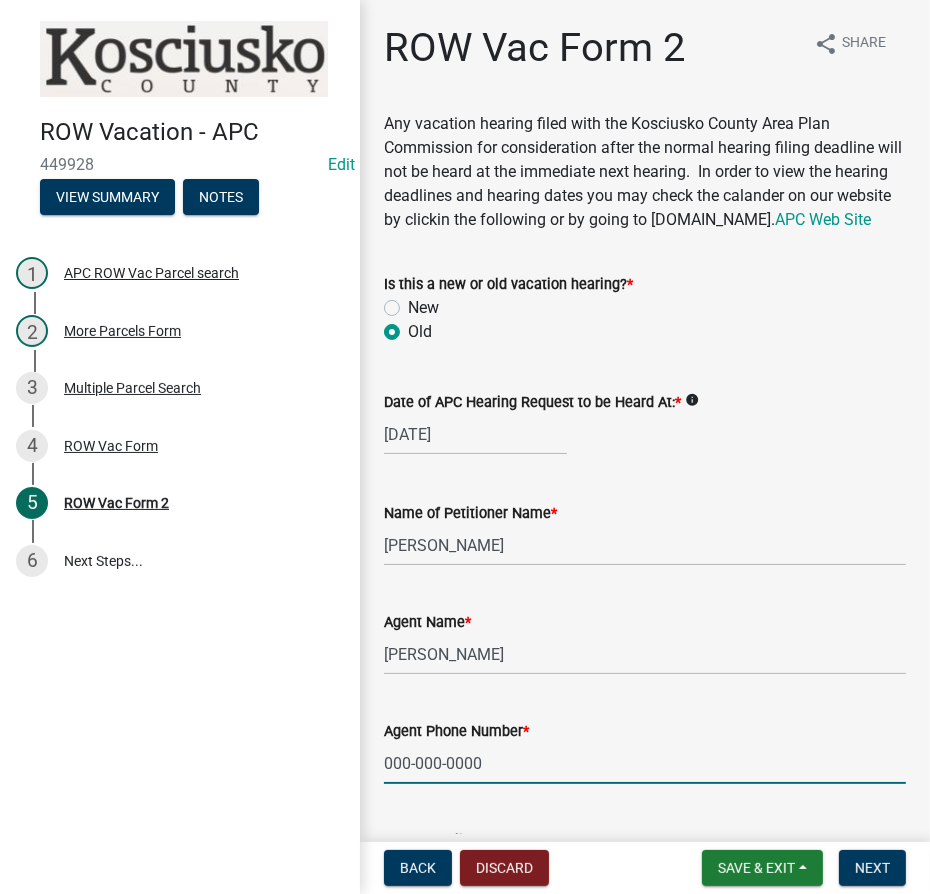 scroll, scrollTop: 479, scrollLeft: 0, axis: vertical 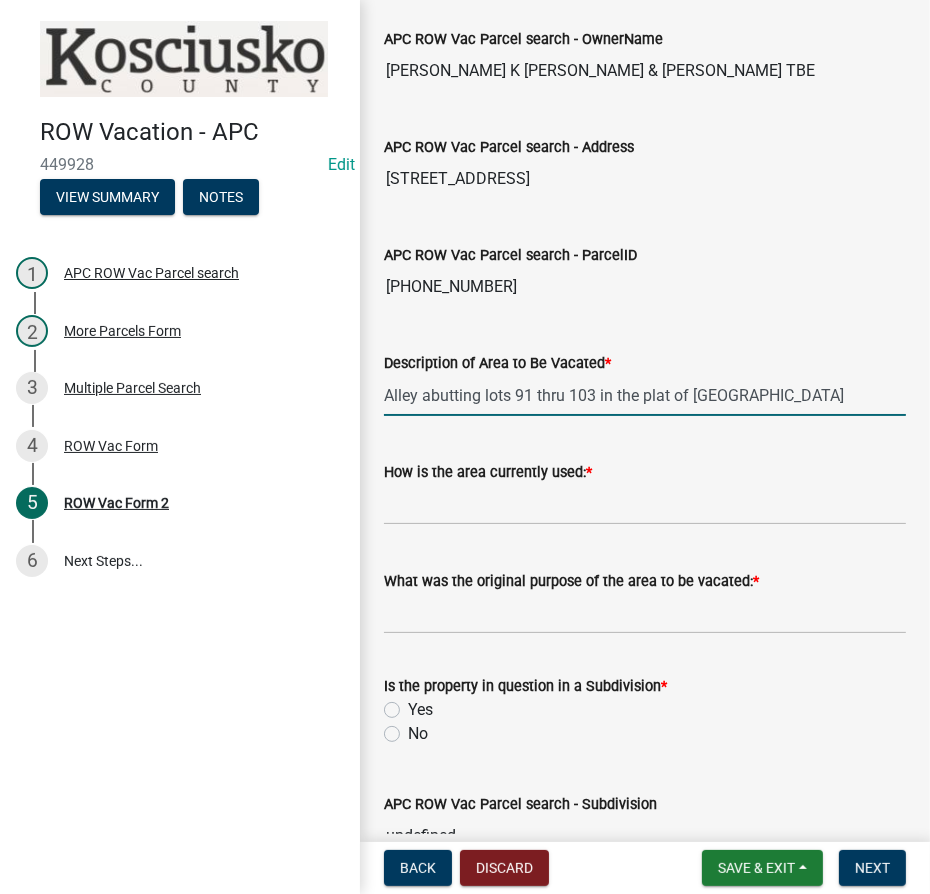 type on "Alley abutting lots 91 thru 103 in the plat of [GEOGRAPHIC_DATA]" 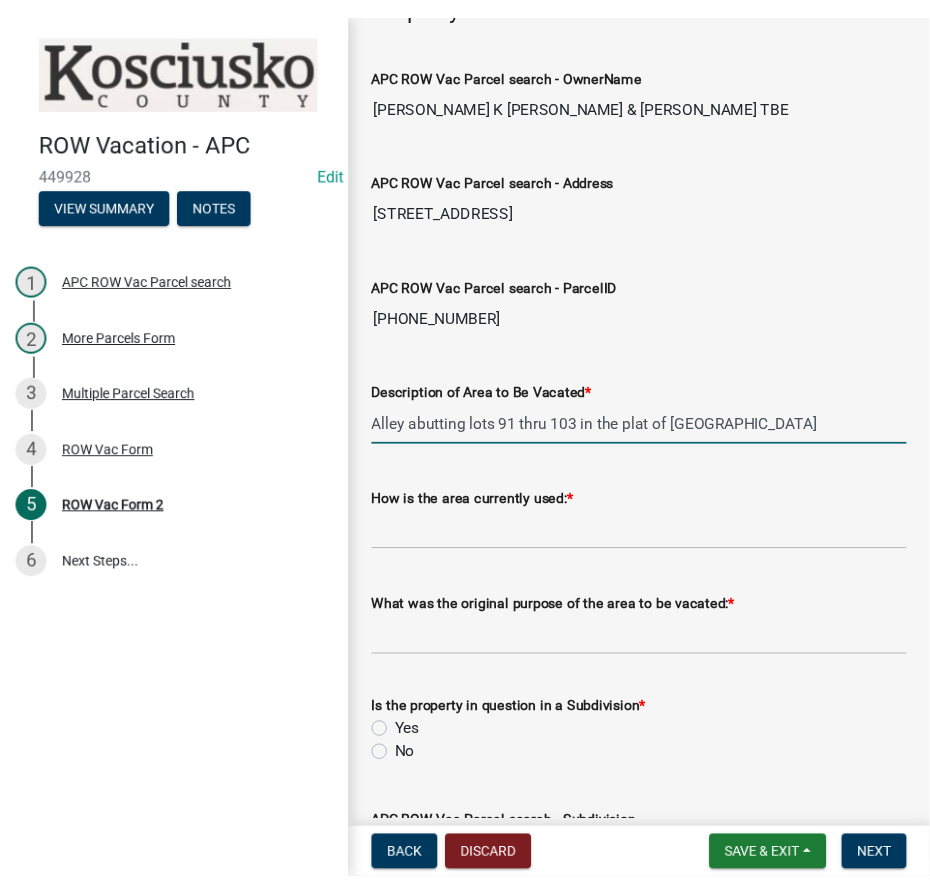 scroll, scrollTop: 955, scrollLeft: 0, axis: vertical 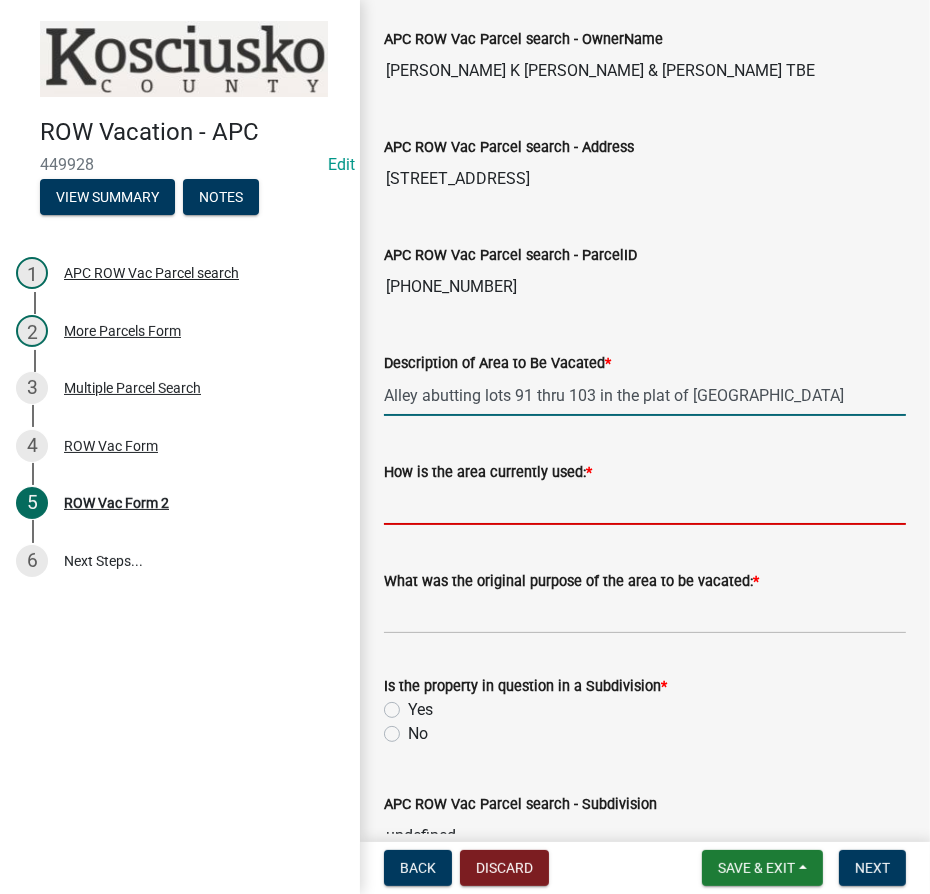 click on "How is the area currently used:  *" at bounding box center [645, 504] 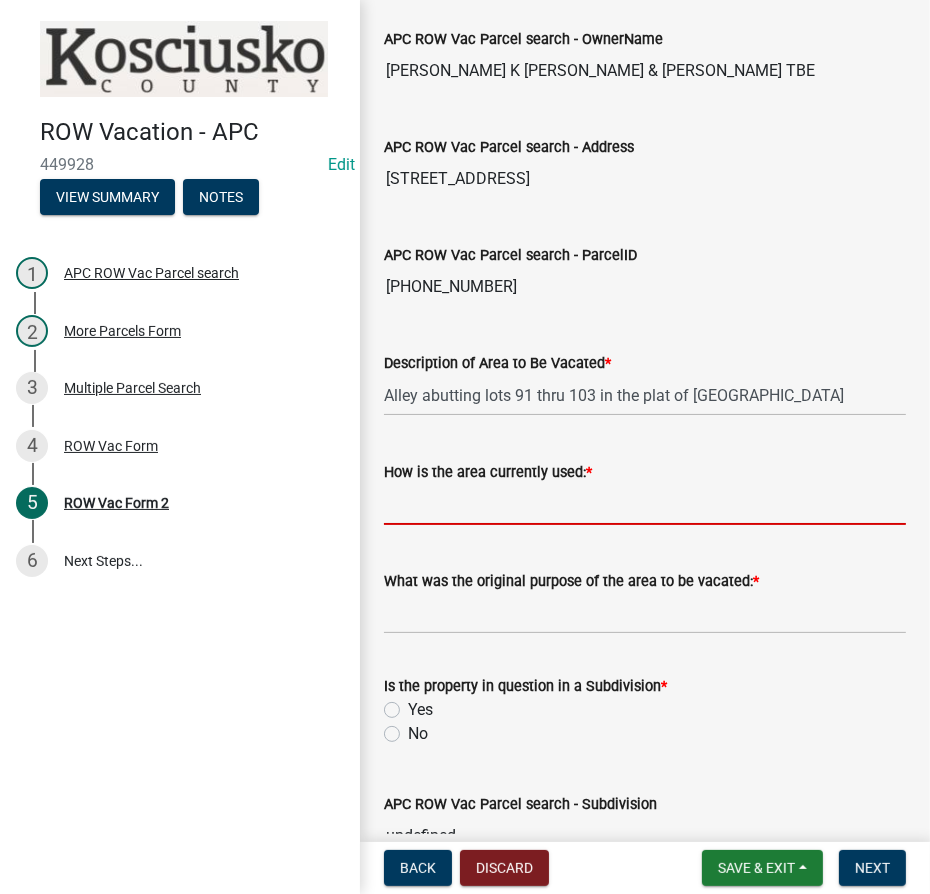 type on "Yard" 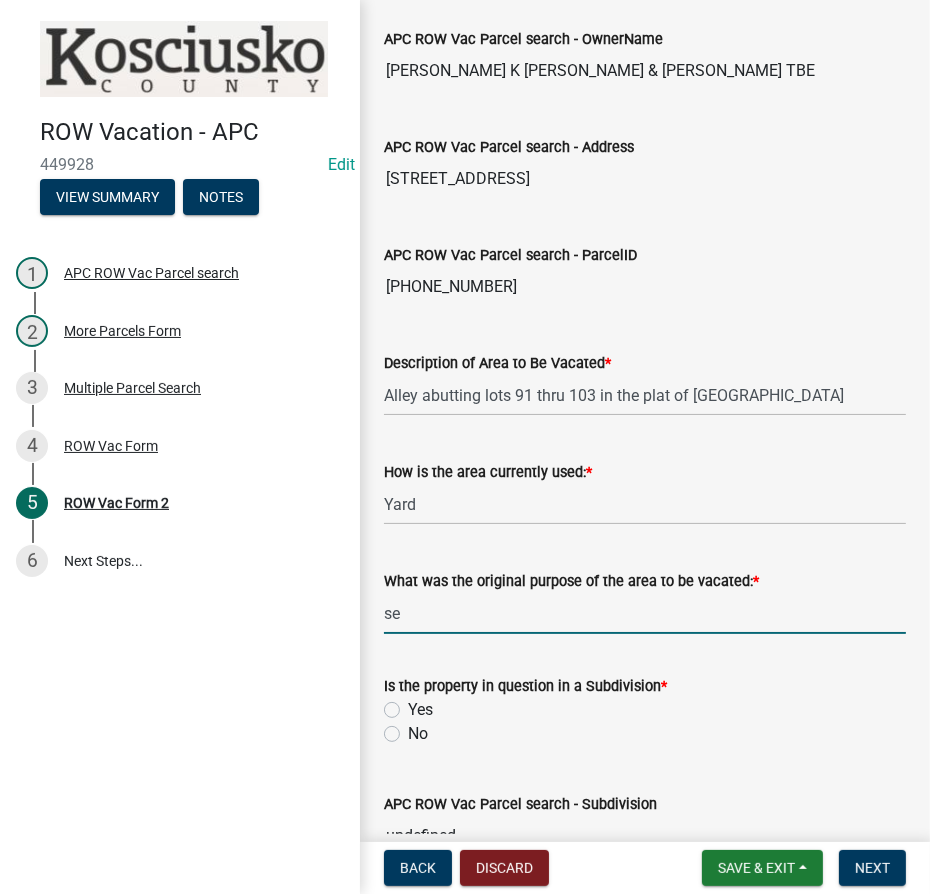 type on "Secondary access" 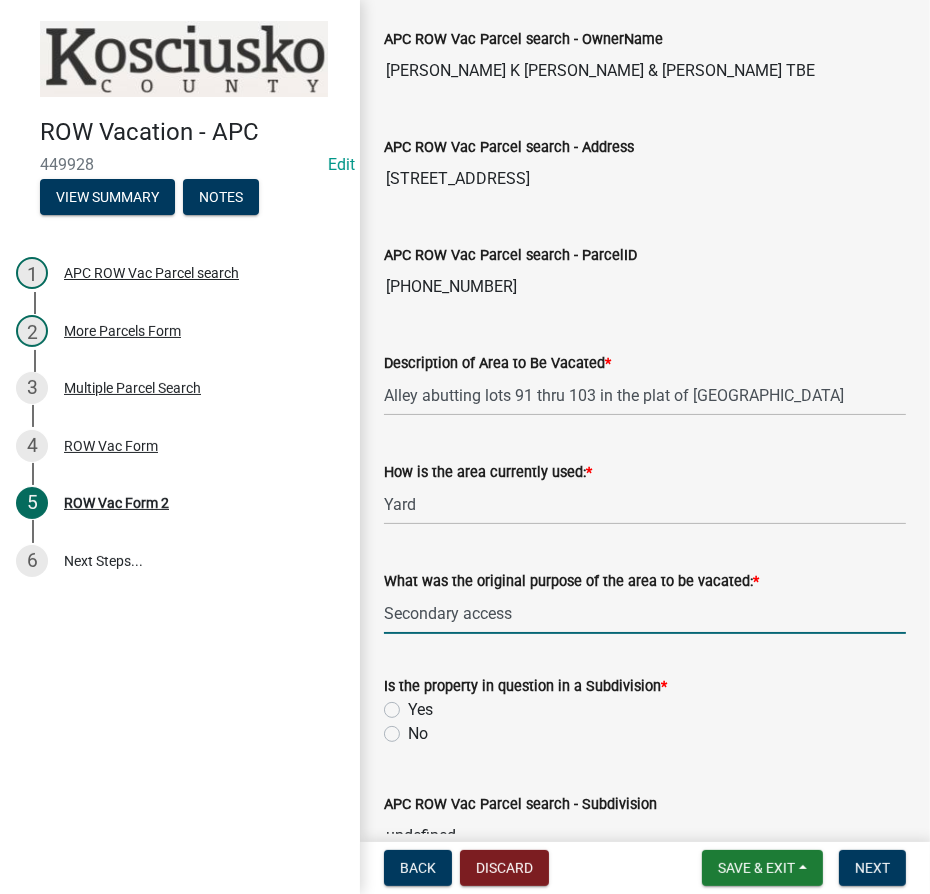 click on "Yes" 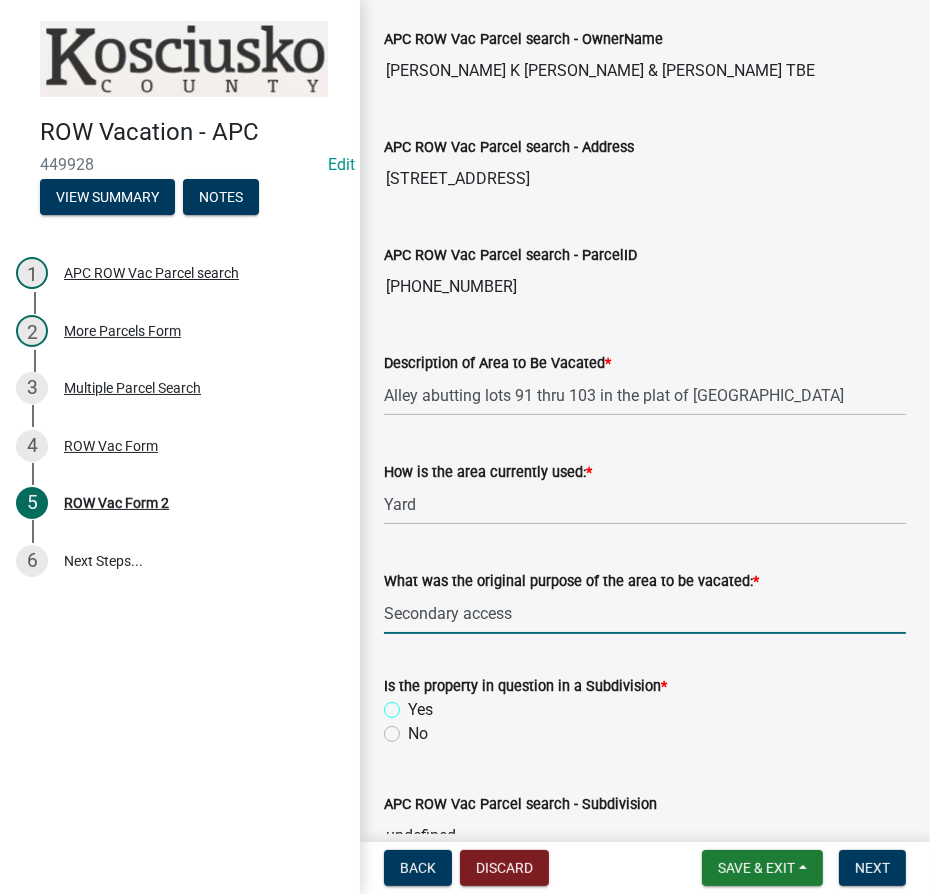 click on "Yes" at bounding box center [414, 704] 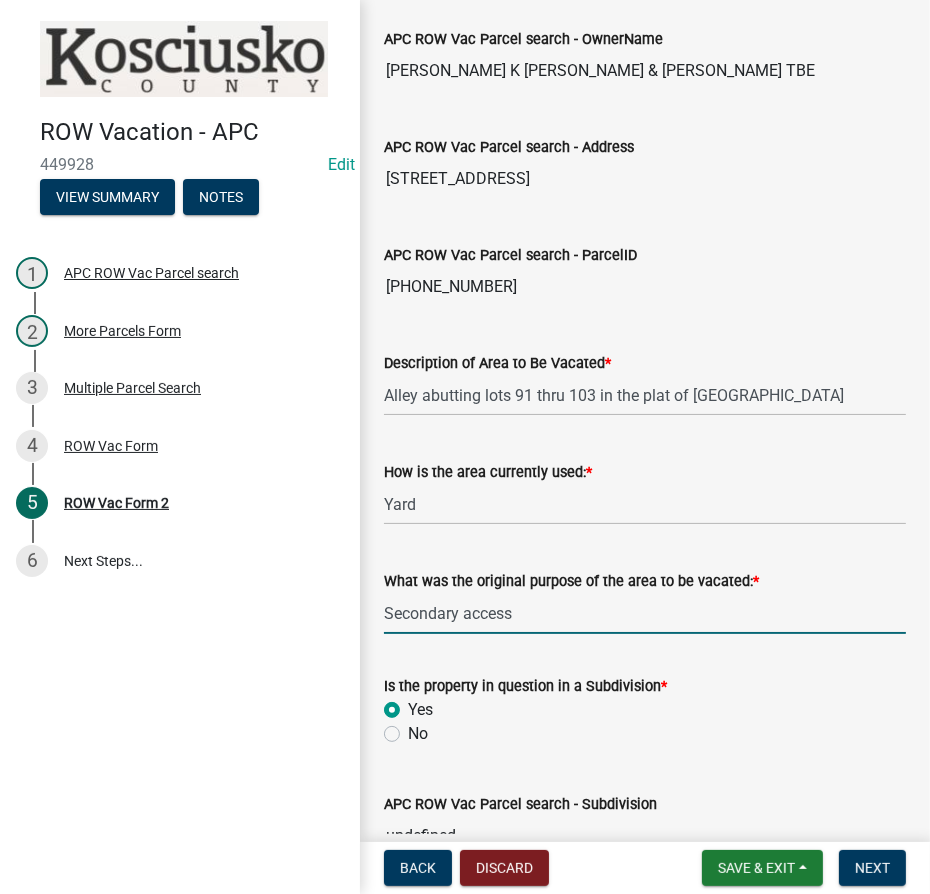 radio on "true" 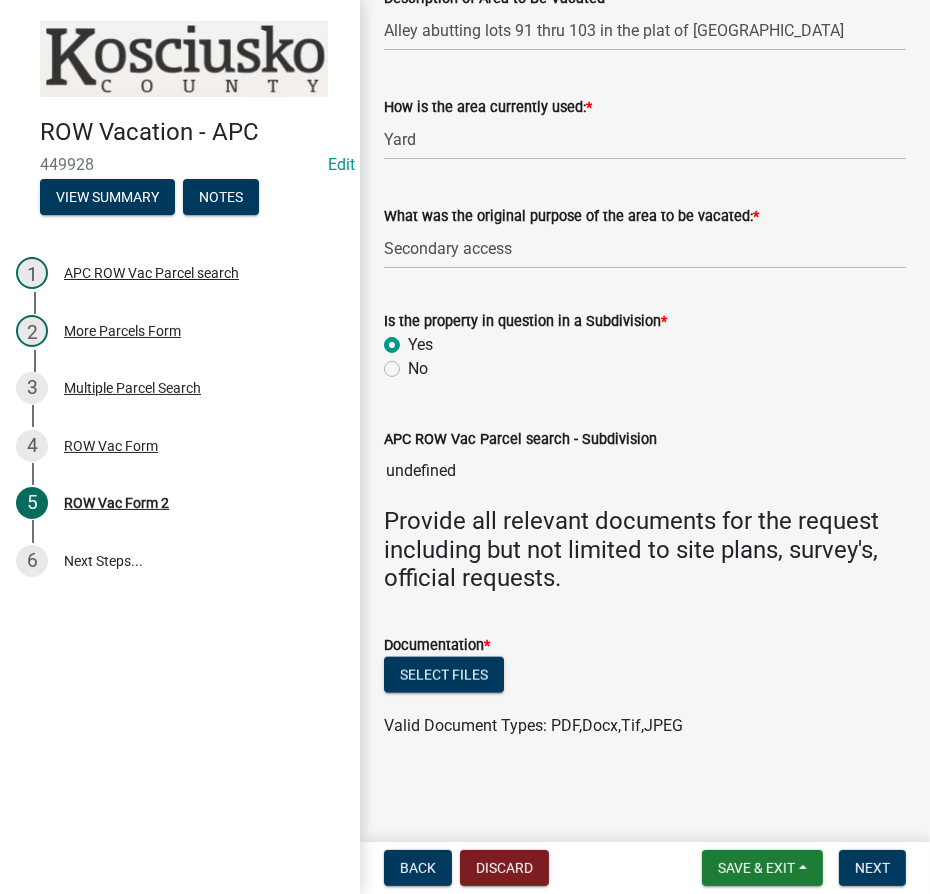 scroll, scrollTop: 1341, scrollLeft: 0, axis: vertical 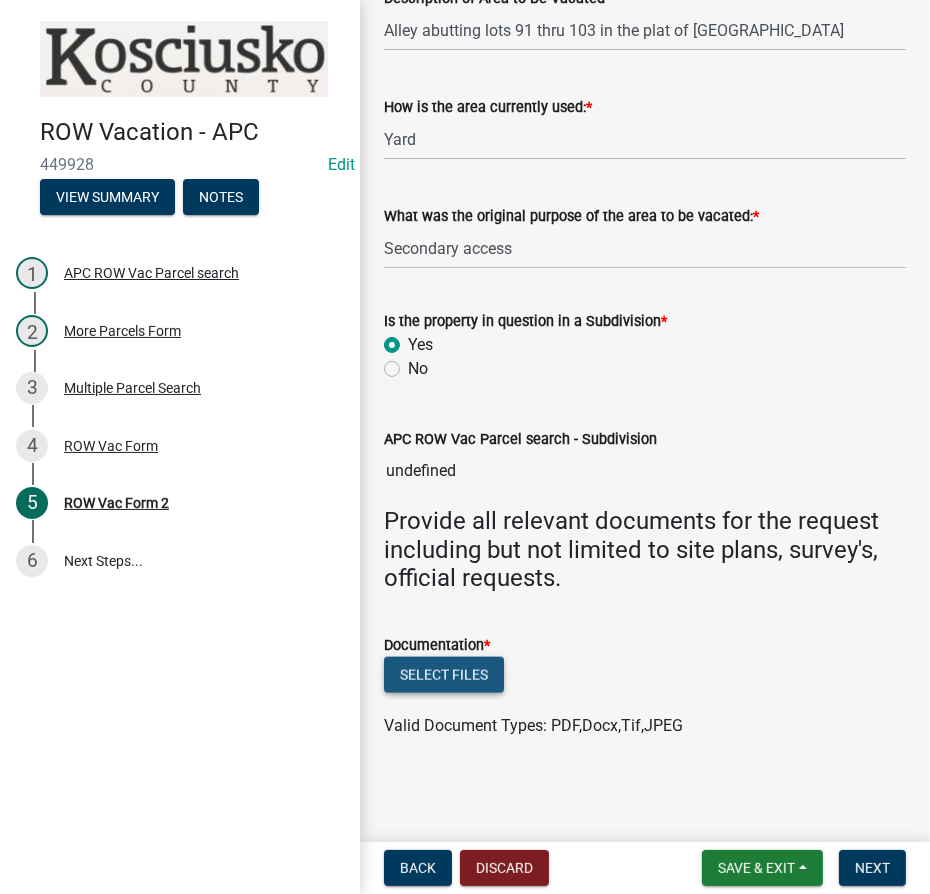 click on "Select files" 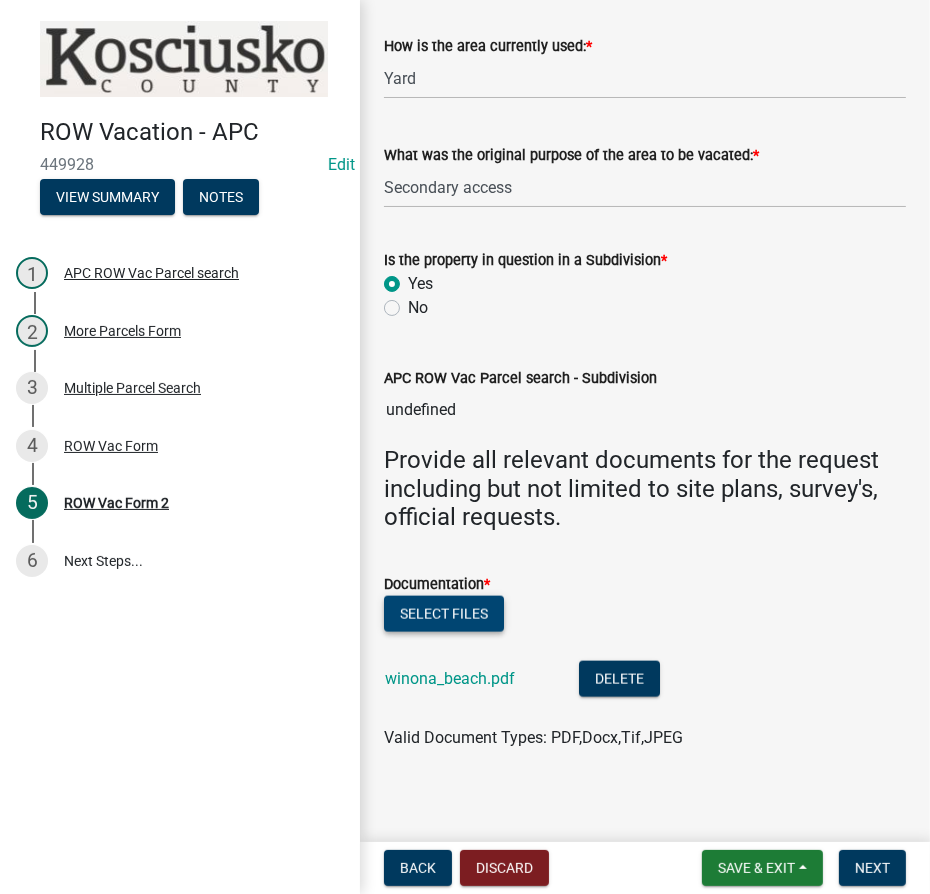 scroll, scrollTop: 1414, scrollLeft: 0, axis: vertical 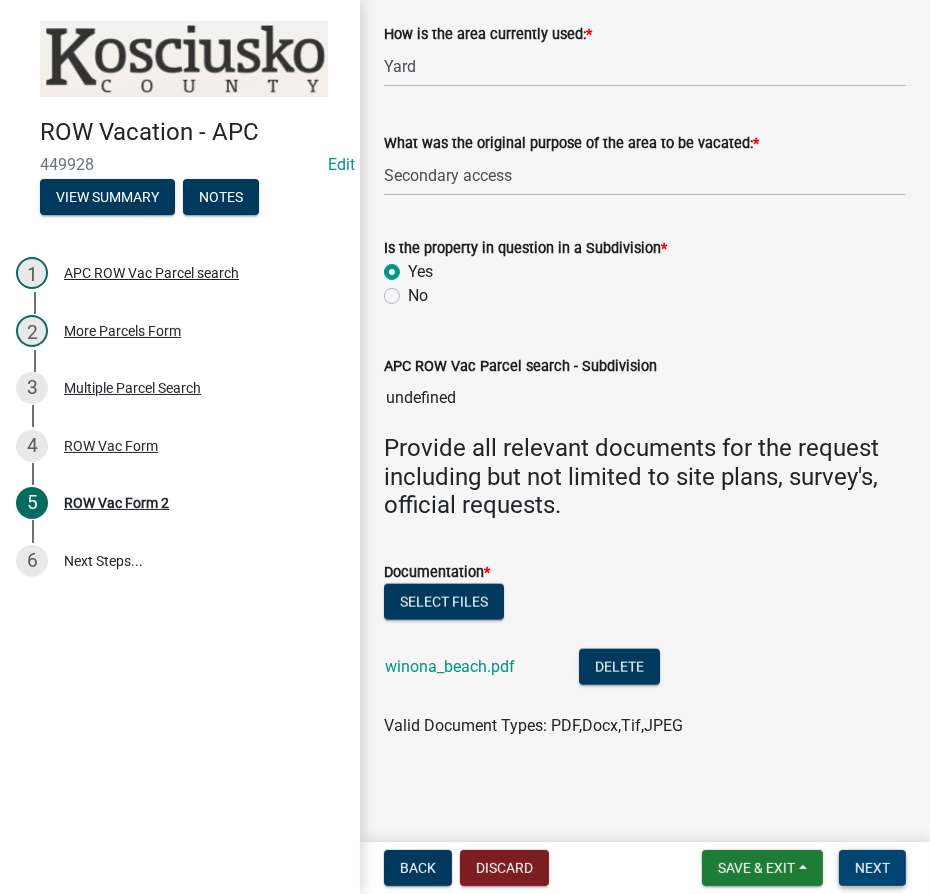 click on "Next" at bounding box center [872, 868] 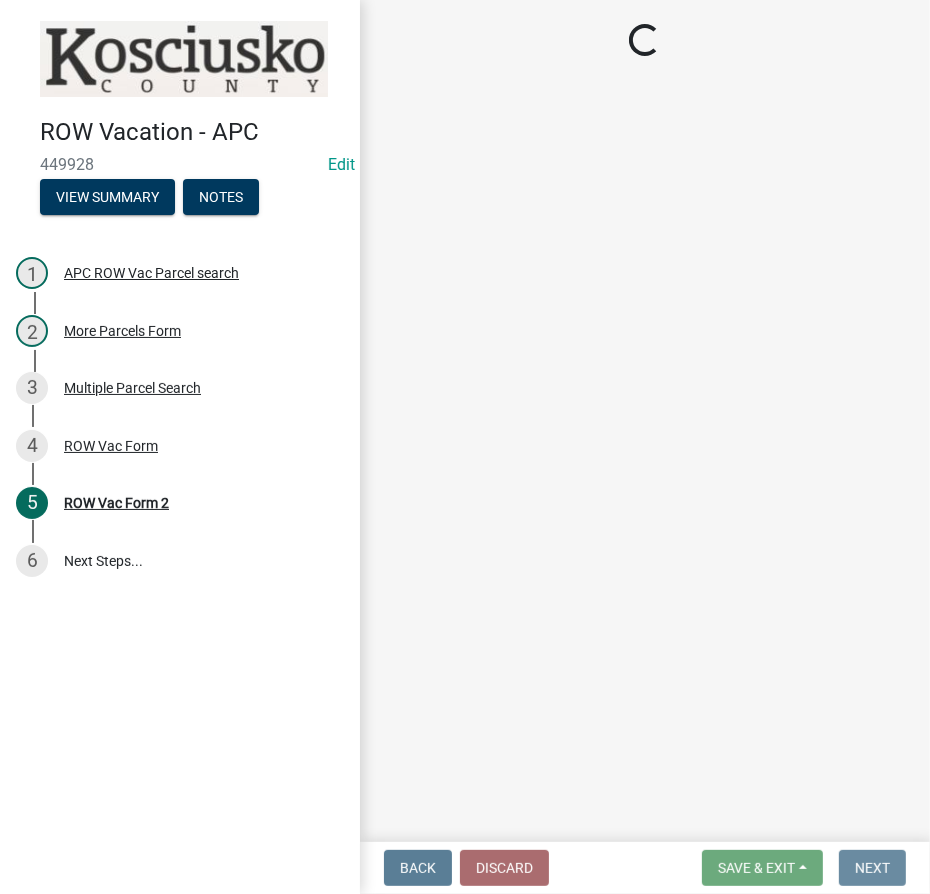 scroll, scrollTop: 0, scrollLeft: 0, axis: both 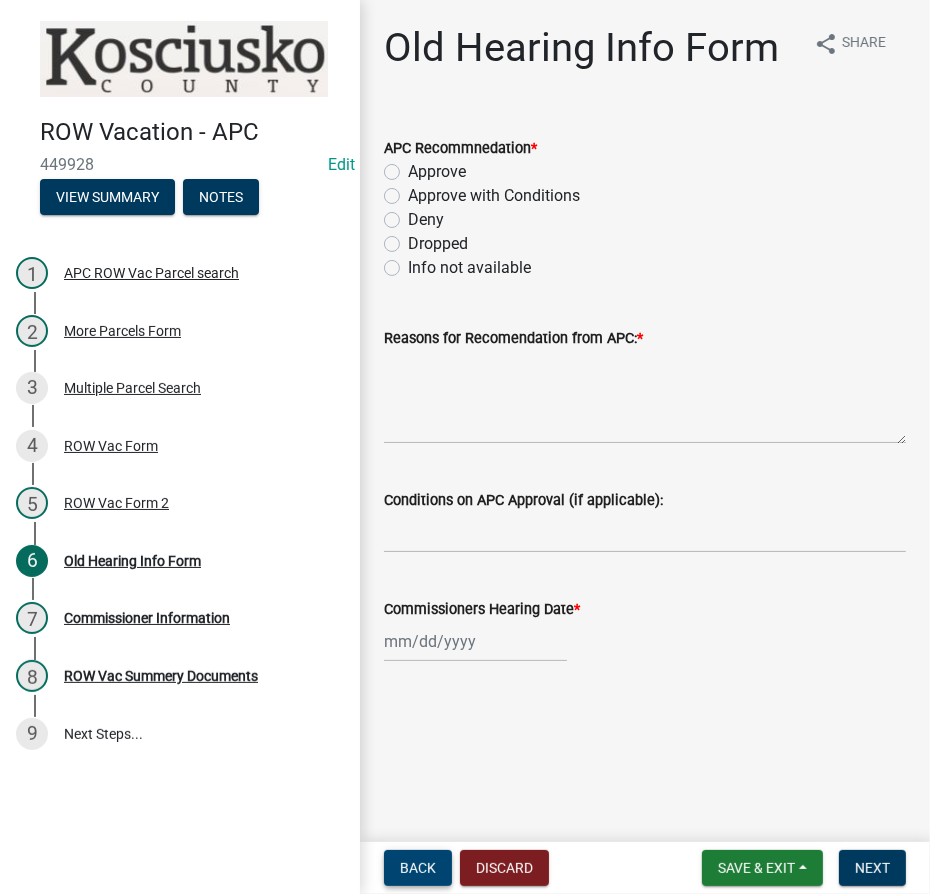 click on "Back" at bounding box center (418, 868) 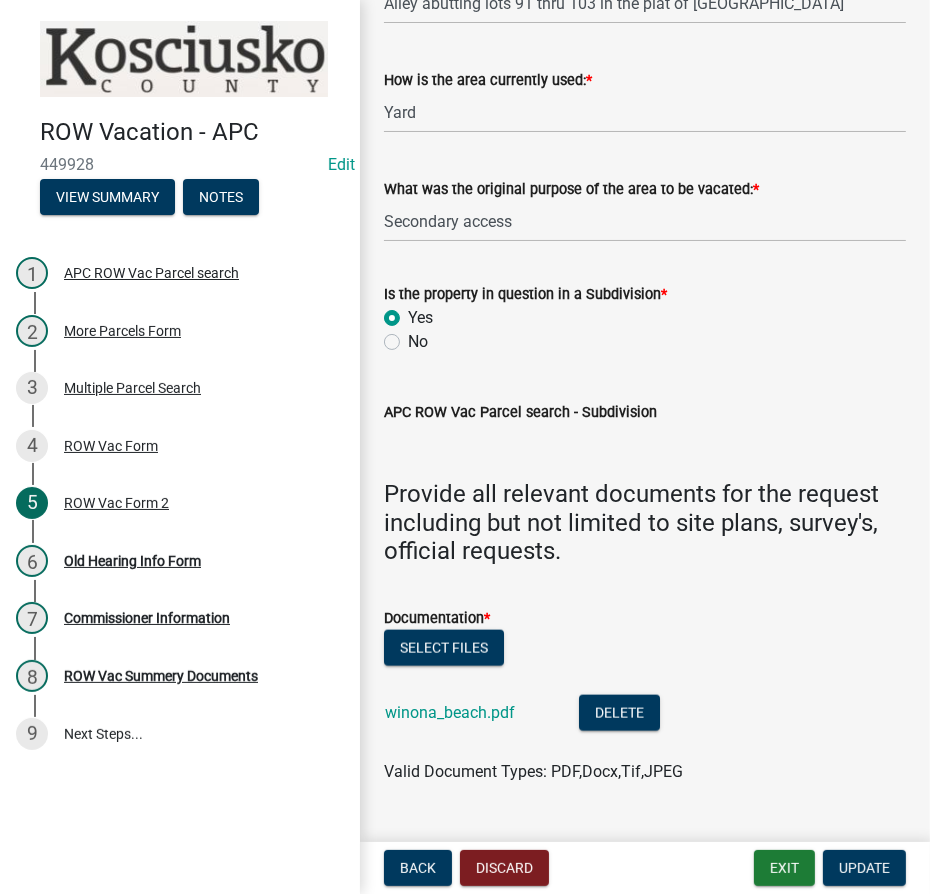 scroll, scrollTop: 1414, scrollLeft: 0, axis: vertical 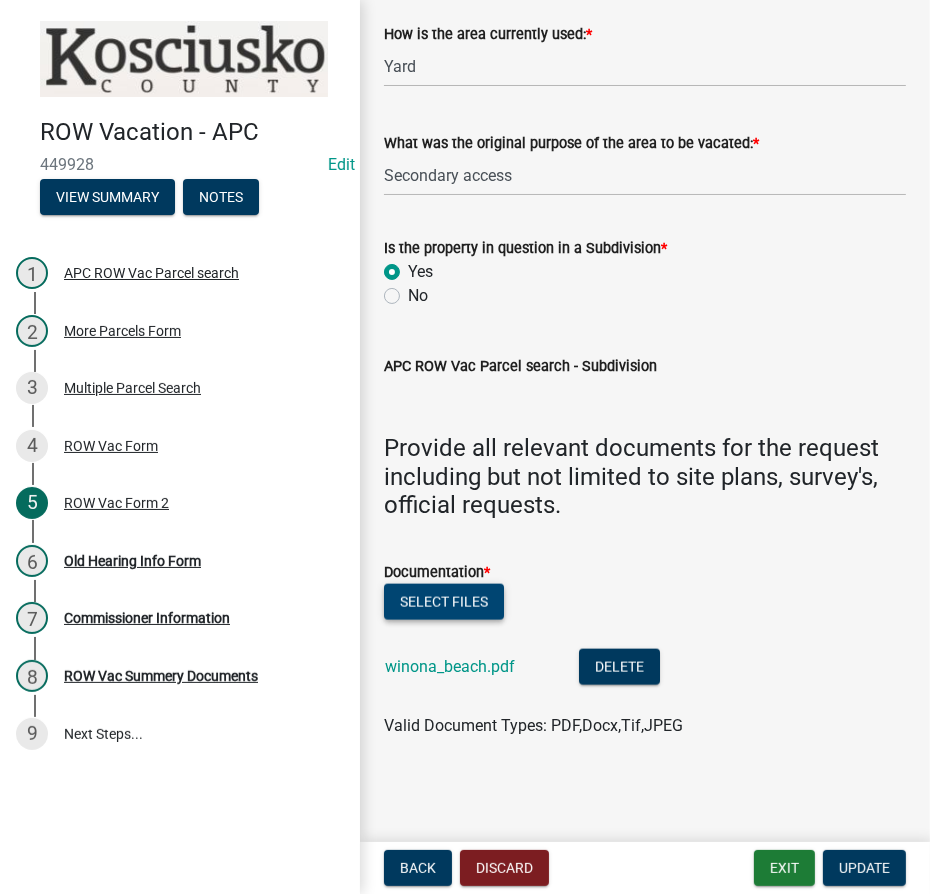 click on "Select files" 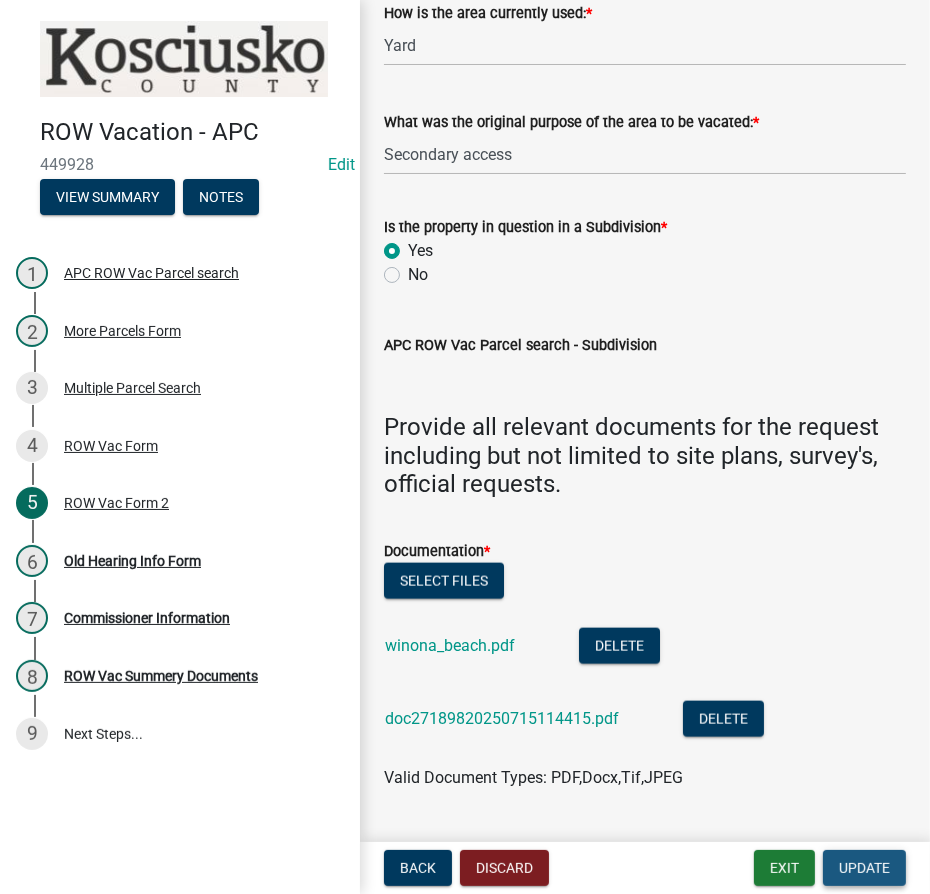 click on "Update" at bounding box center (864, 868) 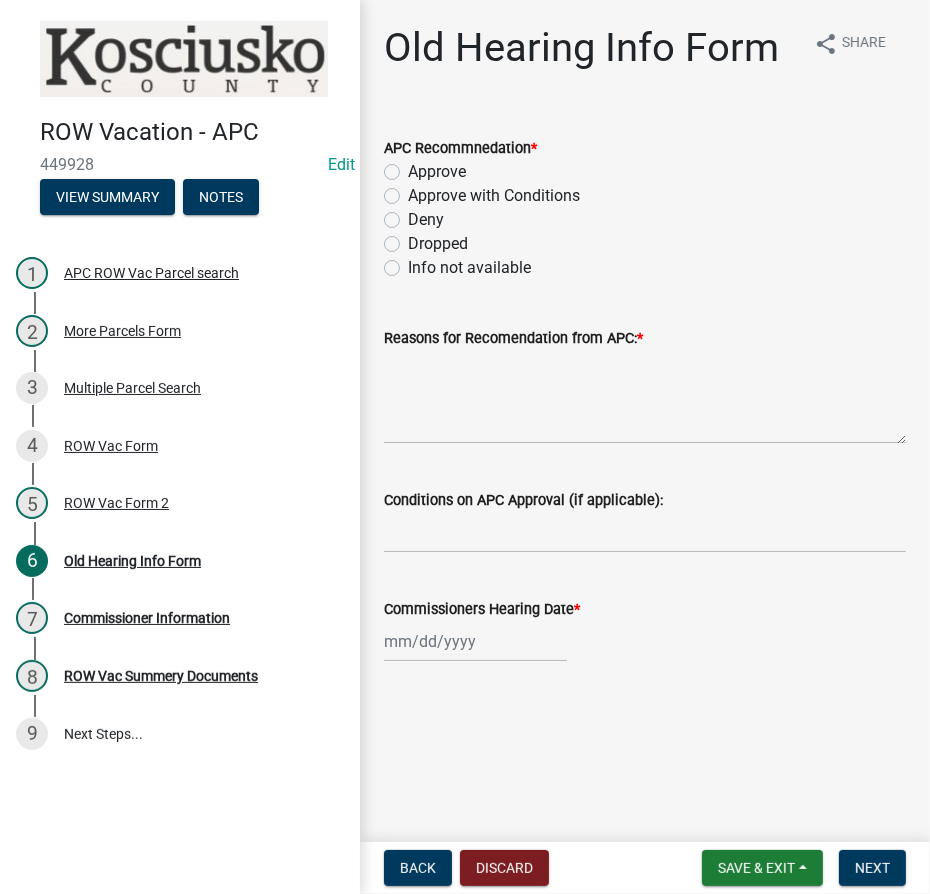 click on "Approve" 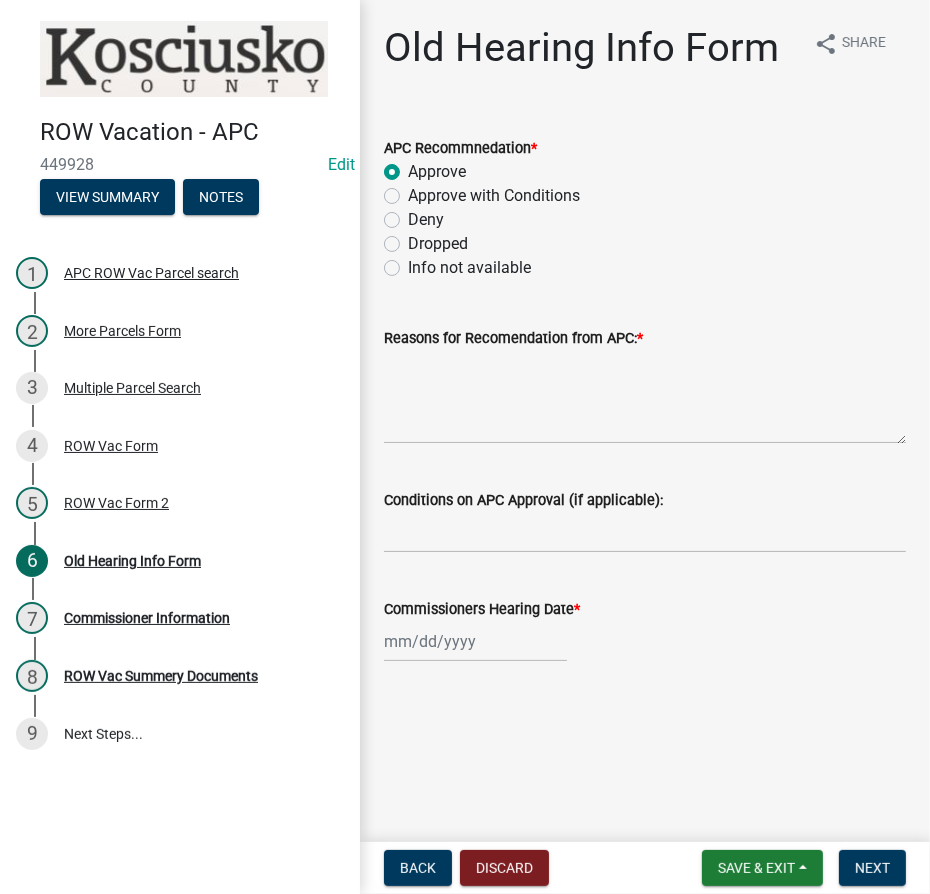 radio on "true" 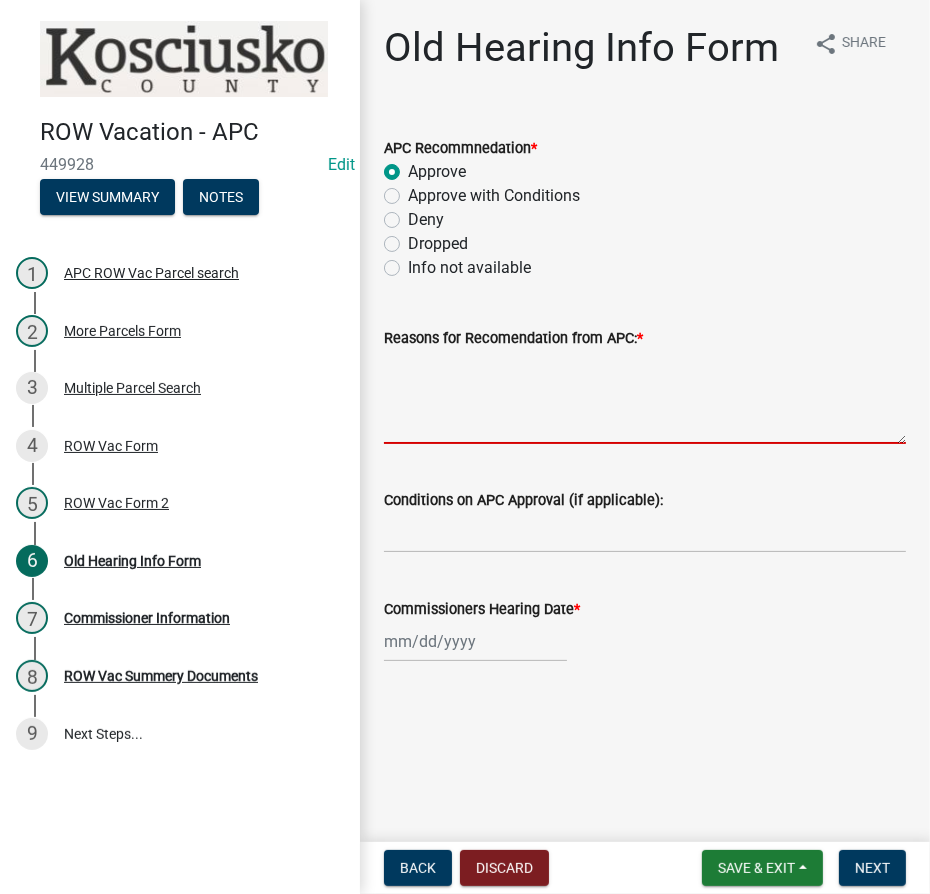 click on "Reasons for Recomendation from APC:  *" at bounding box center [645, 397] 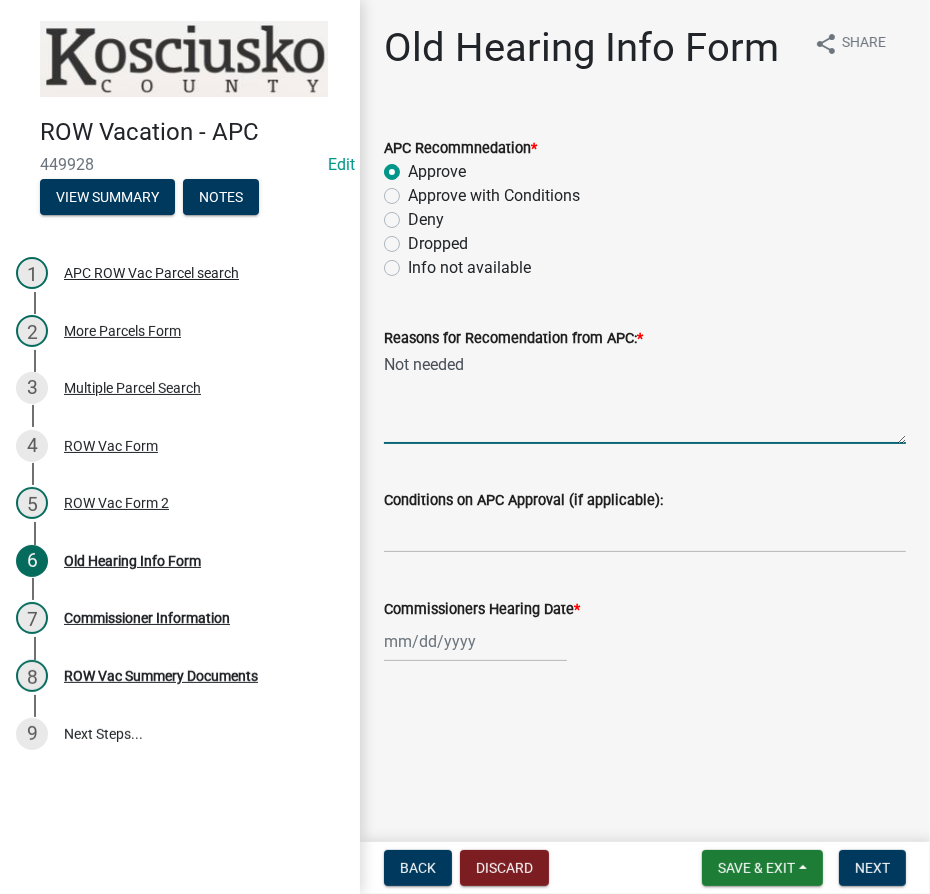 type on "Not needed" 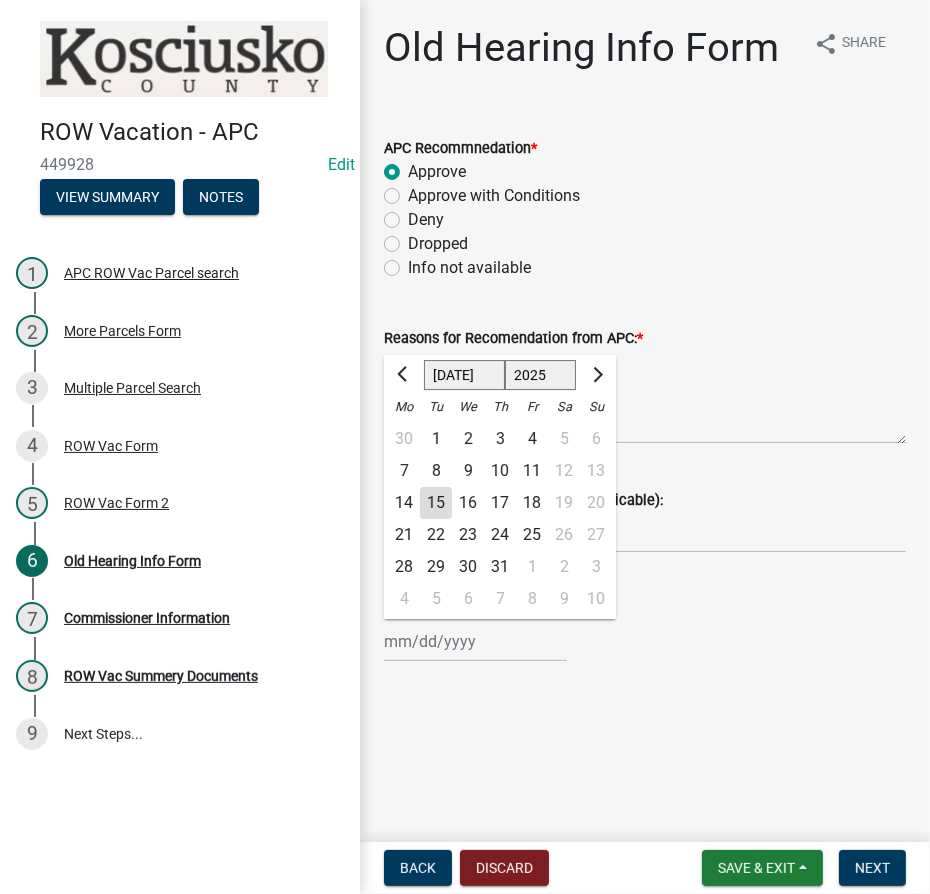 click on "[PERSON_NAME] Feb Mar Apr [PERSON_NAME][DATE] Oct Nov [DATE] 1526 1527 1528 1529 1530 1531 1532 1533 1534 1535 1536 1537 1538 1539 1540 1541 1542 1543 1544 1545 1546 1547 1548 1549 1550 1551 1552 1553 1554 1555 1556 1557 1558 1559 1560 1561 1562 1563 1564 1565 1566 1567 1568 1569 1570 1571 1572 1573 1574 1575 1576 1577 1578 1579 1580 1581 1582 1583 1584 1585 1586 1587 1588 1589 1590 1591 1592 1593 1594 1595 1596 1597 1598 1599 1600 1601 1602 1603 1604 1605 1606 1607 1608 1609 1610 1611 1612 1613 1614 1615 1616 1617 1618 1619 1620 1621 1622 1623 1624 1625 1626 1627 1628 1629 1630 1631 1632 1633 1634 1635 1636 1637 1638 1639 1640 1641 1642 1643 1644 1645 1646 1647 1648 1649 1650 1651 1652 1653 1654 1655 1656 1657 1658 1659 1660 1661 1662 1663 1664 1665 1666 1667 1668 1669 1670 1671 1672 1673 1674 1675 1676 1677 1678 1679 1680 1681 1682 1683 1684 1685 1686 1687 1688 1689 1690 1691 1692 1693 1694 1695 1696 1697 1698 1699 1700 1701 1702 1703 1704 1705 1706 1707 1708 1709 1710 1711 1712 1713 1714 1715 1716 1717 1718 1719 1" 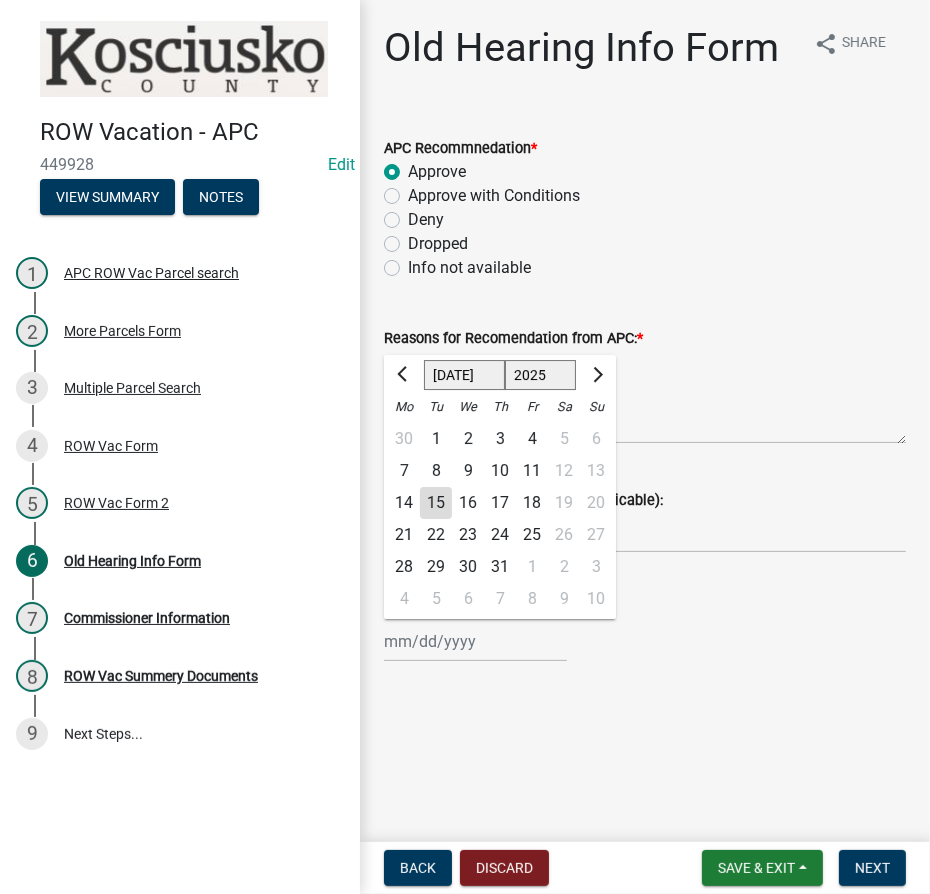 click on "1525 1526 1527 1528 1529 1530 1531 1532 1533 1534 1535 1536 1537 1538 1539 1540 1541 1542 1543 1544 1545 1546 1547 1548 1549 1550 1551 1552 1553 1554 1555 1556 1557 1558 1559 1560 1561 1562 1563 1564 1565 1566 1567 1568 1569 1570 1571 1572 1573 1574 1575 1576 1577 1578 1579 1580 1581 1582 1583 1584 1585 1586 1587 1588 1589 1590 1591 1592 1593 1594 1595 1596 1597 1598 1599 1600 1601 1602 1603 1604 1605 1606 1607 1608 1609 1610 1611 1612 1613 1614 1615 1616 1617 1618 1619 1620 1621 1622 1623 1624 1625 1626 1627 1628 1629 1630 1631 1632 1633 1634 1635 1636 1637 1638 1639 1640 1641 1642 1643 1644 1645 1646 1647 1648 1649 1650 1651 1652 1653 1654 1655 1656 1657 1658 1659 1660 1661 1662 1663 1664 1665 1666 1667 1668 1669 1670 1671 1672 1673 1674 1675 1676 1677 1678 1679 1680 1681 1682 1683 1684 1685 1686 1687 1688 1689 1690 1691 1692 1693 1694 1695 1696 1697 1698 1699 1700 1701 1702 1703 1704 1705 1706 1707 1708 1709 1710 1711 1712 1713 1714 1715 1716 1717 1718 1719 1720 1721 1722 1723 1724 1725 1726 1727 1728 1729" 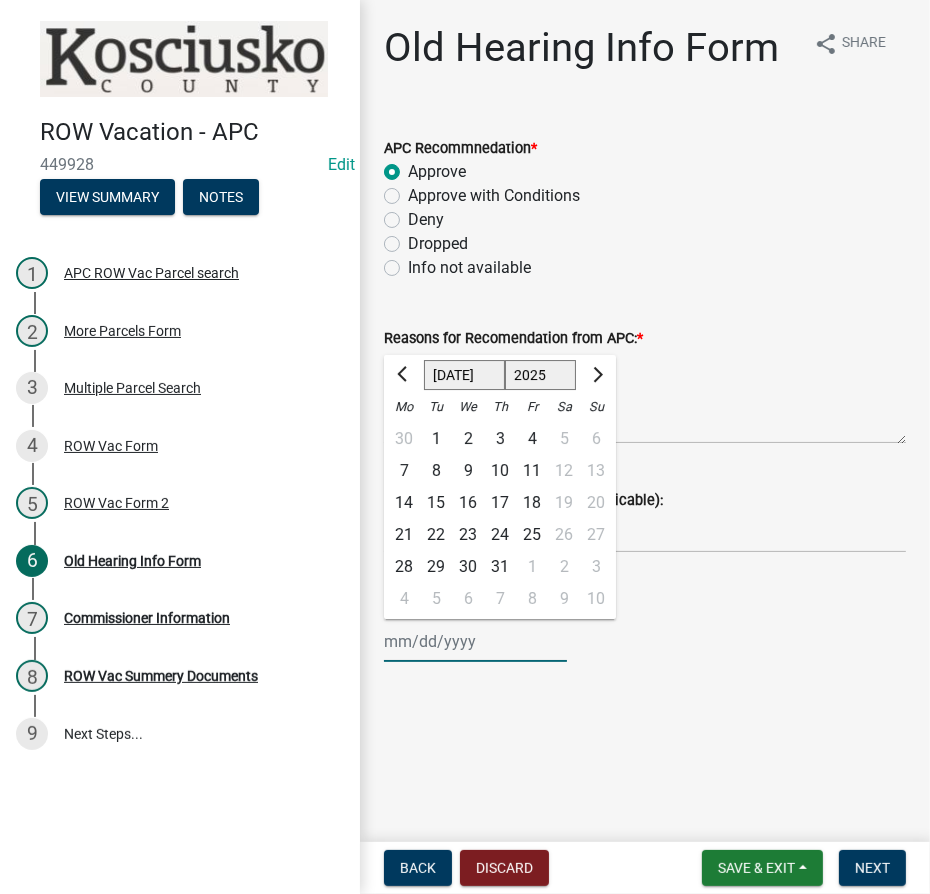 select on "1996" 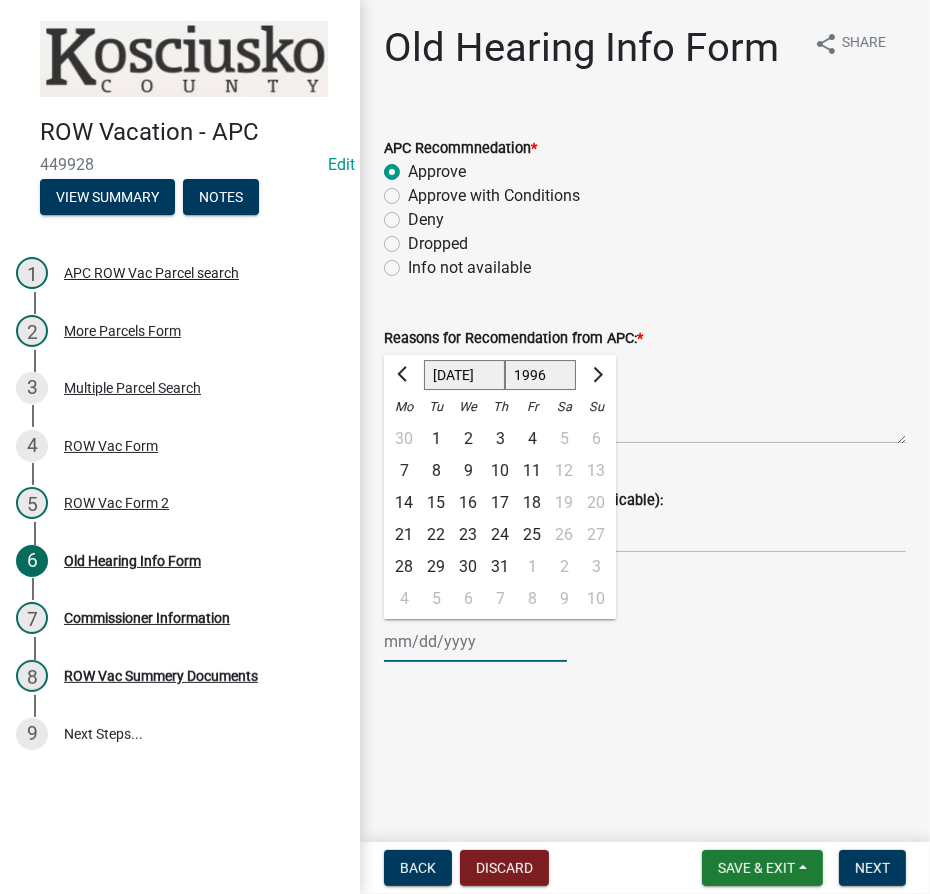 click on "1525 1526 1527 1528 1529 1530 1531 1532 1533 1534 1535 1536 1537 1538 1539 1540 1541 1542 1543 1544 1545 1546 1547 1548 1549 1550 1551 1552 1553 1554 1555 1556 1557 1558 1559 1560 1561 1562 1563 1564 1565 1566 1567 1568 1569 1570 1571 1572 1573 1574 1575 1576 1577 1578 1579 1580 1581 1582 1583 1584 1585 1586 1587 1588 1589 1590 1591 1592 1593 1594 1595 1596 1597 1598 1599 1600 1601 1602 1603 1604 1605 1606 1607 1608 1609 1610 1611 1612 1613 1614 1615 1616 1617 1618 1619 1620 1621 1622 1623 1624 1625 1626 1627 1628 1629 1630 1631 1632 1633 1634 1635 1636 1637 1638 1639 1640 1641 1642 1643 1644 1645 1646 1647 1648 1649 1650 1651 1652 1653 1654 1655 1656 1657 1658 1659 1660 1661 1662 1663 1664 1665 1666 1667 1668 1669 1670 1671 1672 1673 1674 1675 1676 1677 1678 1679 1680 1681 1682 1683 1684 1685 1686 1687 1688 1689 1690 1691 1692 1693 1694 1695 1696 1697 1698 1699 1700 1701 1702 1703 1704 1705 1706 1707 1708 1709 1710 1711 1712 1713 1714 1715 1716 1717 1718 1719 1720 1721 1722 1723 1724 1725 1726 1727 1728 1729" 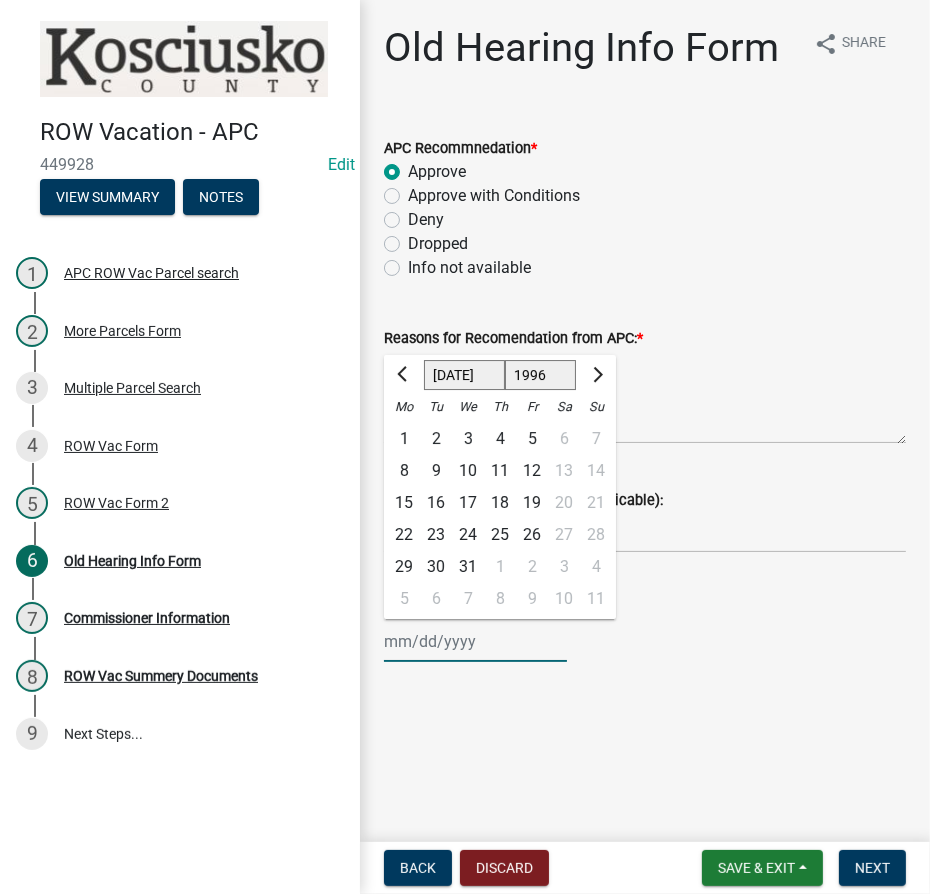 click on "Jan Feb Mar Apr May Jun [DATE] Aug Sep Oct Nov Dec" 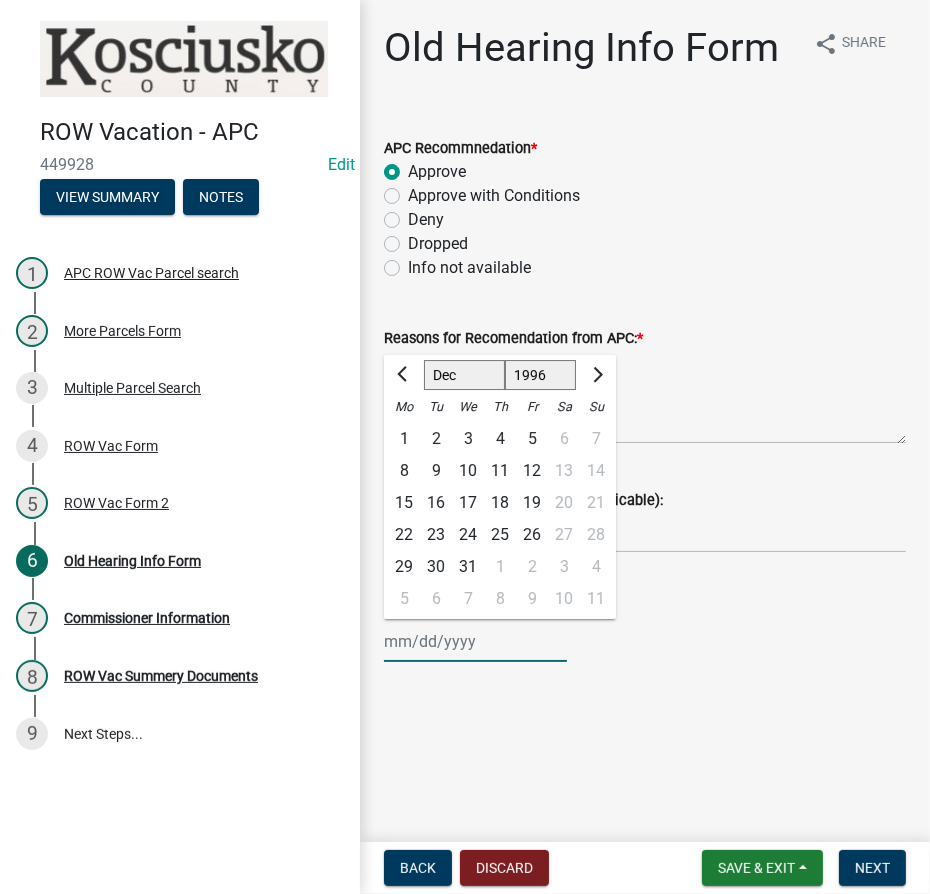 click on "Jan Feb Mar Apr May Jun [DATE] Aug Sep Oct Nov Dec" 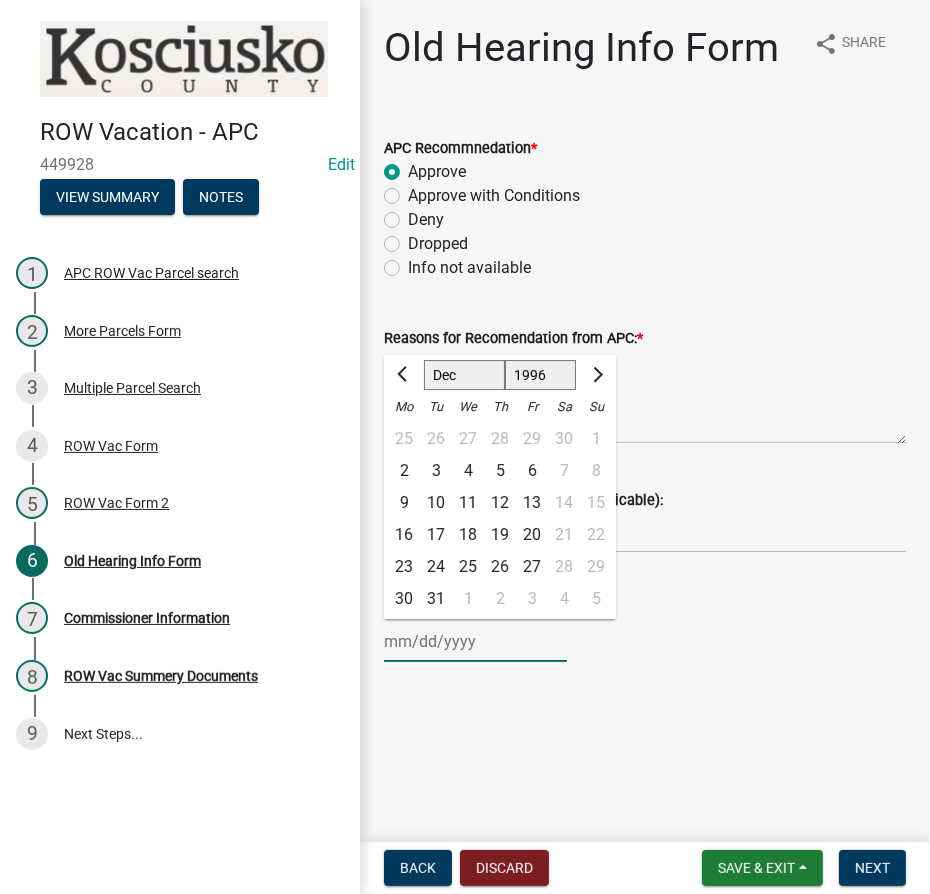click on "10" 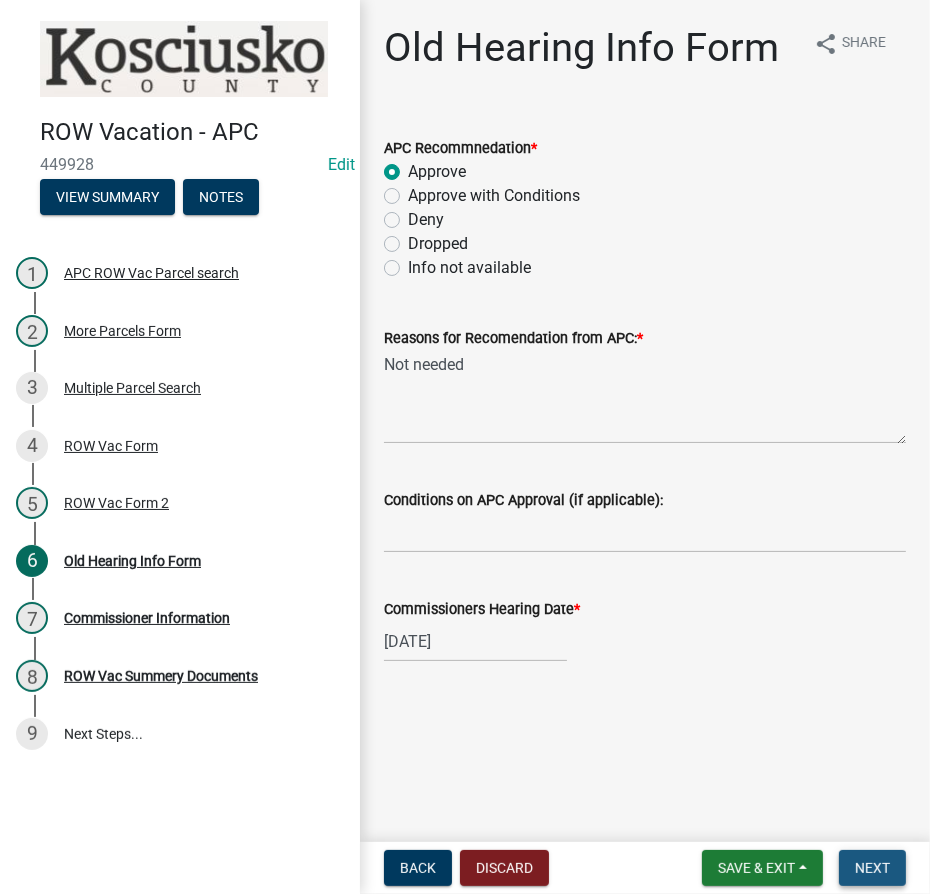 click on "Next" at bounding box center (872, 868) 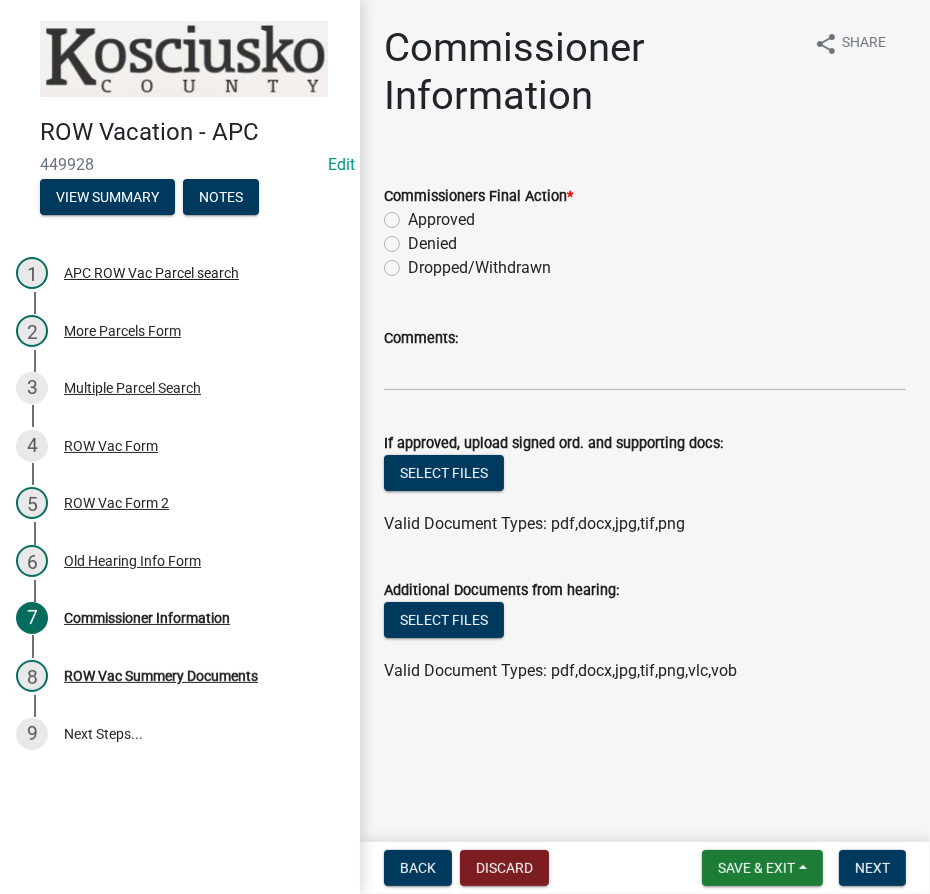 click on "Approved" 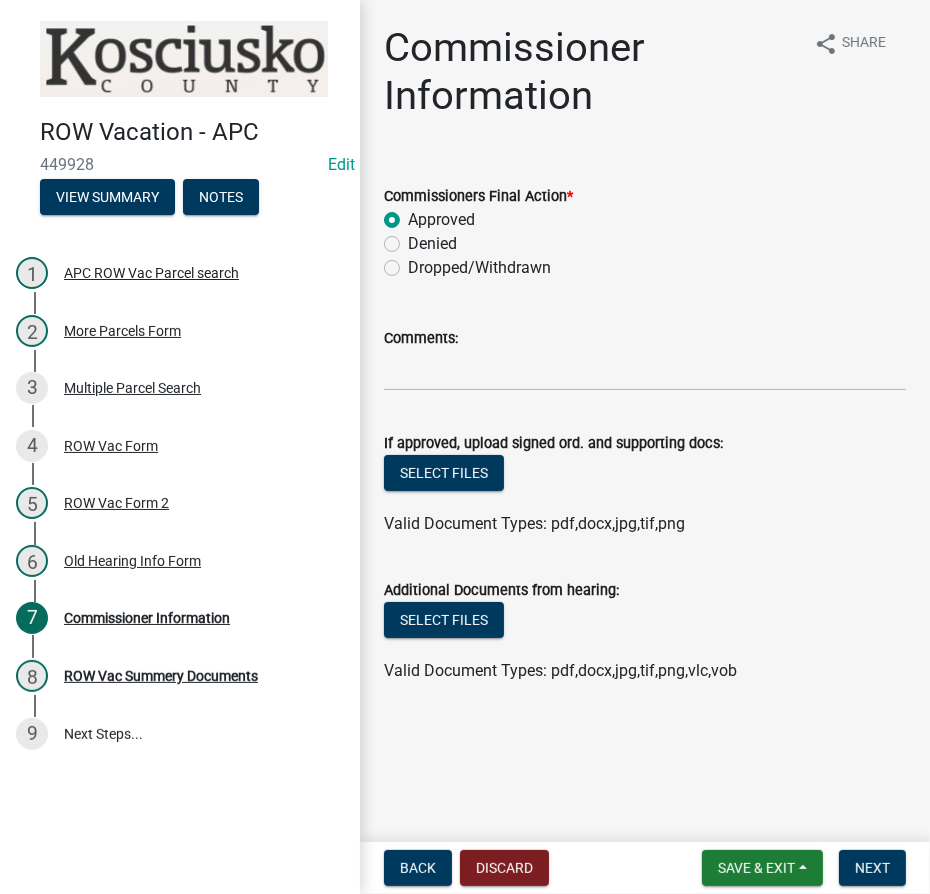 radio on "true" 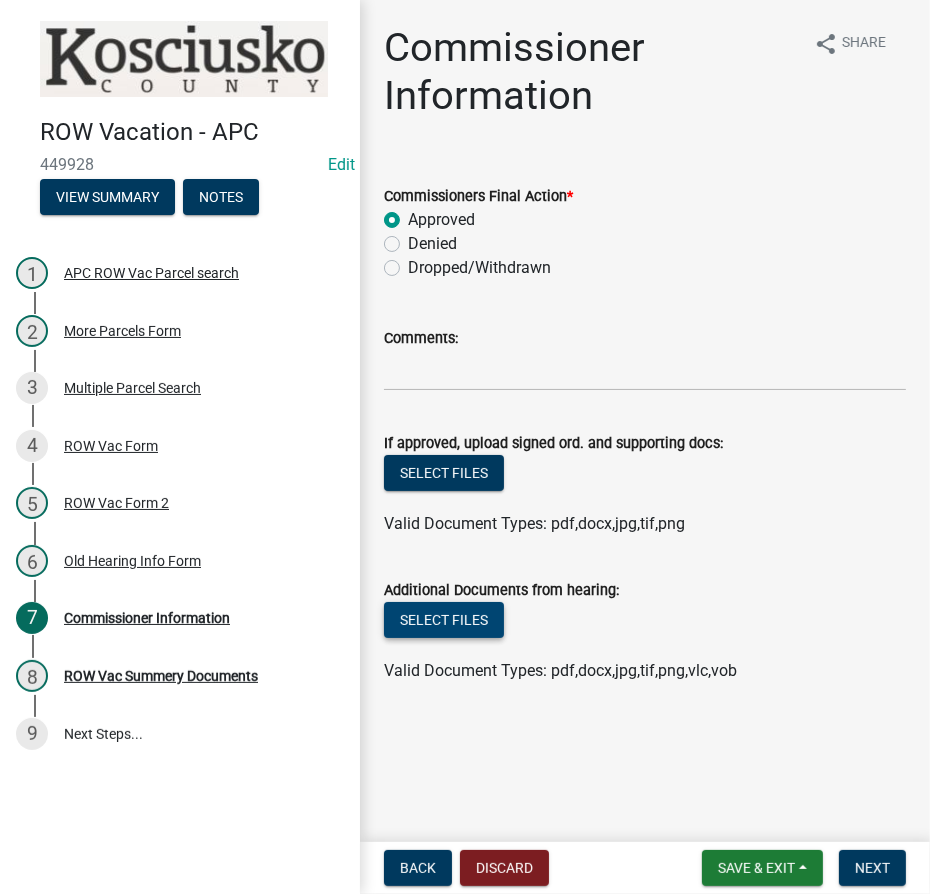 click on "Select files" 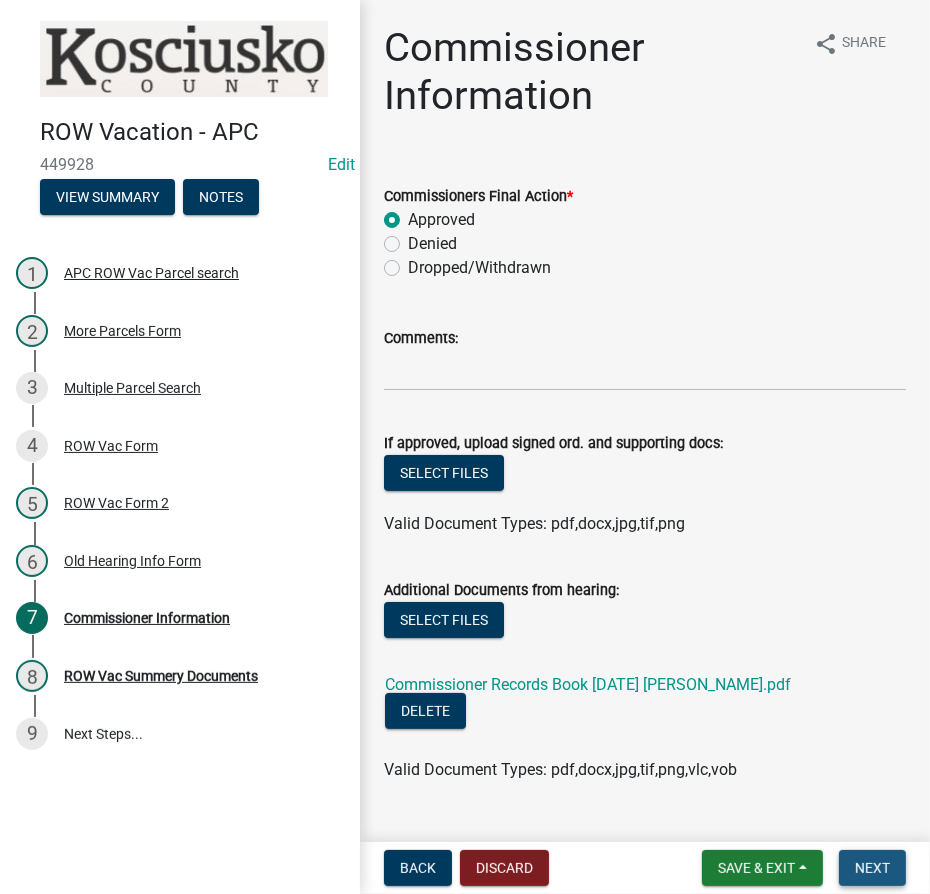 click on "Next" at bounding box center [872, 868] 